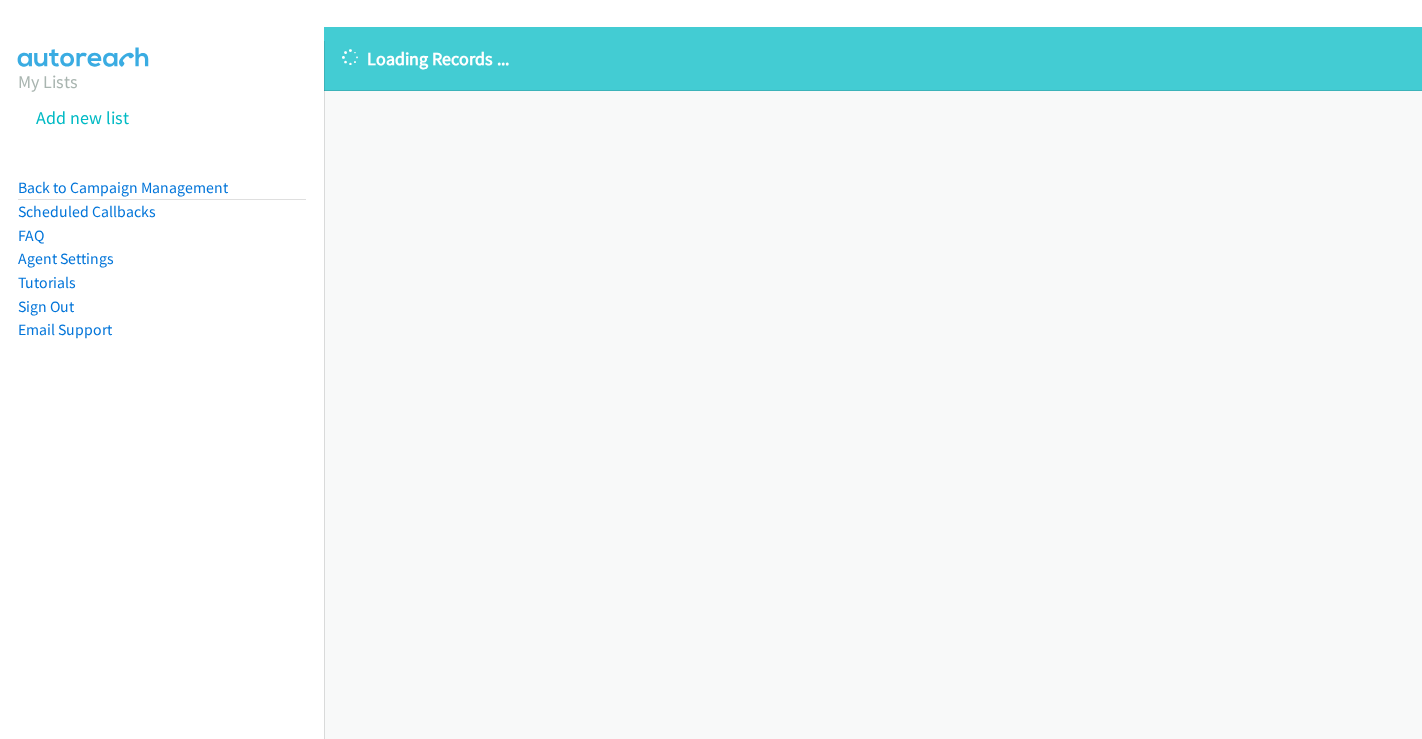 scroll, scrollTop: 0, scrollLeft: 0, axis: both 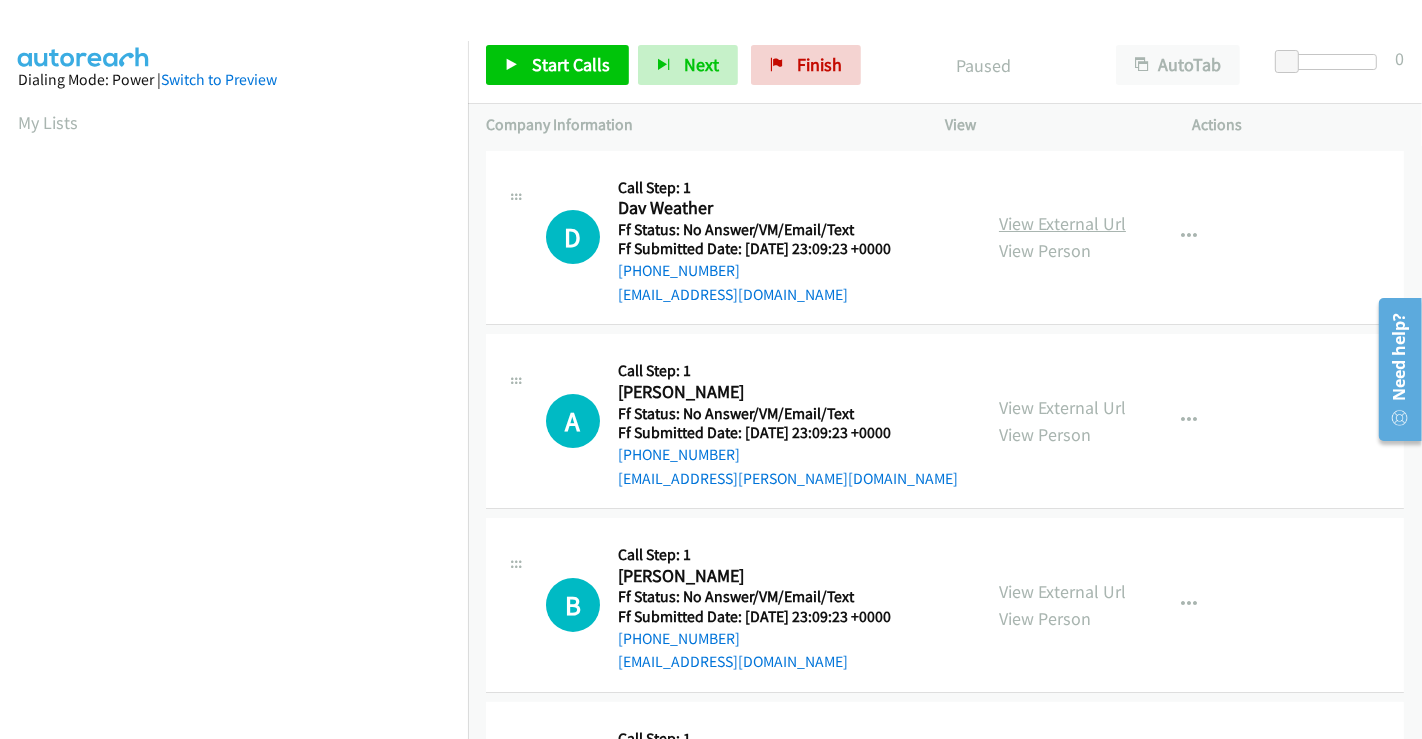 click on "View External Url" at bounding box center (1062, 223) 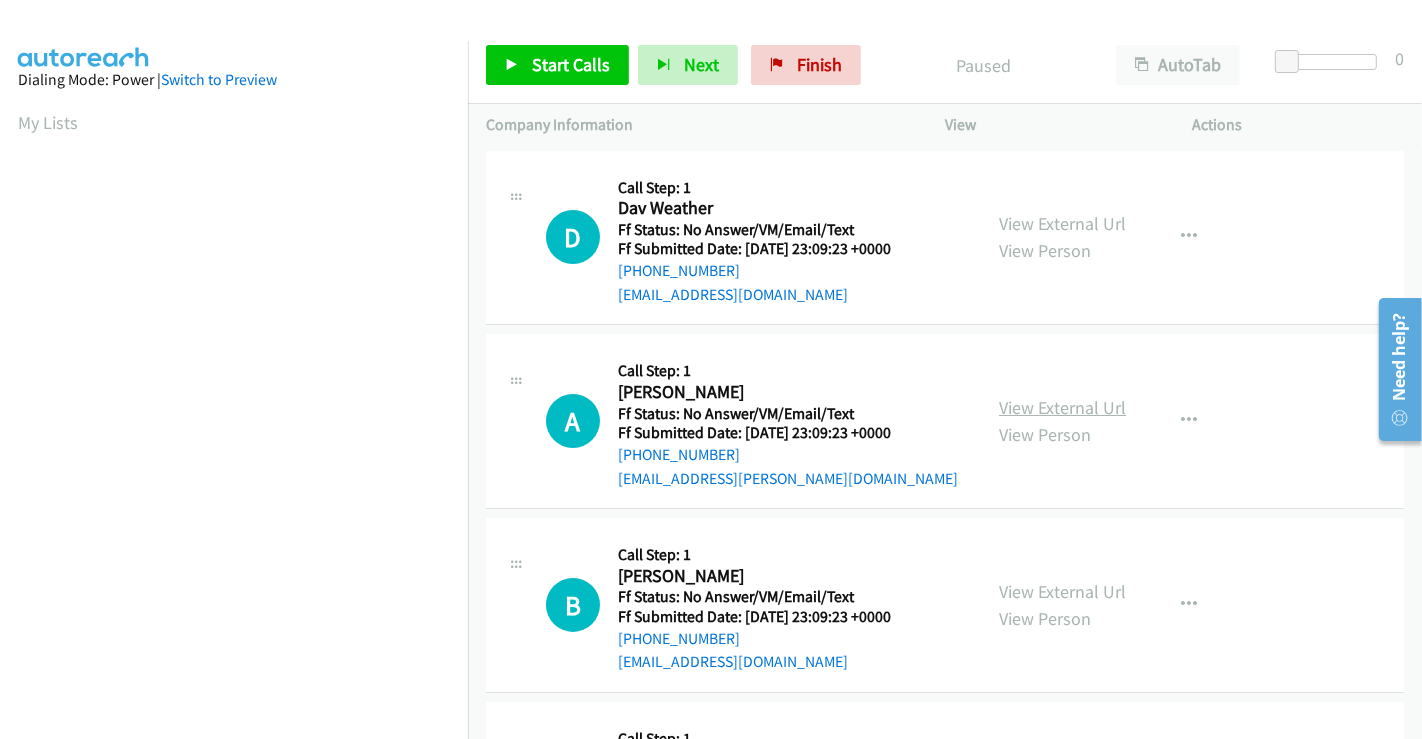 click on "View External Url" at bounding box center [1062, 407] 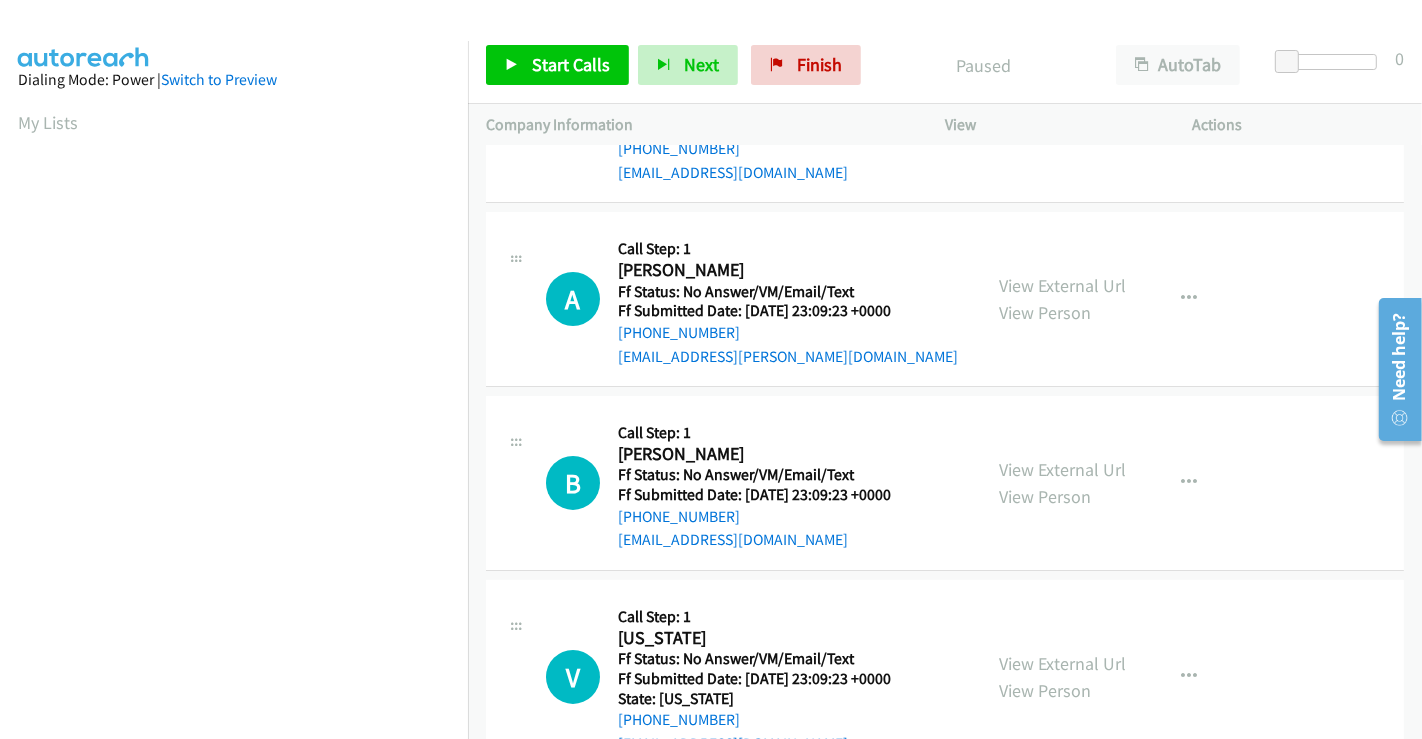scroll, scrollTop: 222, scrollLeft: 0, axis: vertical 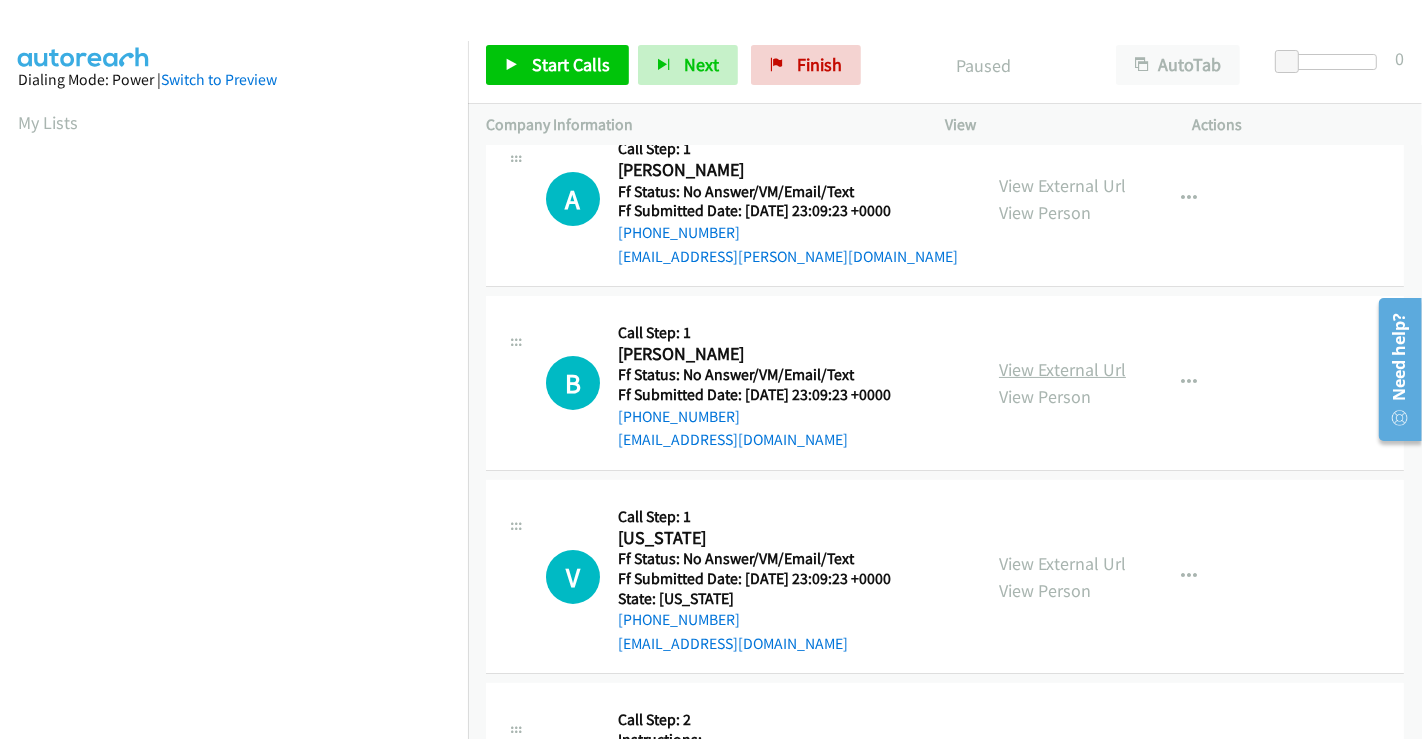 click on "View External Url" at bounding box center [1062, 369] 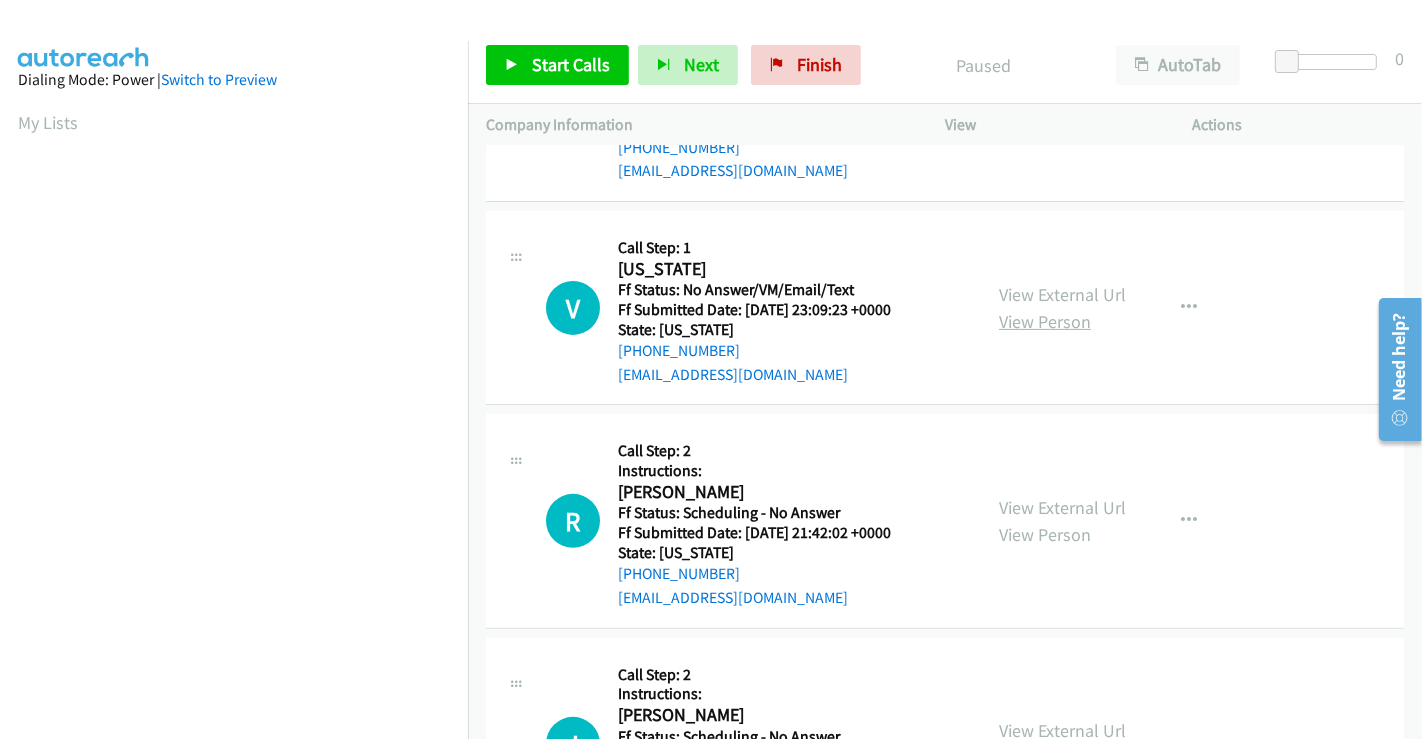 scroll, scrollTop: 555, scrollLeft: 0, axis: vertical 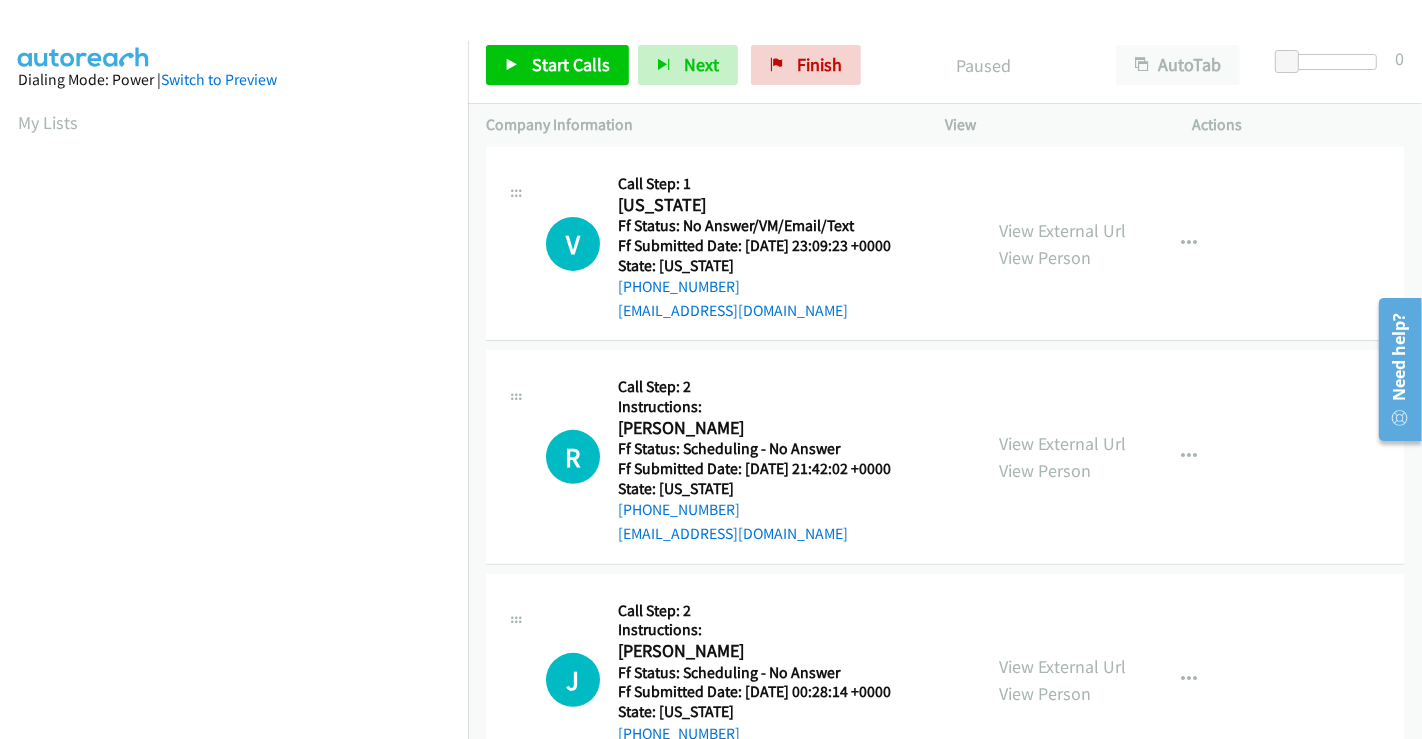 click on "View External Url
View Person
View External Url
Email
Schedule/Manage Callback
Skip Call
Add to do not call list" at bounding box center [1114, 244] 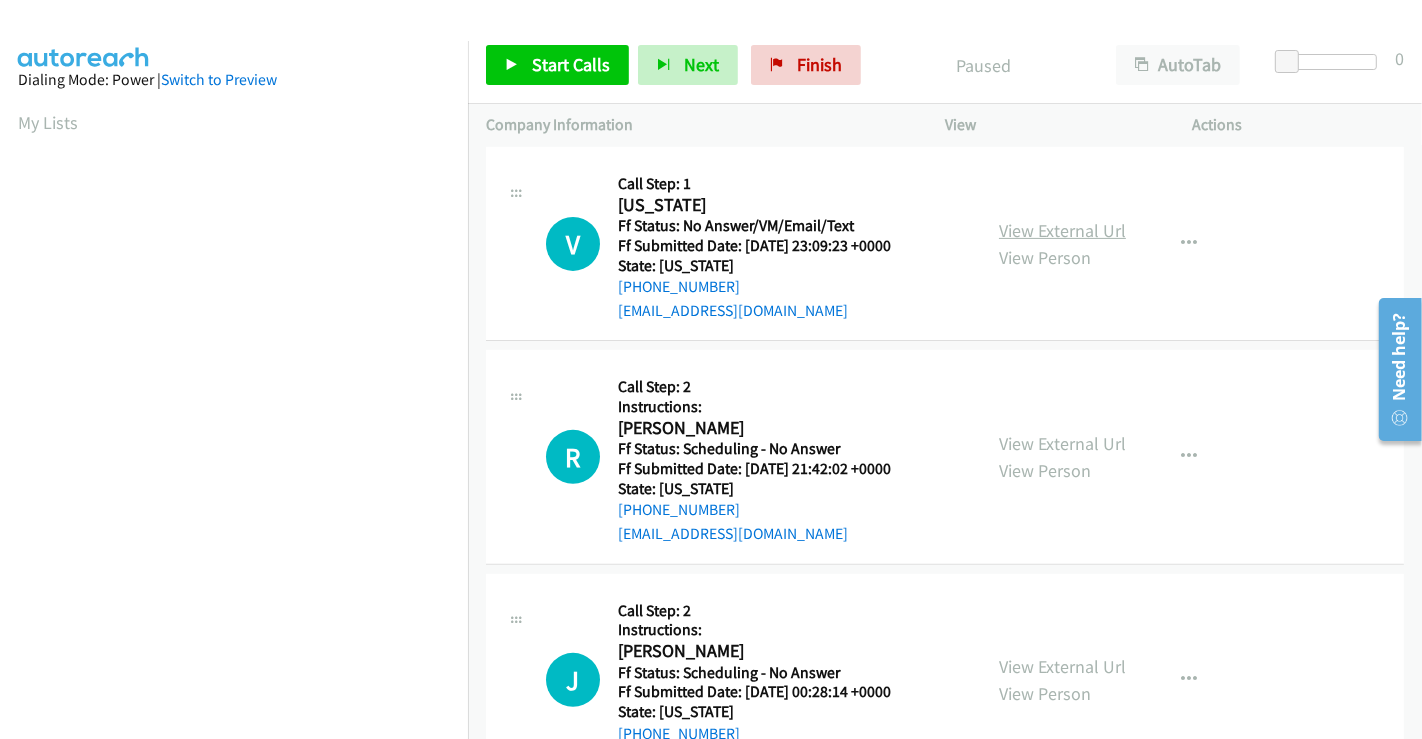 click on "View External Url" at bounding box center [1062, 230] 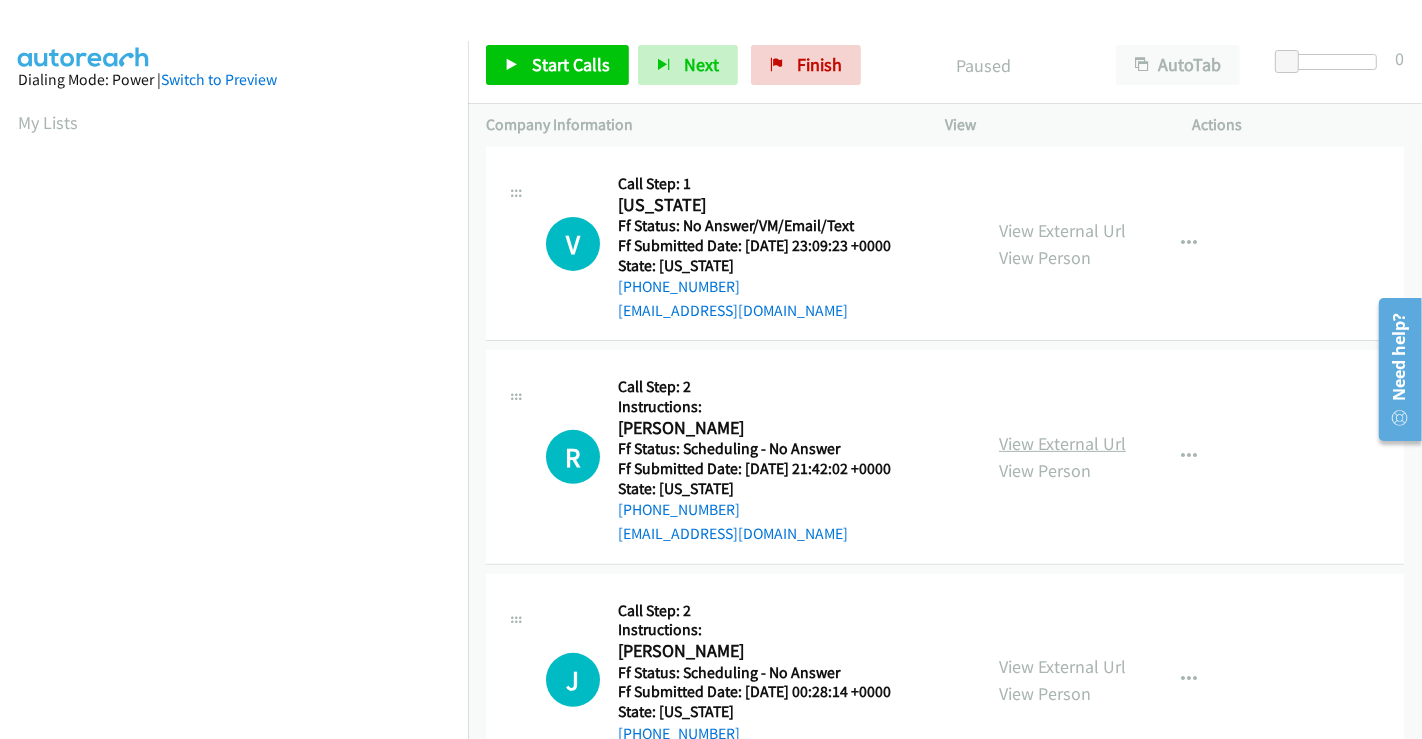 click on "View External Url" at bounding box center (1062, 443) 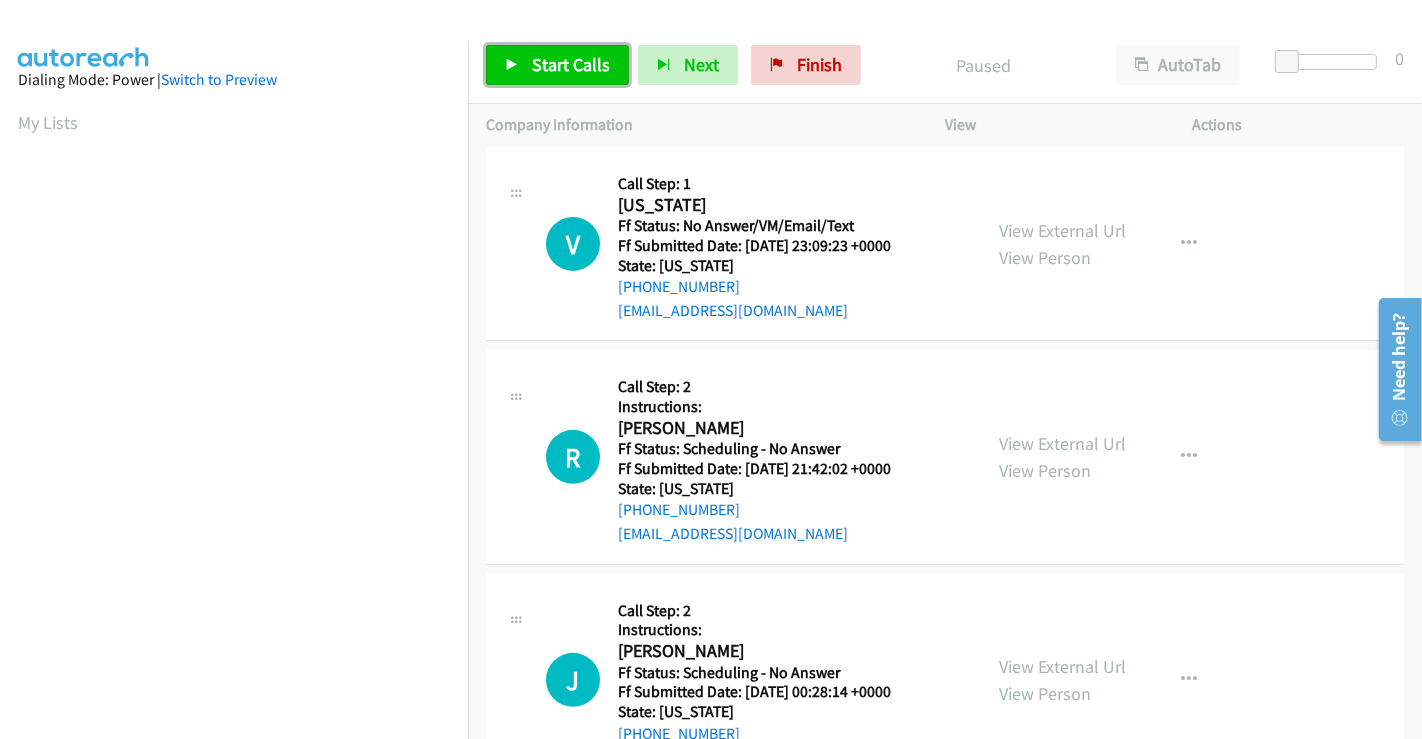 click on "Start Calls" at bounding box center (571, 64) 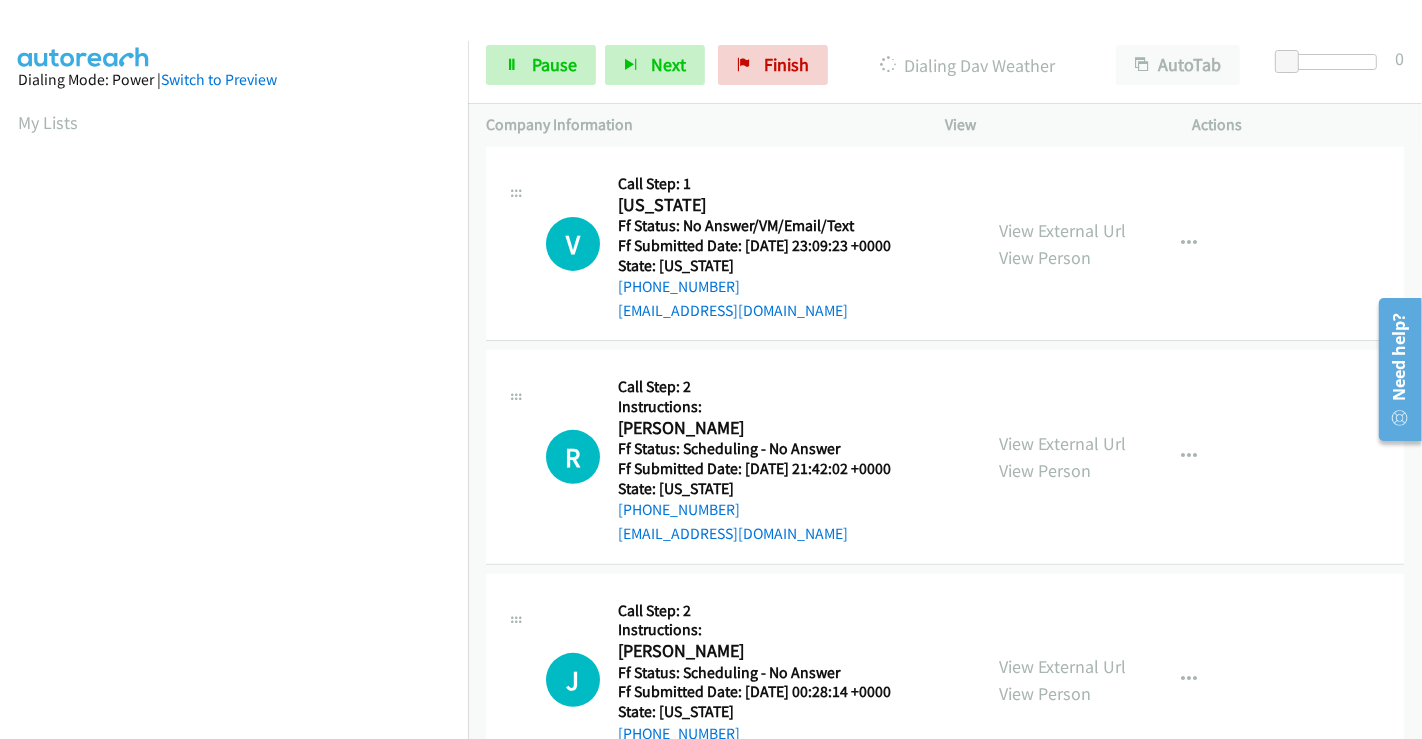 scroll, scrollTop: 385, scrollLeft: 0, axis: vertical 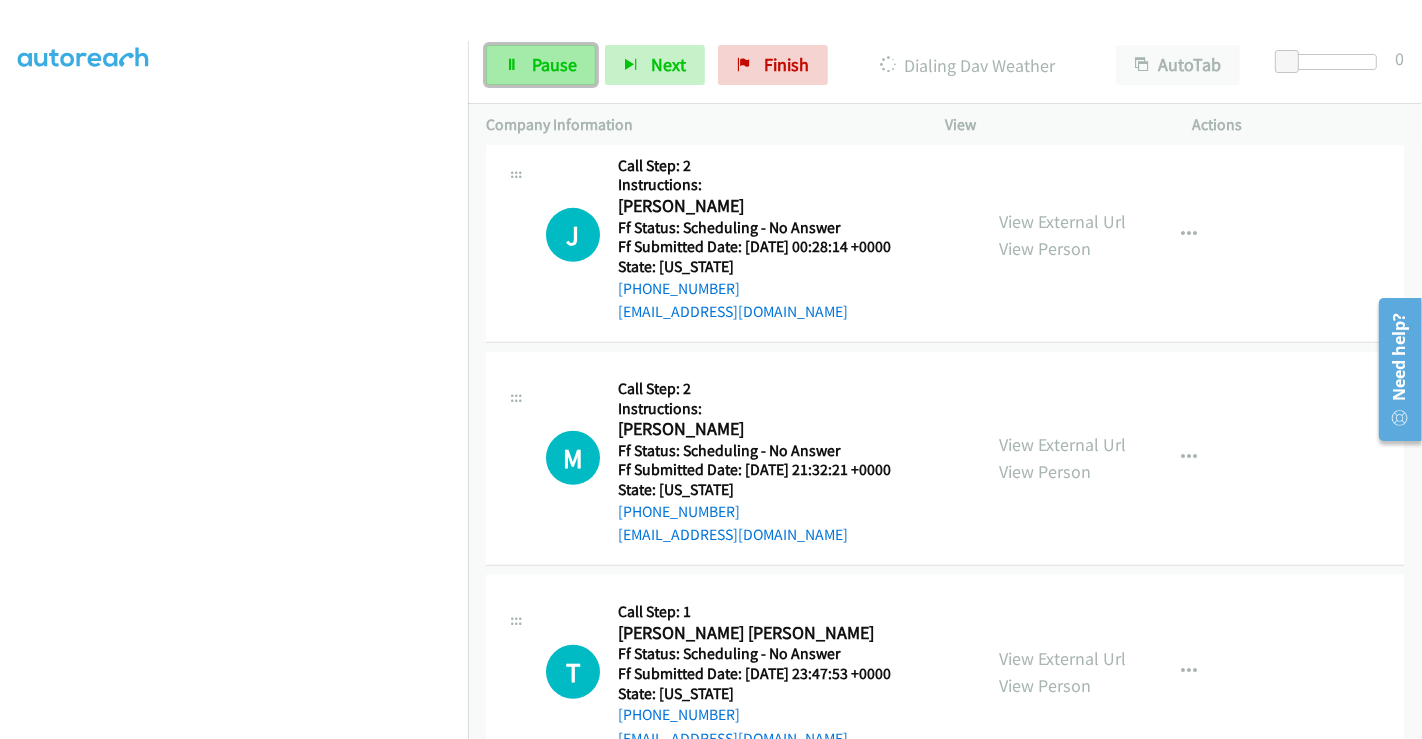 click on "Pause" at bounding box center [554, 64] 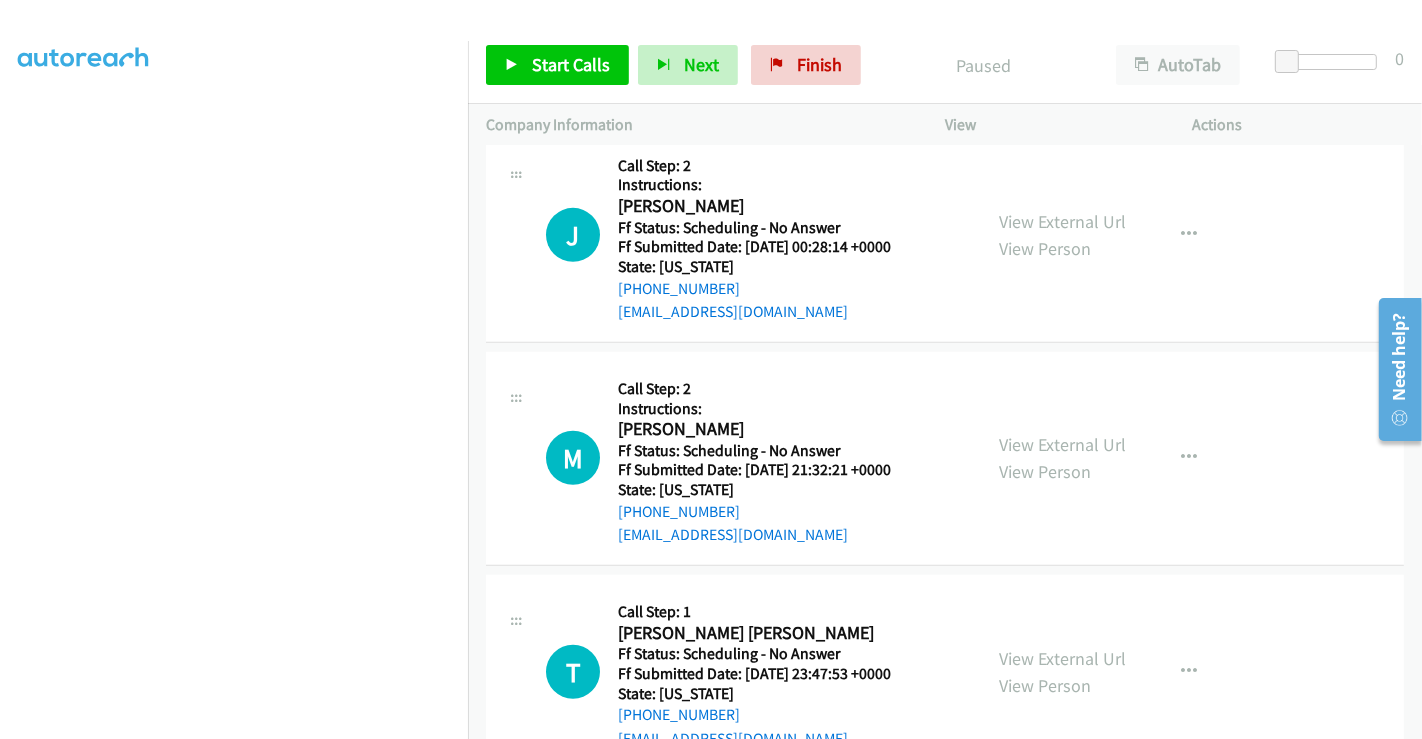 scroll, scrollTop: 0, scrollLeft: 0, axis: both 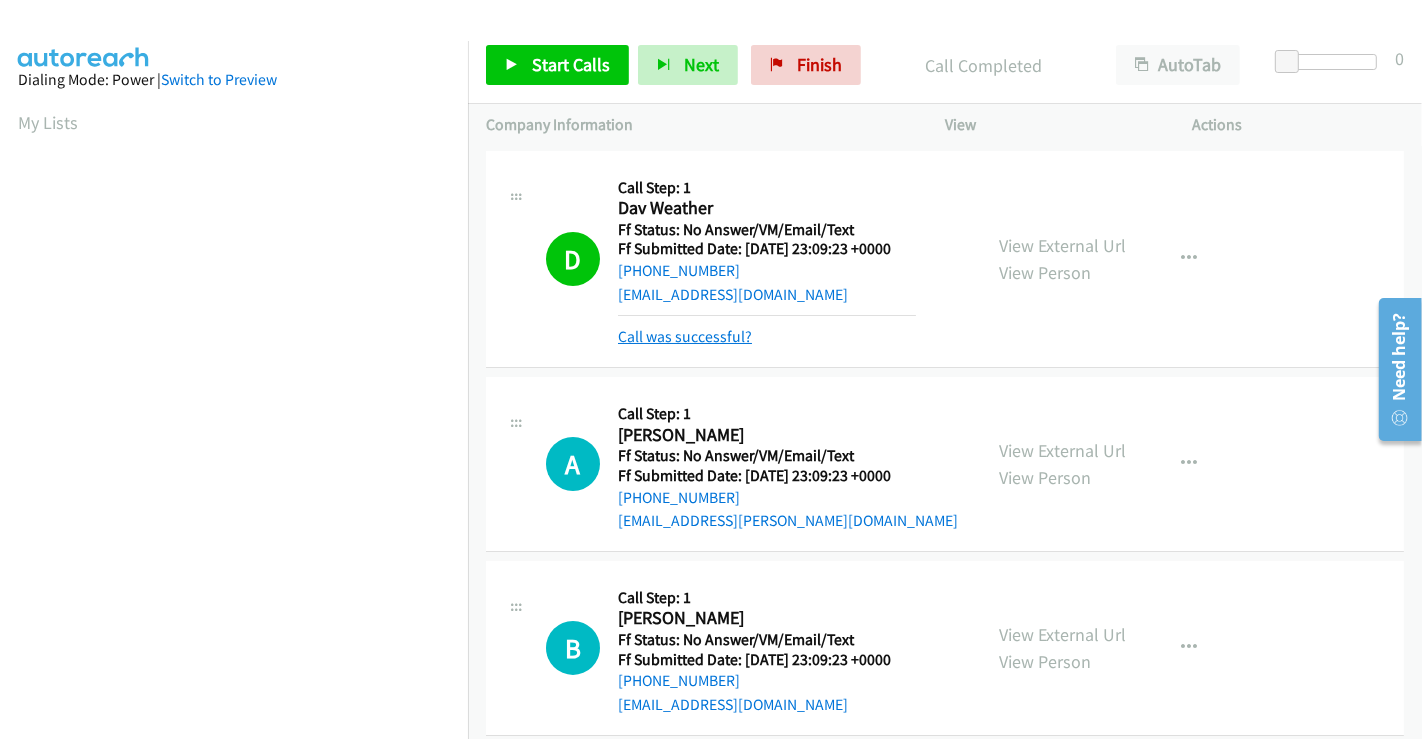 click on "Call was successful?" at bounding box center [685, 336] 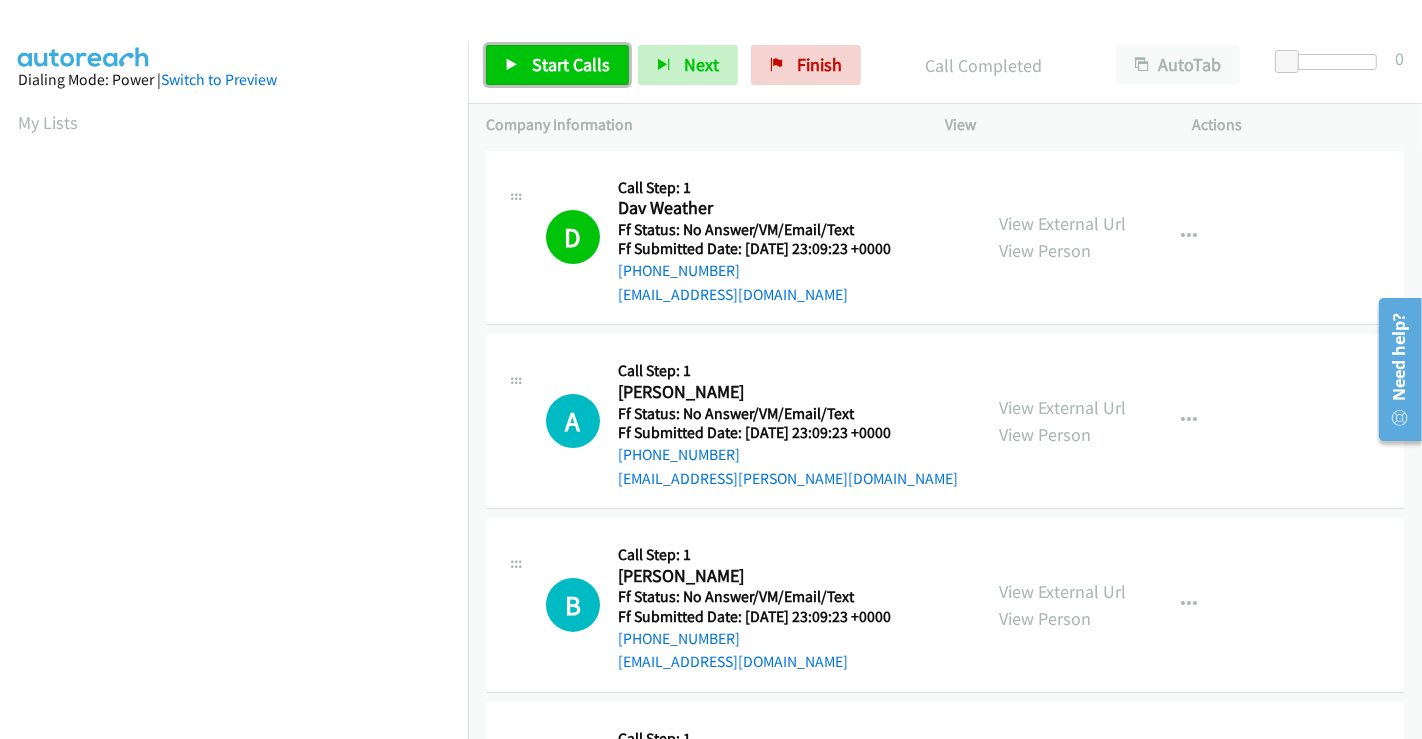 click on "Start Calls" at bounding box center (571, 64) 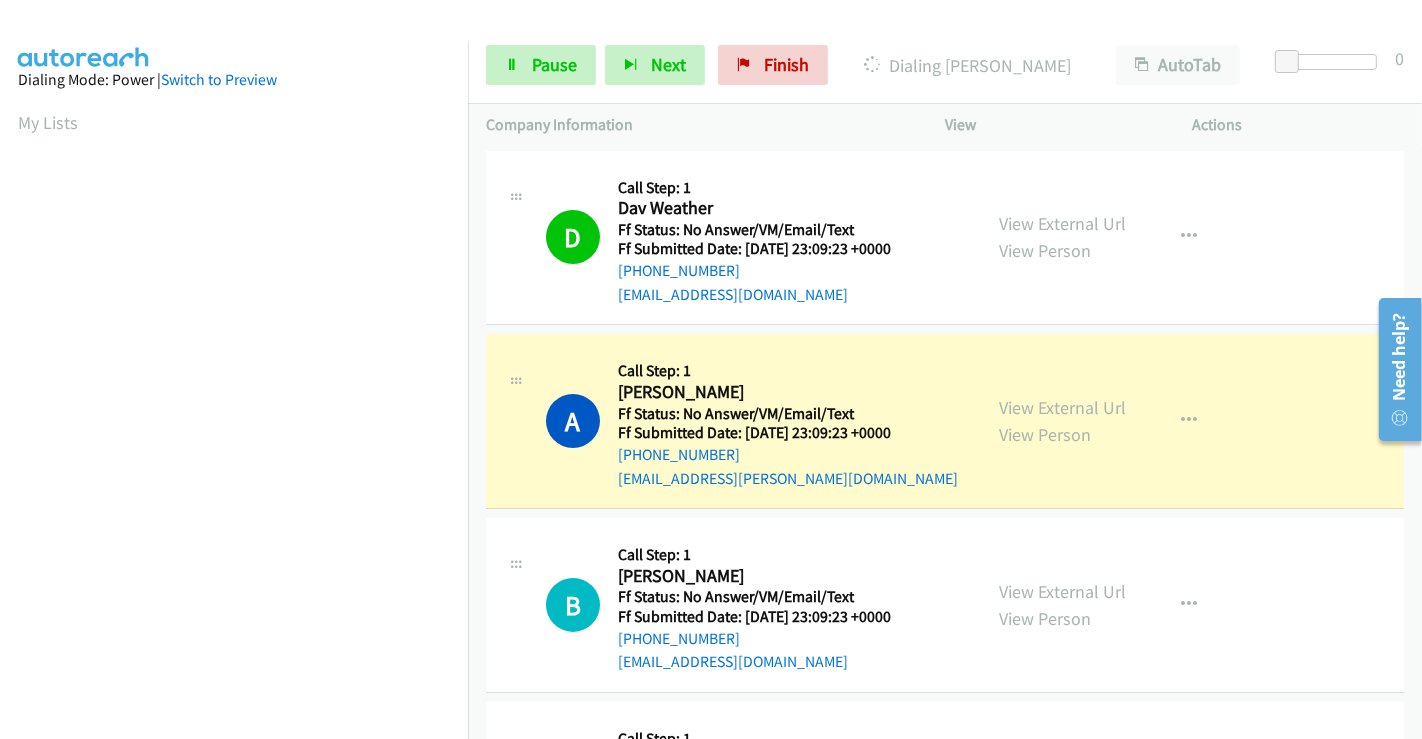 scroll, scrollTop: 385, scrollLeft: 0, axis: vertical 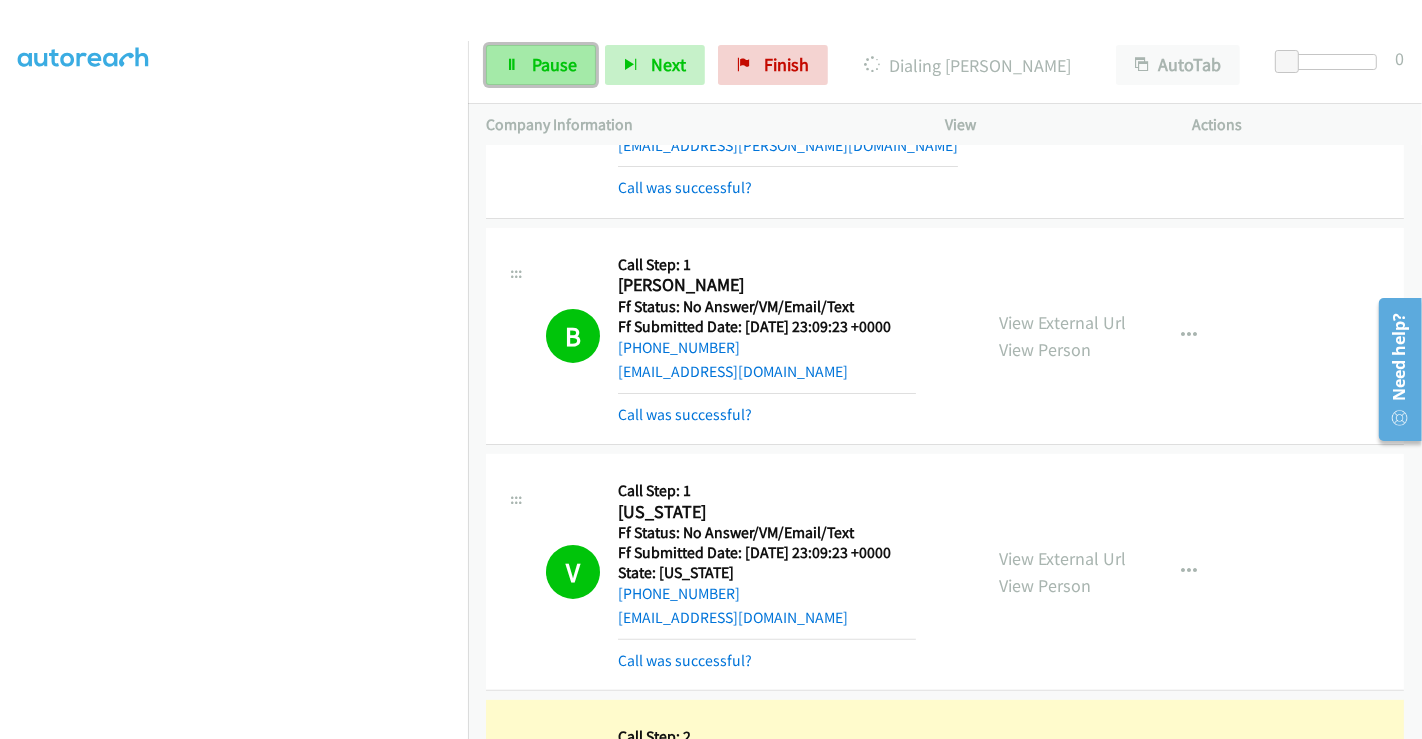click on "Pause" at bounding box center [554, 64] 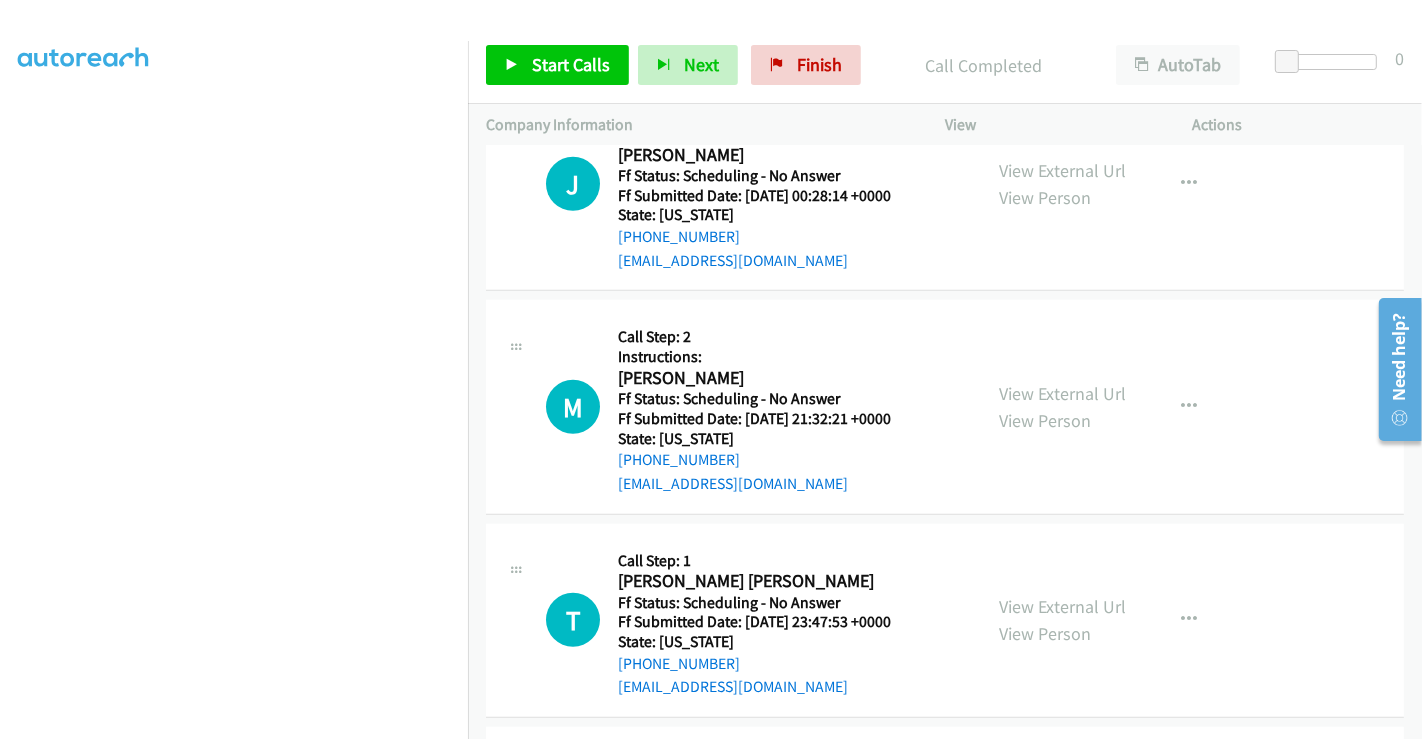 scroll, scrollTop: 1111, scrollLeft: 0, axis: vertical 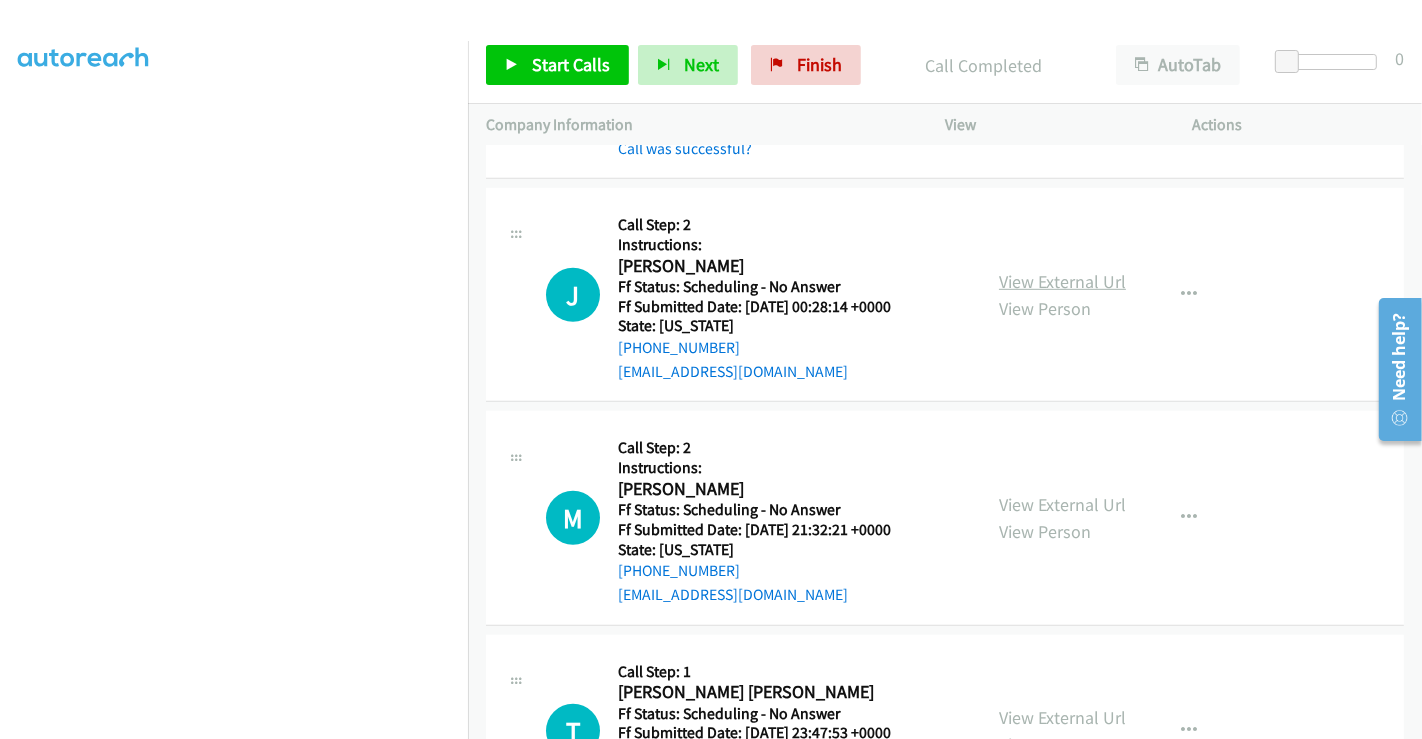 click on "View External Url" at bounding box center (1062, 281) 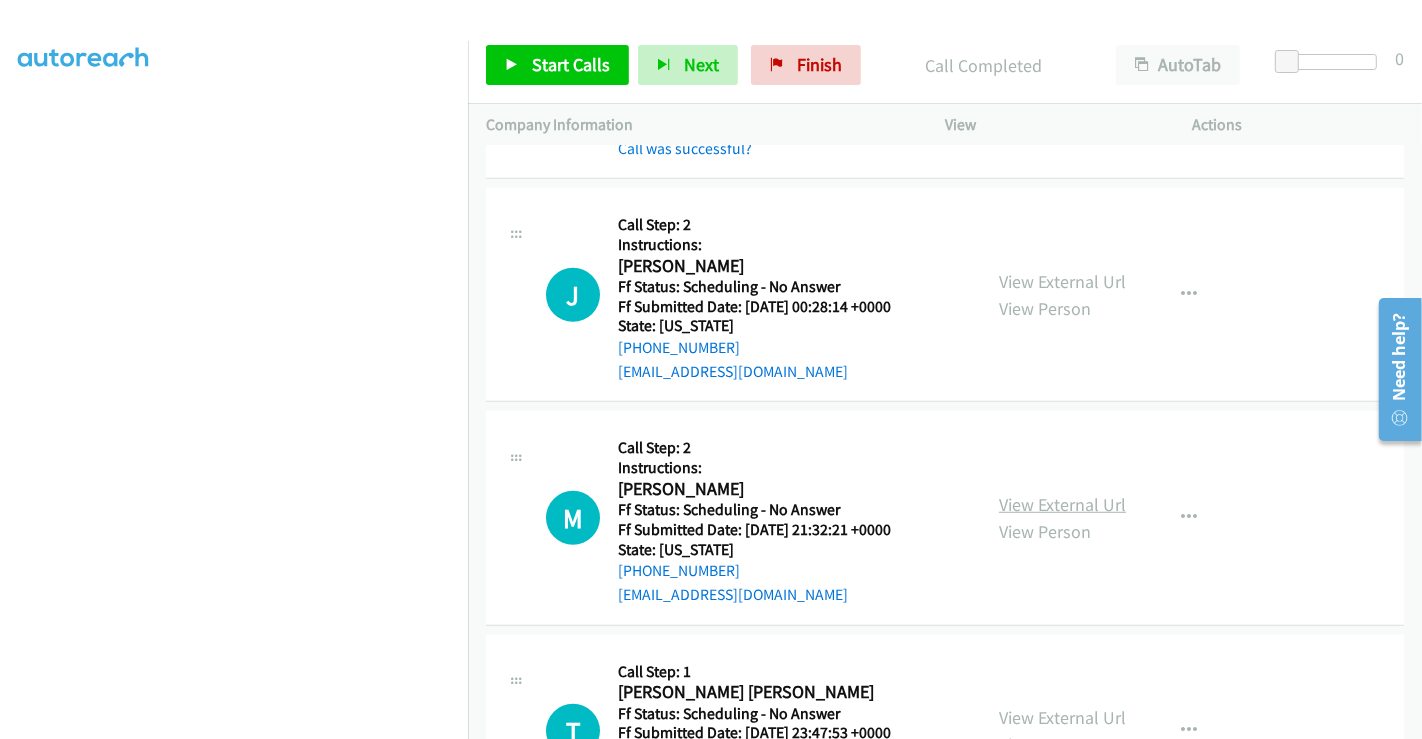 click on "View External Url" at bounding box center [1062, 504] 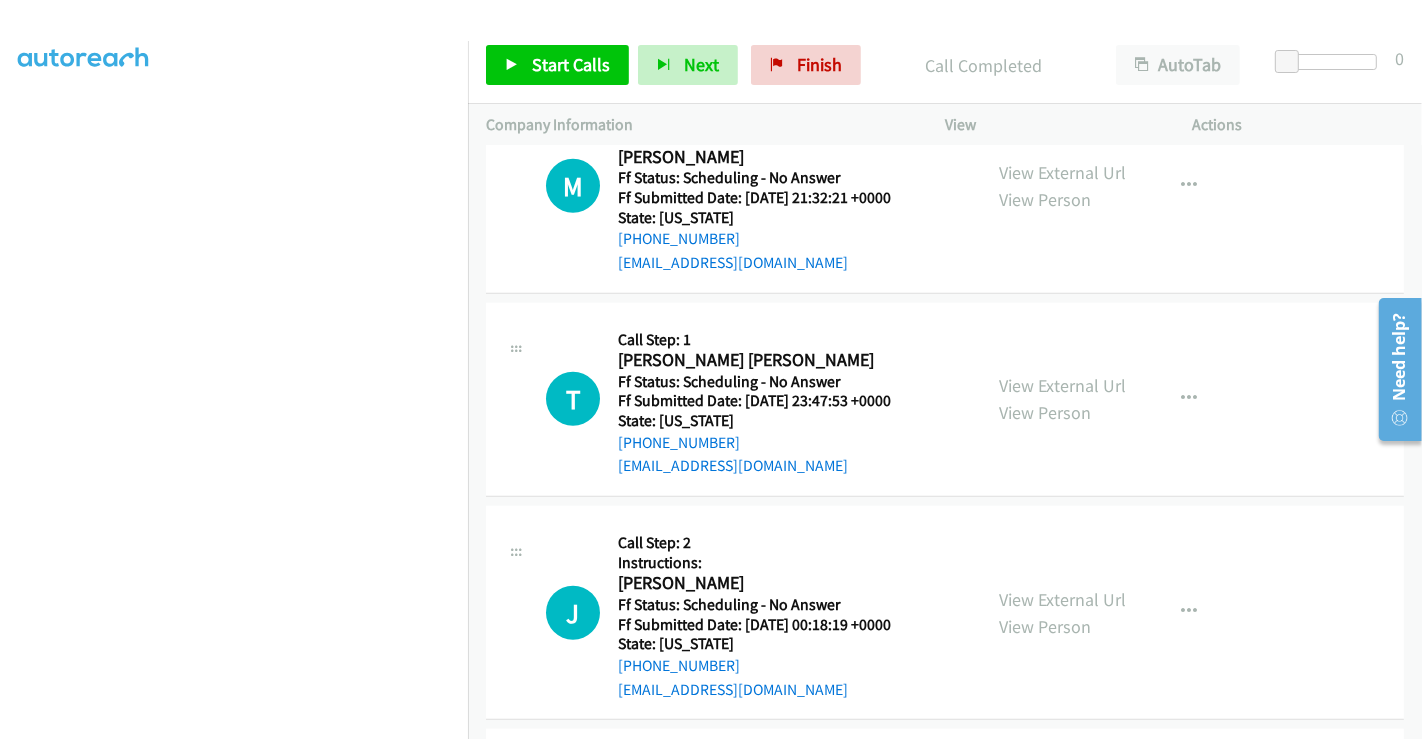 scroll, scrollTop: 1444, scrollLeft: 0, axis: vertical 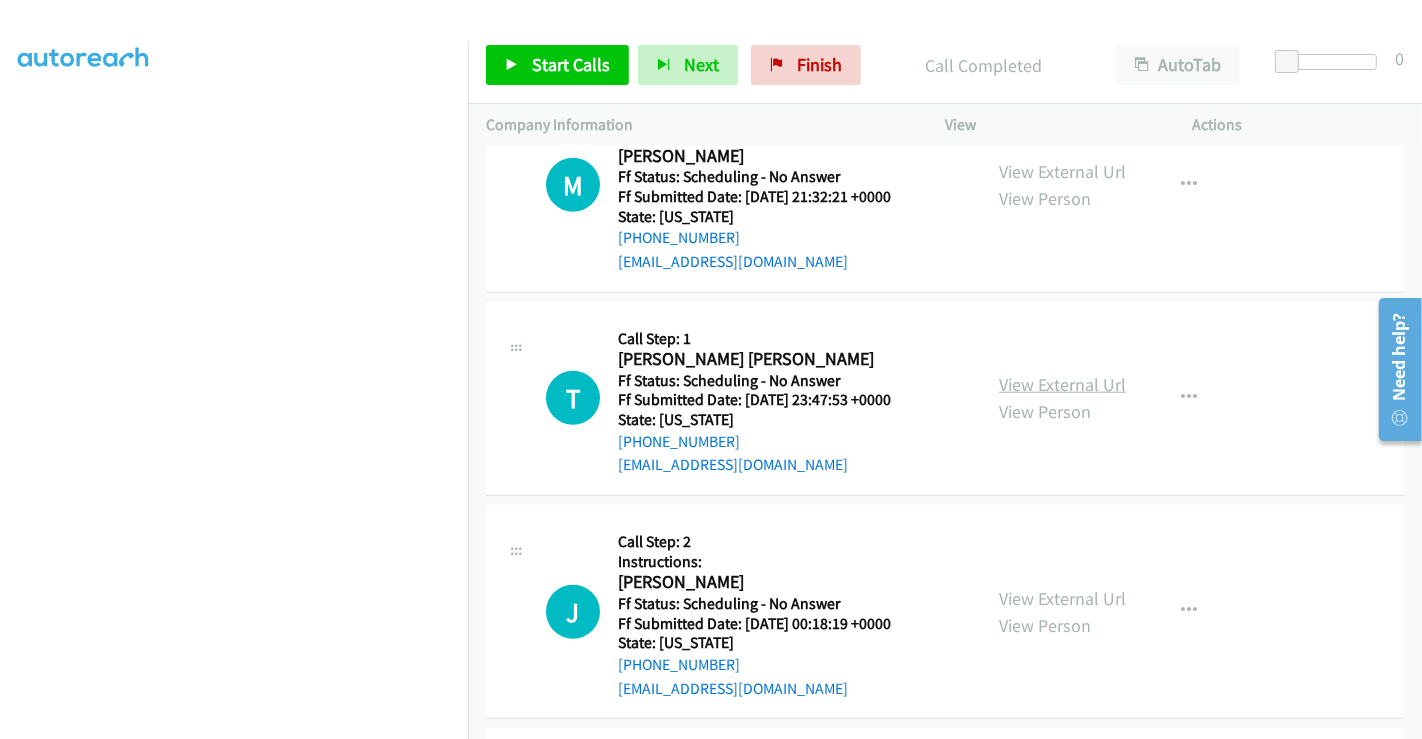 click on "View External Url" at bounding box center (1062, 384) 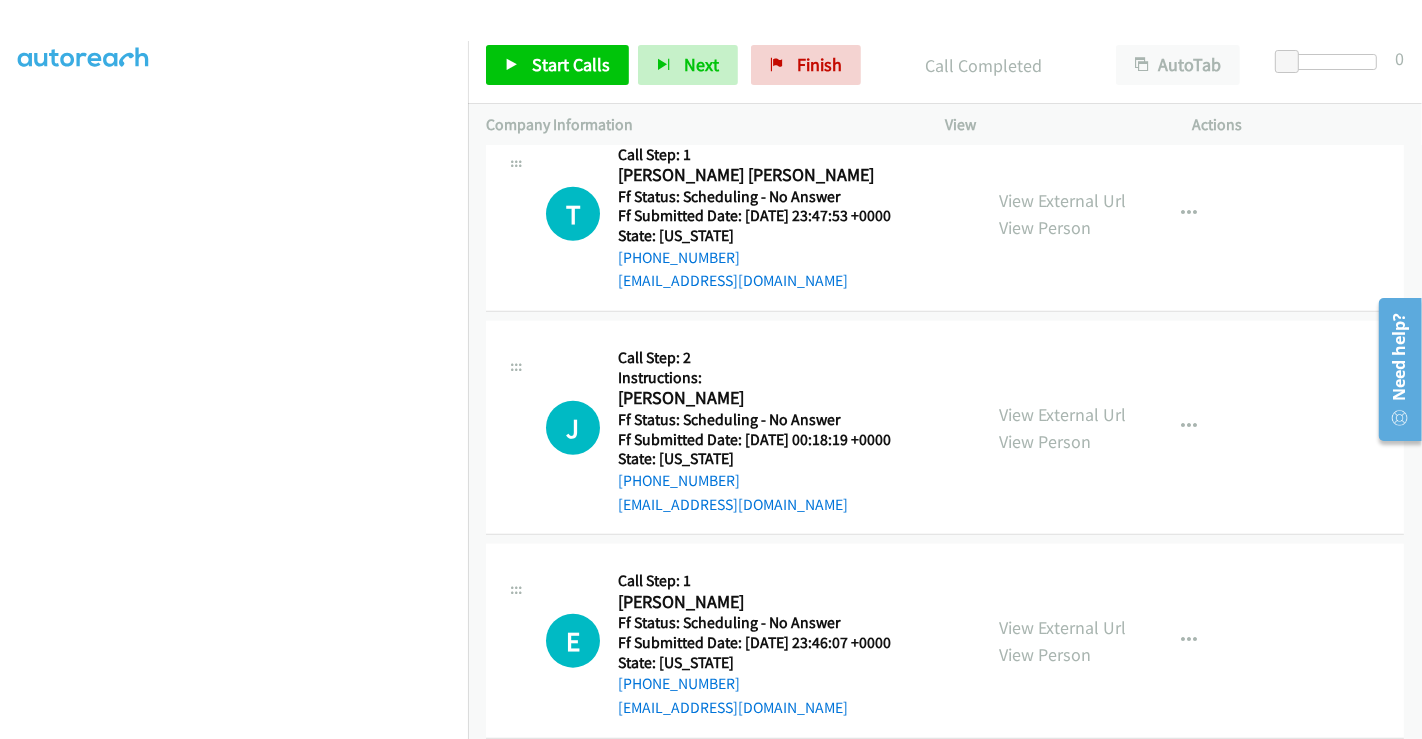 scroll, scrollTop: 1666, scrollLeft: 0, axis: vertical 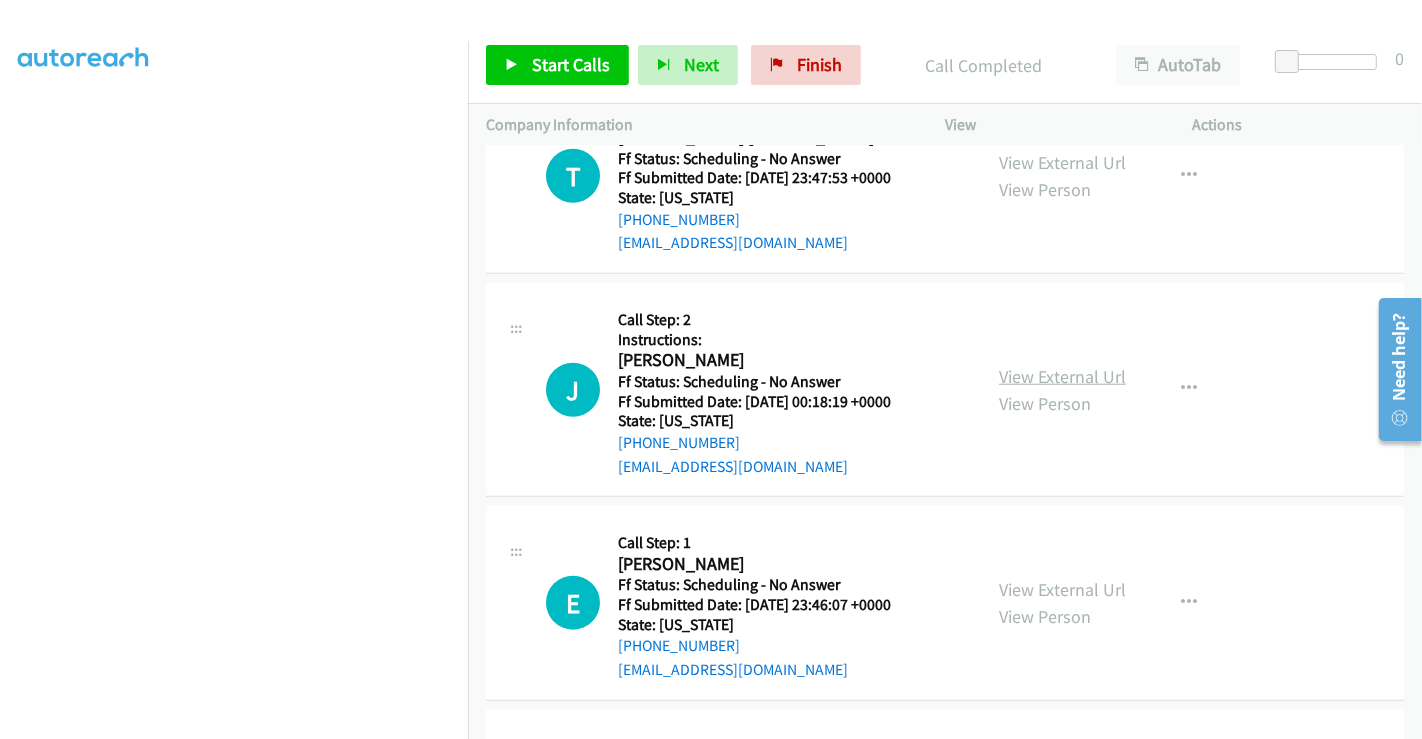 click on "View External Url" at bounding box center [1062, 376] 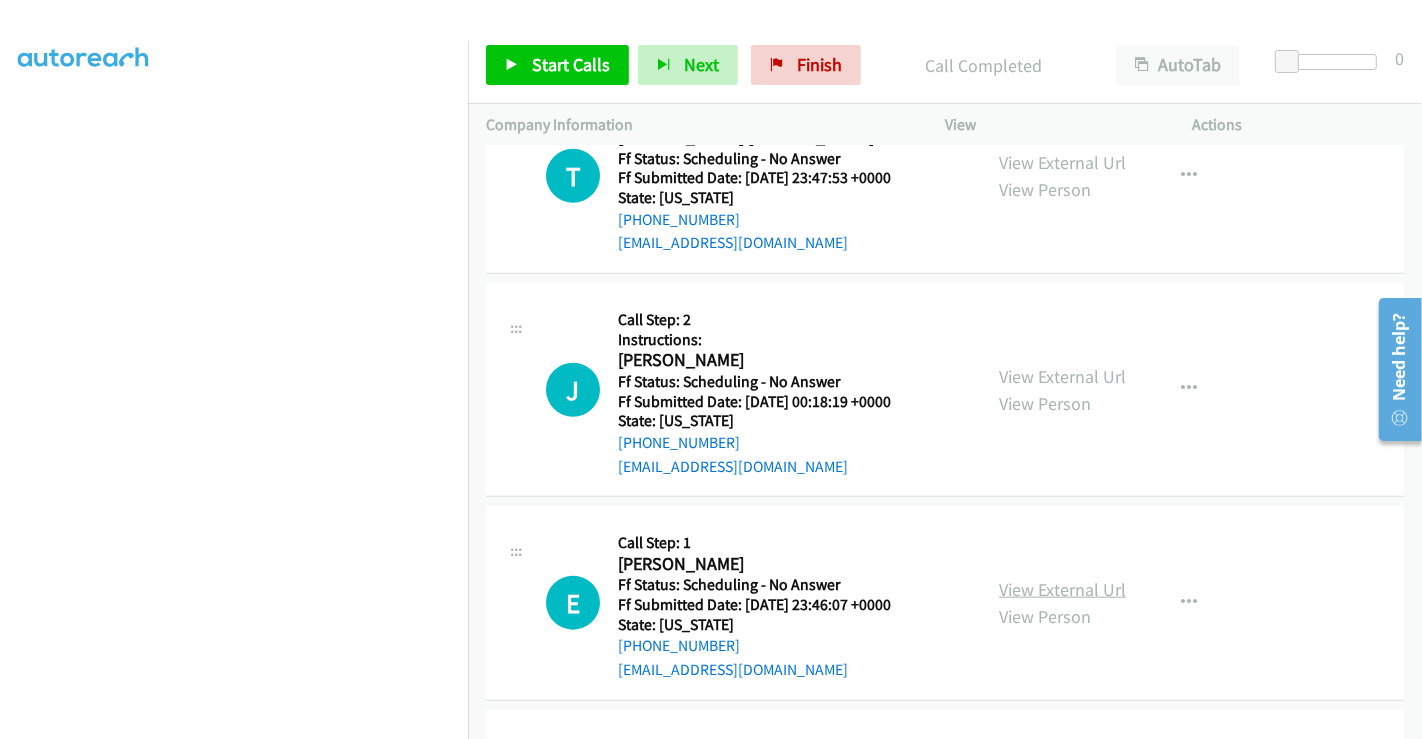 click on "View External Url" at bounding box center (1062, 589) 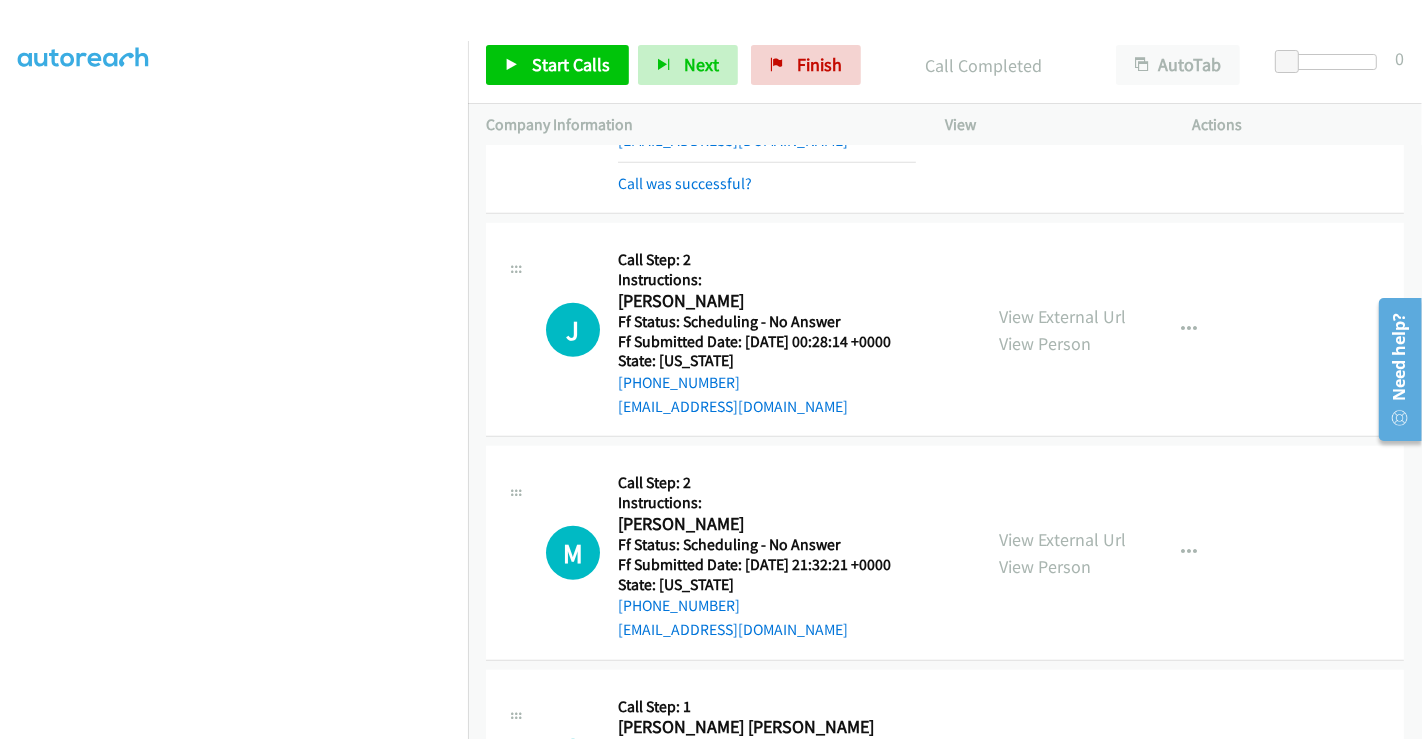 scroll, scrollTop: 1111, scrollLeft: 0, axis: vertical 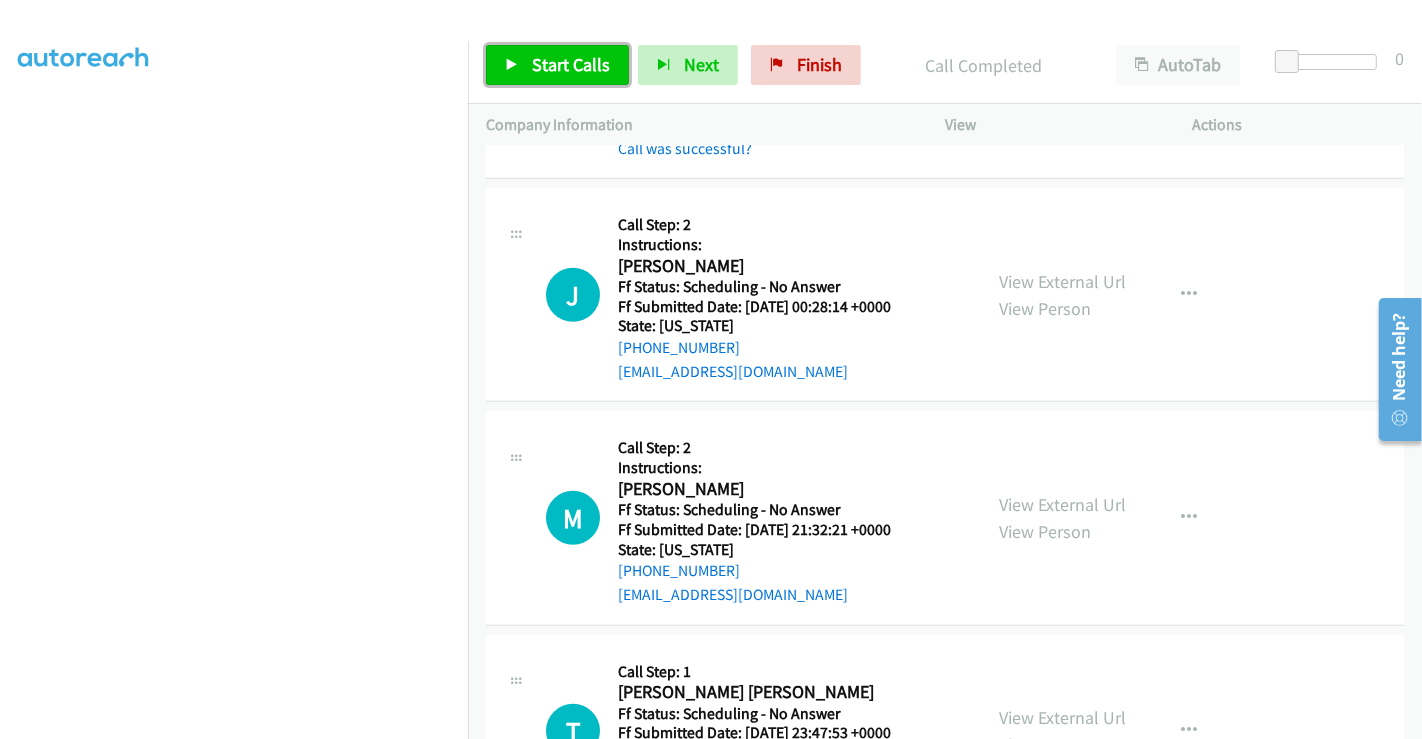 click on "Start Calls" at bounding box center (557, 65) 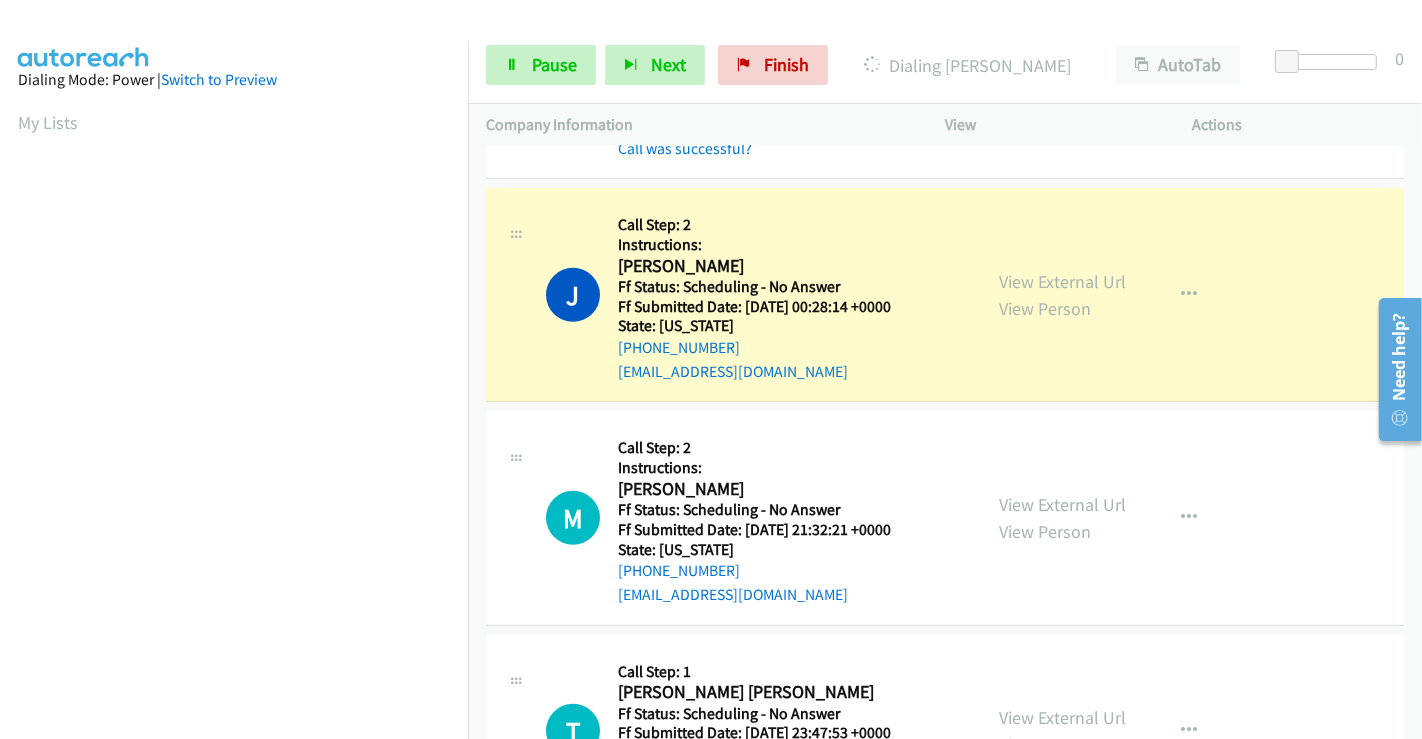 scroll, scrollTop: 385, scrollLeft: 0, axis: vertical 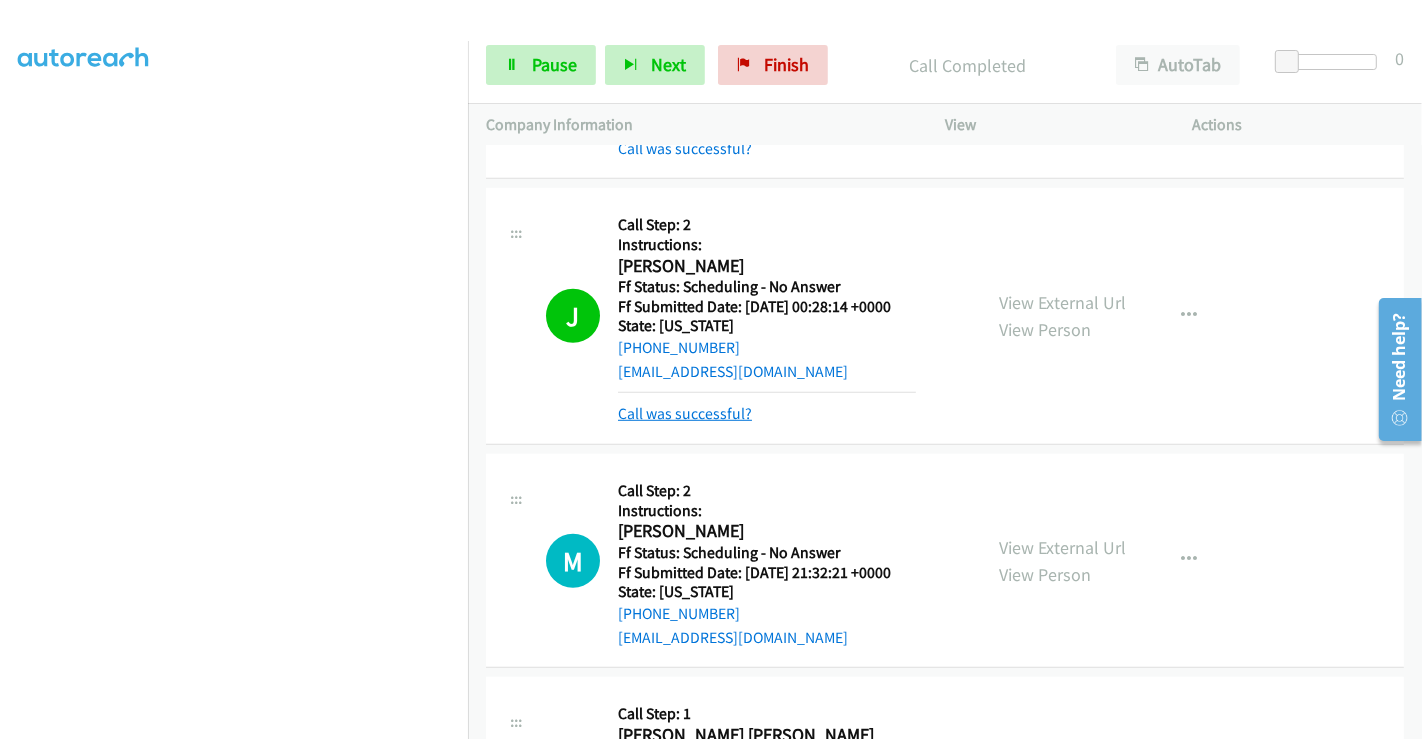 click on "Call was successful?" at bounding box center [685, 413] 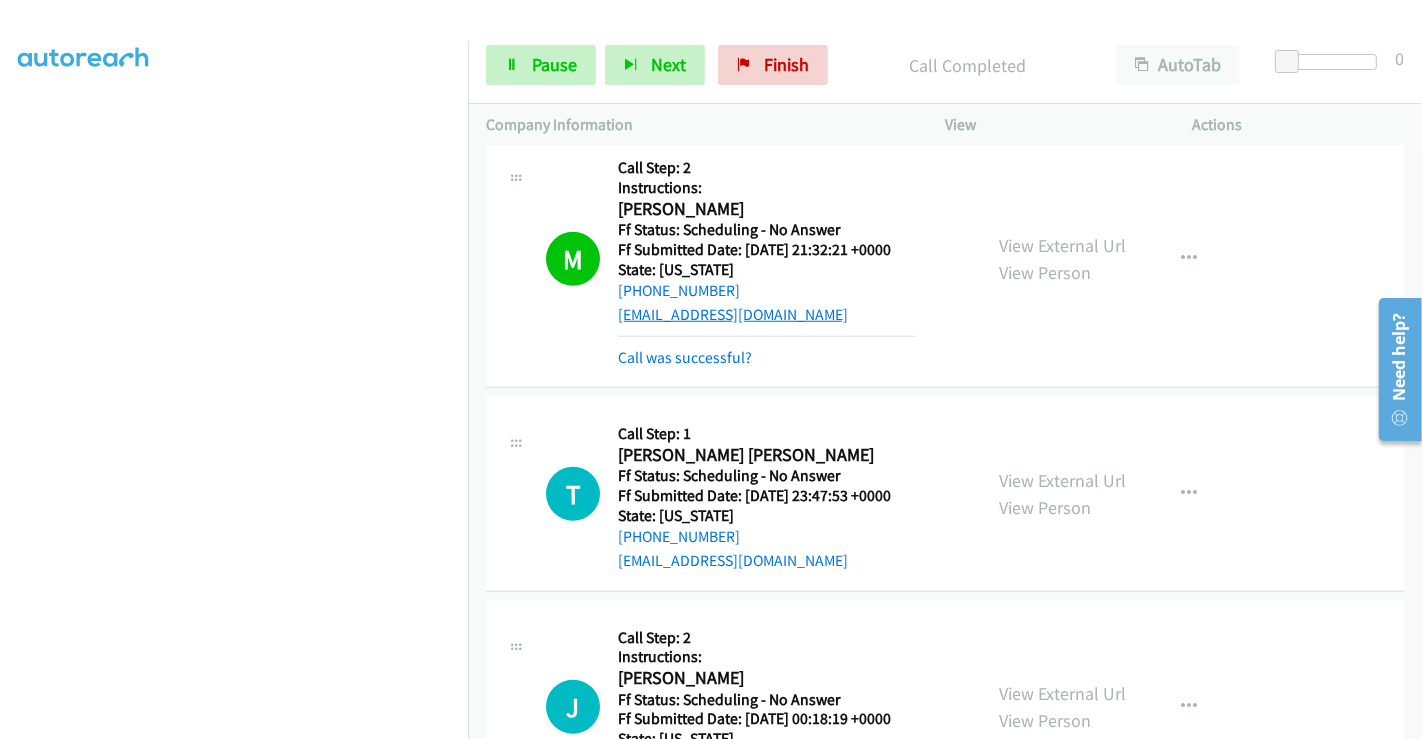 scroll, scrollTop: 1444, scrollLeft: 0, axis: vertical 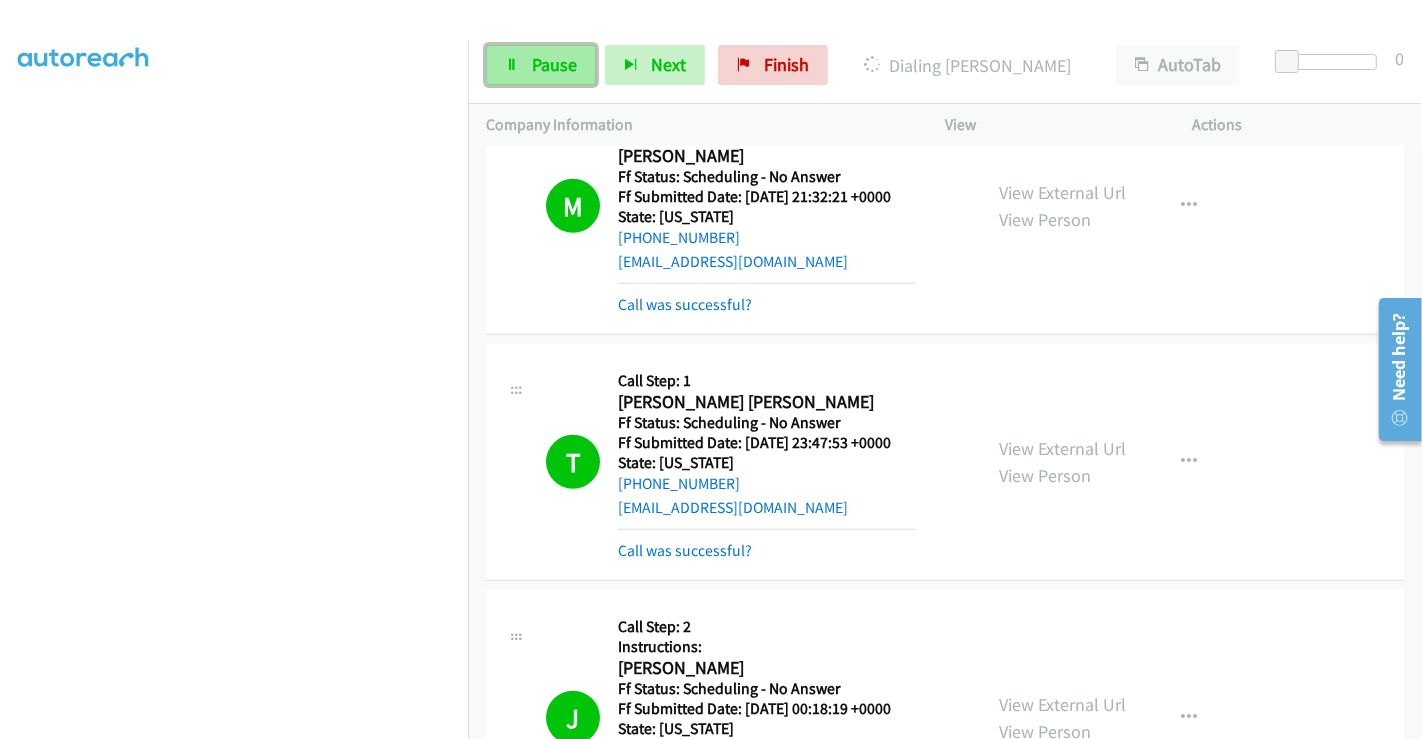 click on "Pause" at bounding box center [554, 64] 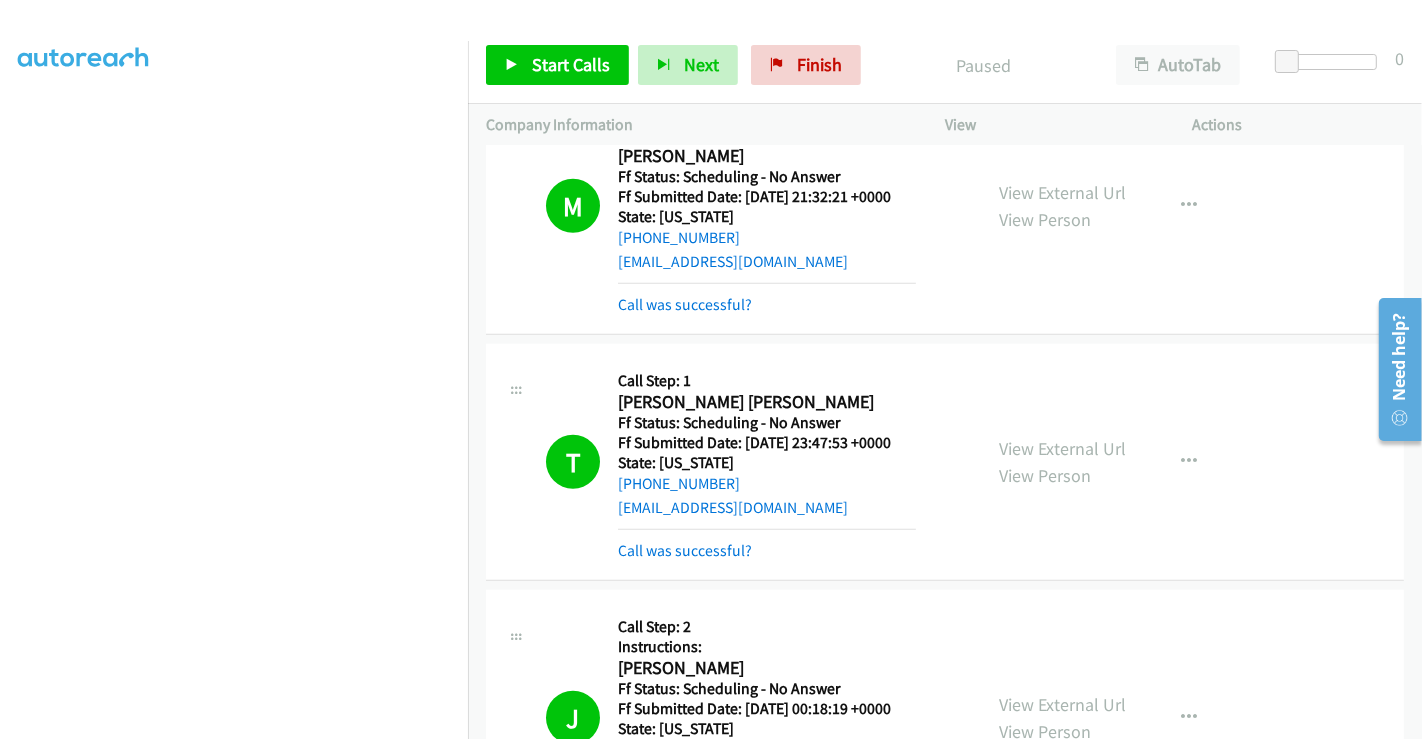scroll, scrollTop: 333, scrollLeft: 0, axis: vertical 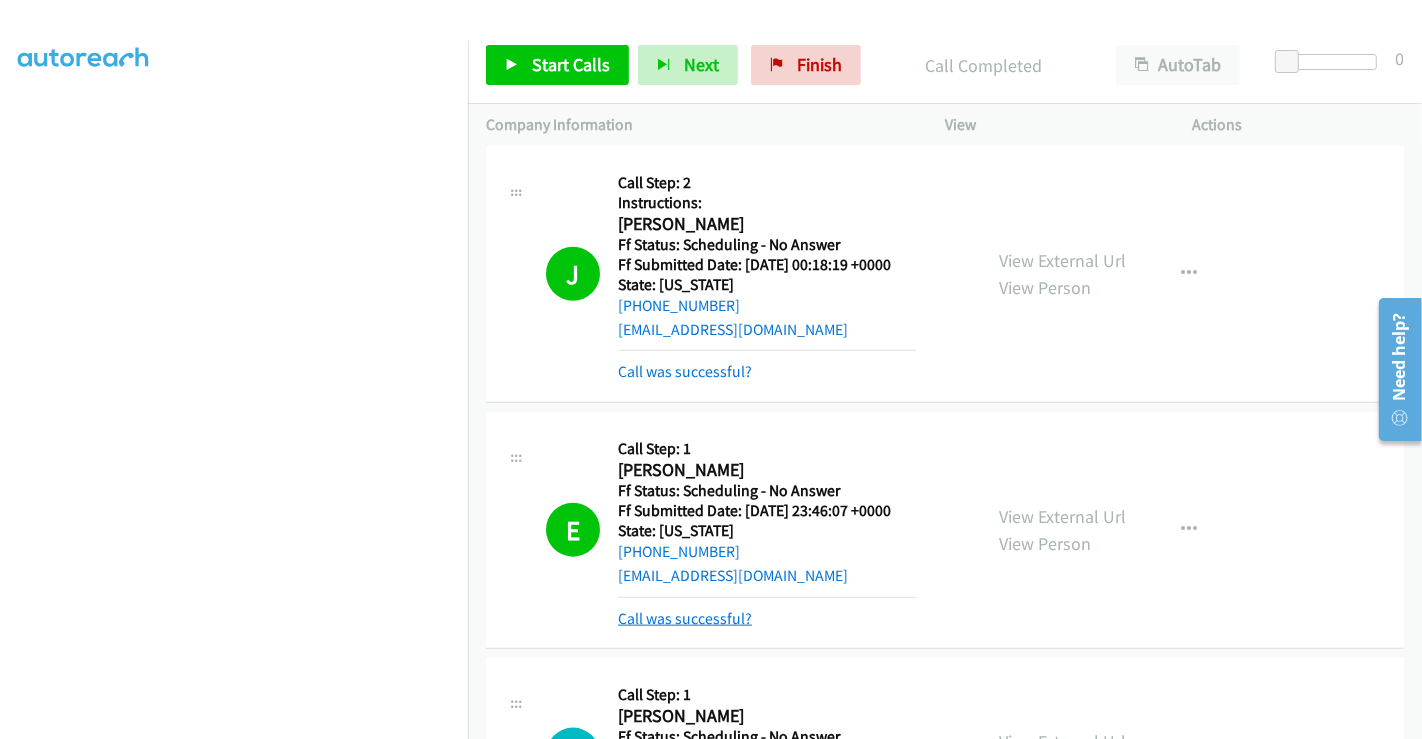 click on "Call was successful?" at bounding box center [685, 618] 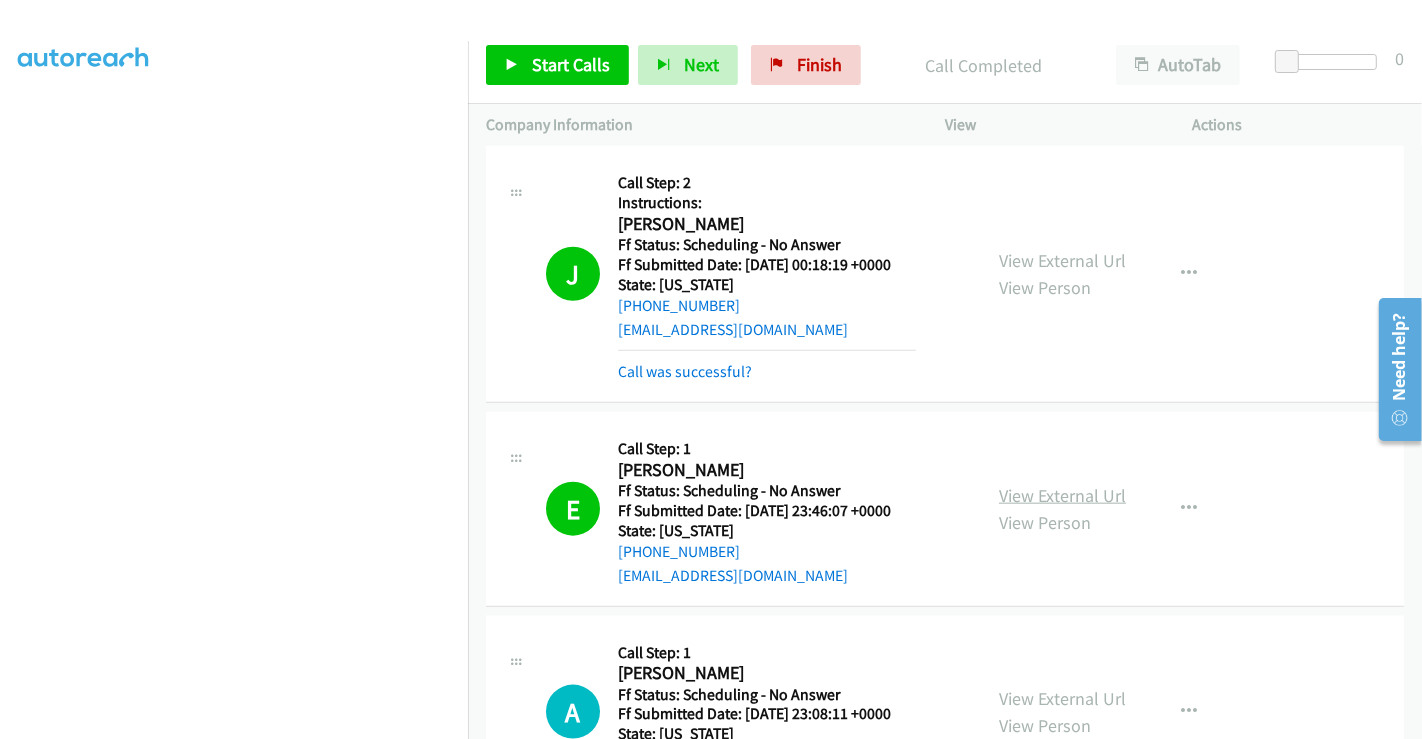 click on "View External Url" at bounding box center [1062, 495] 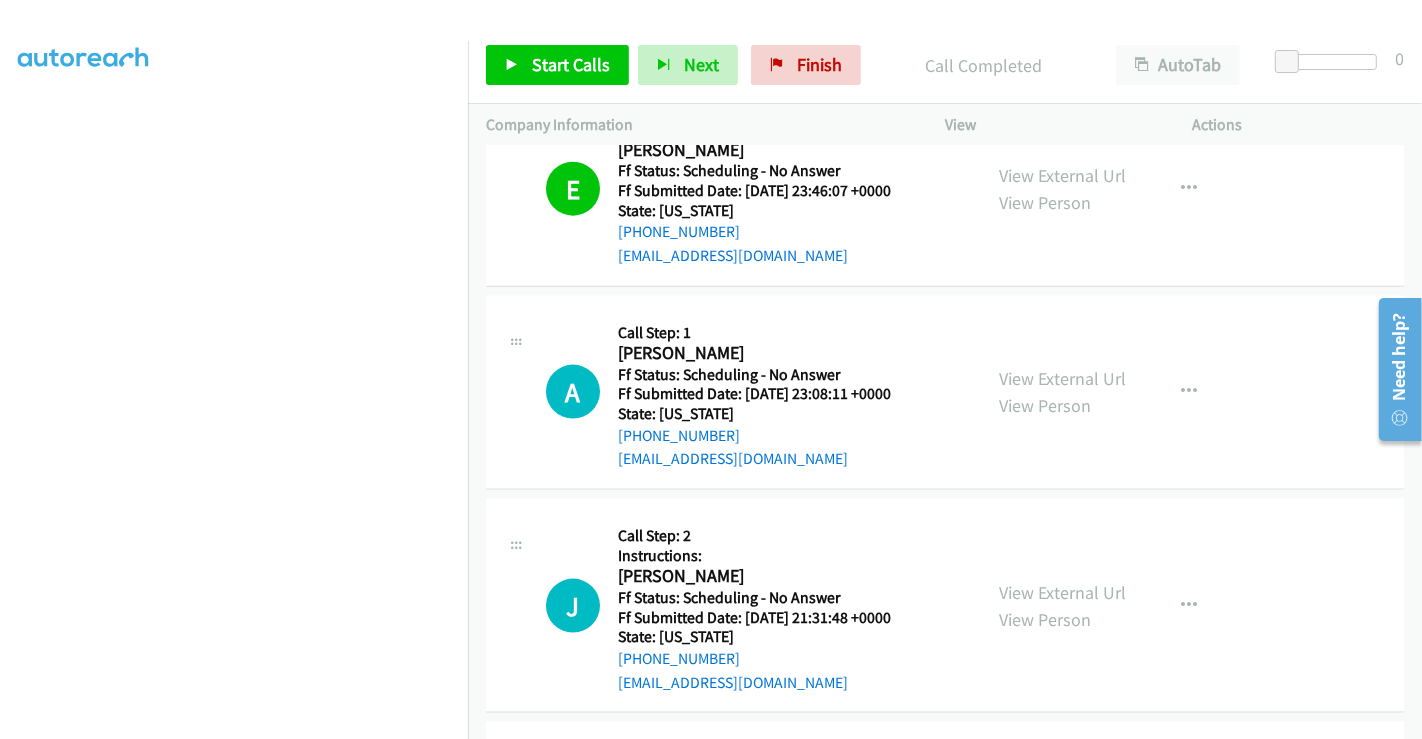 scroll, scrollTop: 2333, scrollLeft: 0, axis: vertical 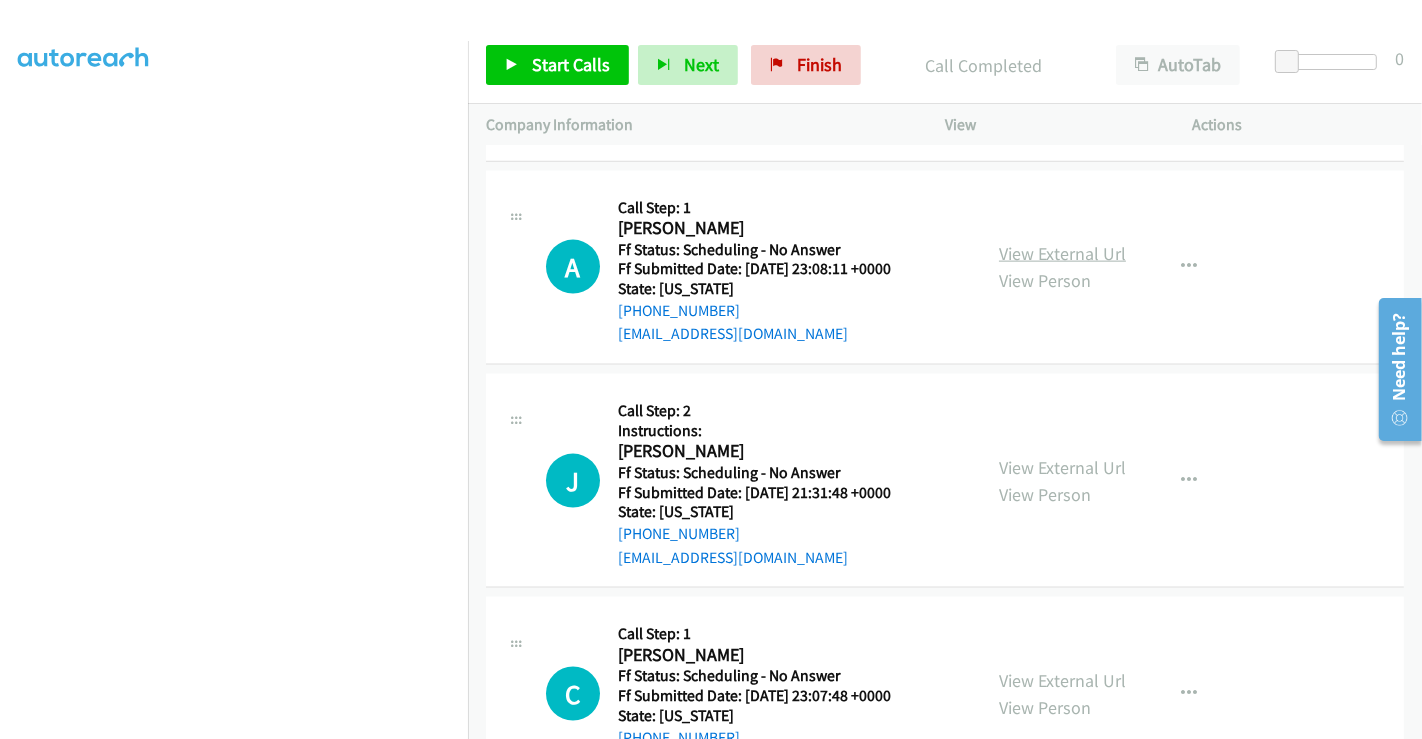 click on "View External Url" at bounding box center [1062, 253] 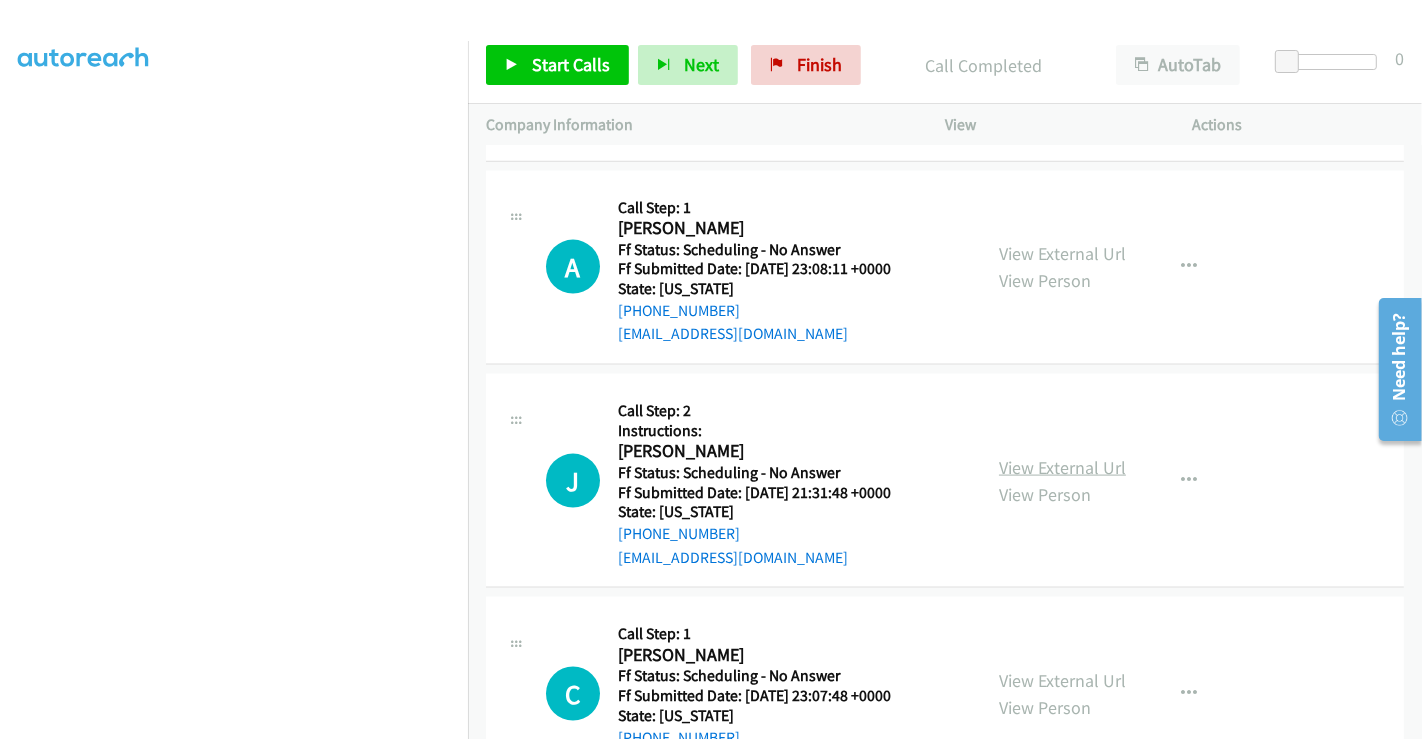 click on "View External Url" at bounding box center [1062, 467] 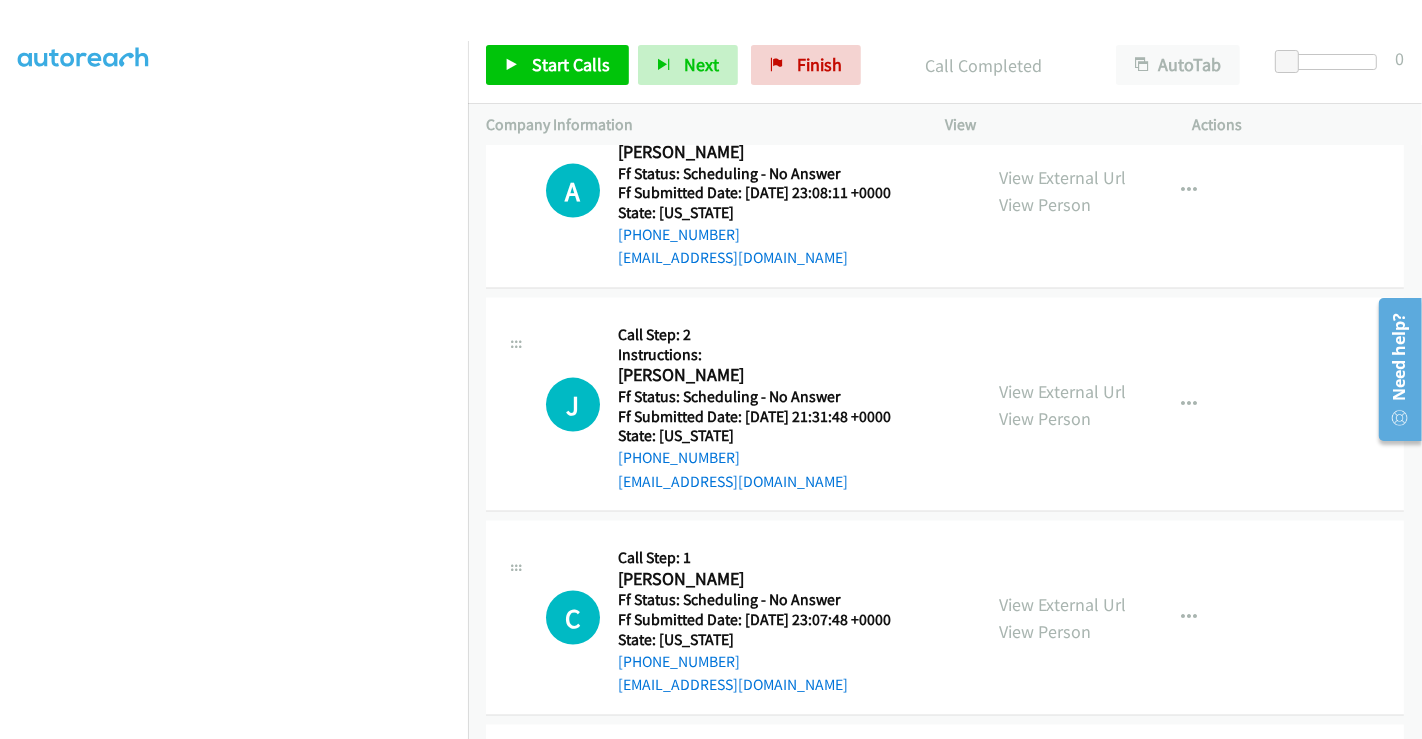 scroll, scrollTop: 2444, scrollLeft: 0, axis: vertical 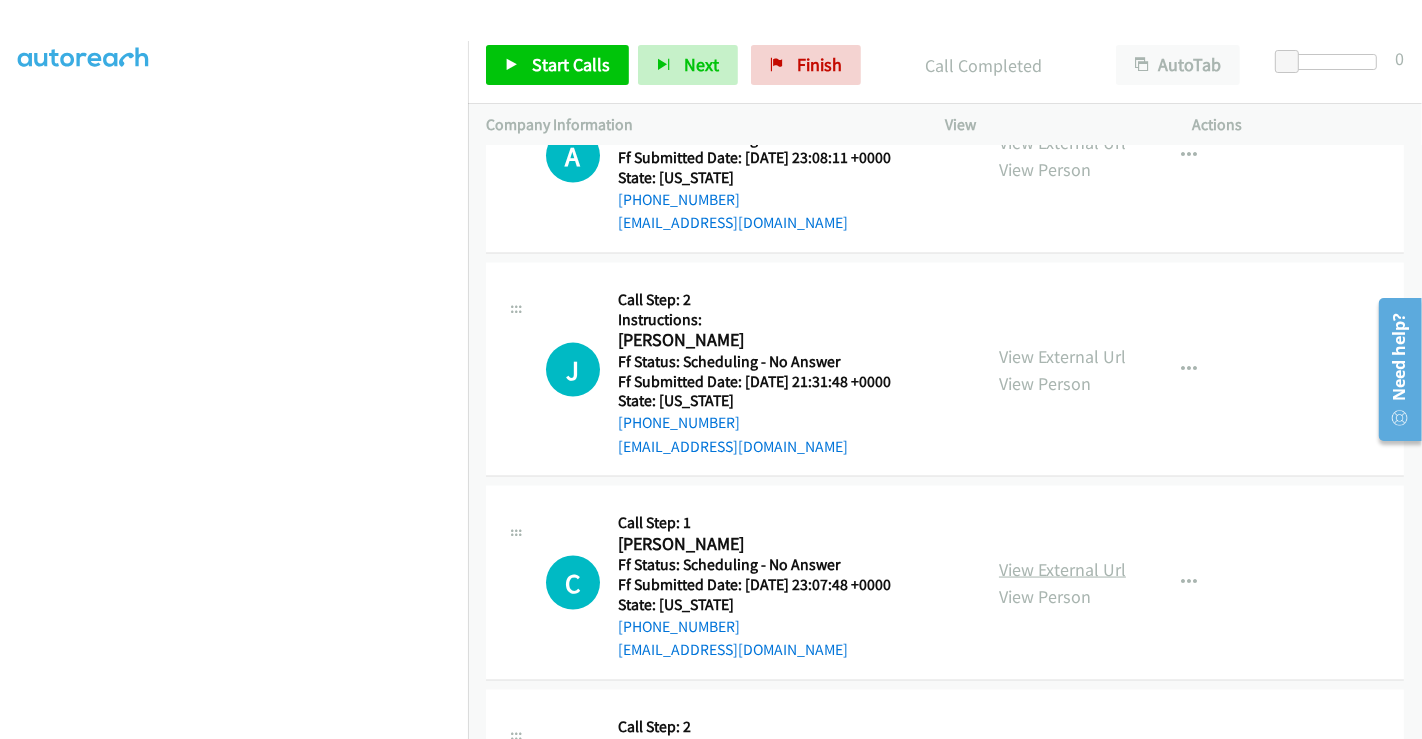 click on "View External Url" at bounding box center (1062, 569) 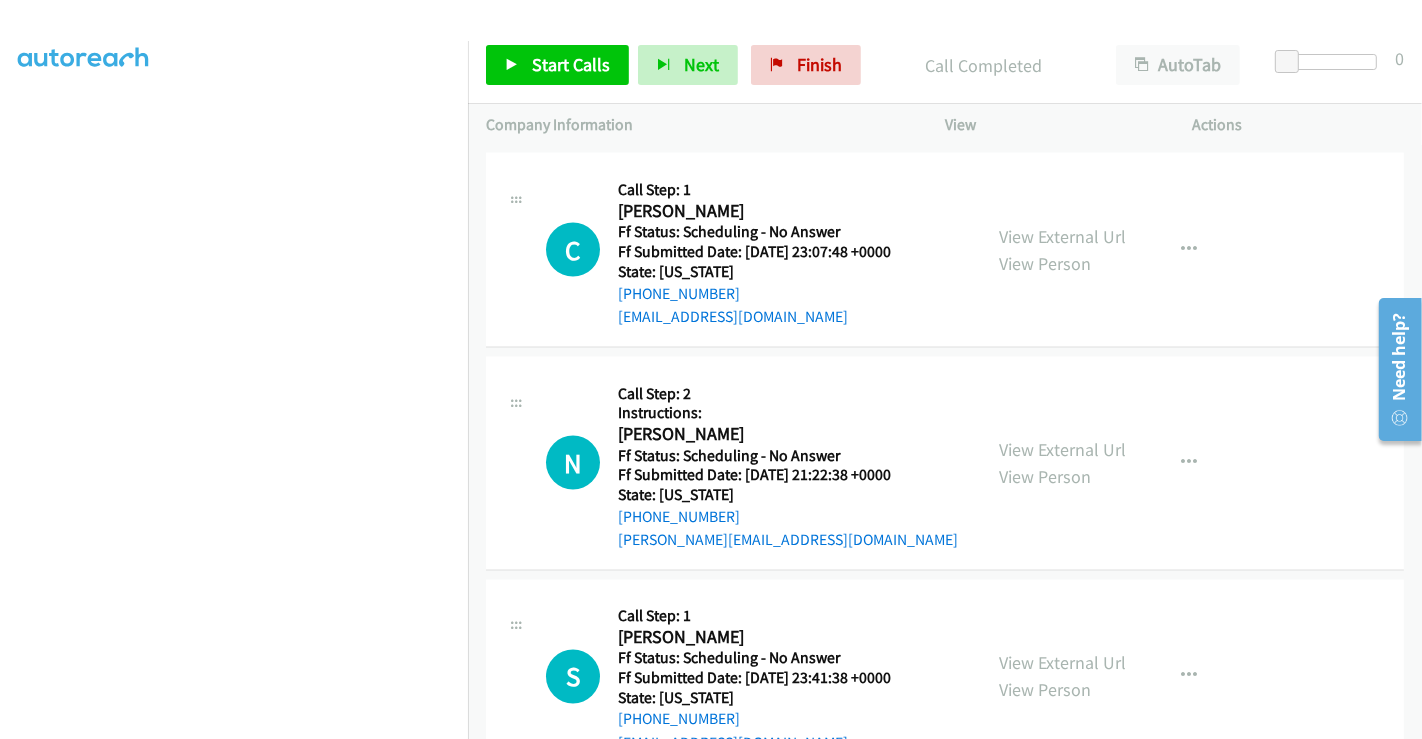 scroll, scrollTop: 2777, scrollLeft: 0, axis: vertical 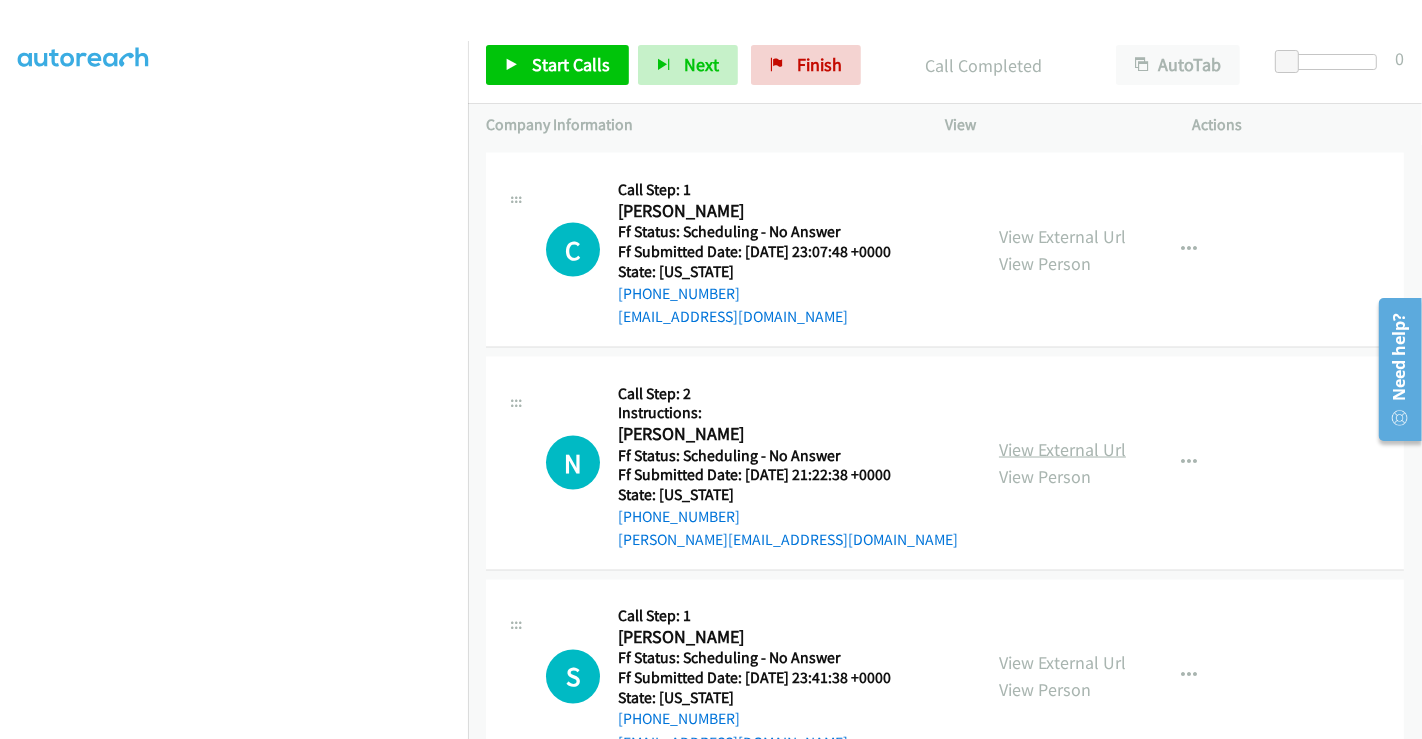click on "View External Url" at bounding box center [1062, 449] 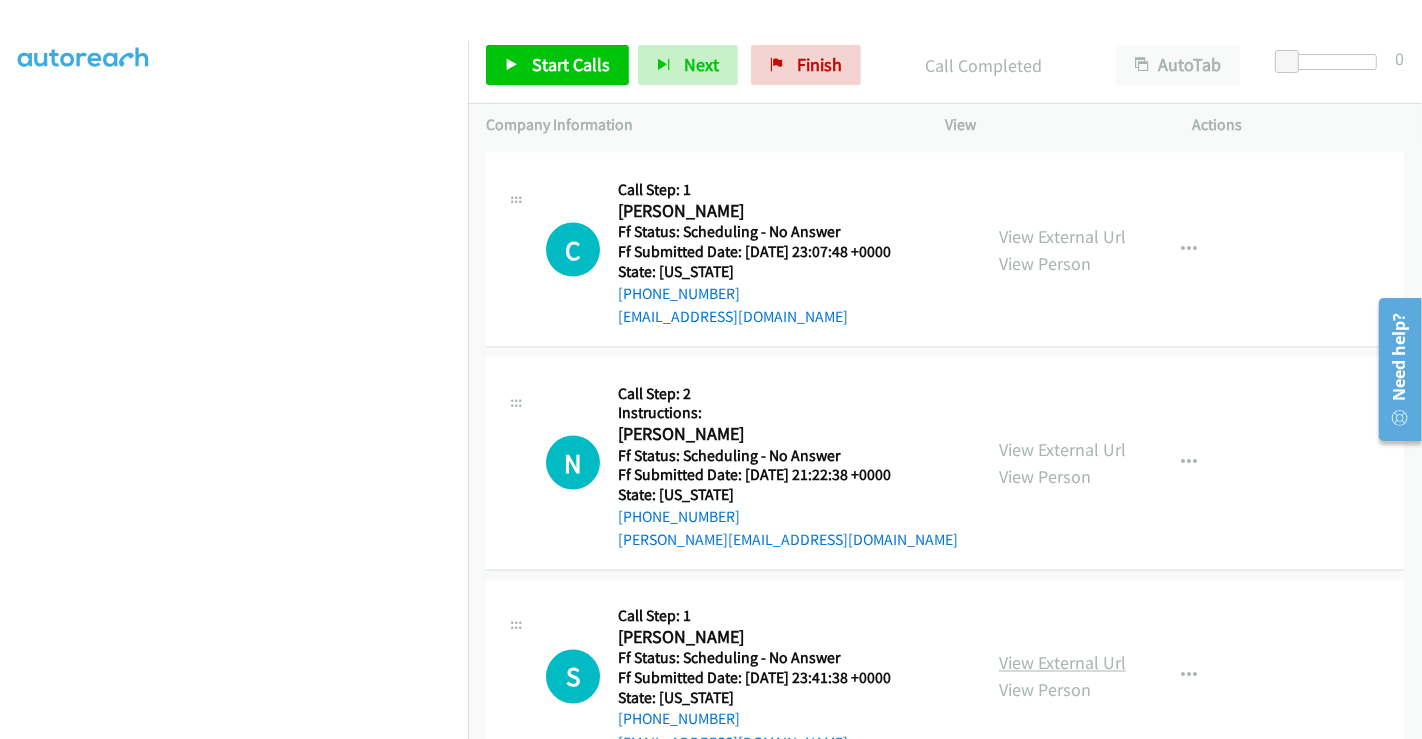 click on "View External Url" at bounding box center [1062, 663] 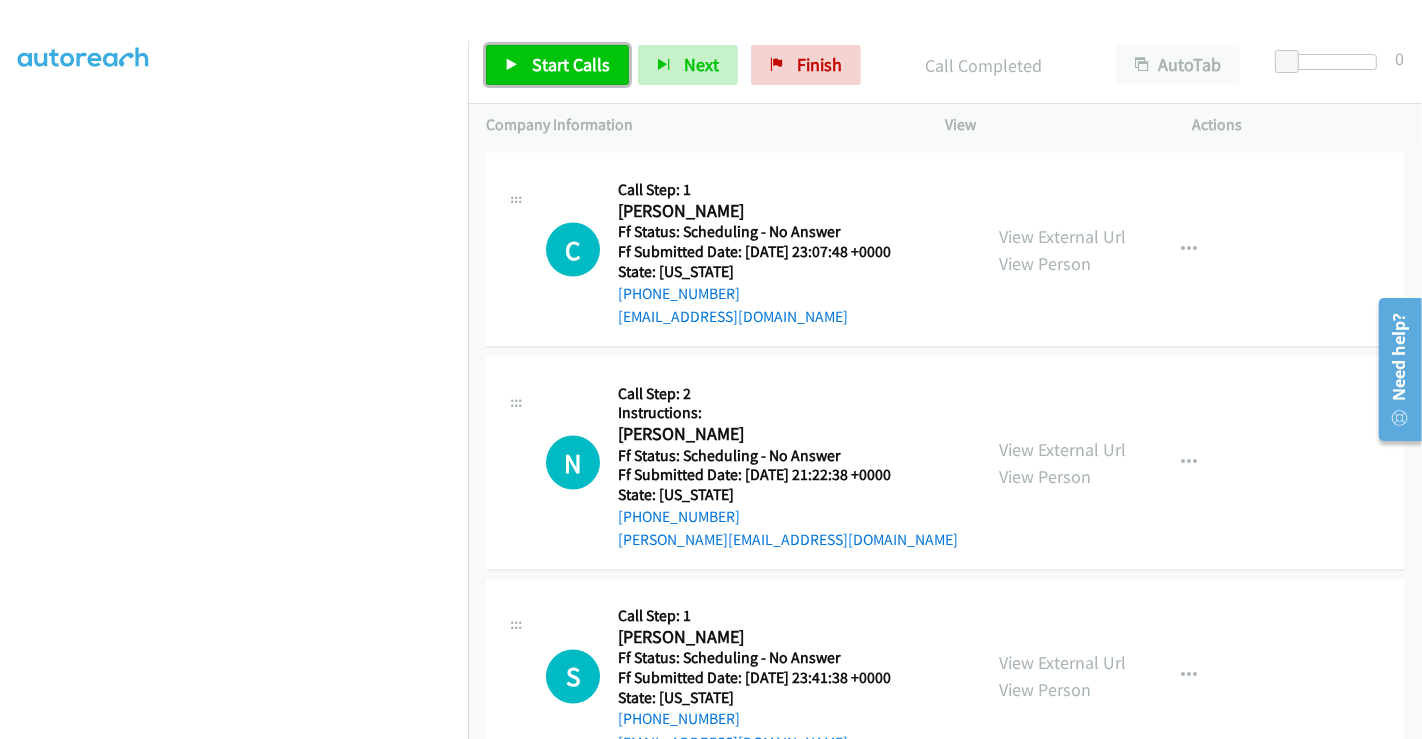 click on "Start Calls" at bounding box center [571, 64] 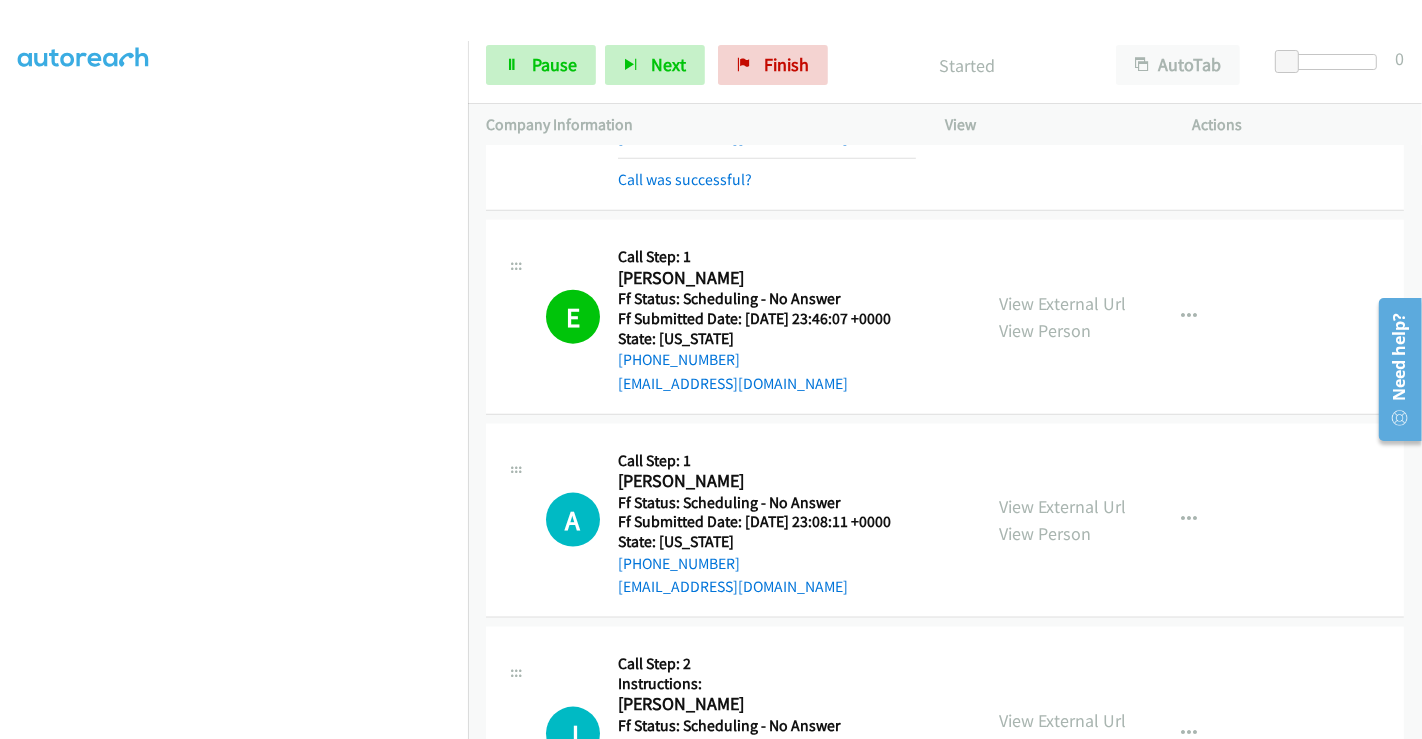 scroll, scrollTop: 2111, scrollLeft: 0, axis: vertical 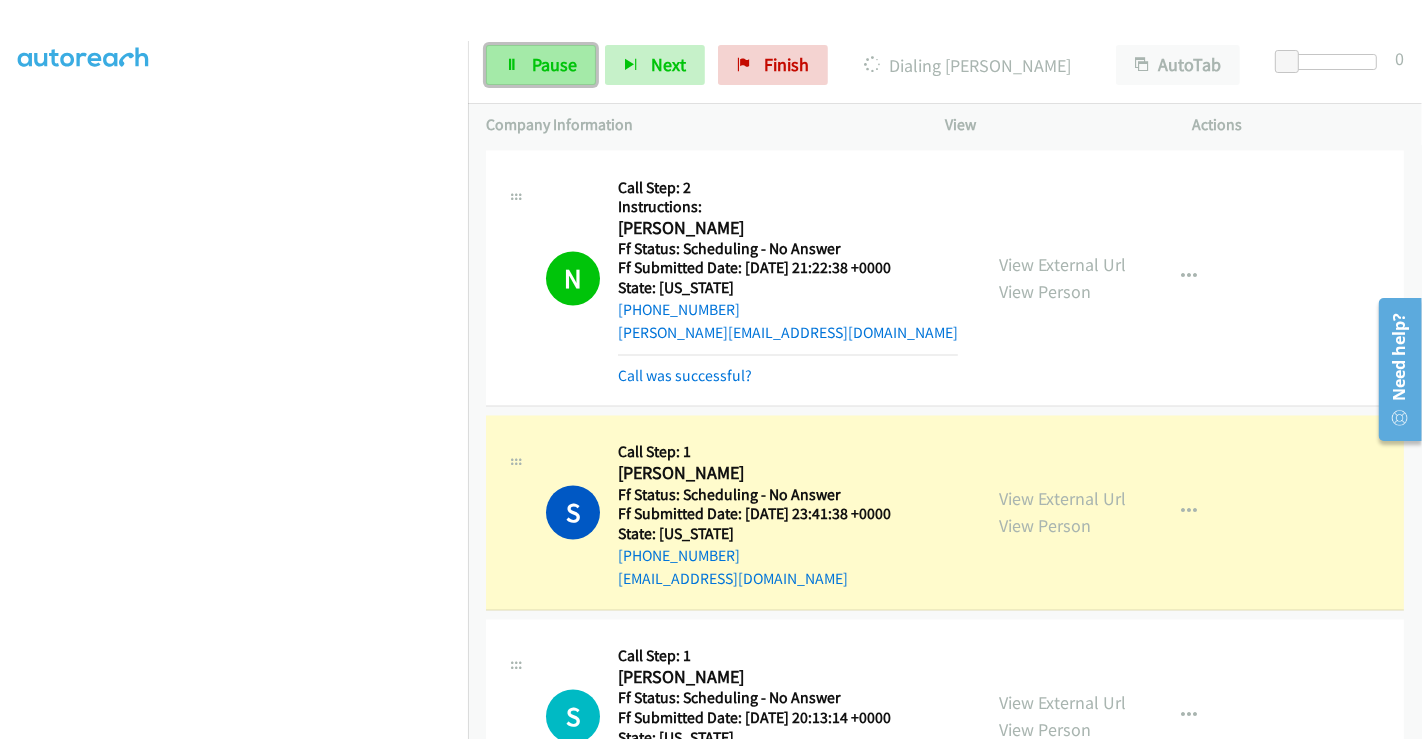 click on "Pause" at bounding box center (554, 64) 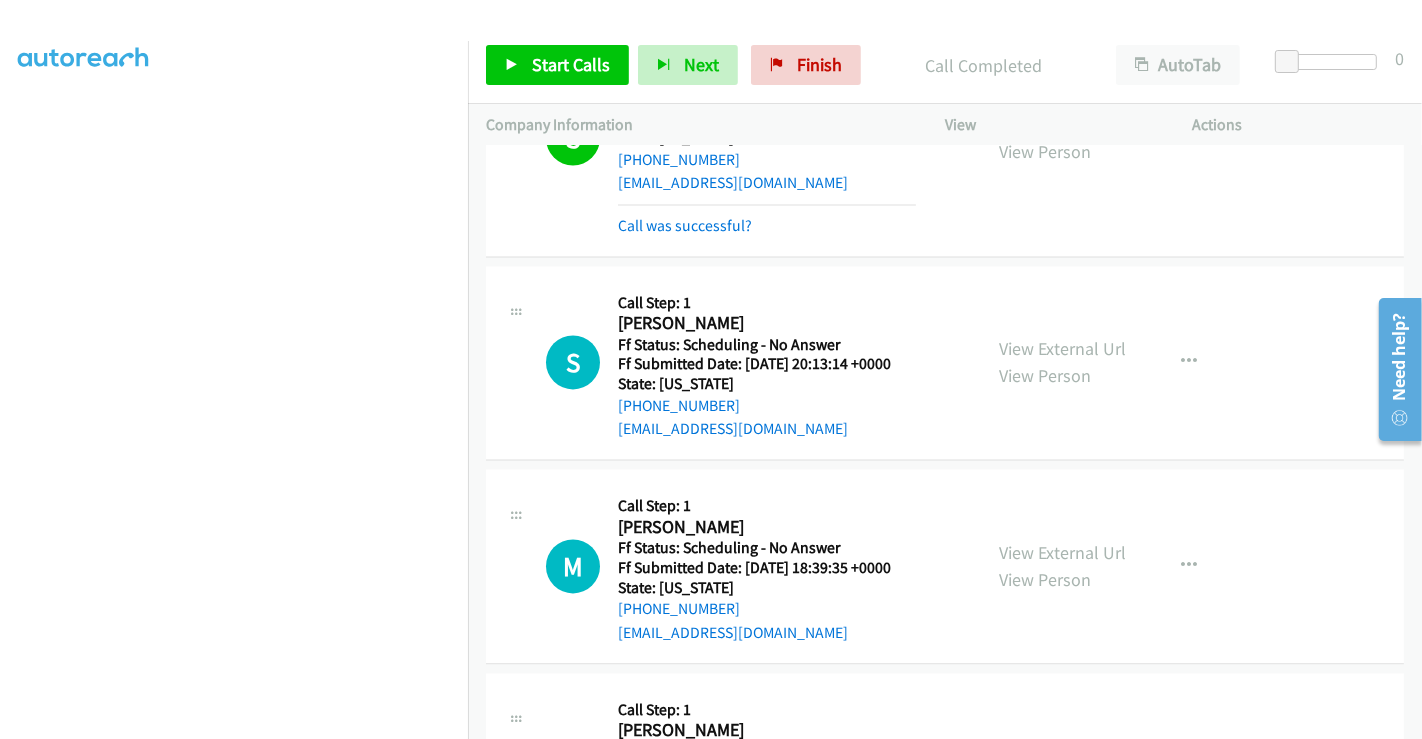 scroll, scrollTop: 3555, scrollLeft: 0, axis: vertical 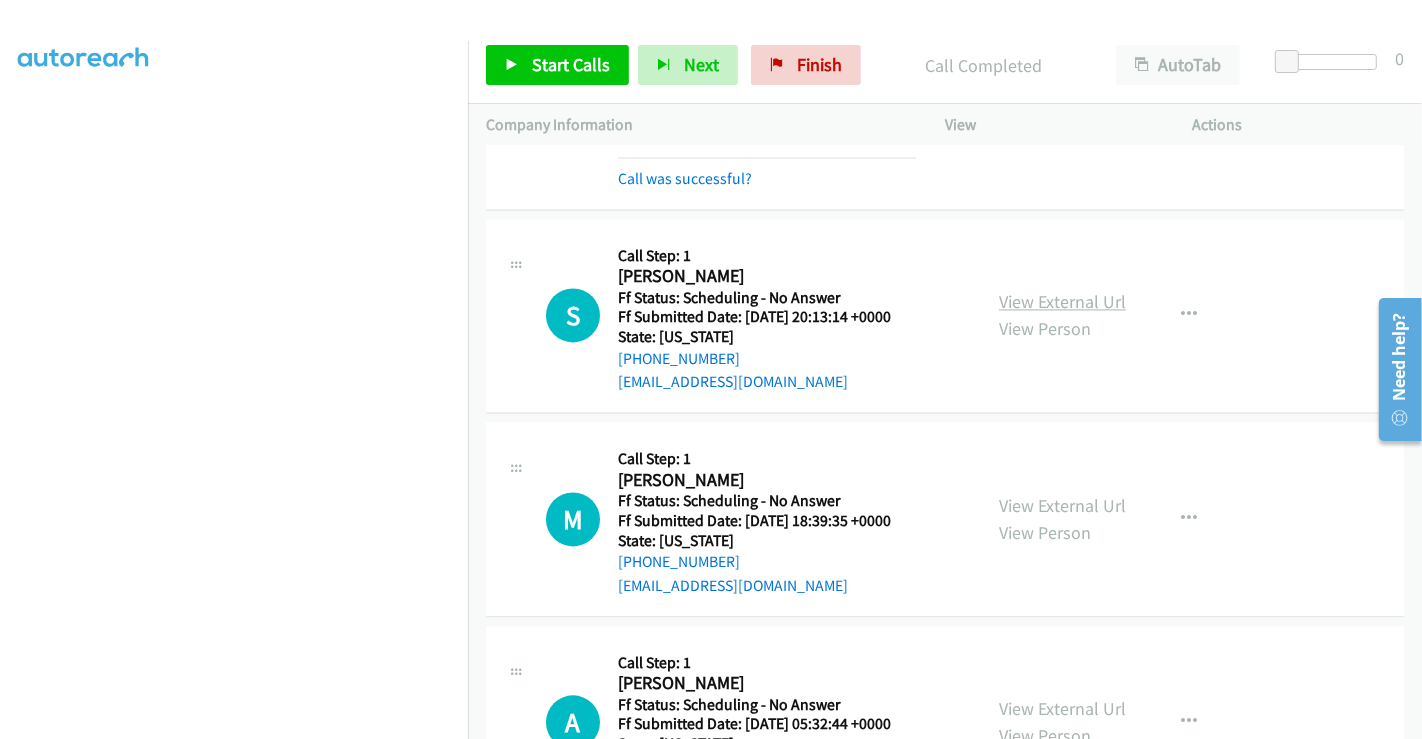 click on "View External Url" at bounding box center (1062, 301) 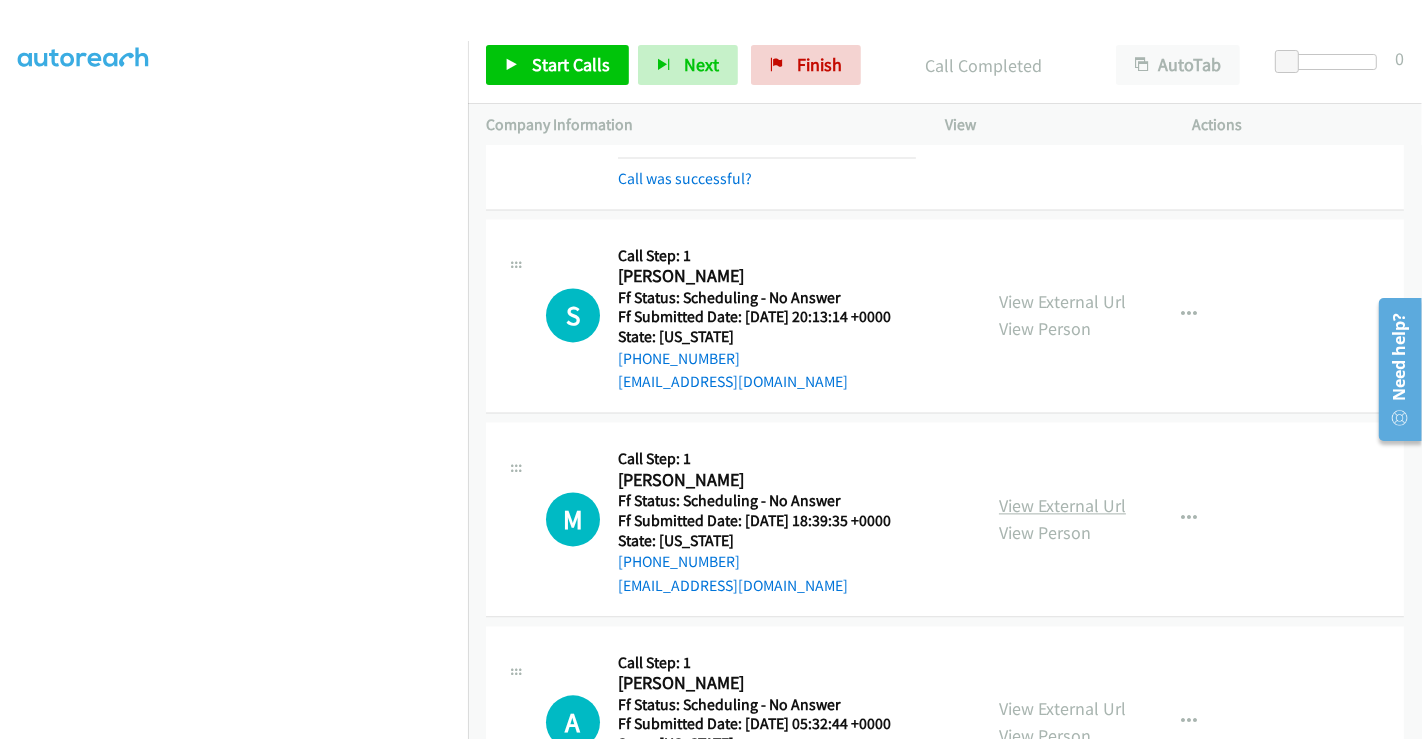 click on "View External Url" at bounding box center [1062, 505] 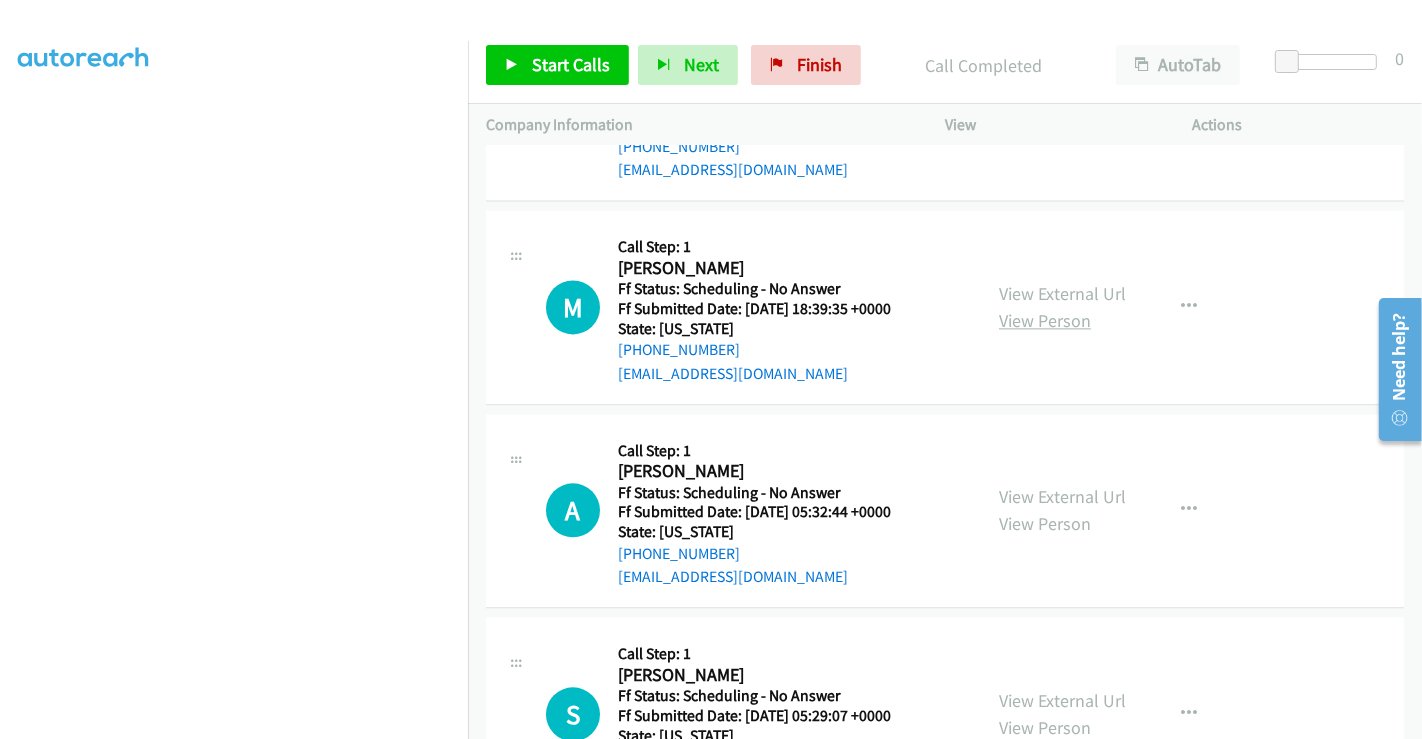 scroll, scrollTop: 3777, scrollLeft: 0, axis: vertical 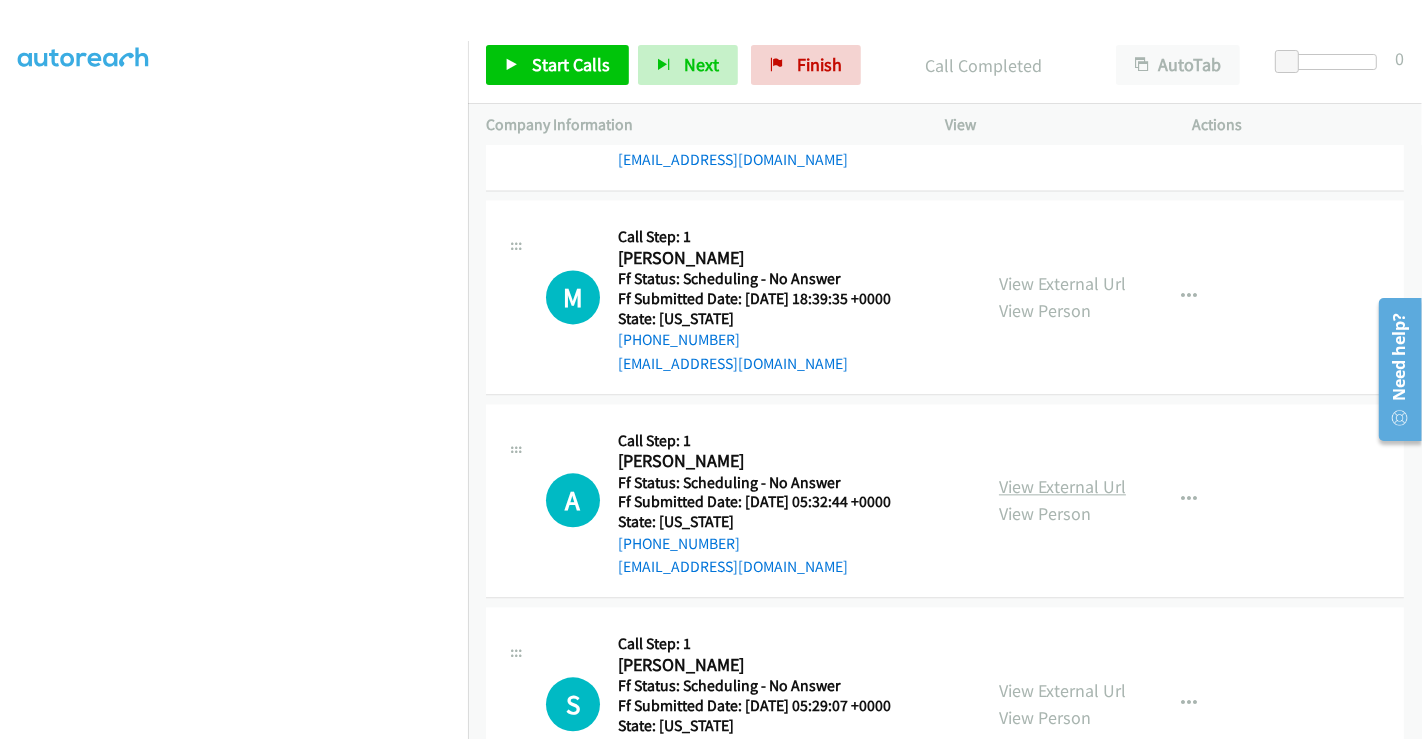 click on "View External Url" at bounding box center (1062, 486) 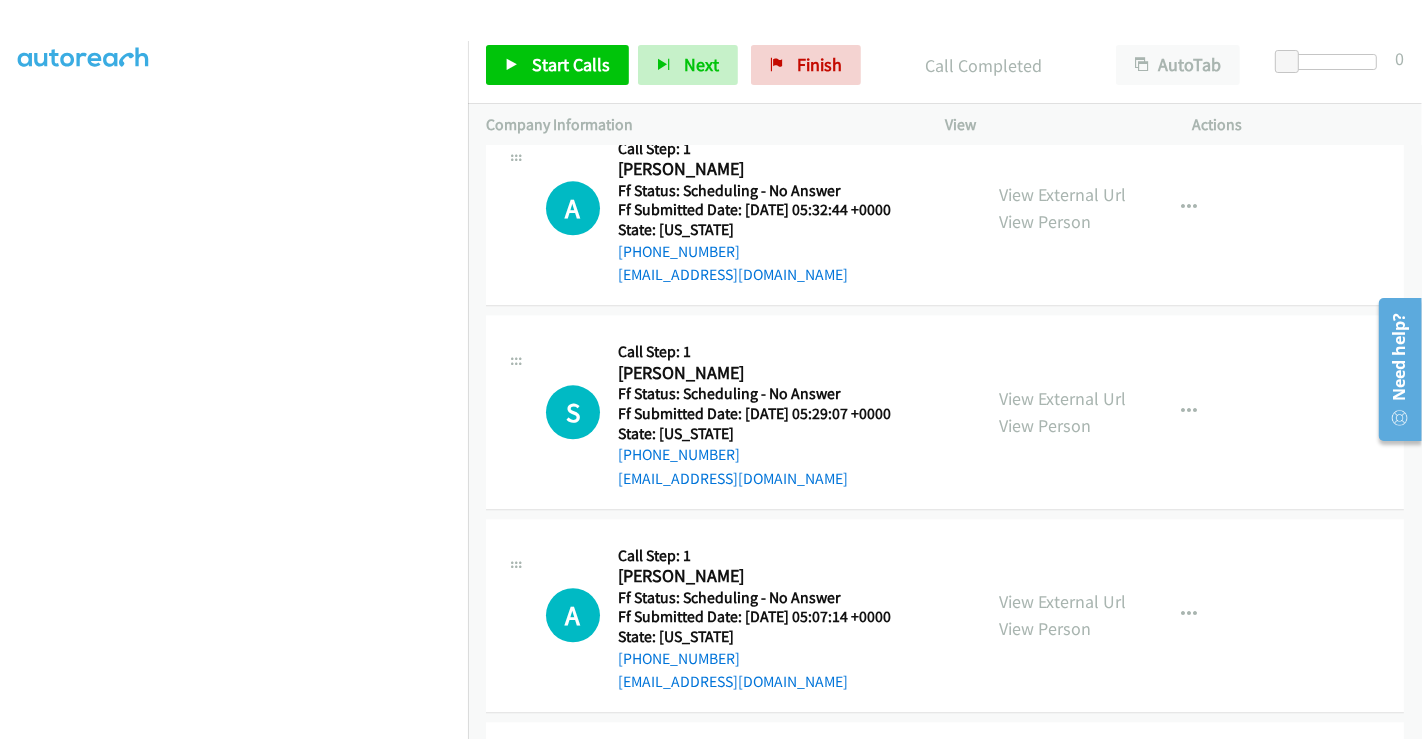 scroll, scrollTop: 4111, scrollLeft: 0, axis: vertical 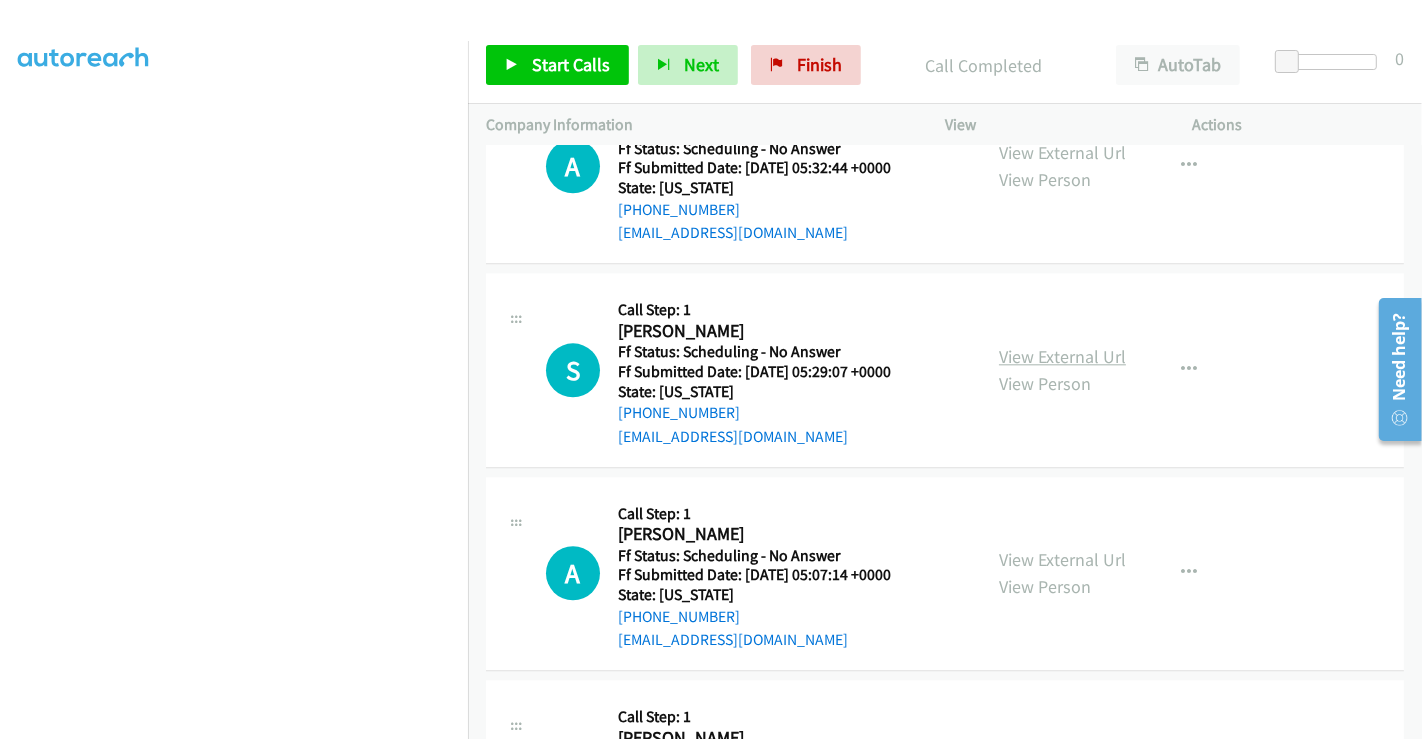 click on "View External Url" at bounding box center [1062, 356] 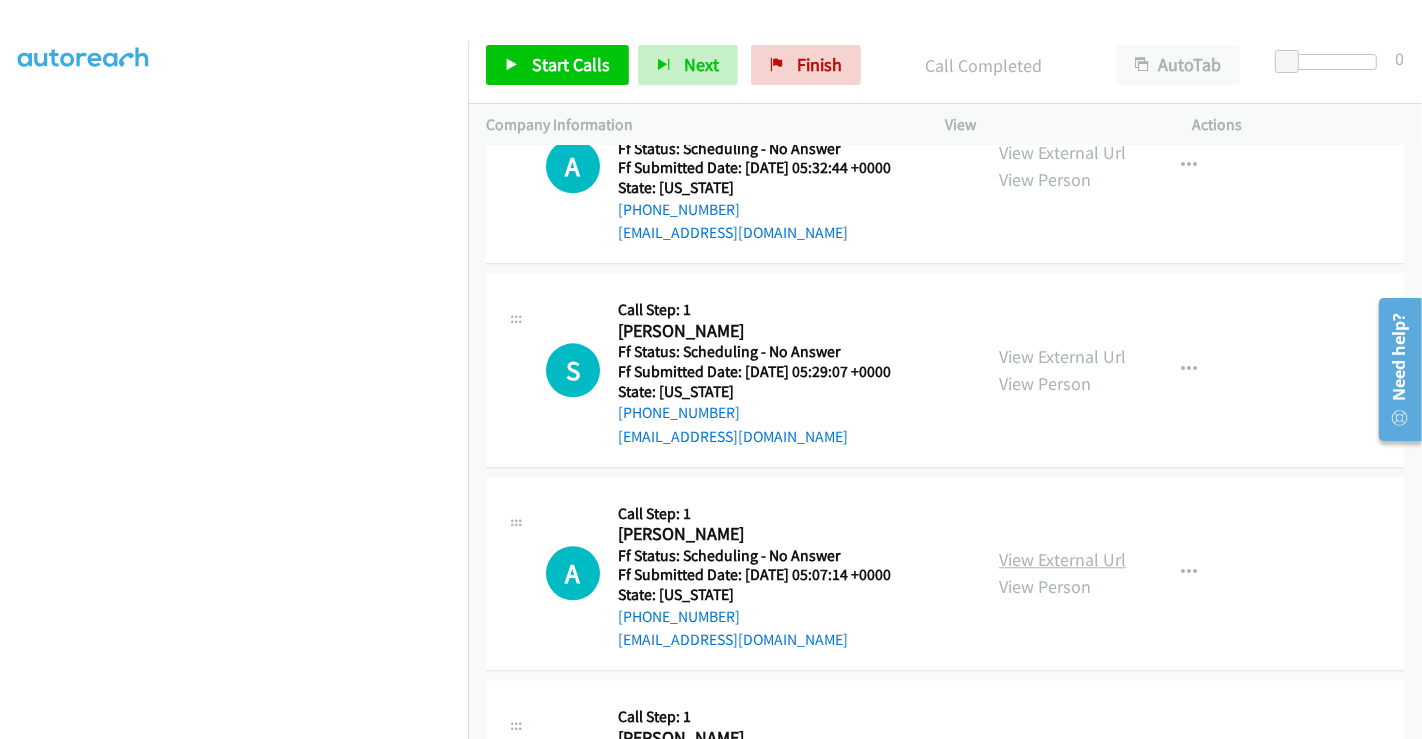 click on "View External Url" at bounding box center (1062, 559) 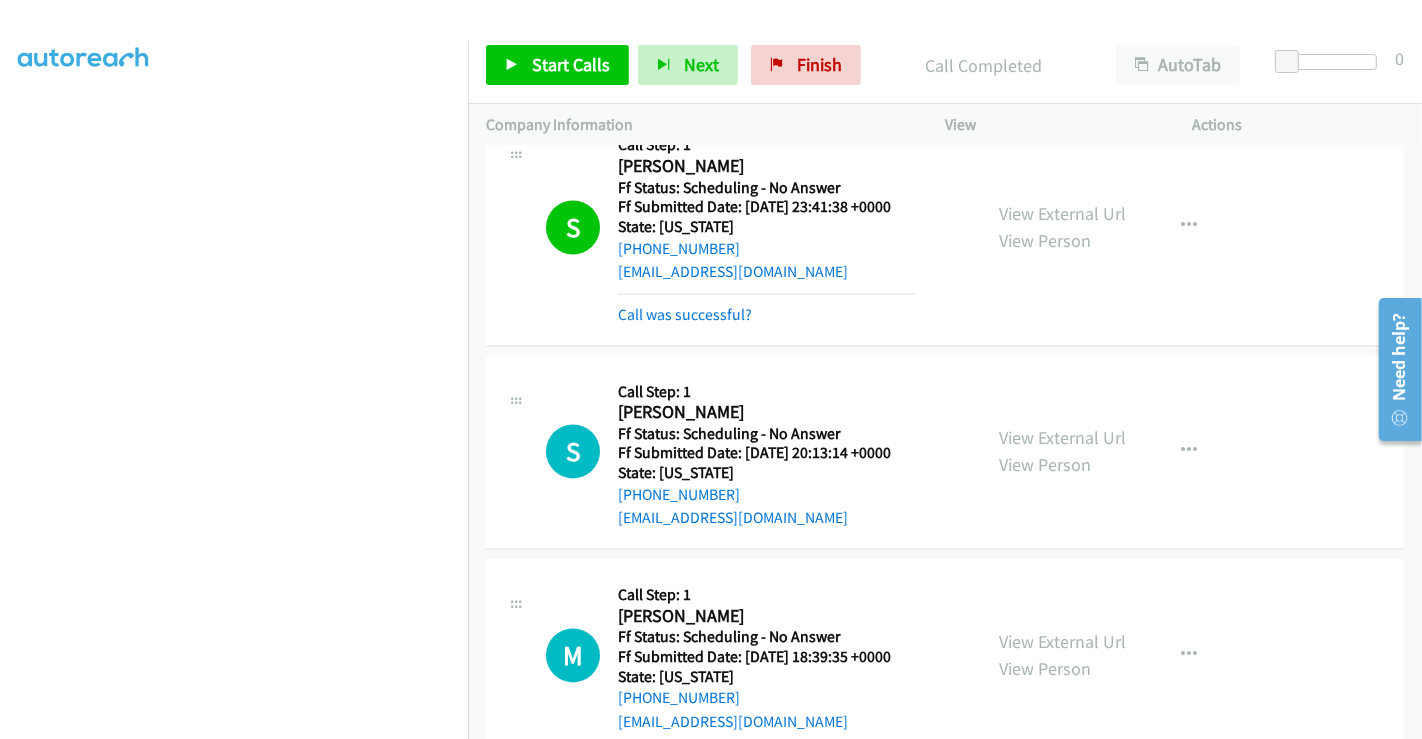 scroll, scrollTop: 3555, scrollLeft: 0, axis: vertical 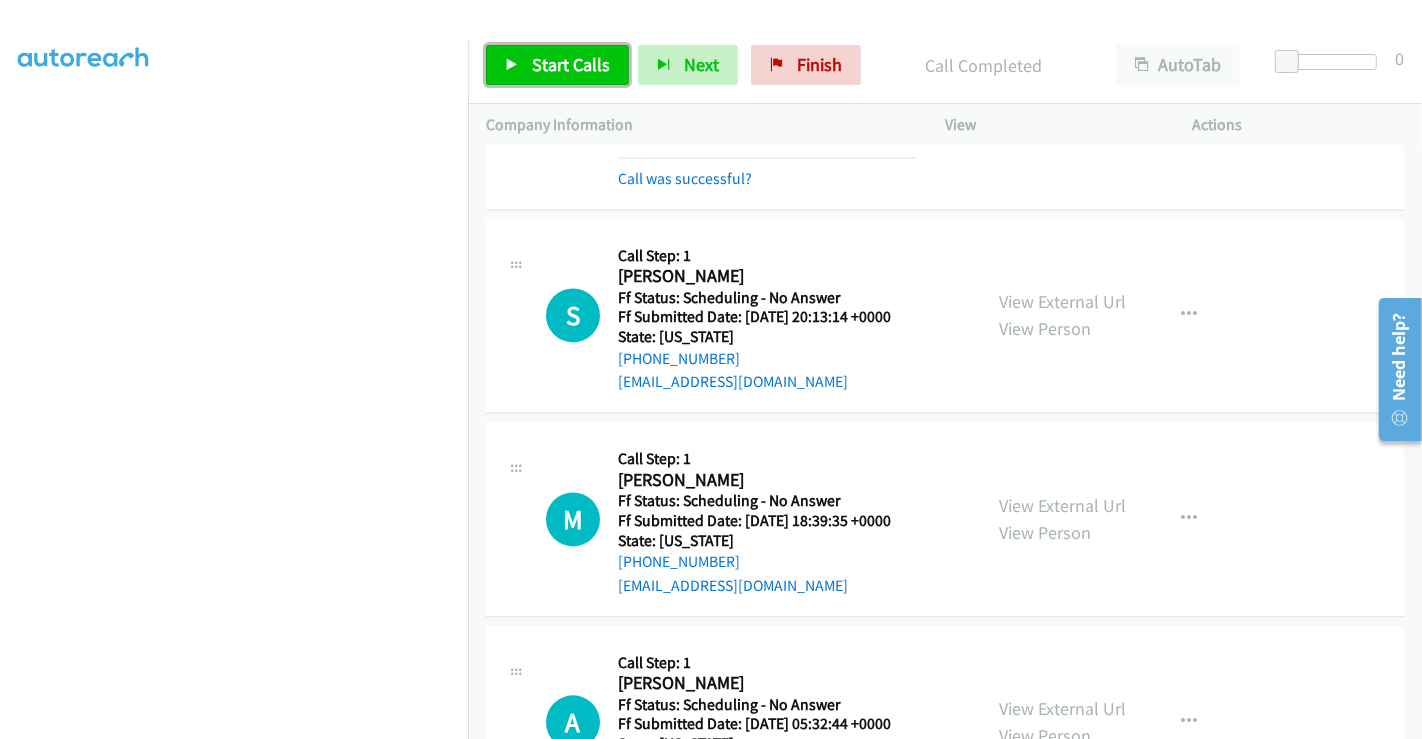 click on "Start Calls" at bounding box center (571, 64) 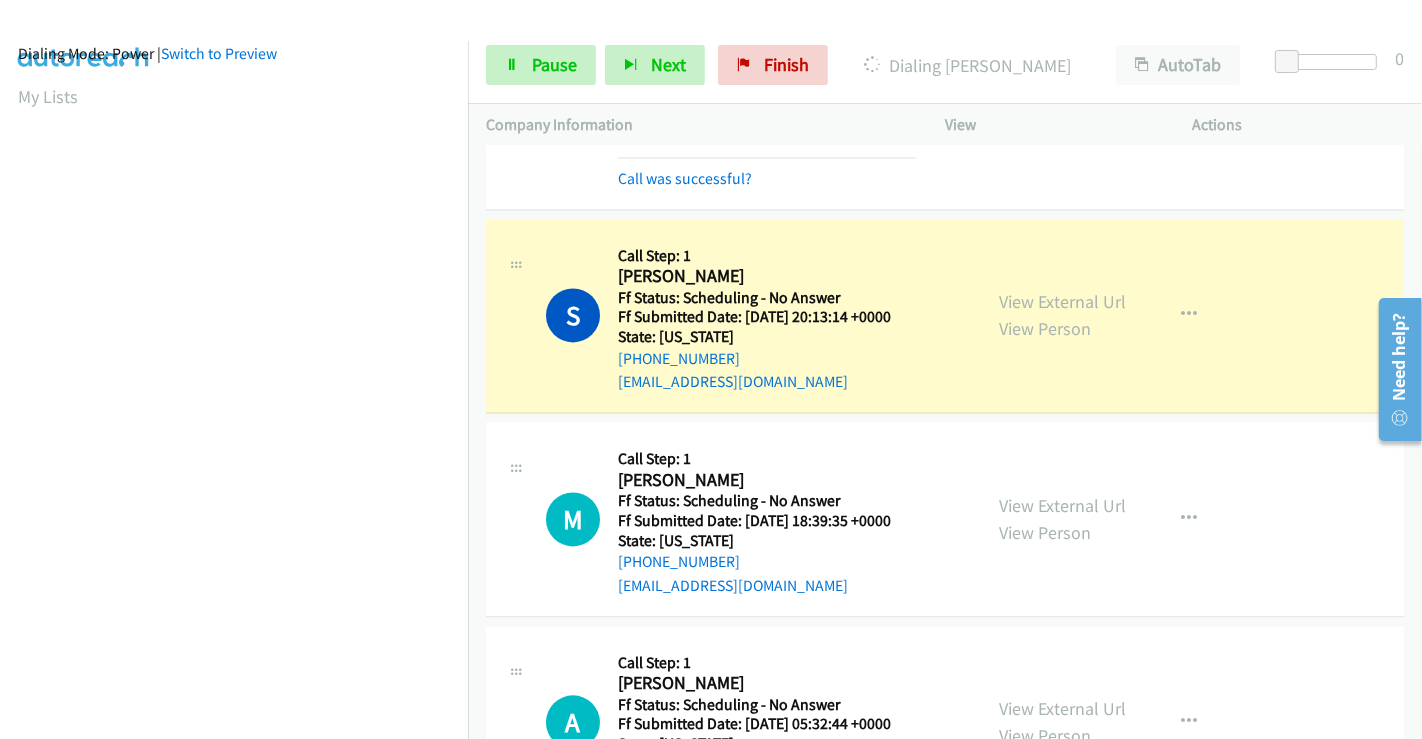 scroll, scrollTop: 0, scrollLeft: 0, axis: both 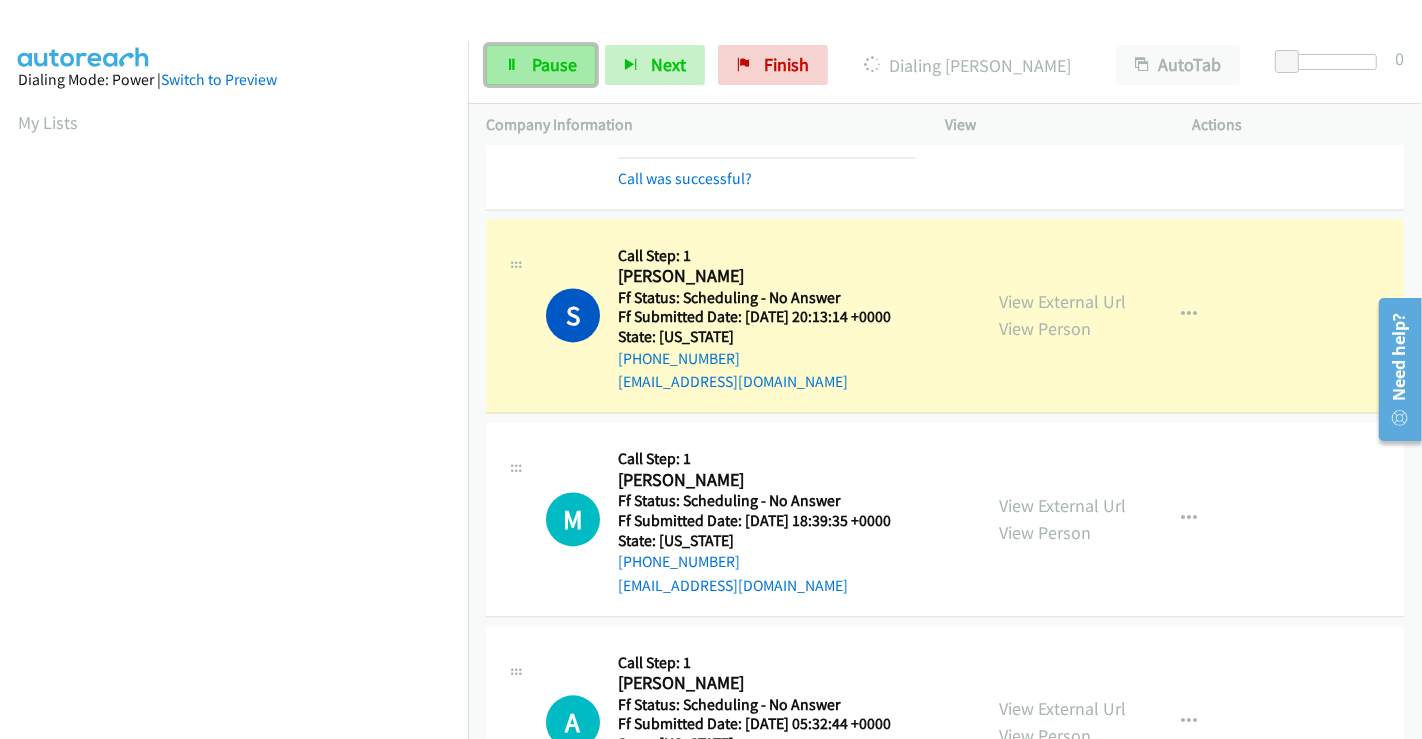 click on "Pause" at bounding box center (554, 64) 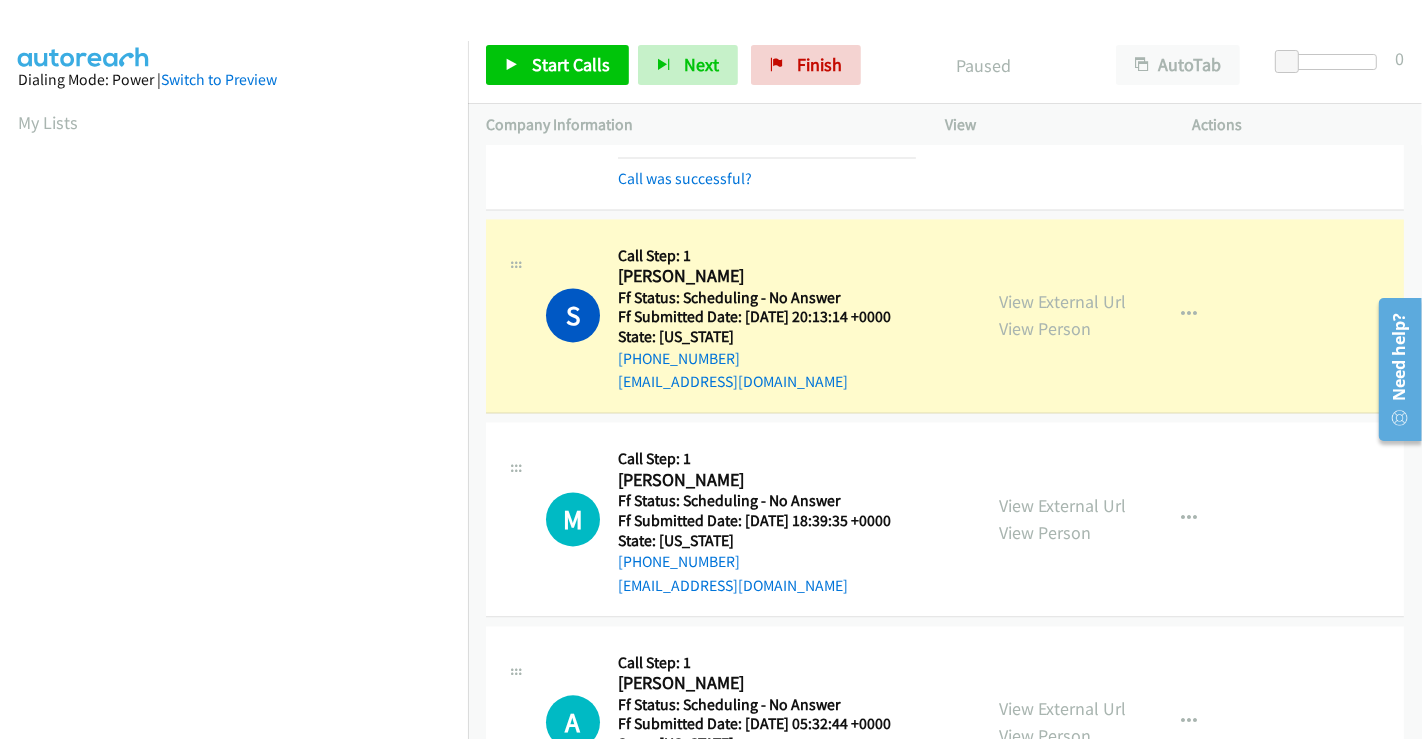 scroll, scrollTop: 385, scrollLeft: 0, axis: vertical 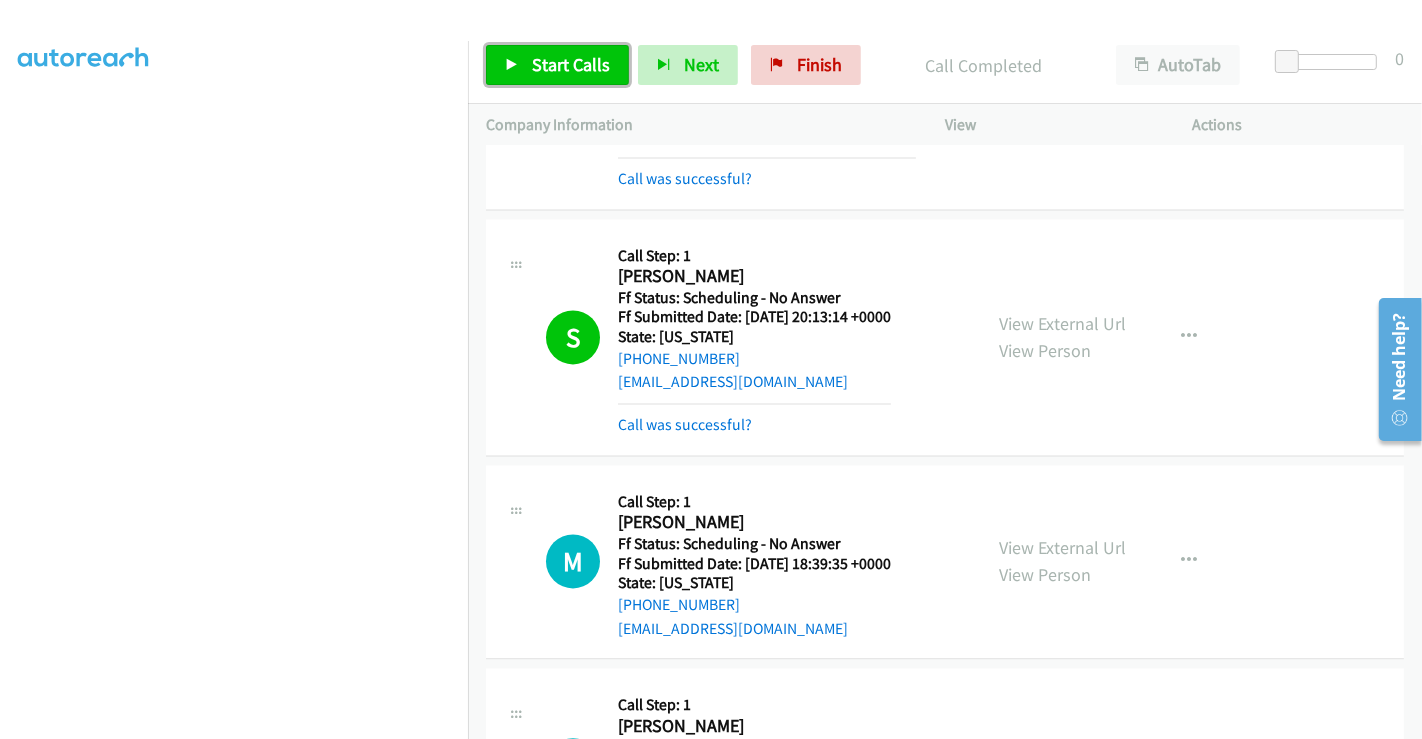 click on "Start Calls" at bounding box center (571, 64) 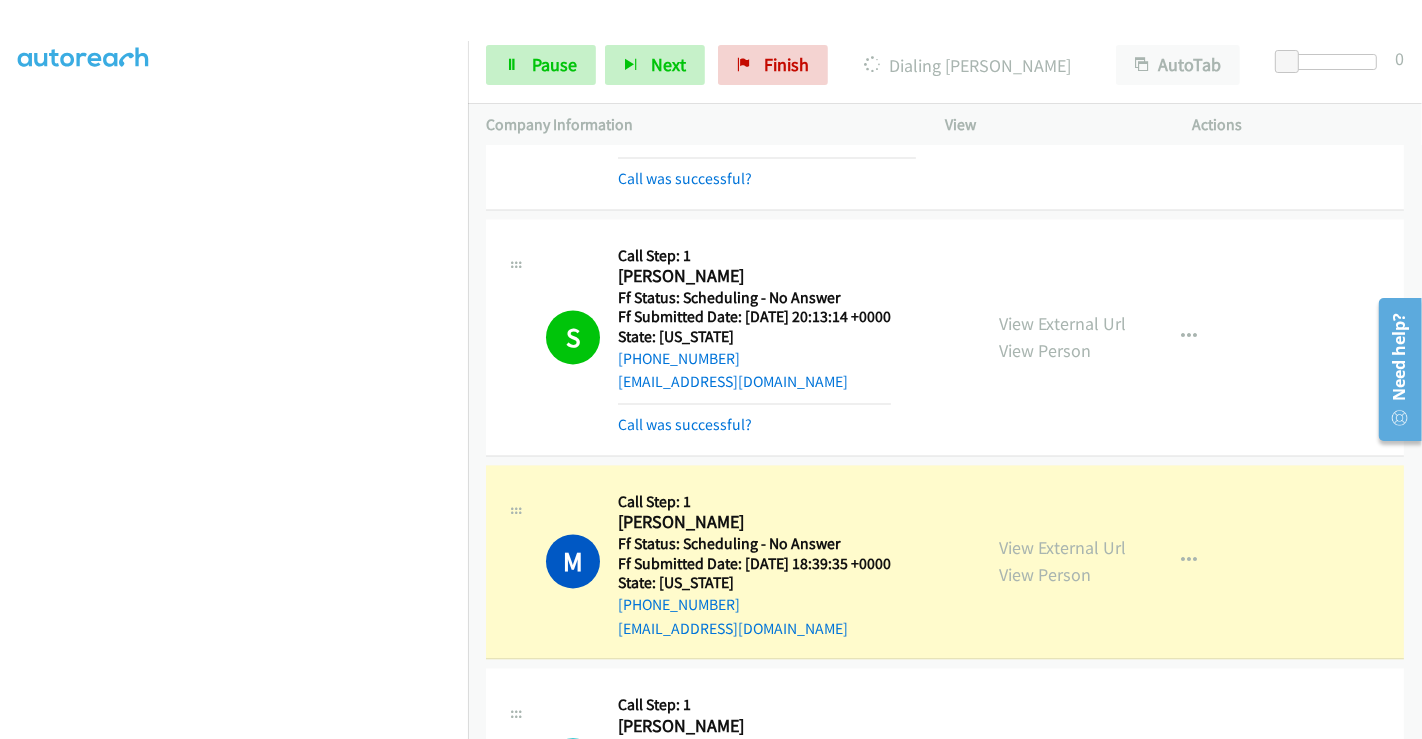 scroll, scrollTop: 0, scrollLeft: 0, axis: both 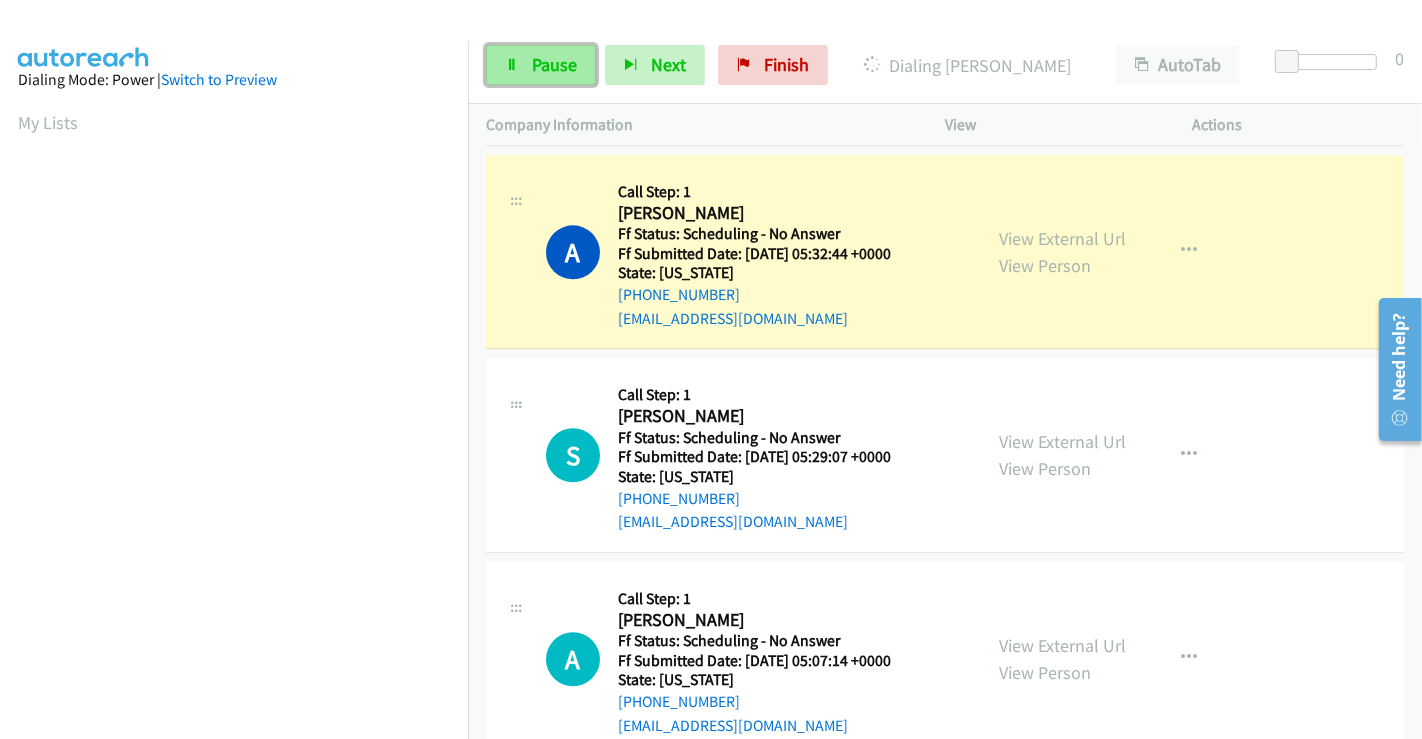 click on "Pause" at bounding box center (554, 64) 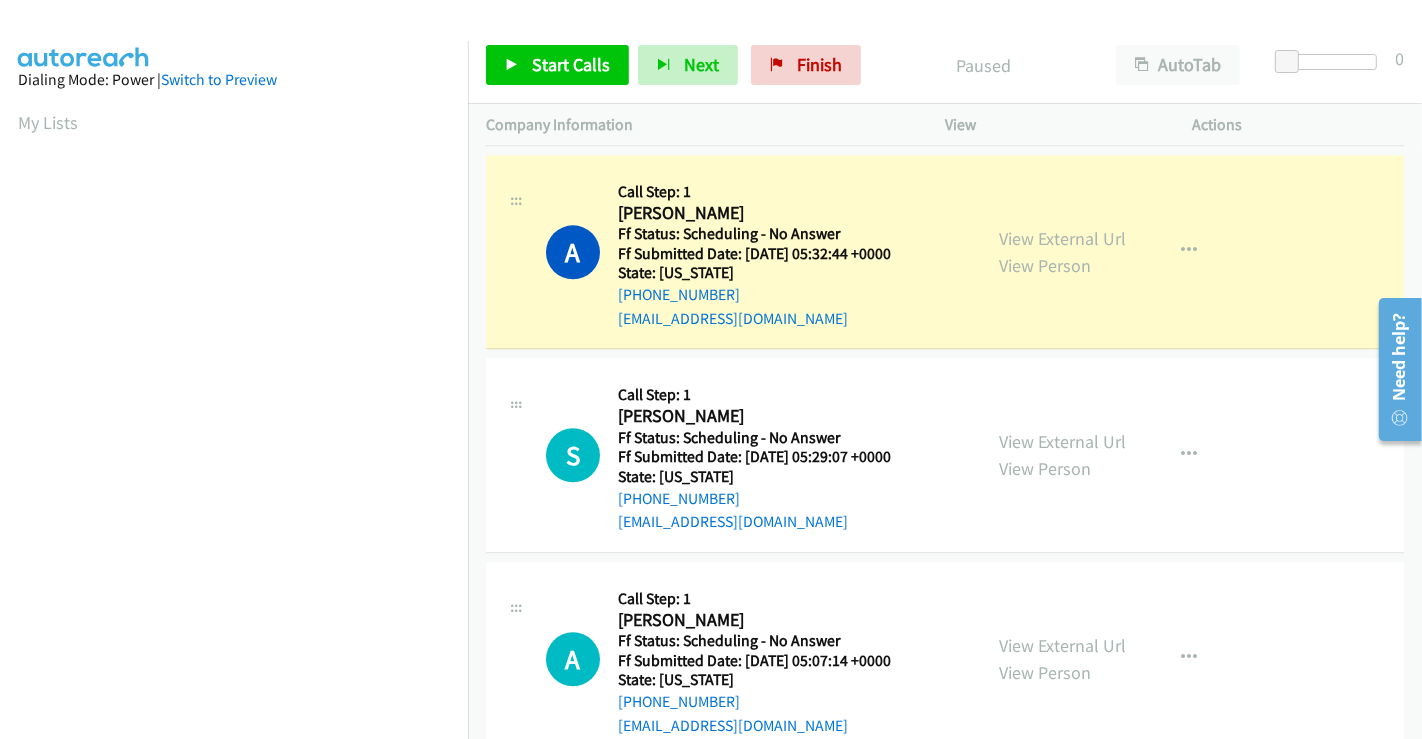 scroll, scrollTop: 385, scrollLeft: 0, axis: vertical 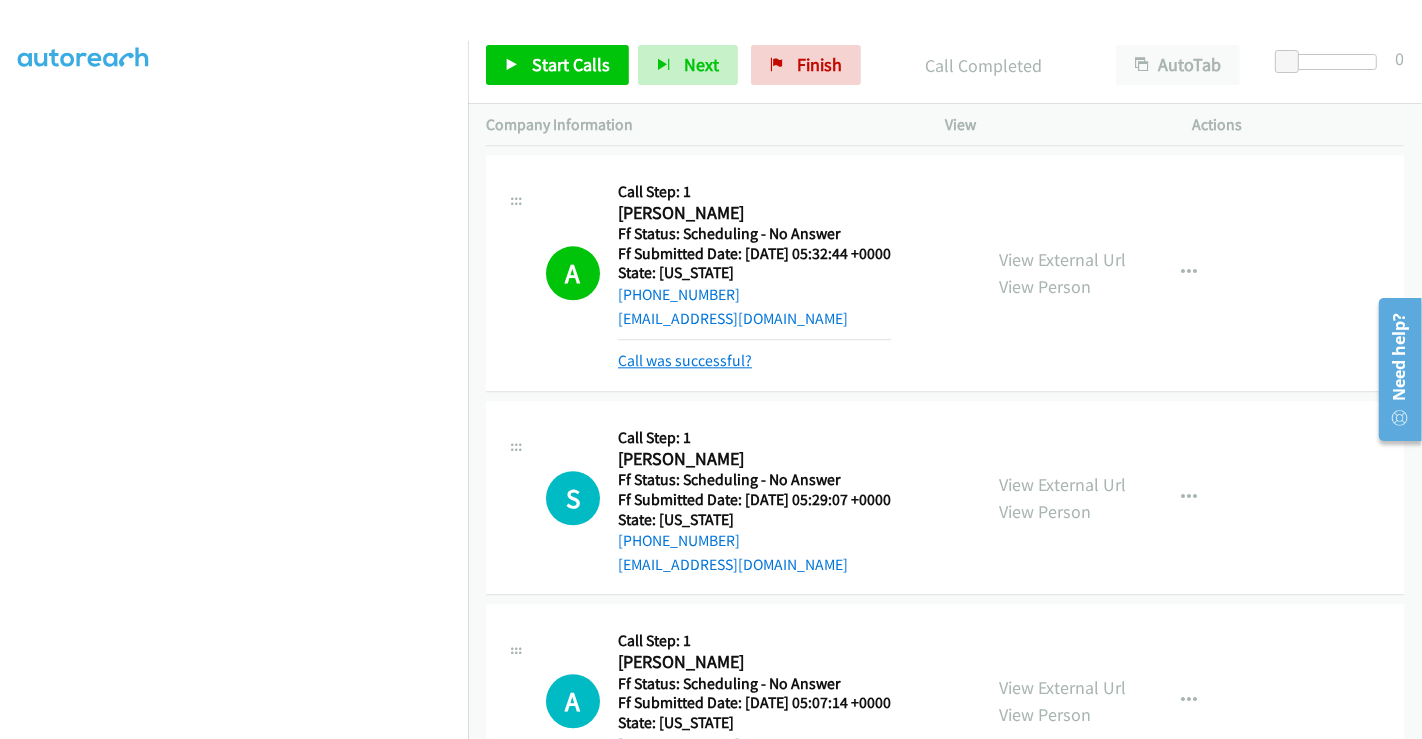 click on "Call was successful?" at bounding box center [685, 360] 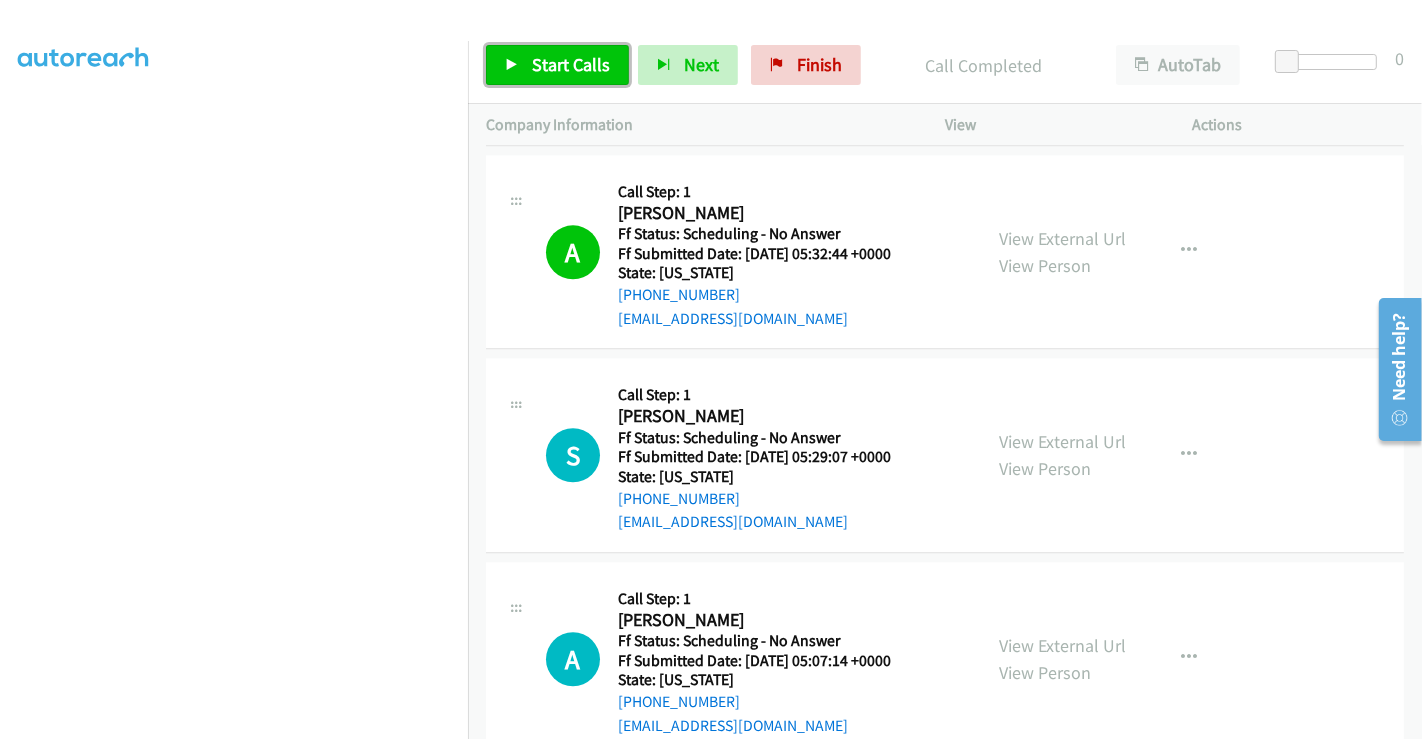 click on "Start Calls" at bounding box center [571, 64] 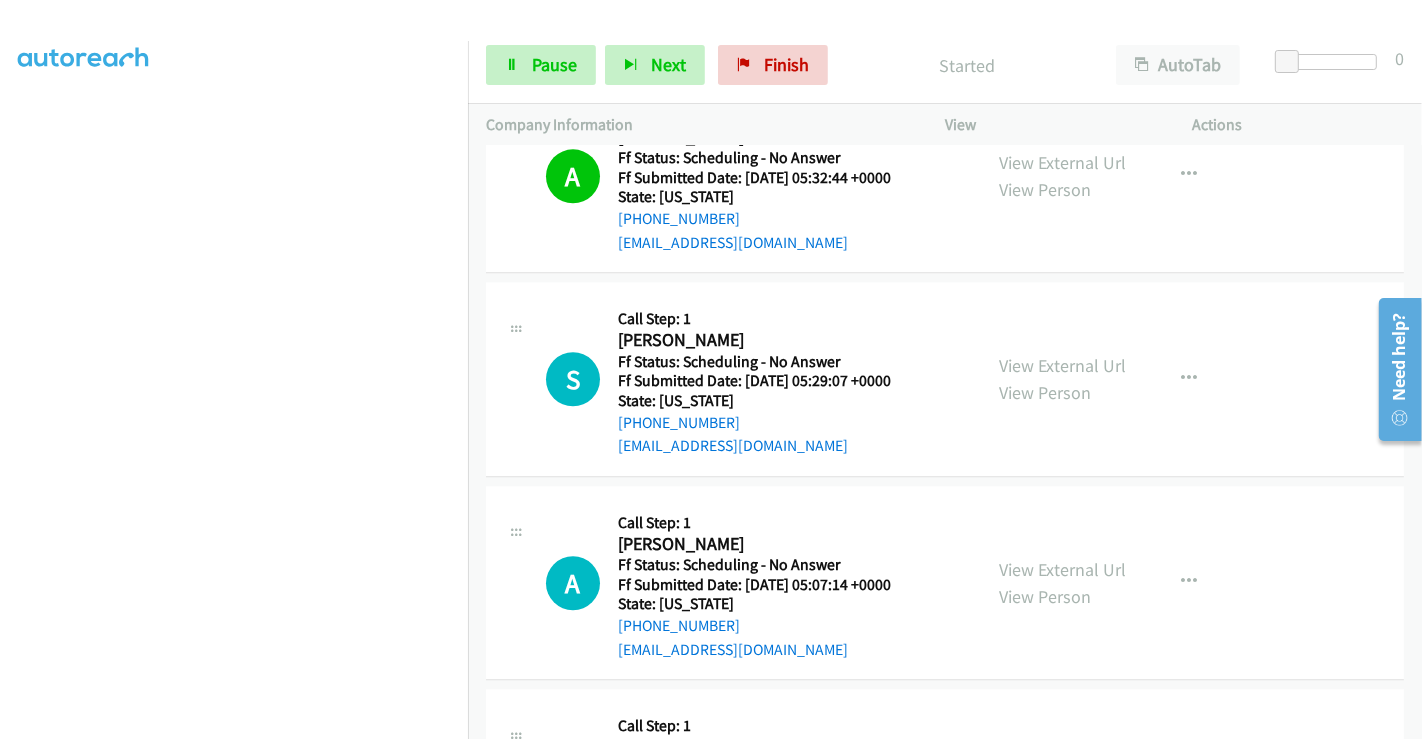 scroll, scrollTop: 4222, scrollLeft: 0, axis: vertical 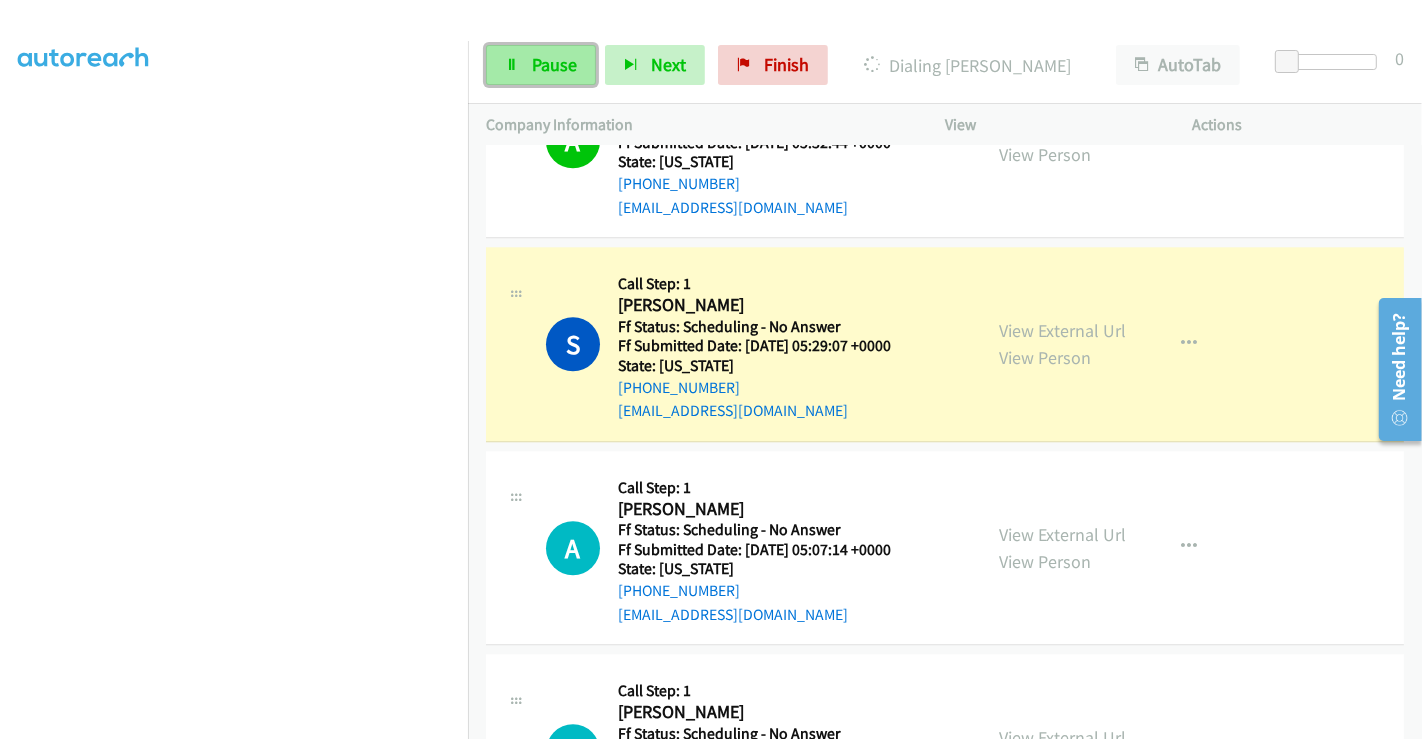click on "Pause" at bounding box center [554, 64] 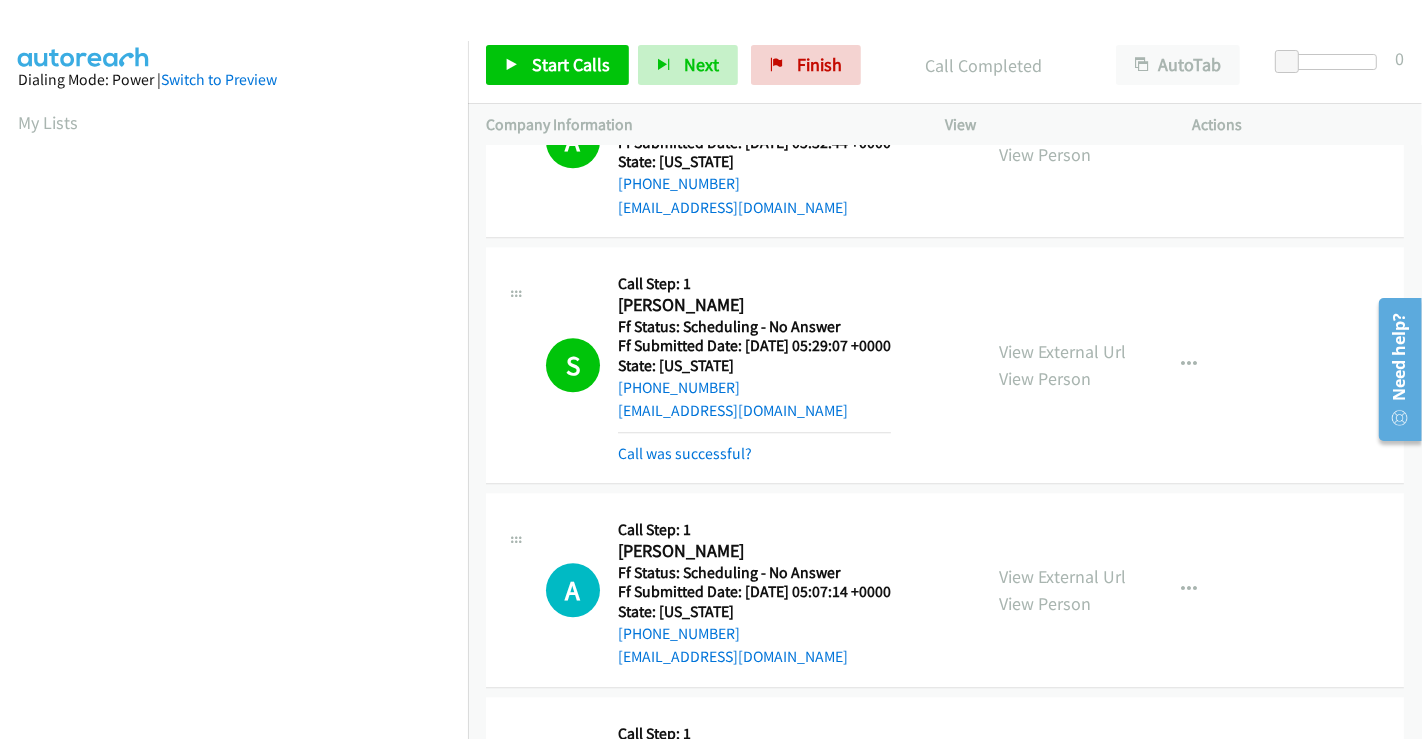 scroll, scrollTop: 385, scrollLeft: 0, axis: vertical 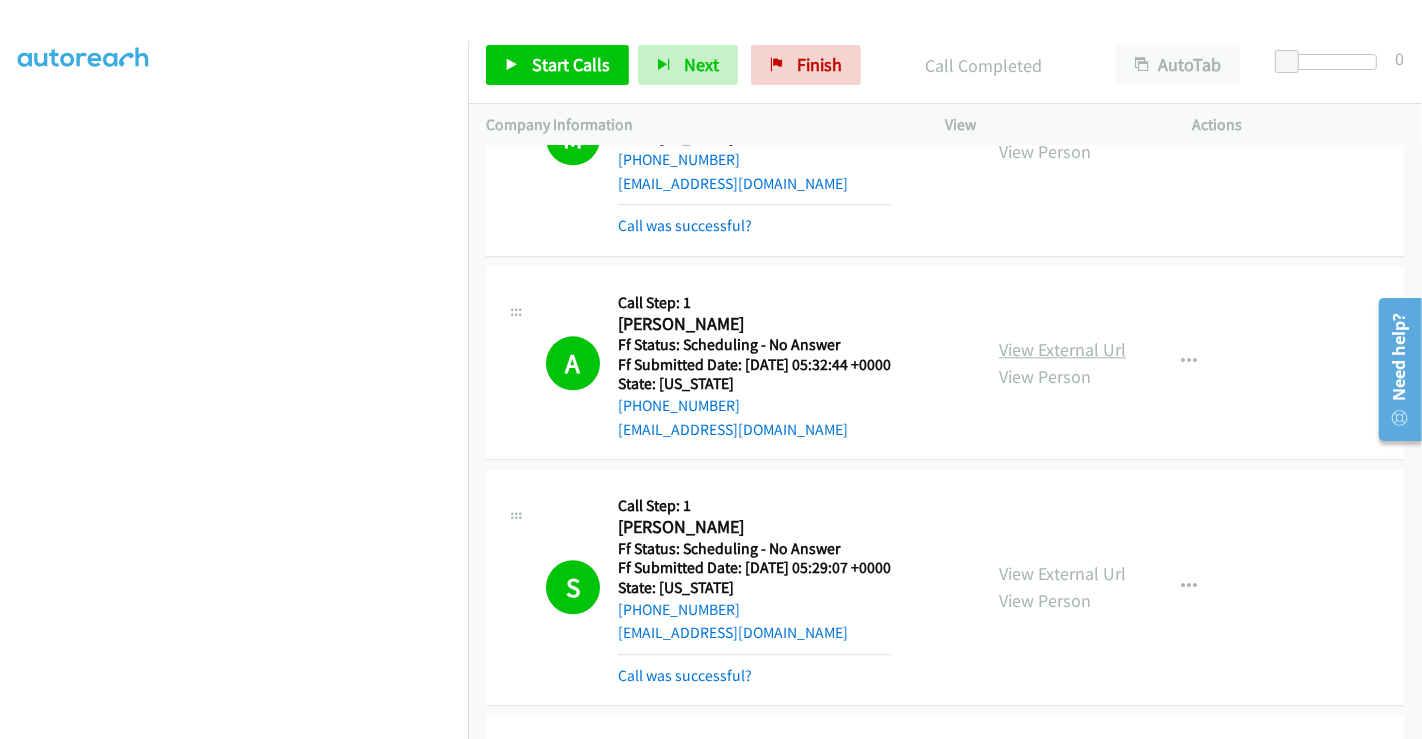 click on "View External Url" at bounding box center [1062, 349] 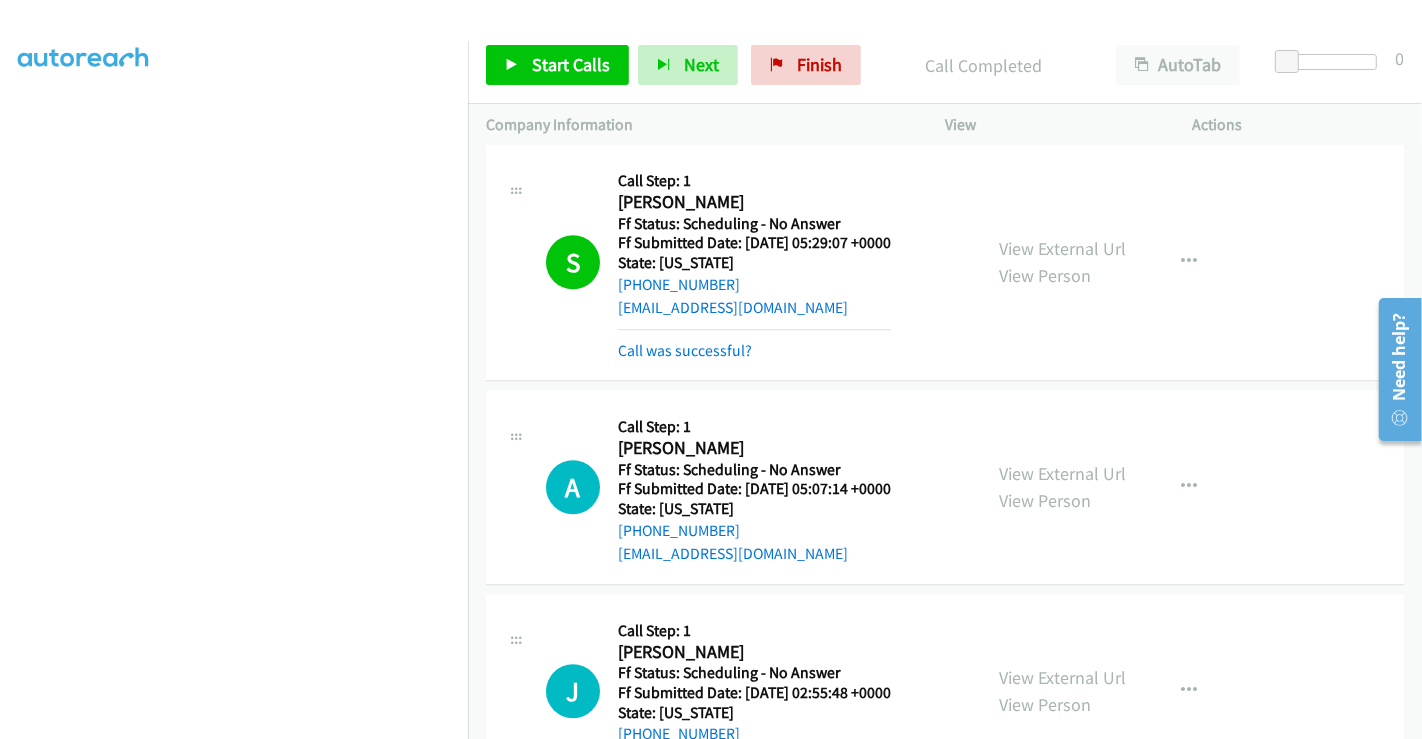 scroll, scrollTop: 4333, scrollLeft: 0, axis: vertical 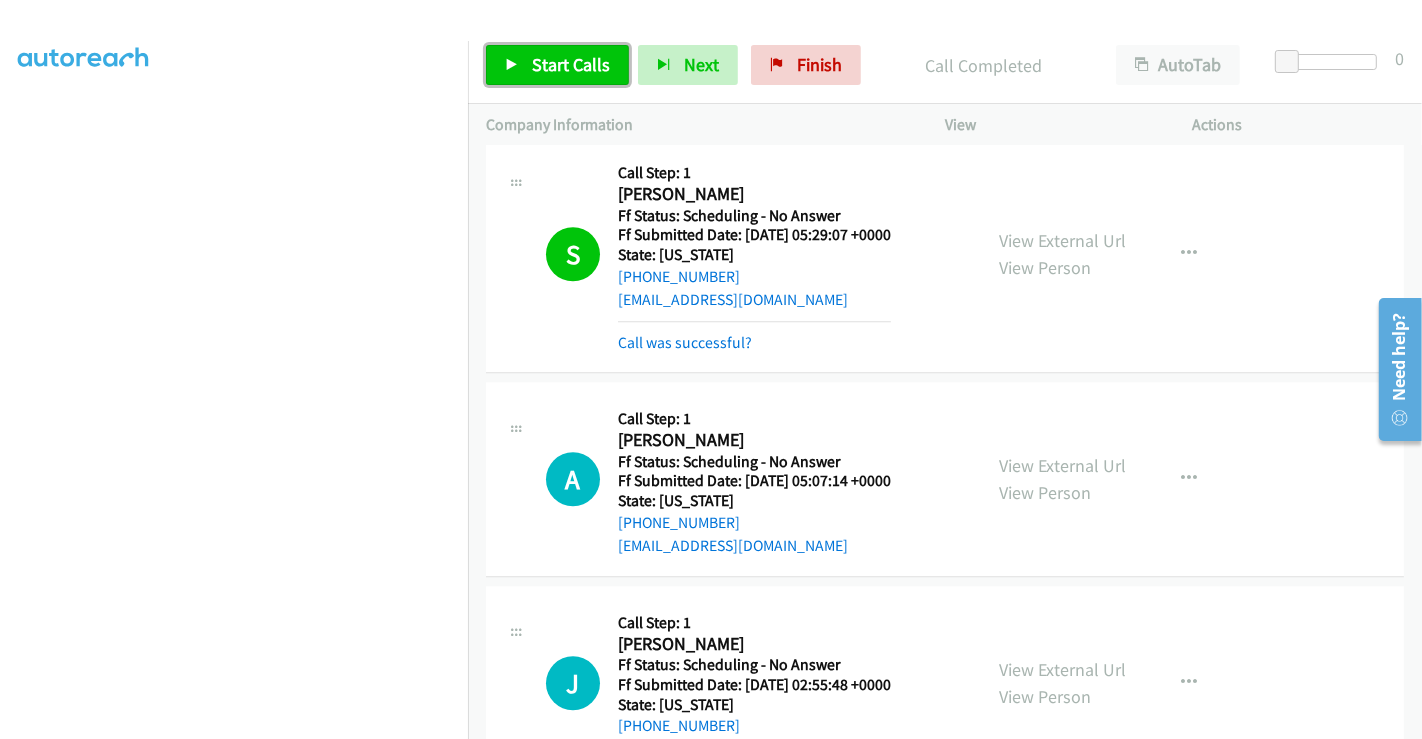 click on "Start Calls" at bounding box center (571, 64) 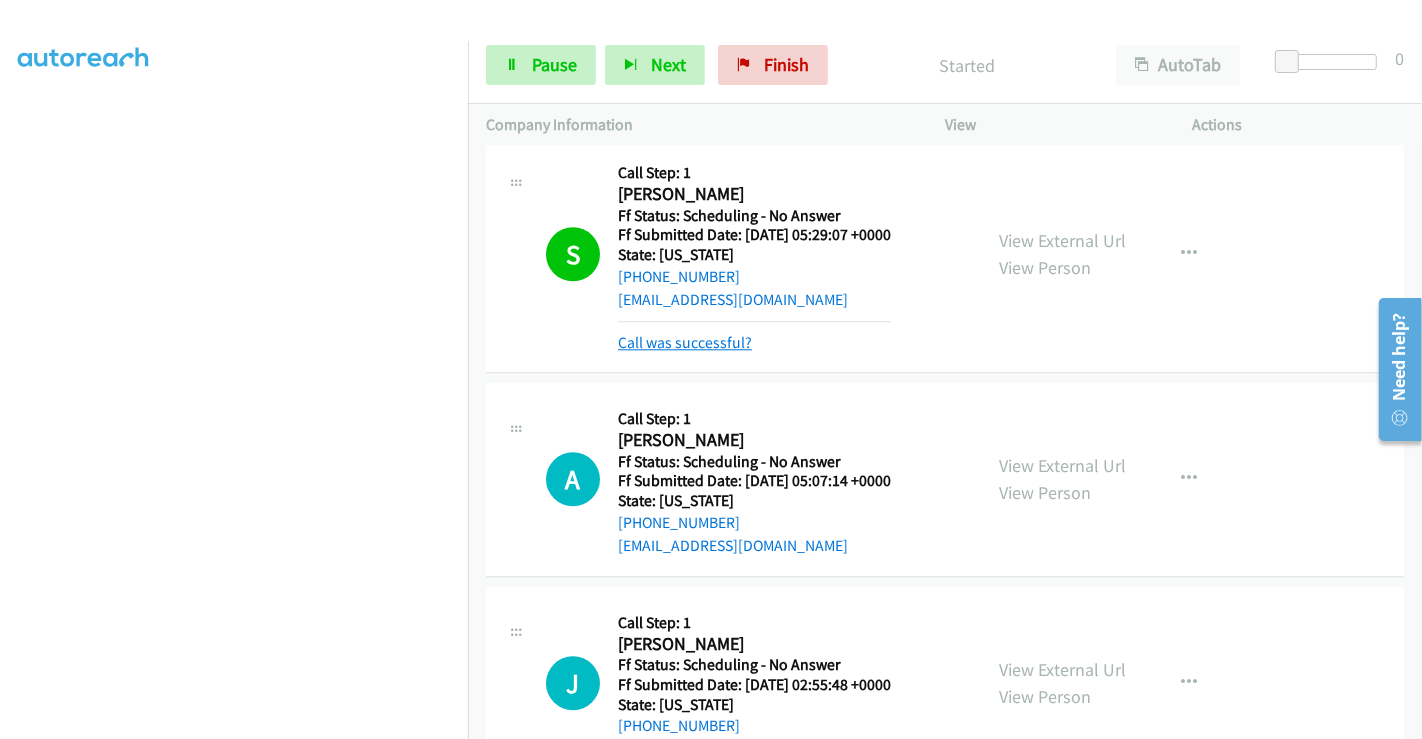 click on "Call was successful?" at bounding box center [685, 342] 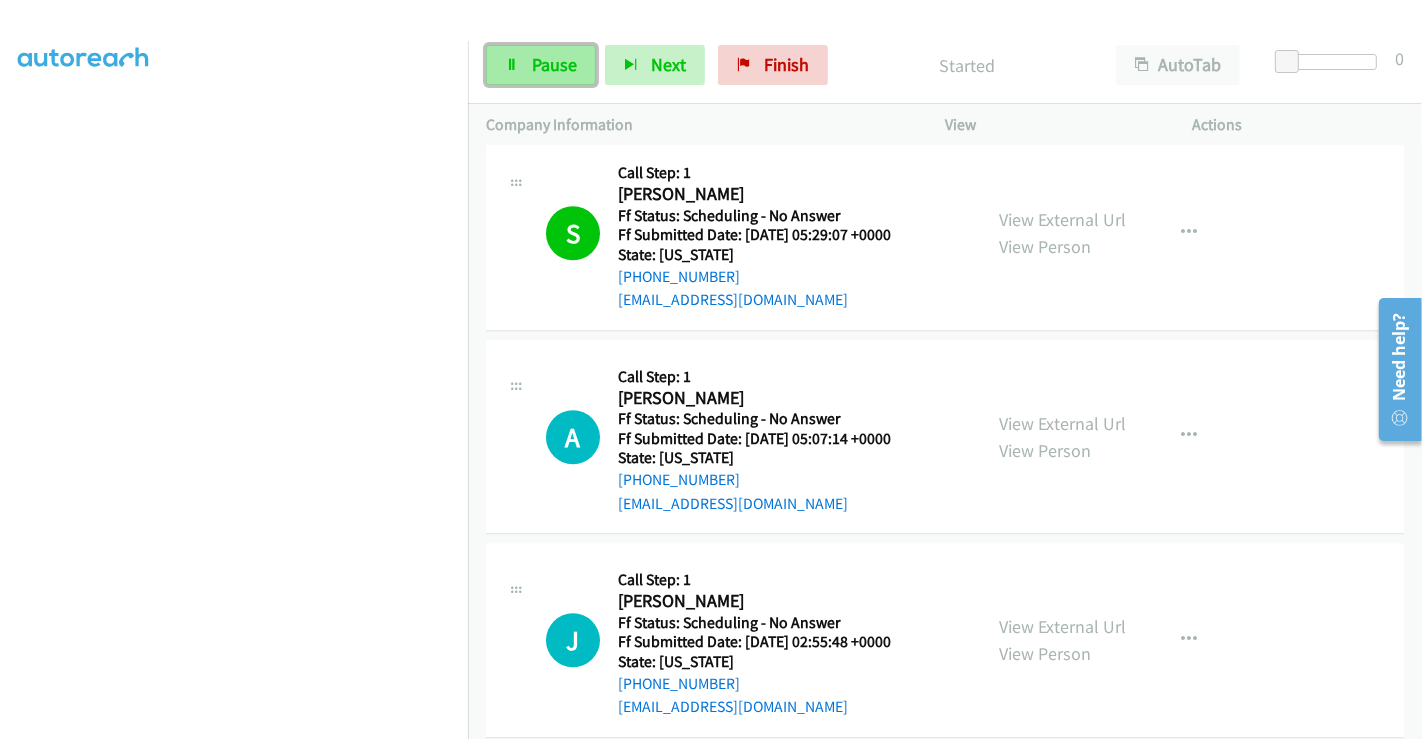 click on "Pause" at bounding box center [554, 64] 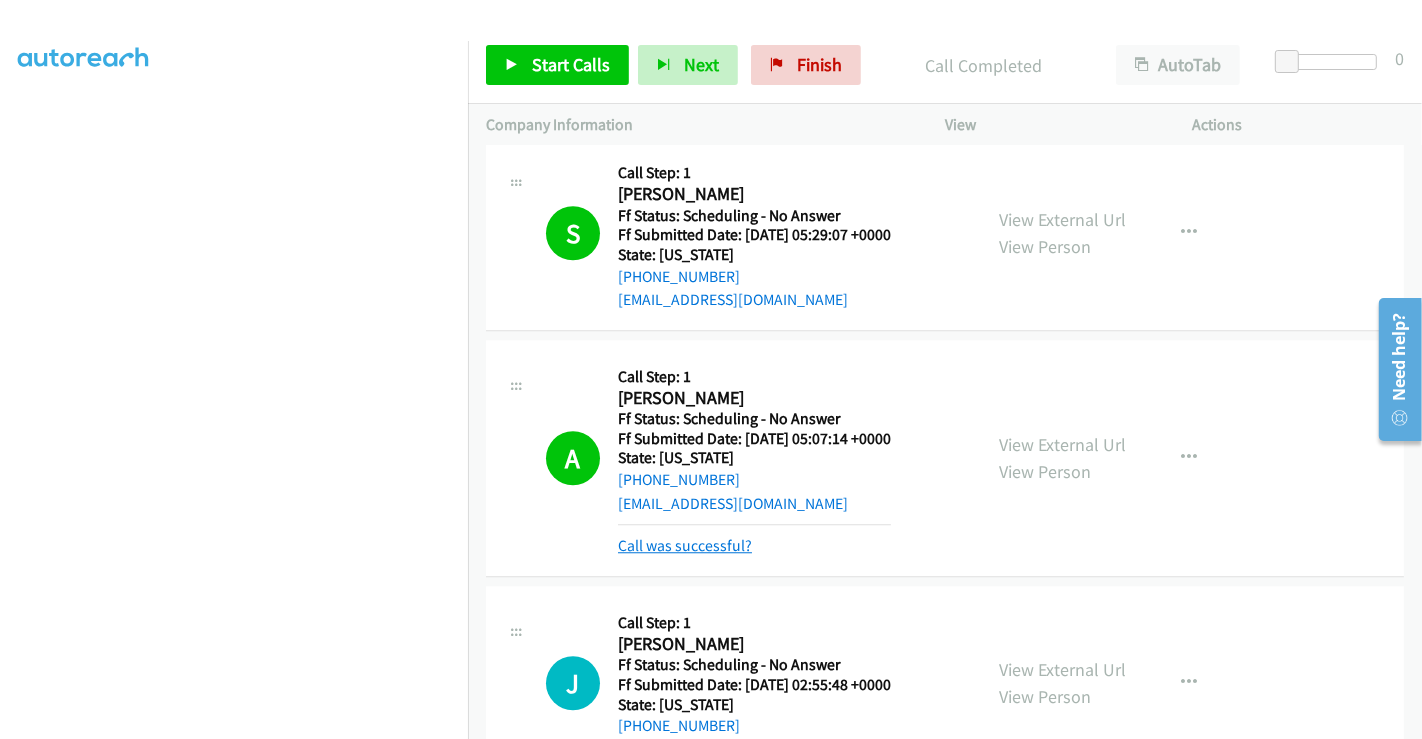 click on "Call was successful?" at bounding box center [685, 545] 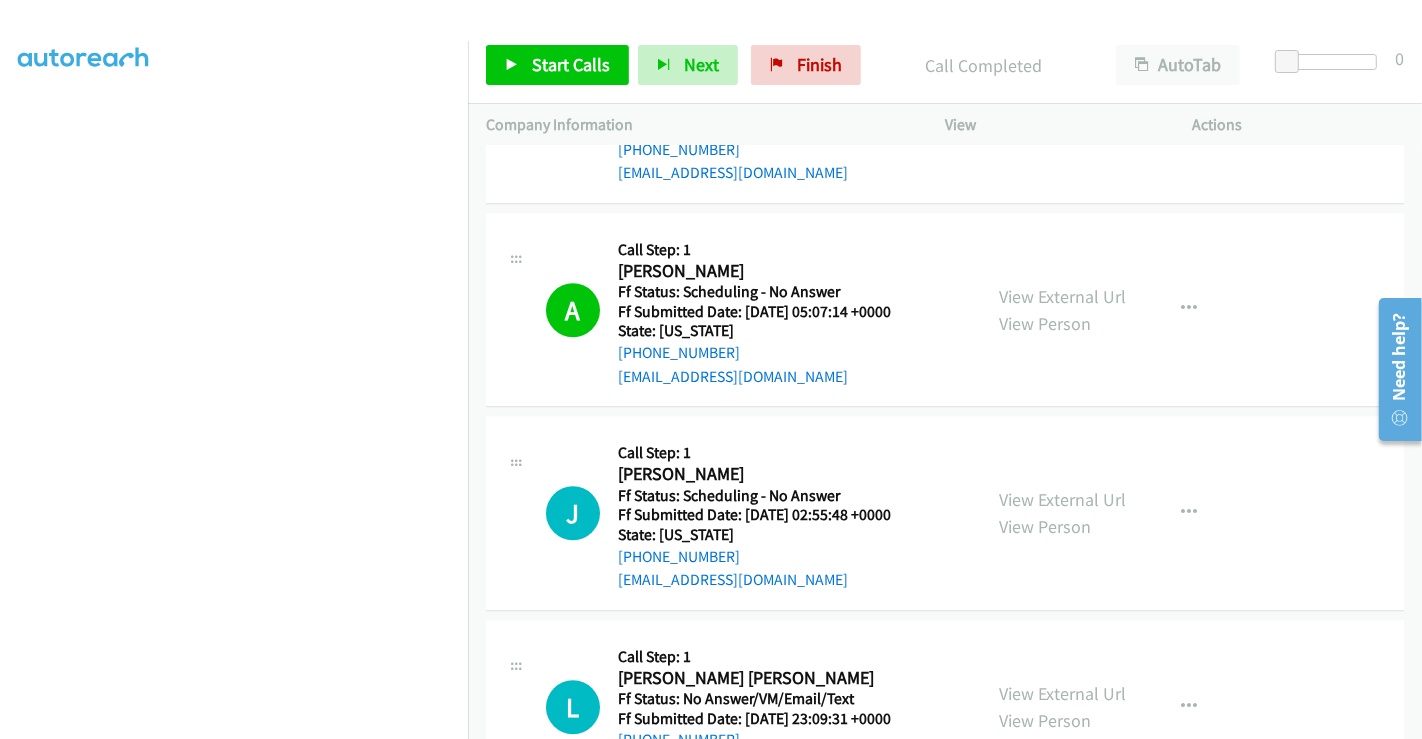 scroll, scrollTop: 4666, scrollLeft: 0, axis: vertical 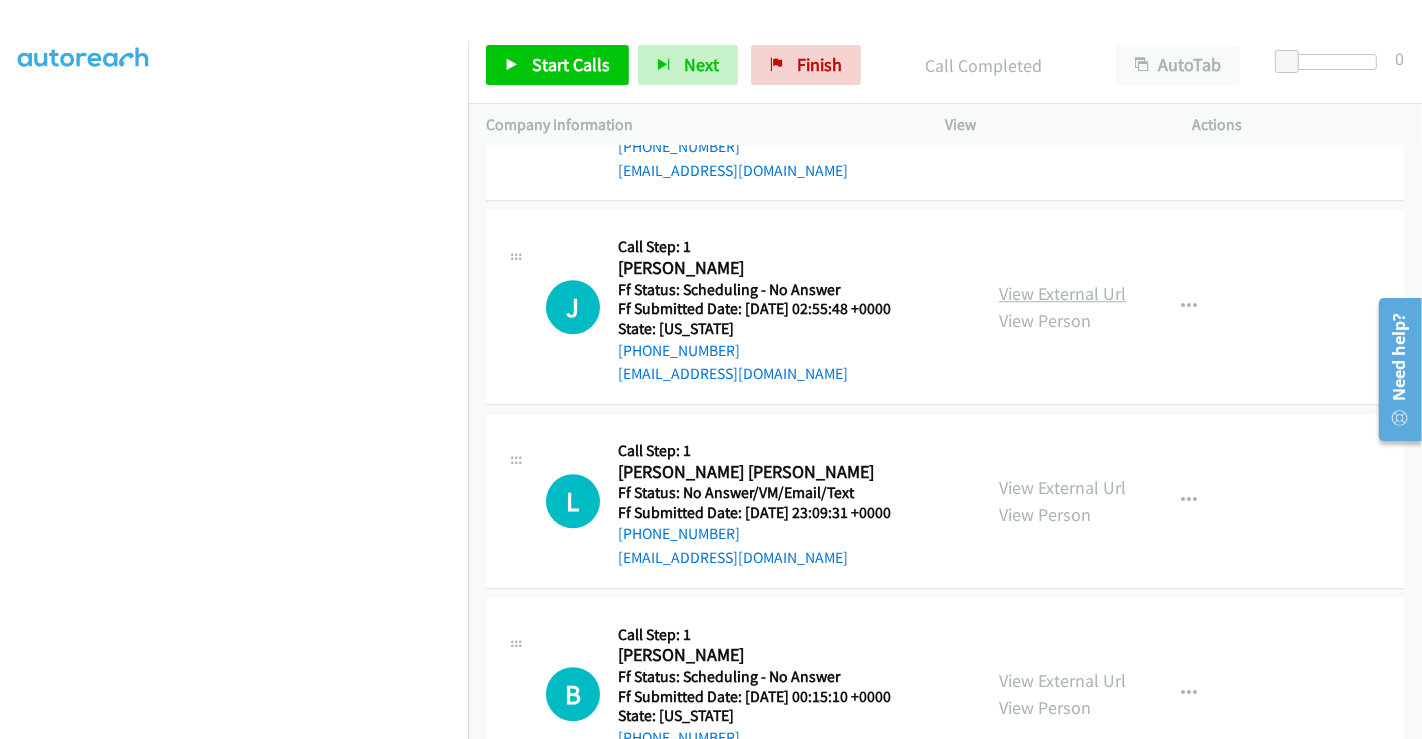 click on "View External Url" at bounding box center (1062, 293) 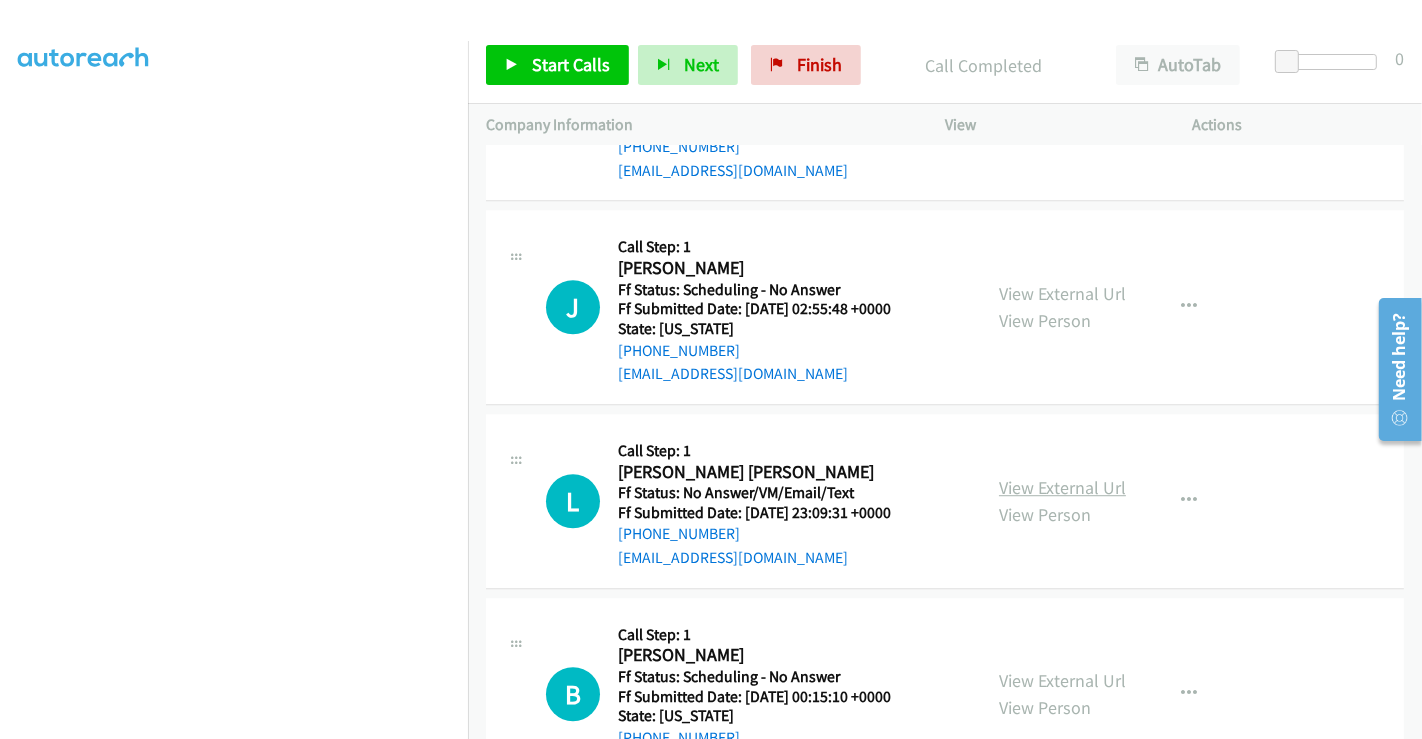click on "View External Url" at bounding box center [1062, 487] 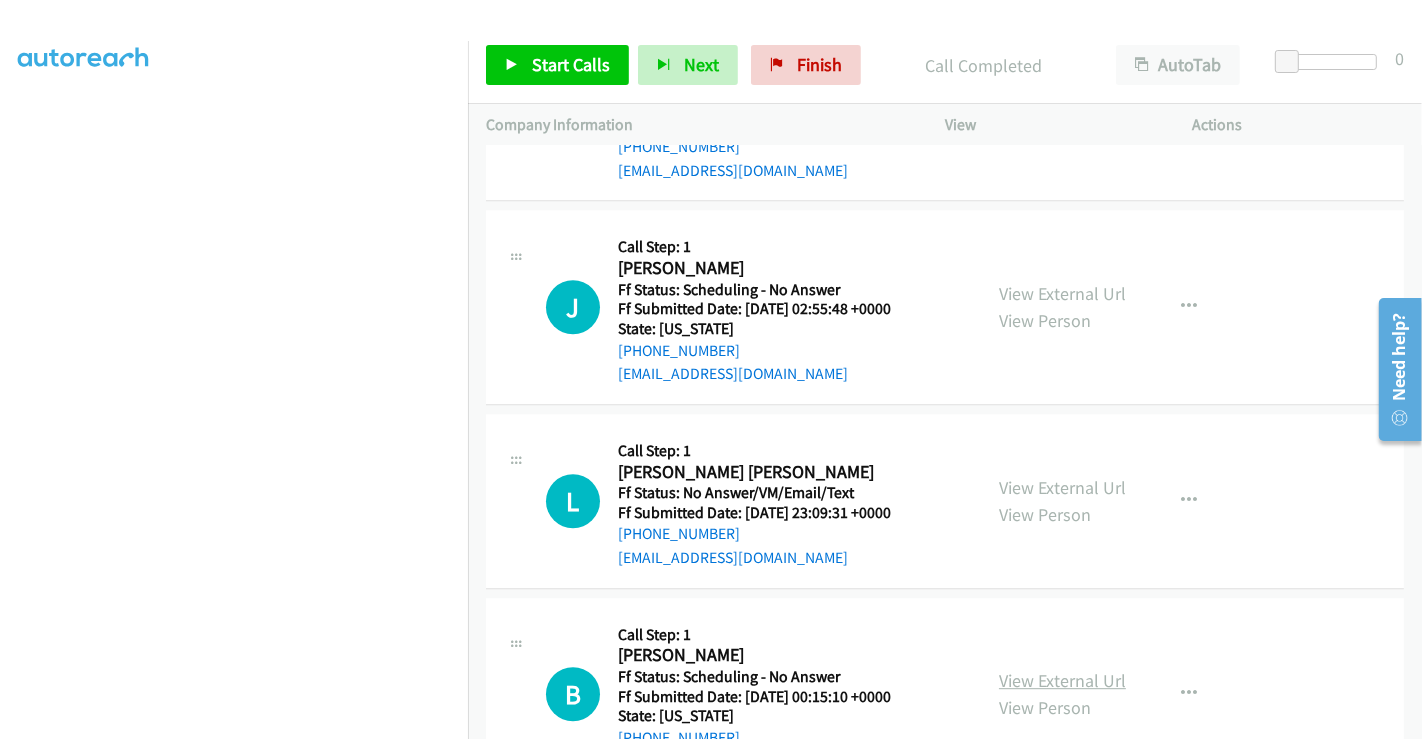 click on "View External Url" at bounding box center [1062, 680] 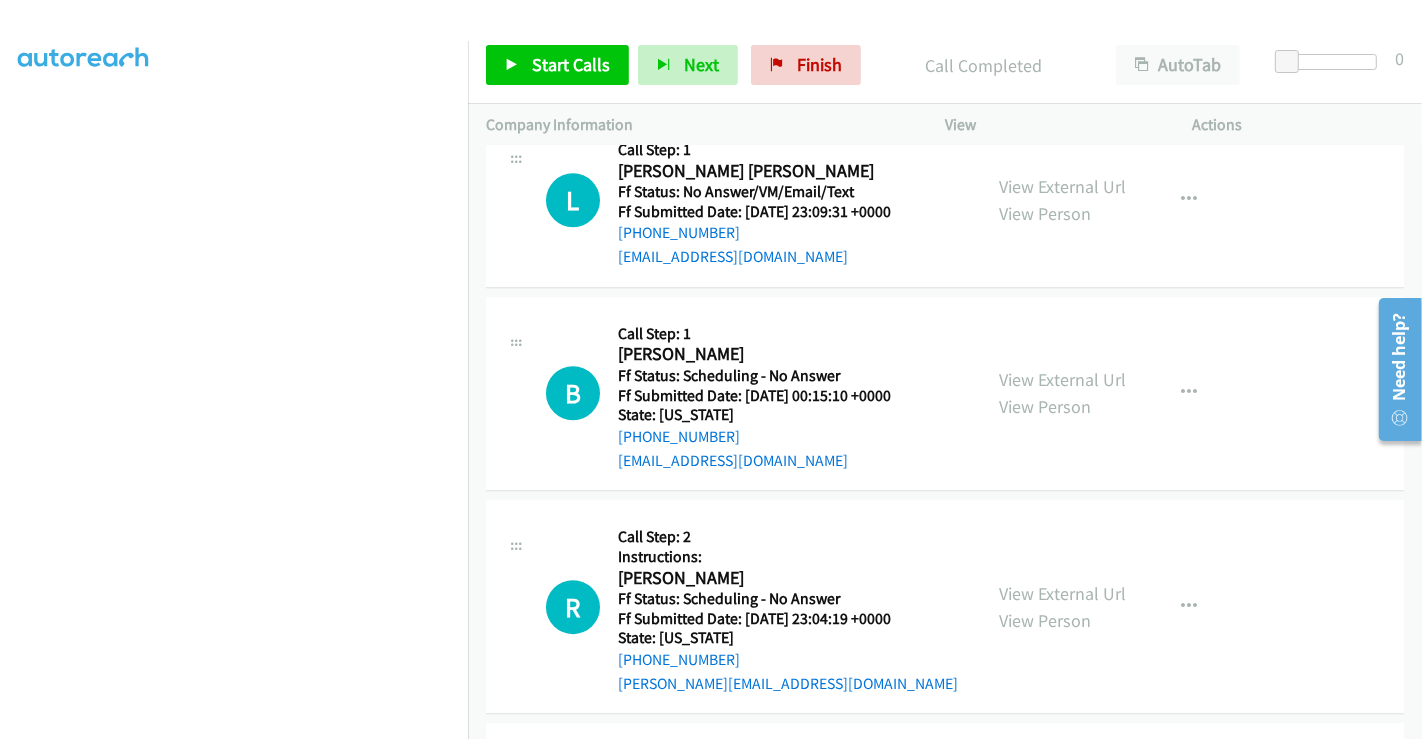 scroll, scrollTop: 5000, scrollLeft: 0, axis: vertical 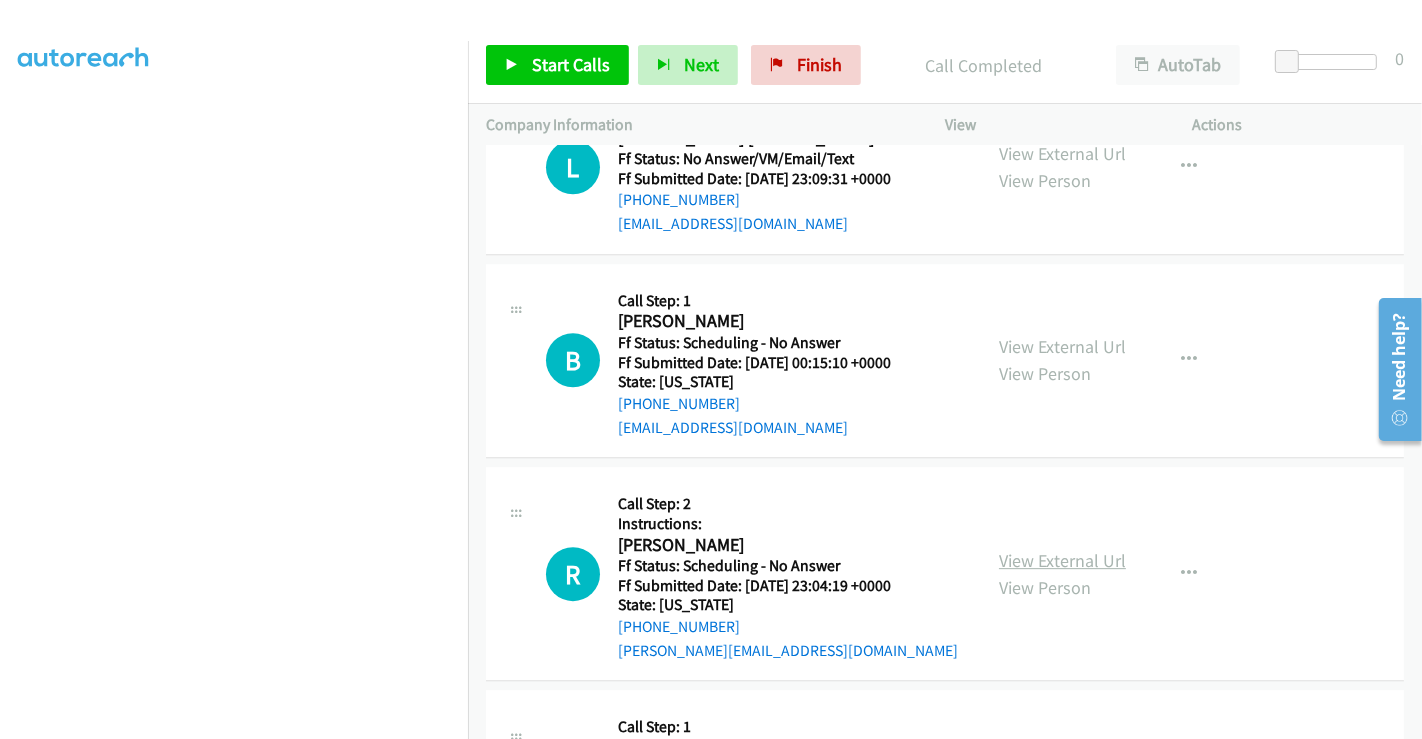 click on "View External Url" at bounding box center (1062, 560) 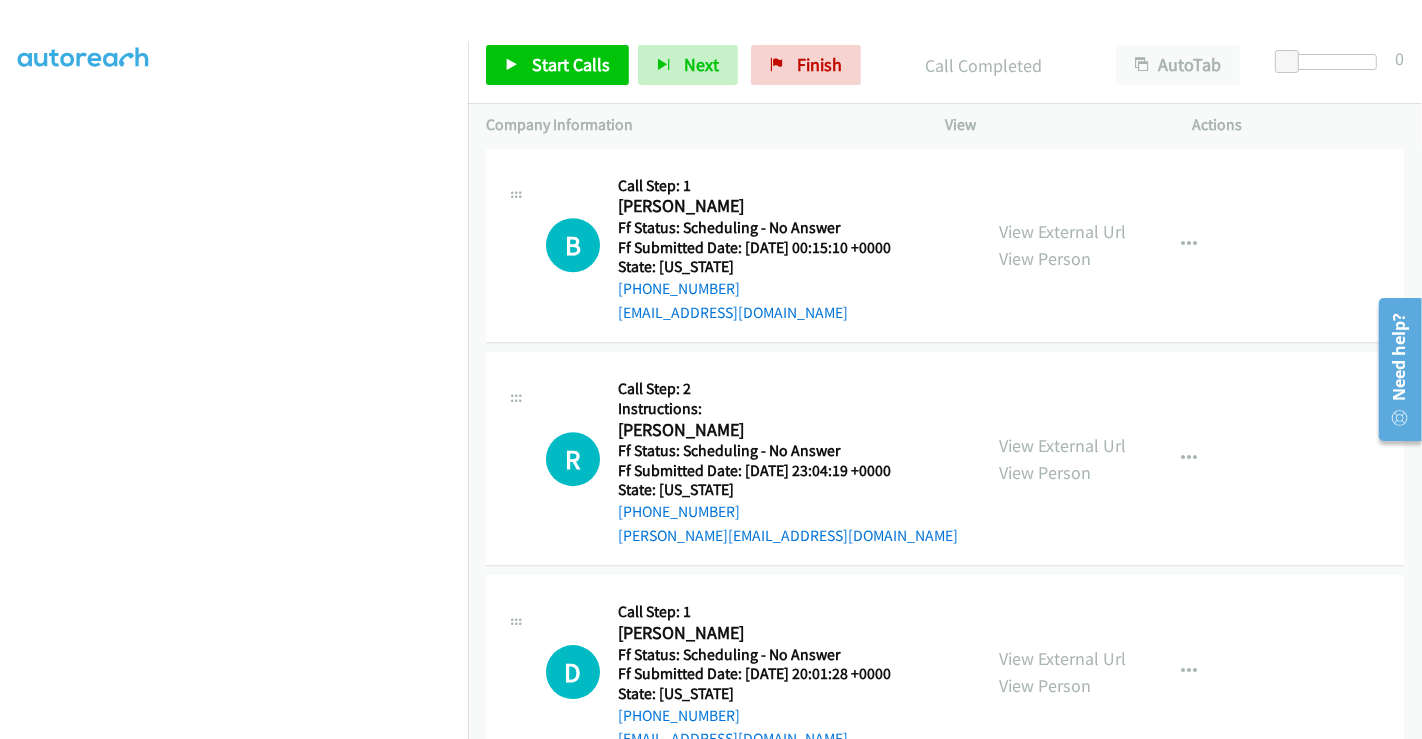 scroll, scrollTop: 5222, scrollLeft: 0, axis: vertical 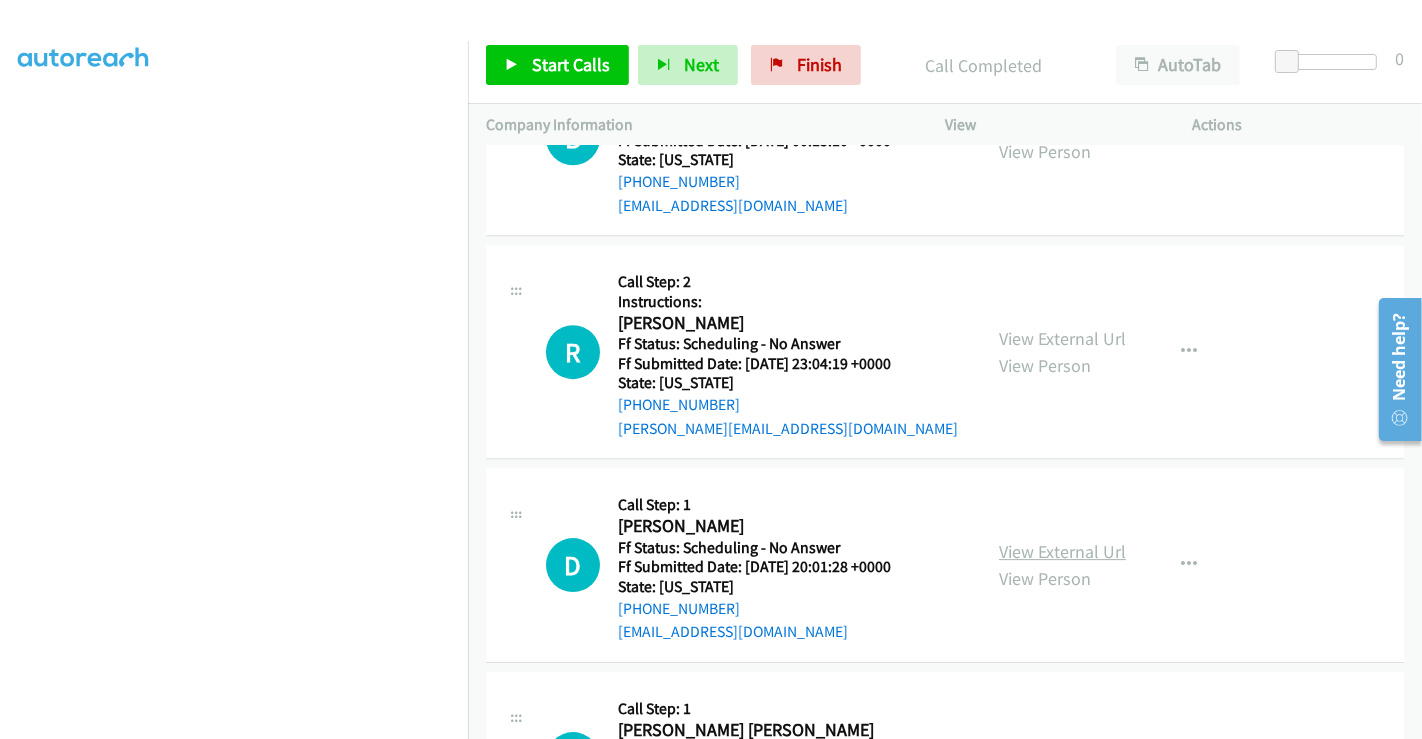 click on "View External Url" at bounding box center (1062, 551) 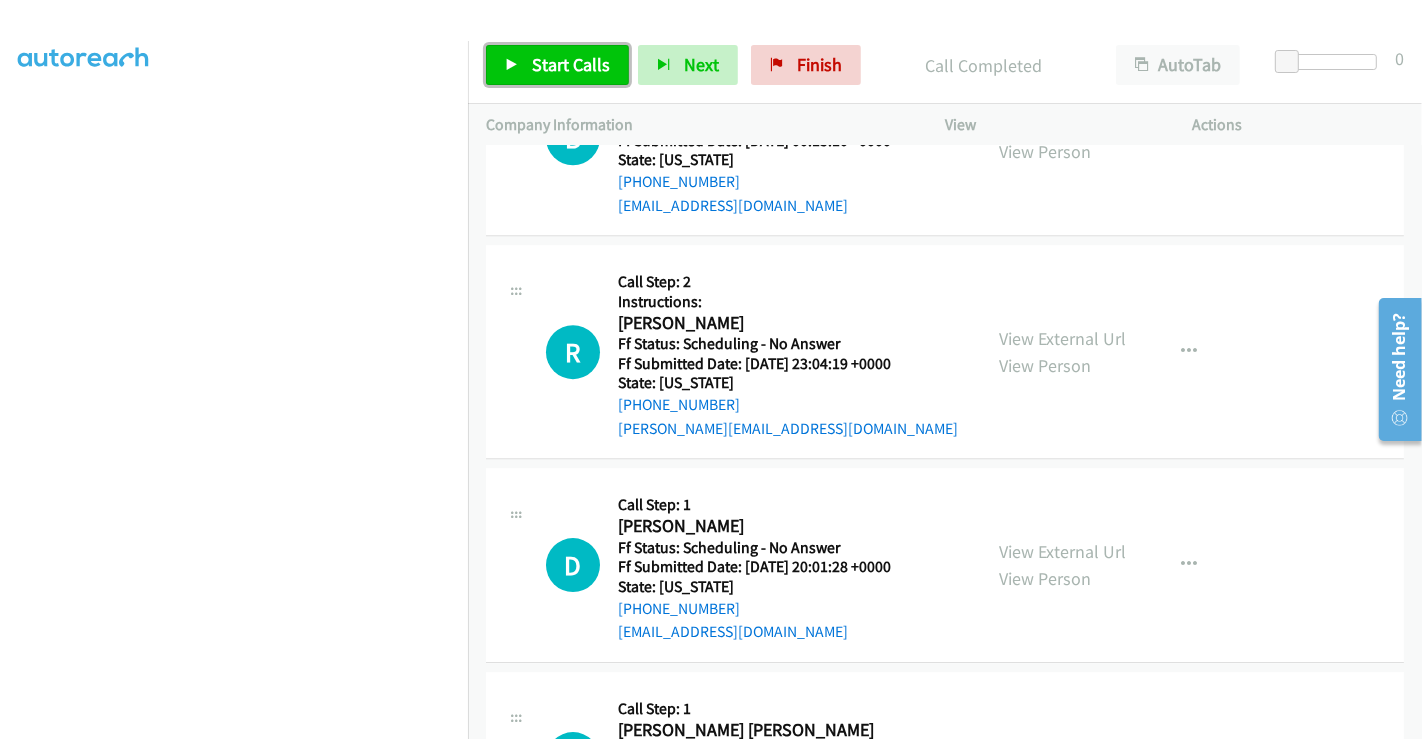 click on "Start Calls" at bounding box center [557, 65] 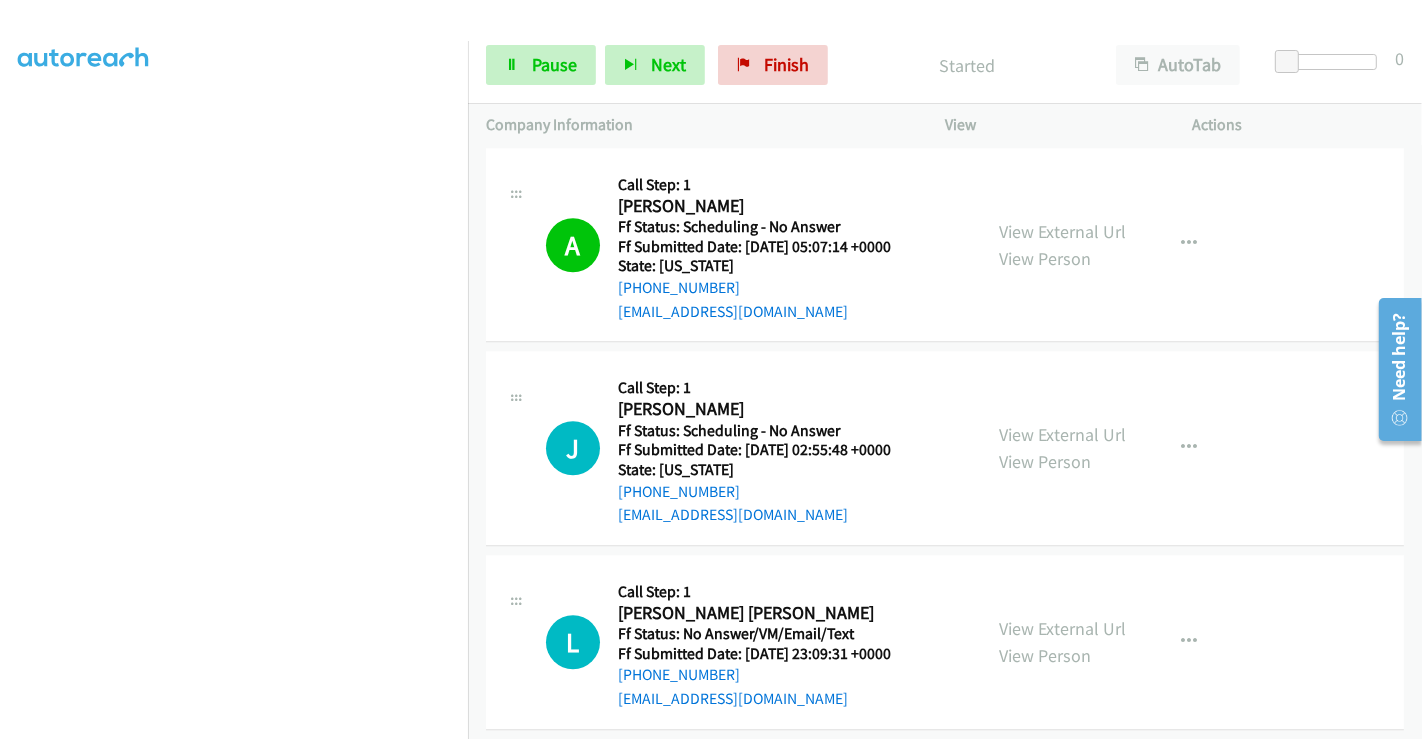 scroll, scrollTop: 4555, scrollLeft: 0, axis: vertical 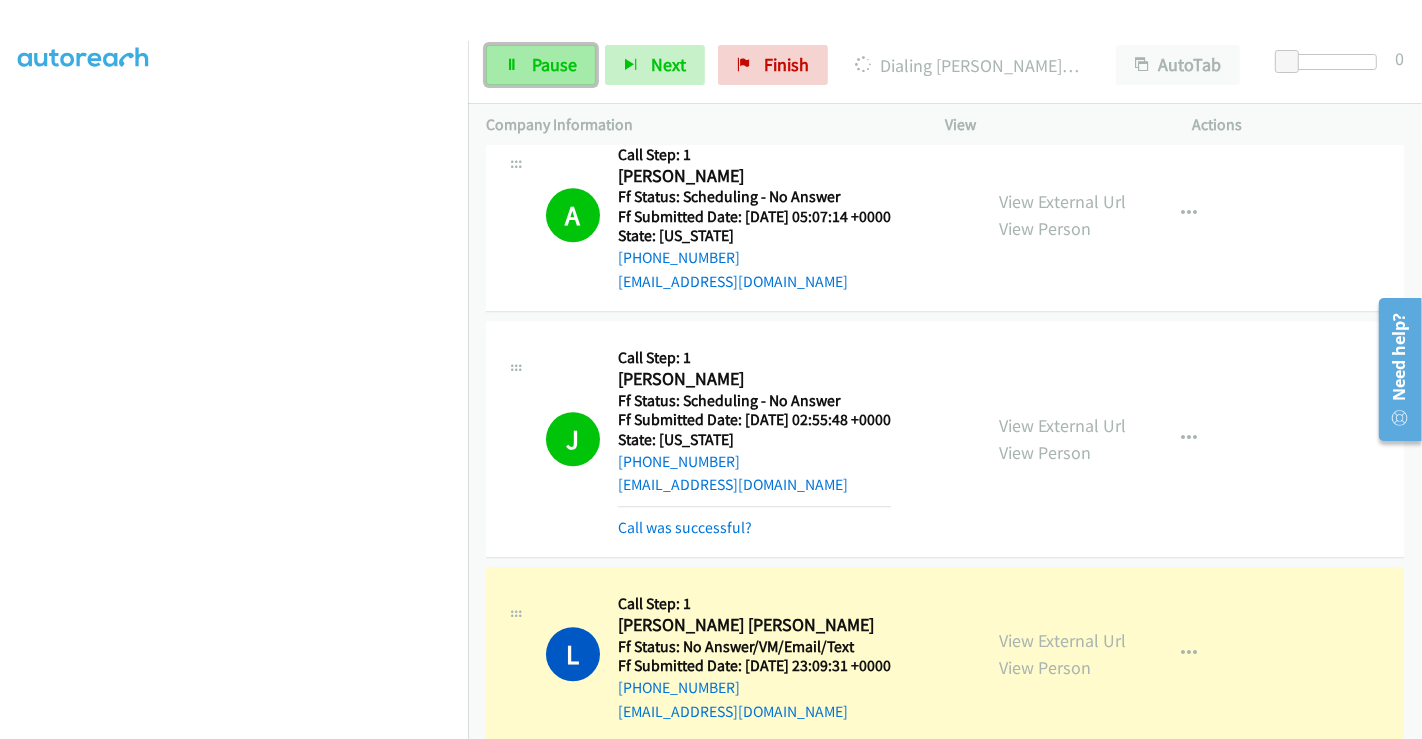 click on "Pause" at bounding box center (554, 64) 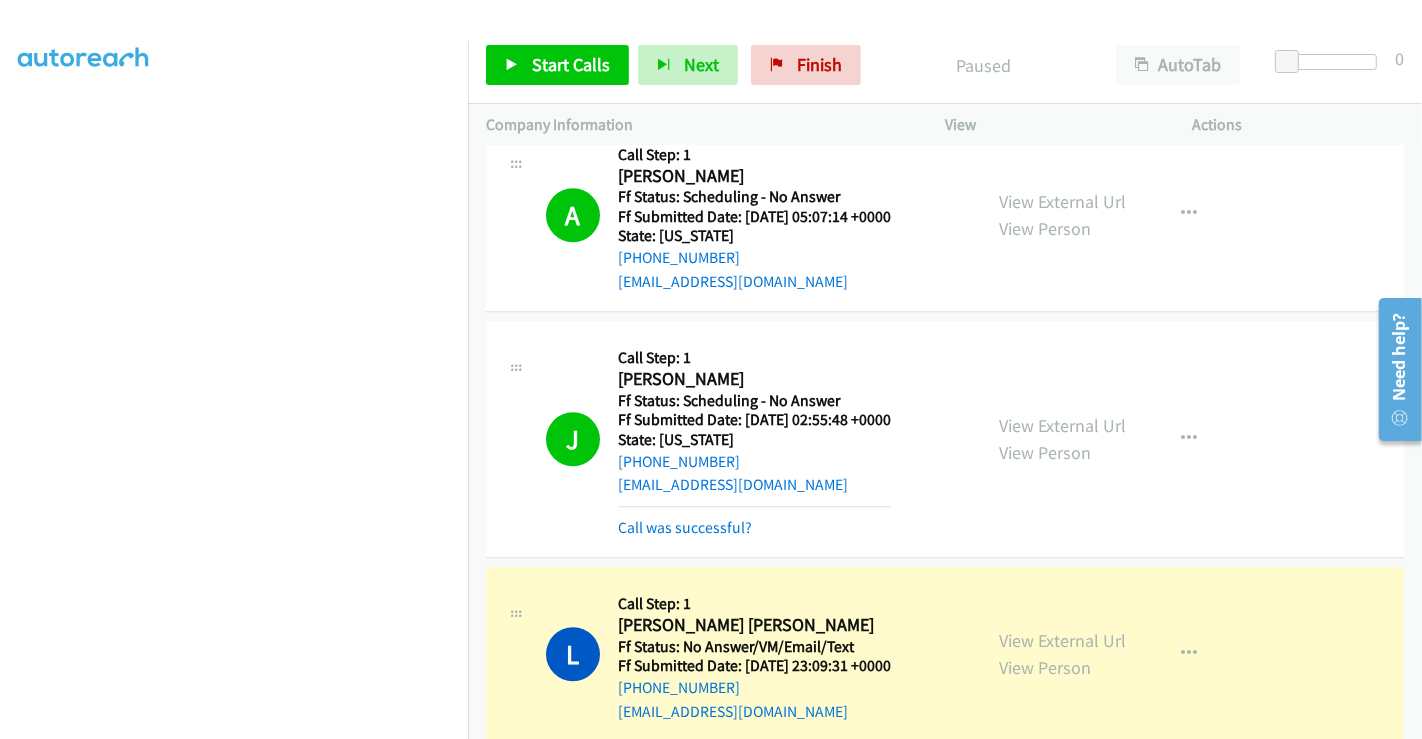 scroll, scrollTop: 0, scrollLeft: 0, axis: both 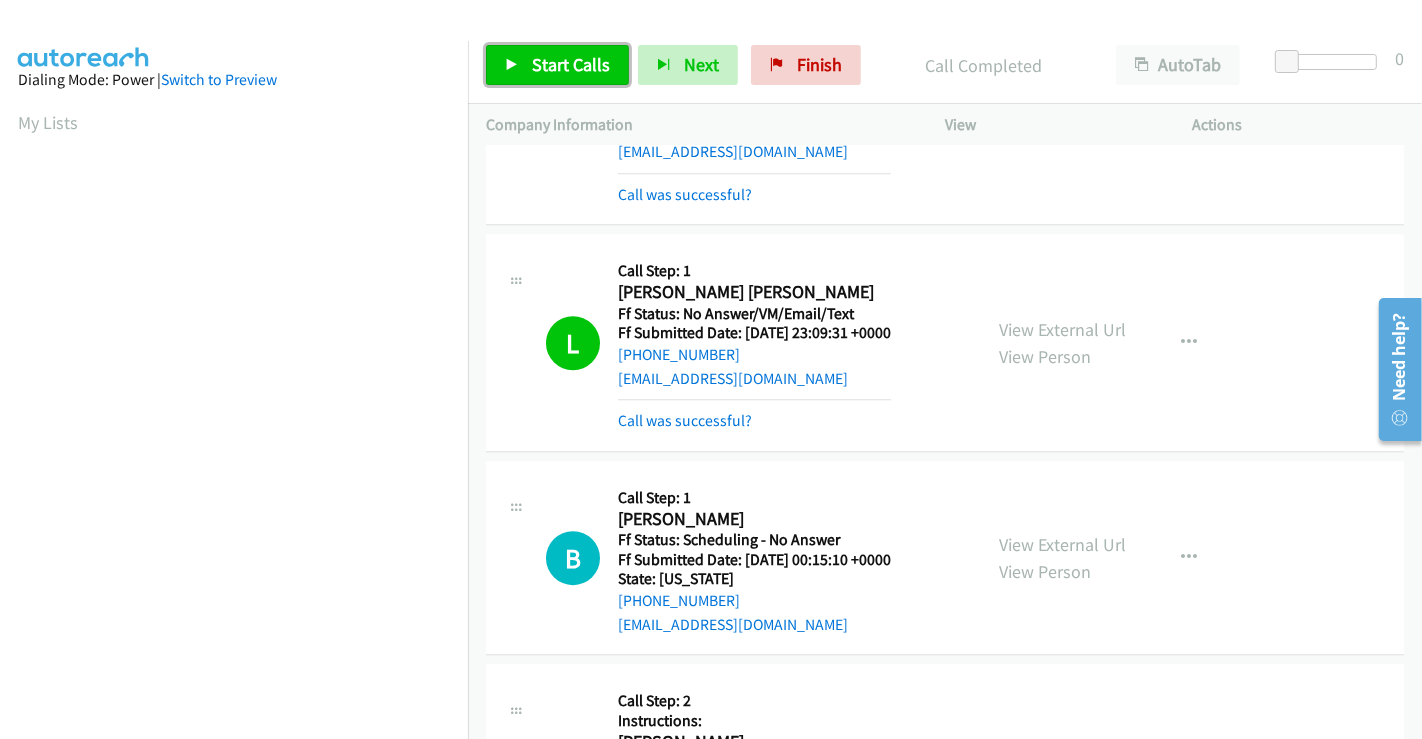 click on "Start Calls" at bounding box center (571, 64) 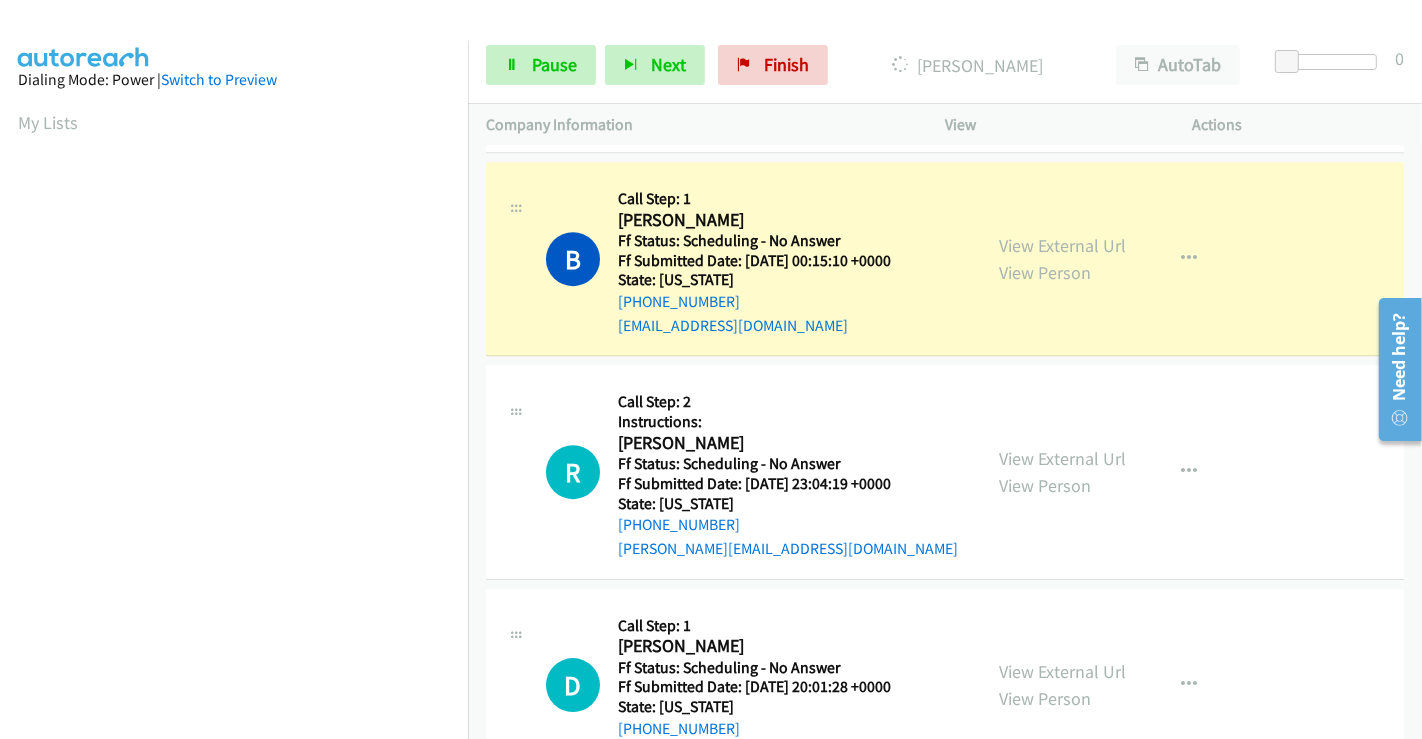 scroll, scrollTop: 5222, scrollLeft: 0, axis: vertical 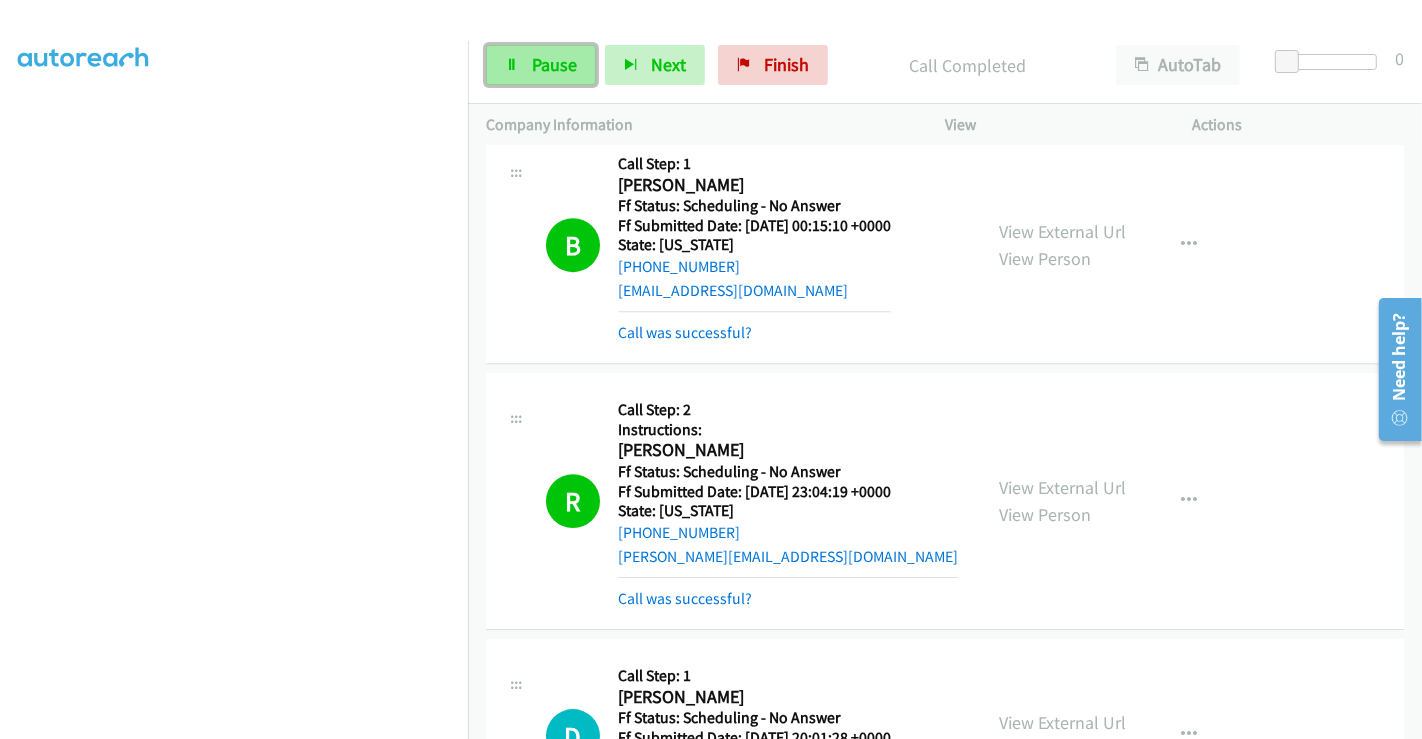 click on "Pause" at bounding box center (541, 65) 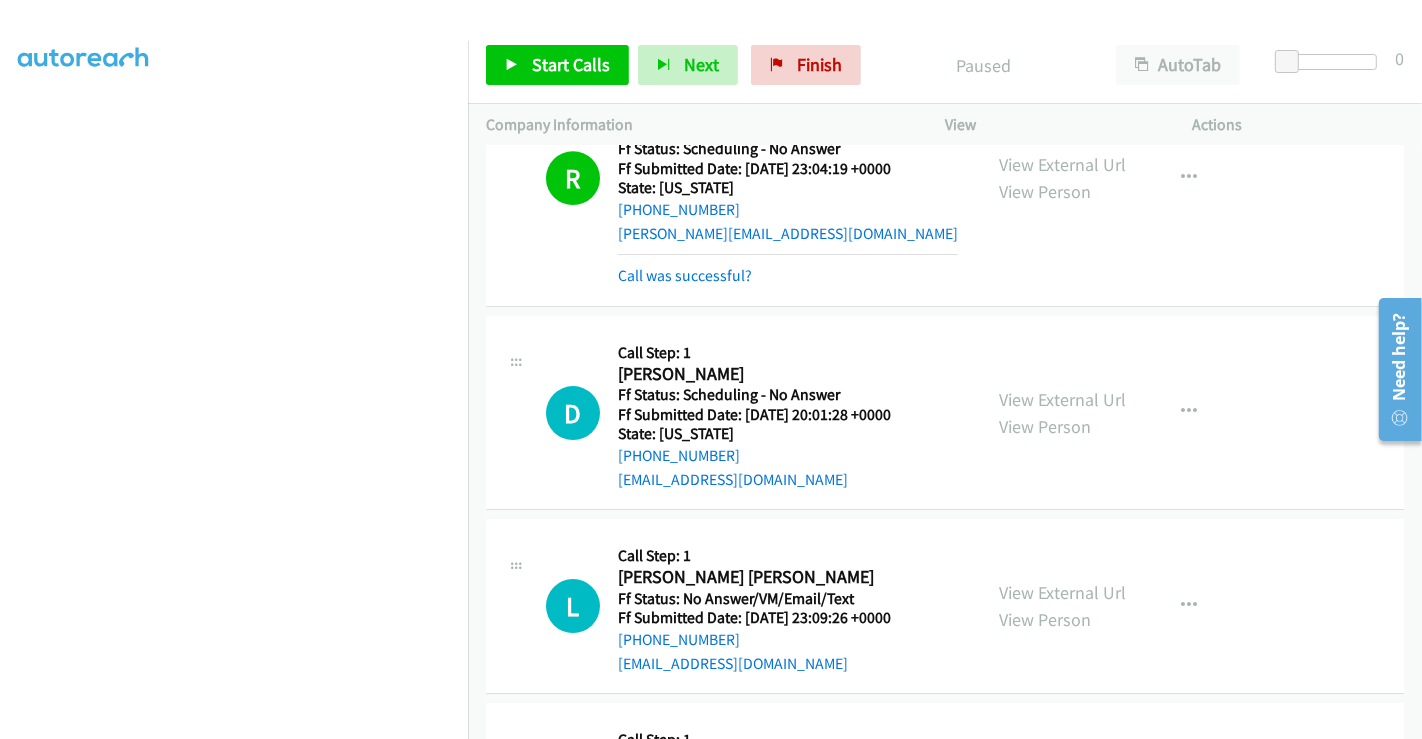 scroll, scrollTop: 5555, scrollLeft: 0, axis: vertical 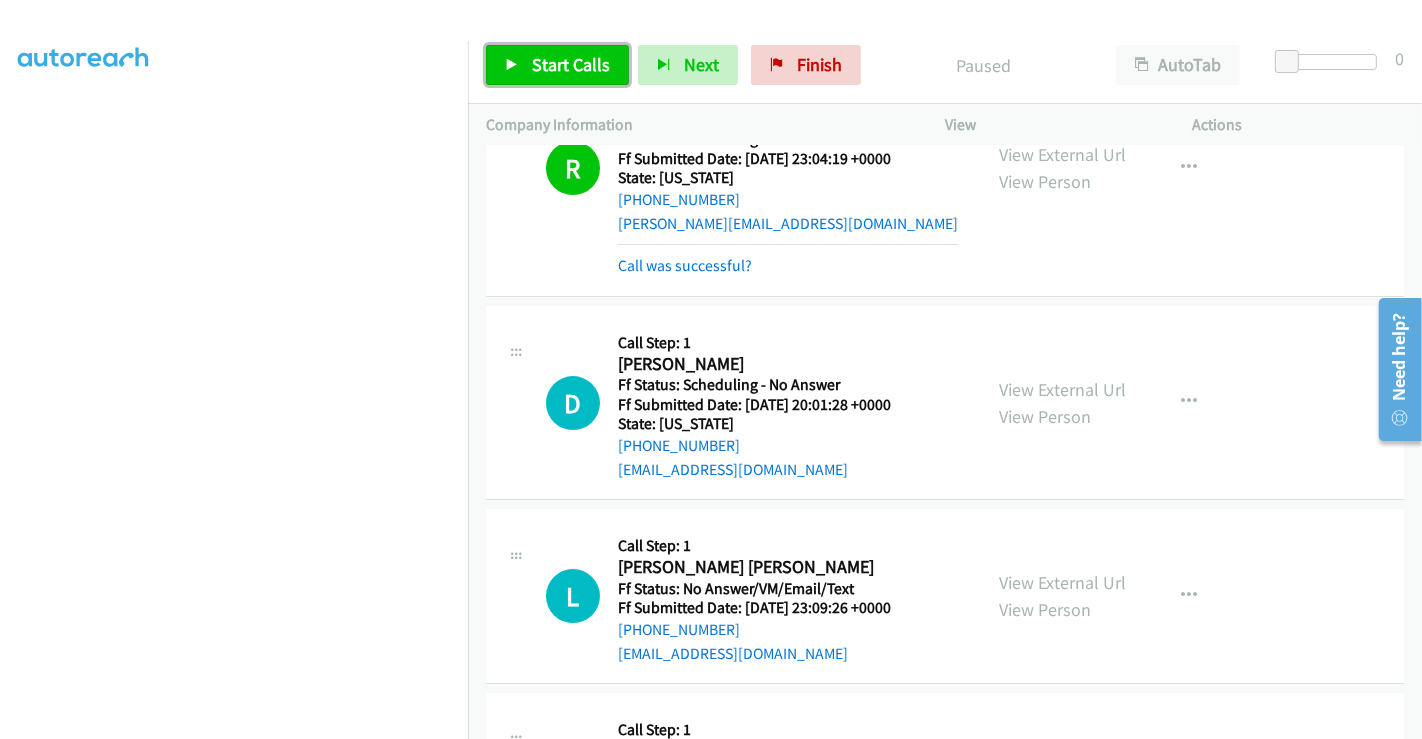 click on "Start Calls" at bounding box center (557, 65) 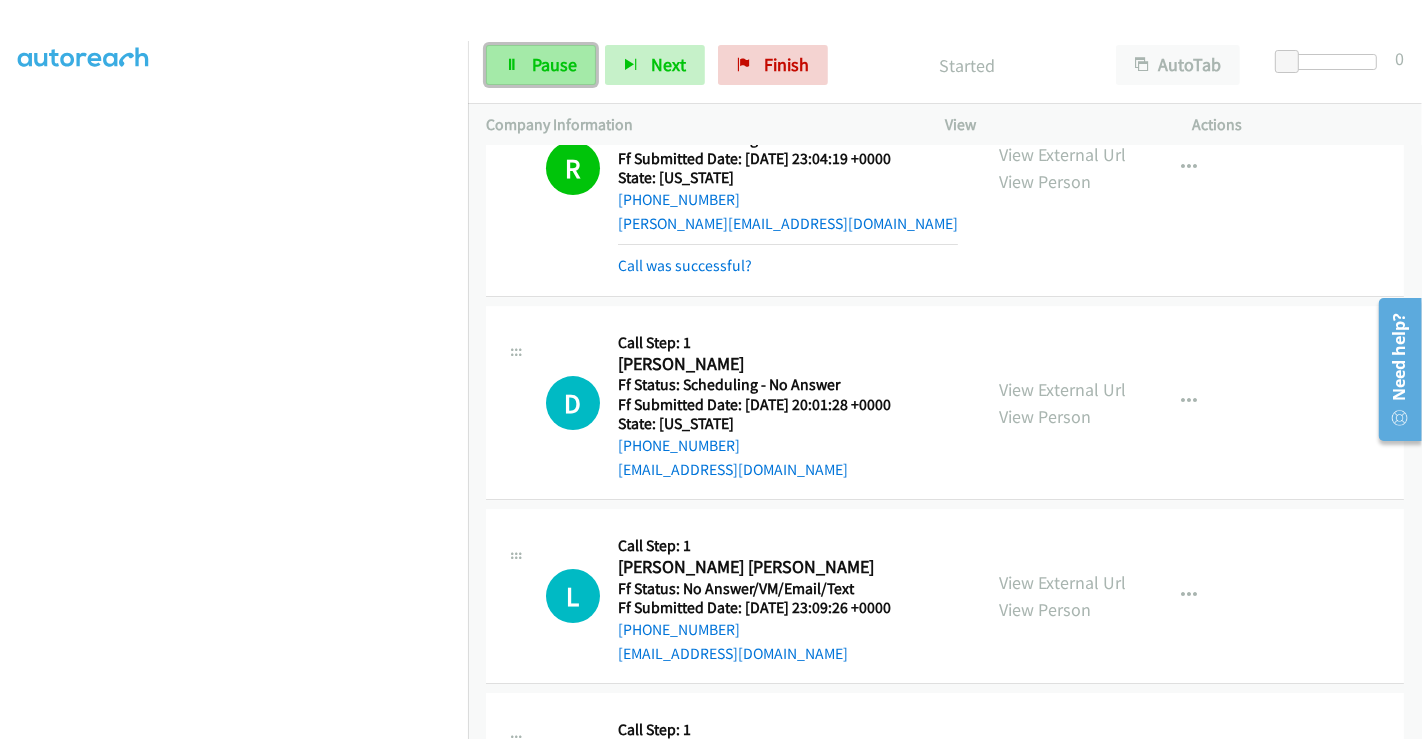 click at bounding box center (512, 66) 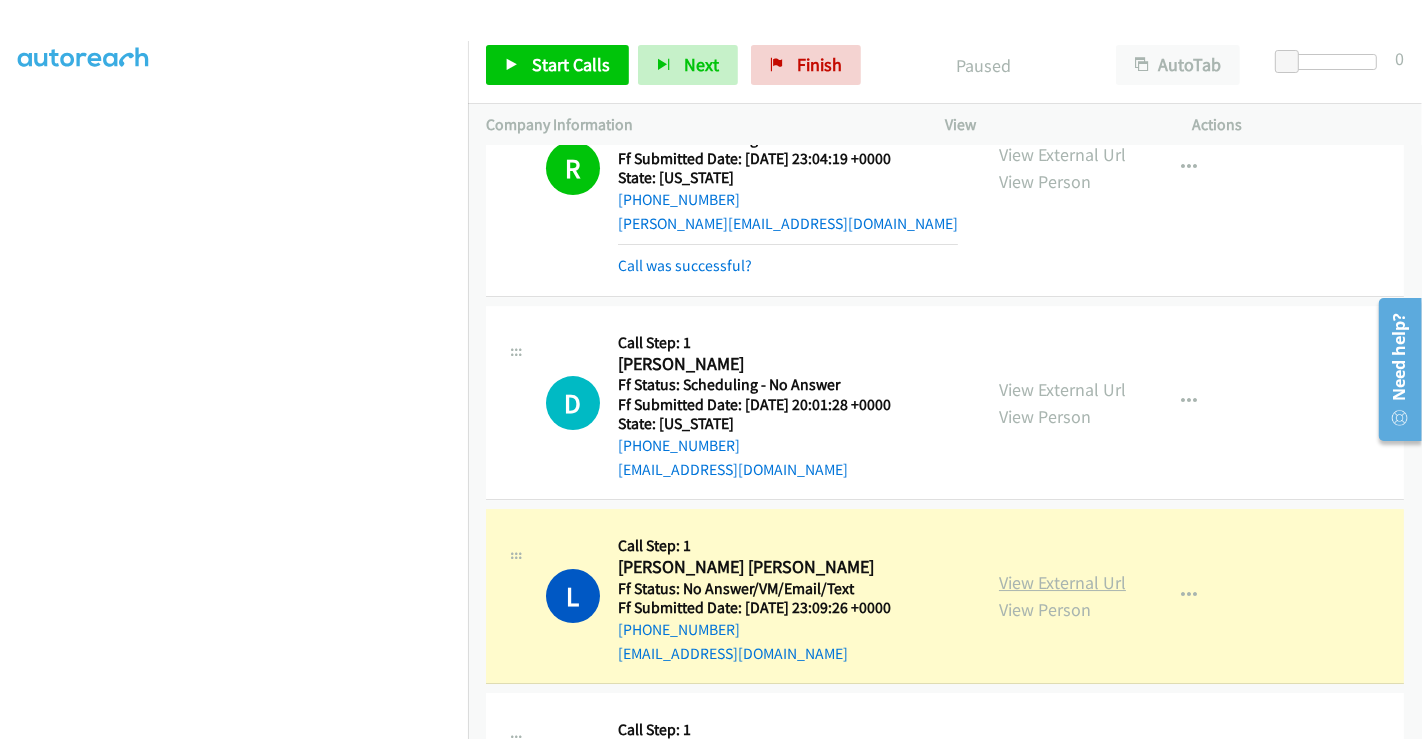 click on "View External Url" at bounding box center [1062, 582] 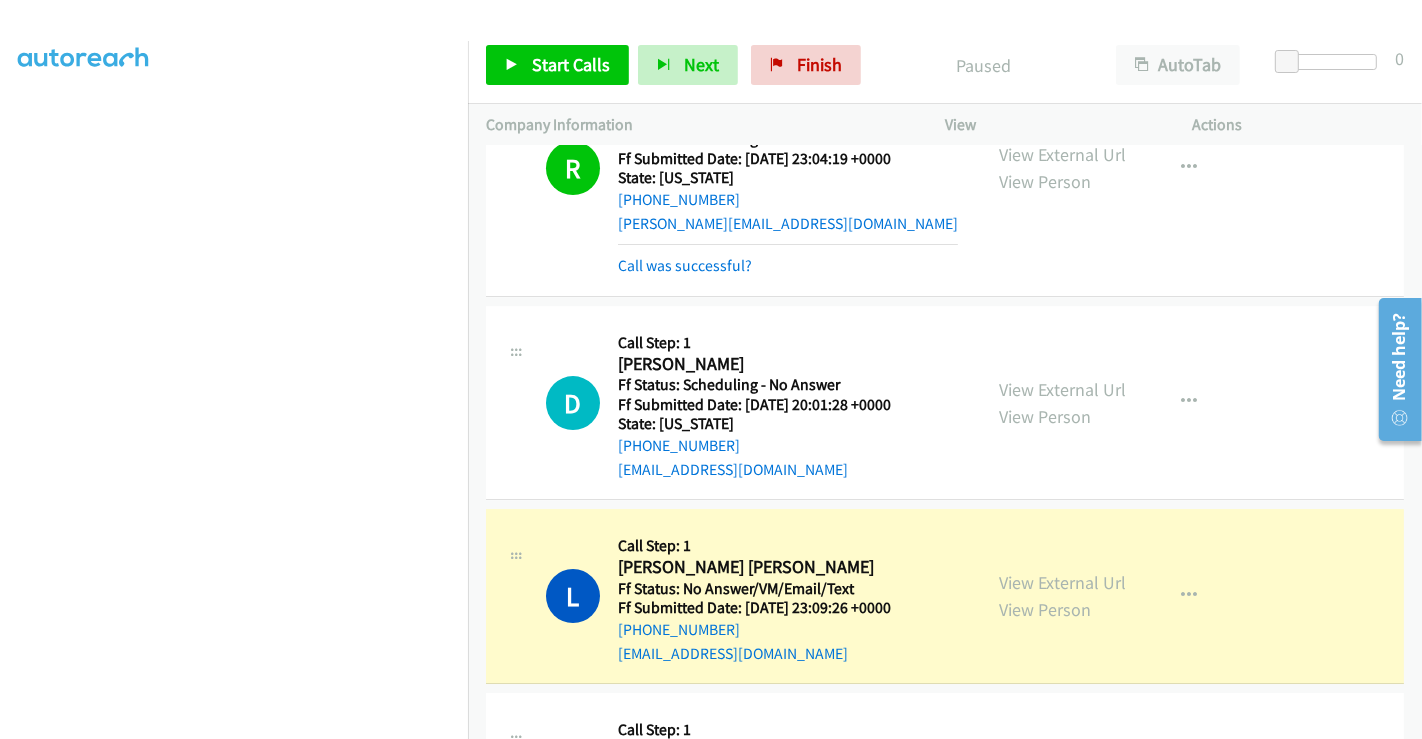 scroll, scrollTop: 345, scrollLeft: 0, axis: vertical 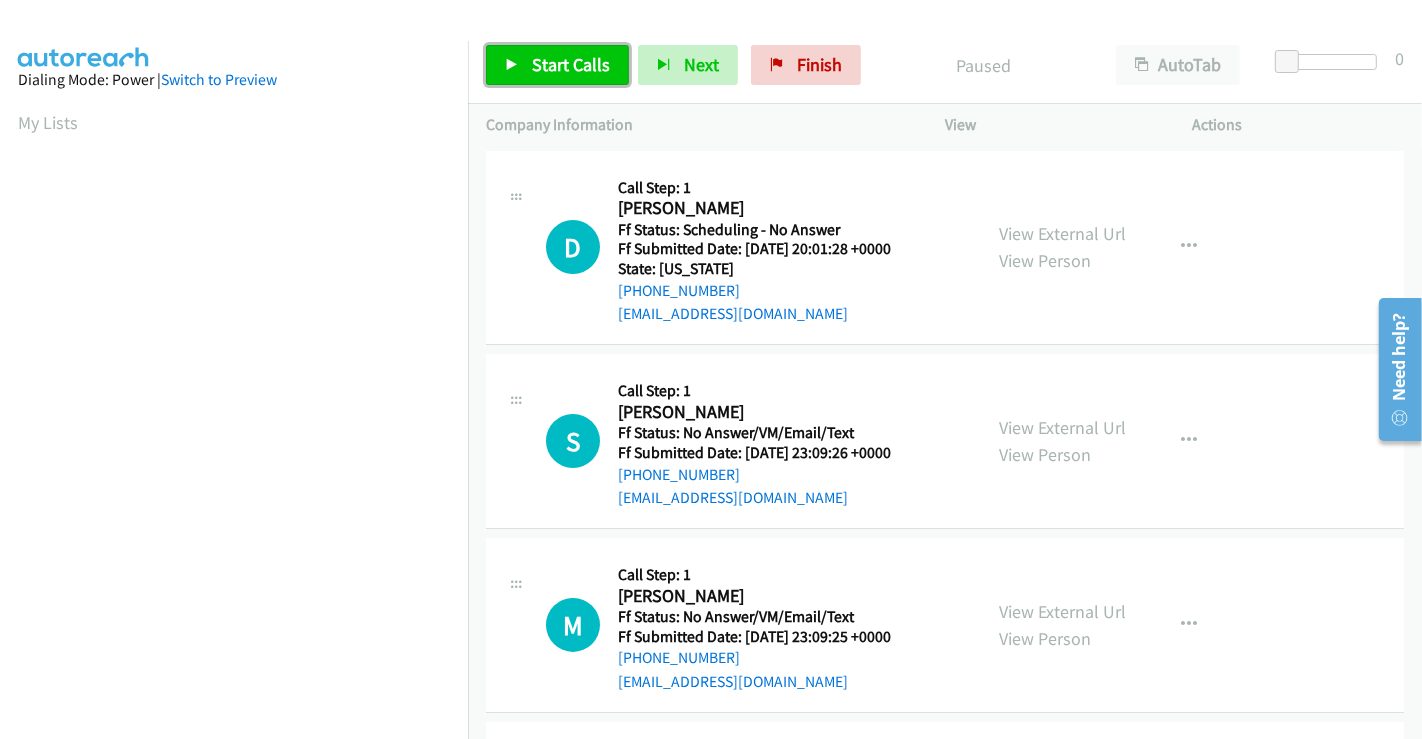 click on "Start Calls" at bounding box center (571, 64) 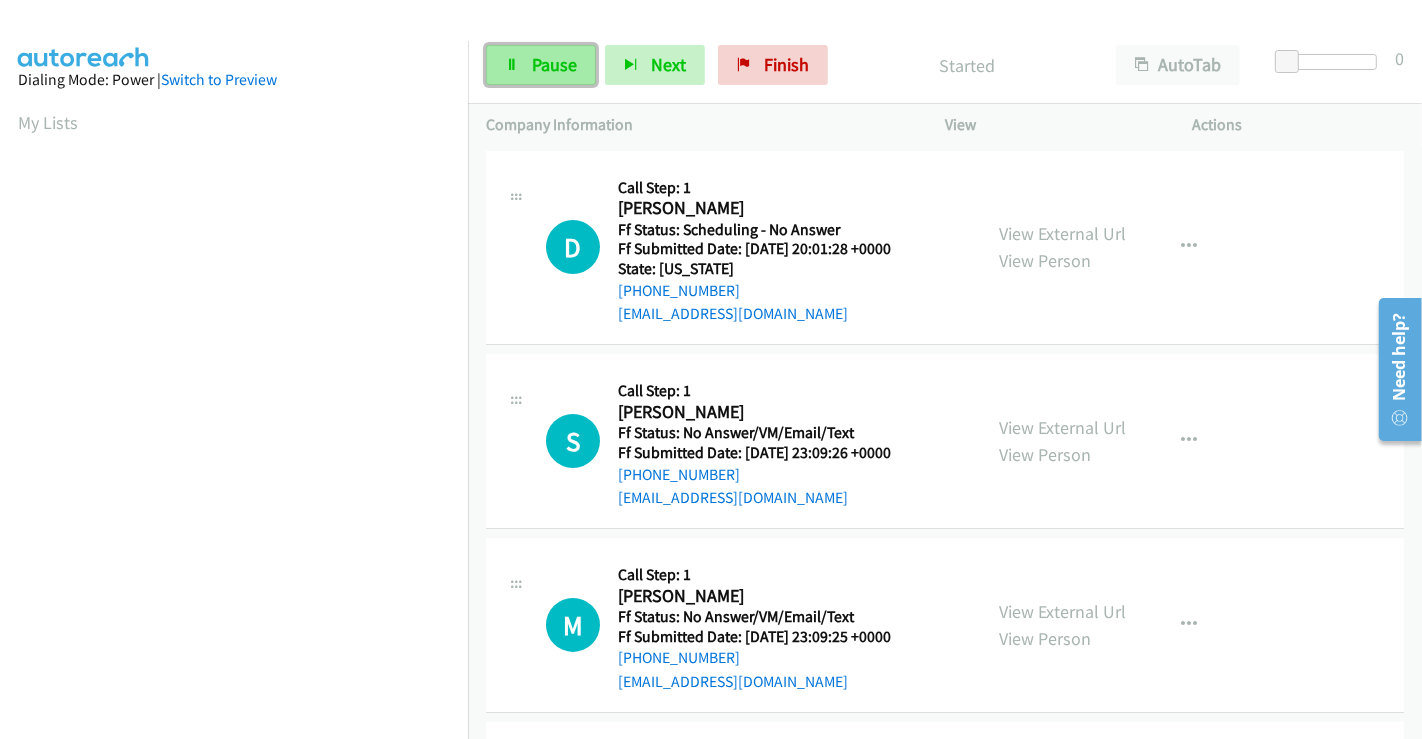 click on "Pause" at bounding box center (554, 64) 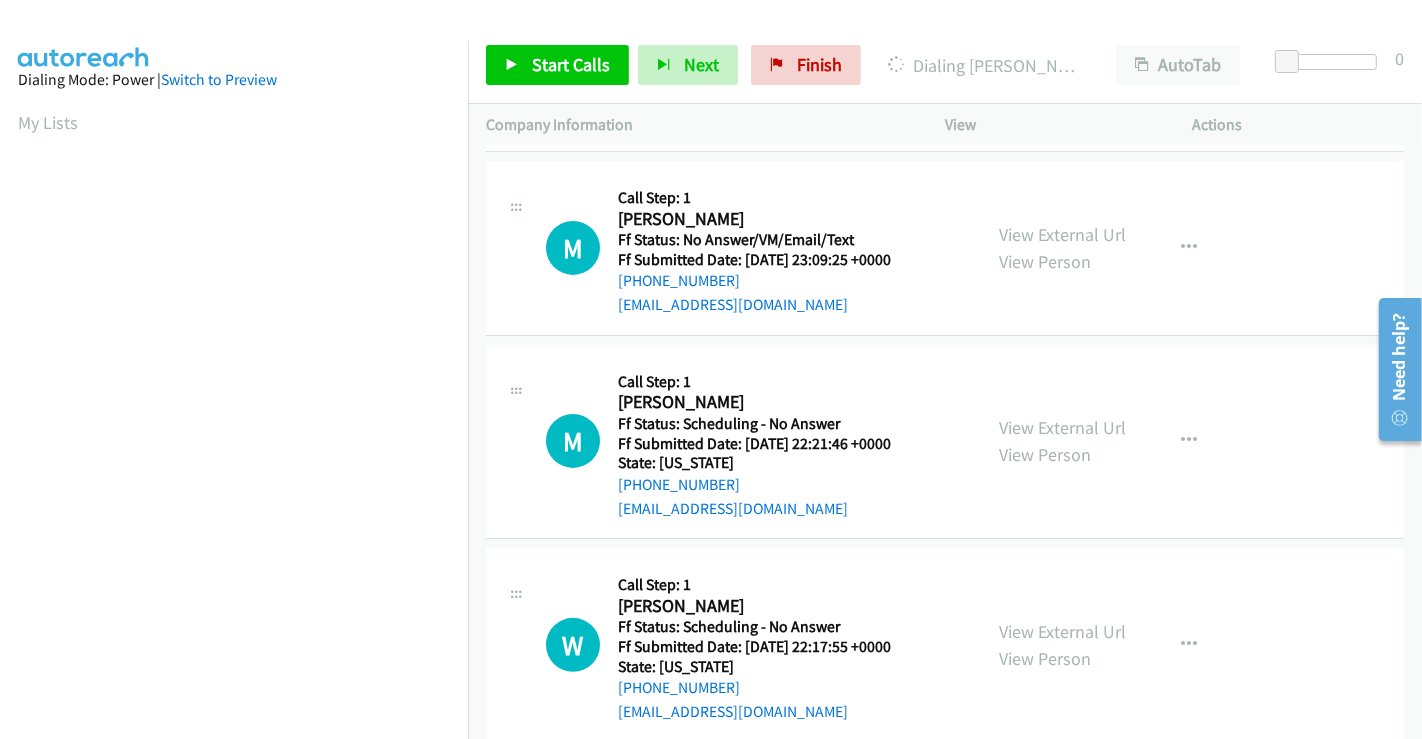 scroll, scrollTop: 444, scrollLeft: 0, axis: vertical 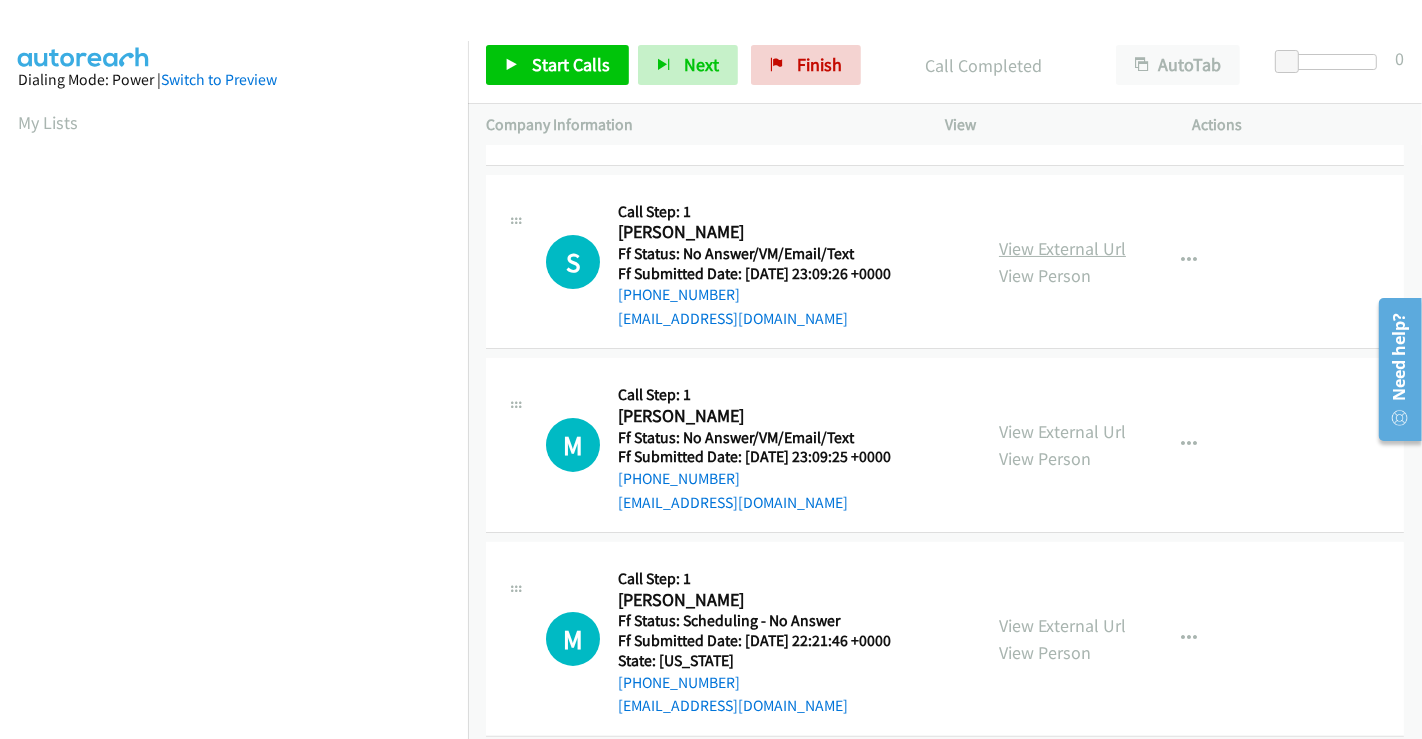 click on "View External Url" at bounding box center (1062, 248) 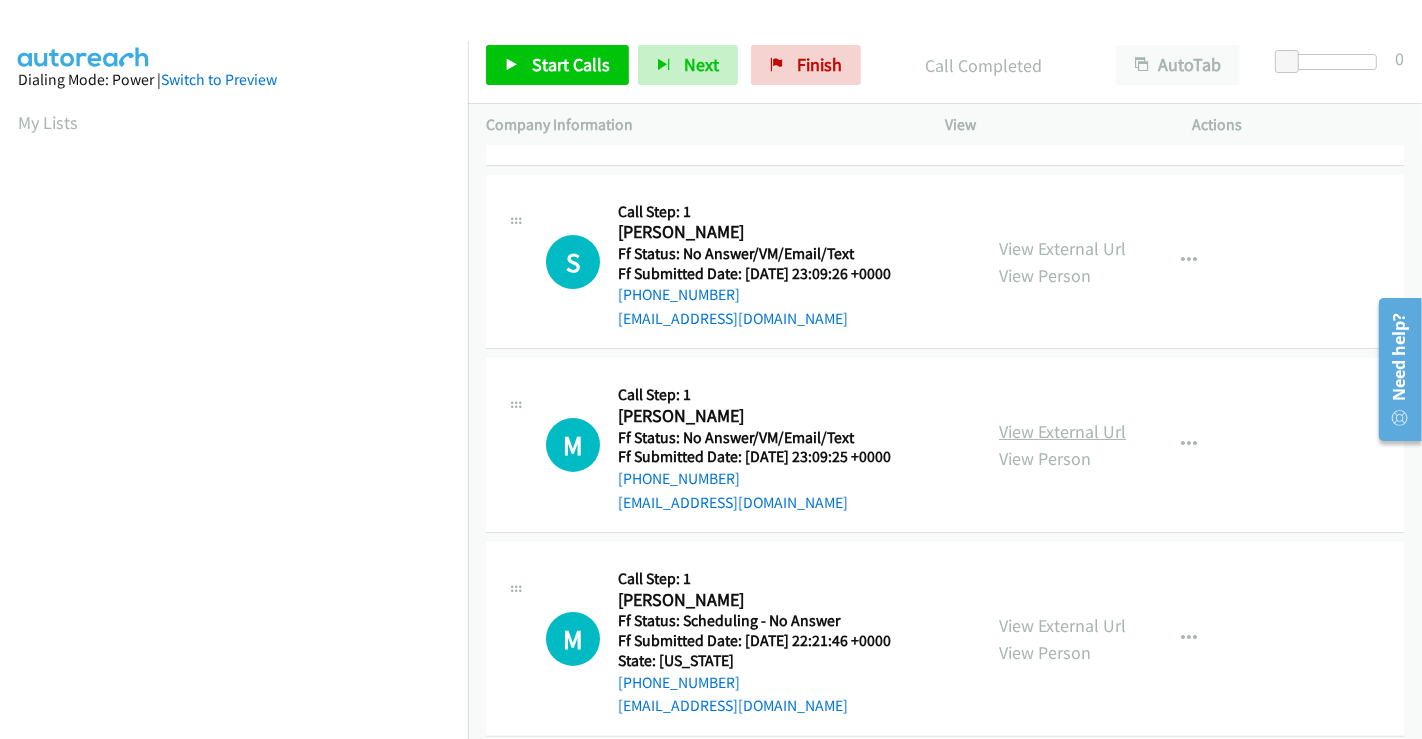 click on "View External Url" at bounding box center [1062, 431] 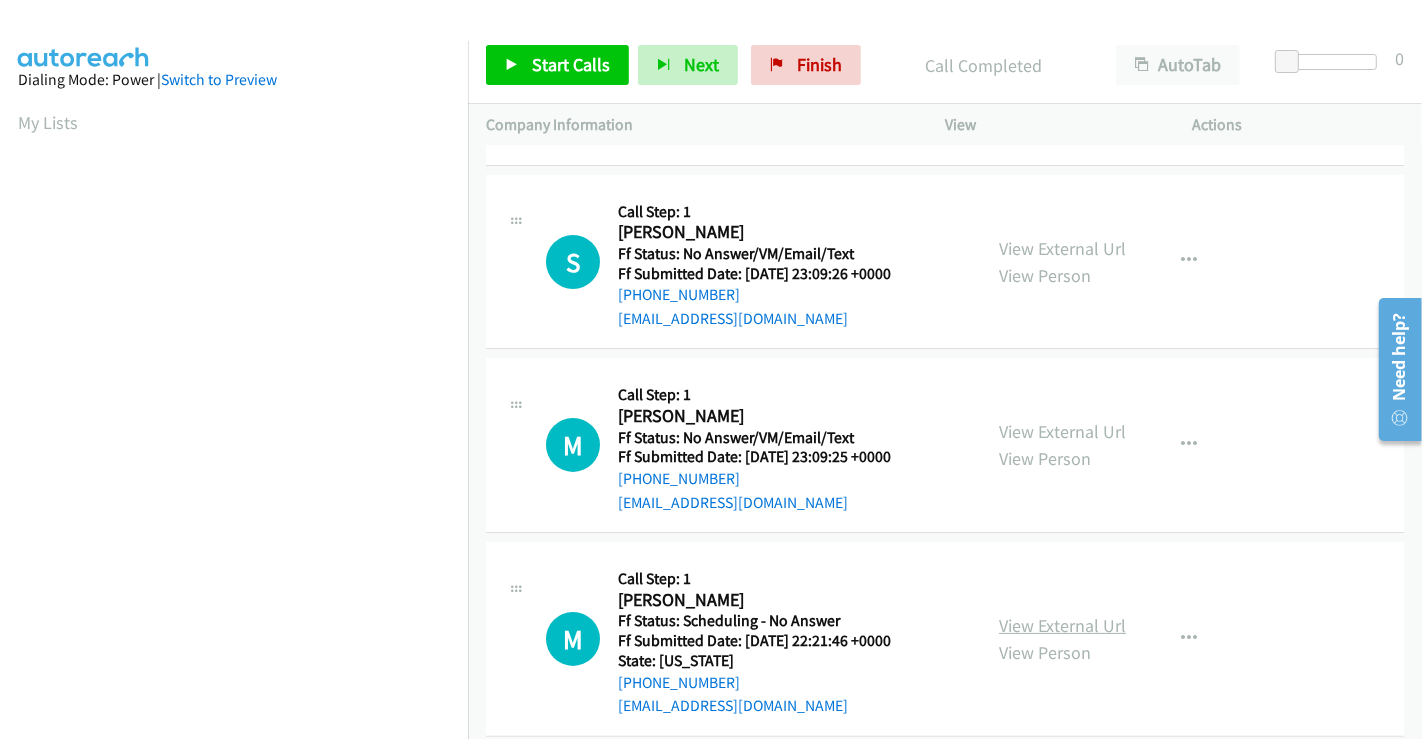 click on "View External Url" at bounding box center [1062, 625] 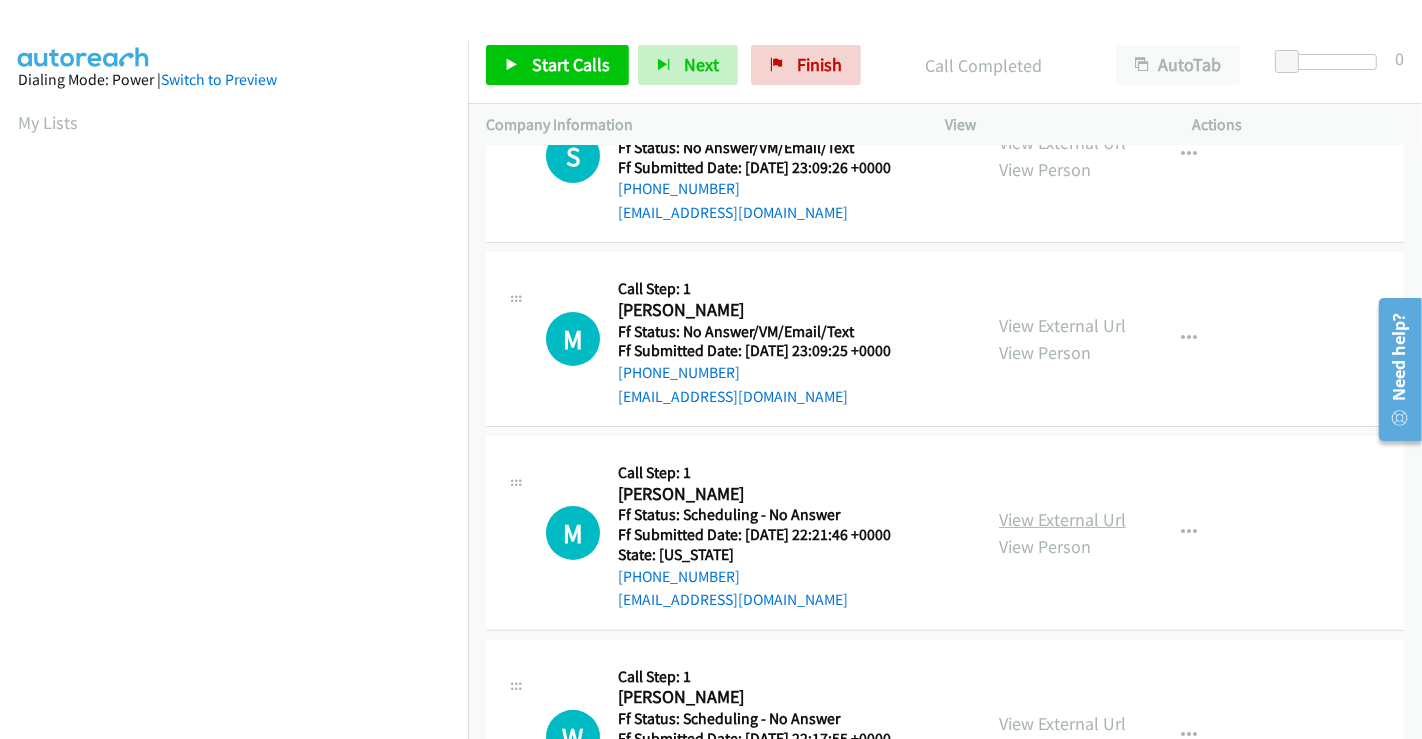 scroll, scrollTop: 555, scrollLeft: 0, axis: vertical 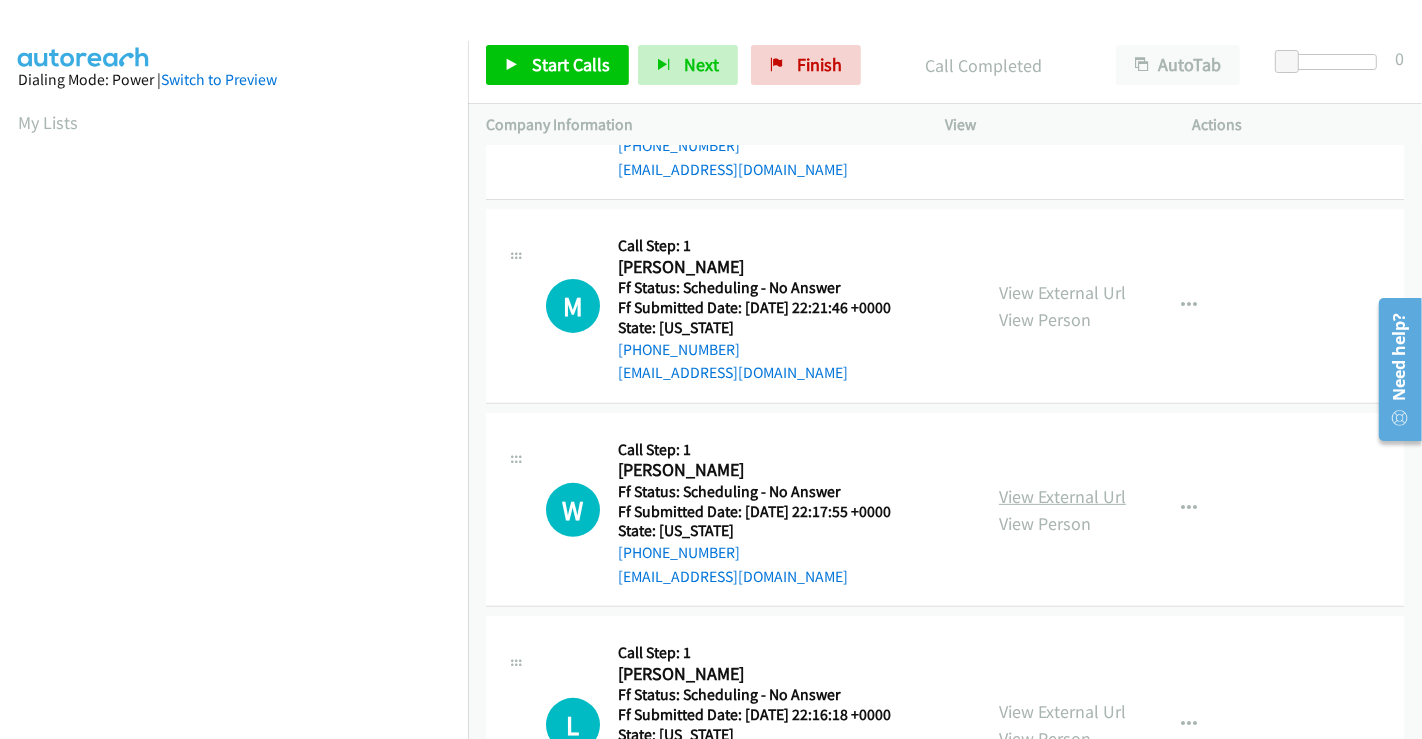 click on "View External Url" at bounding box center [1062, 496] 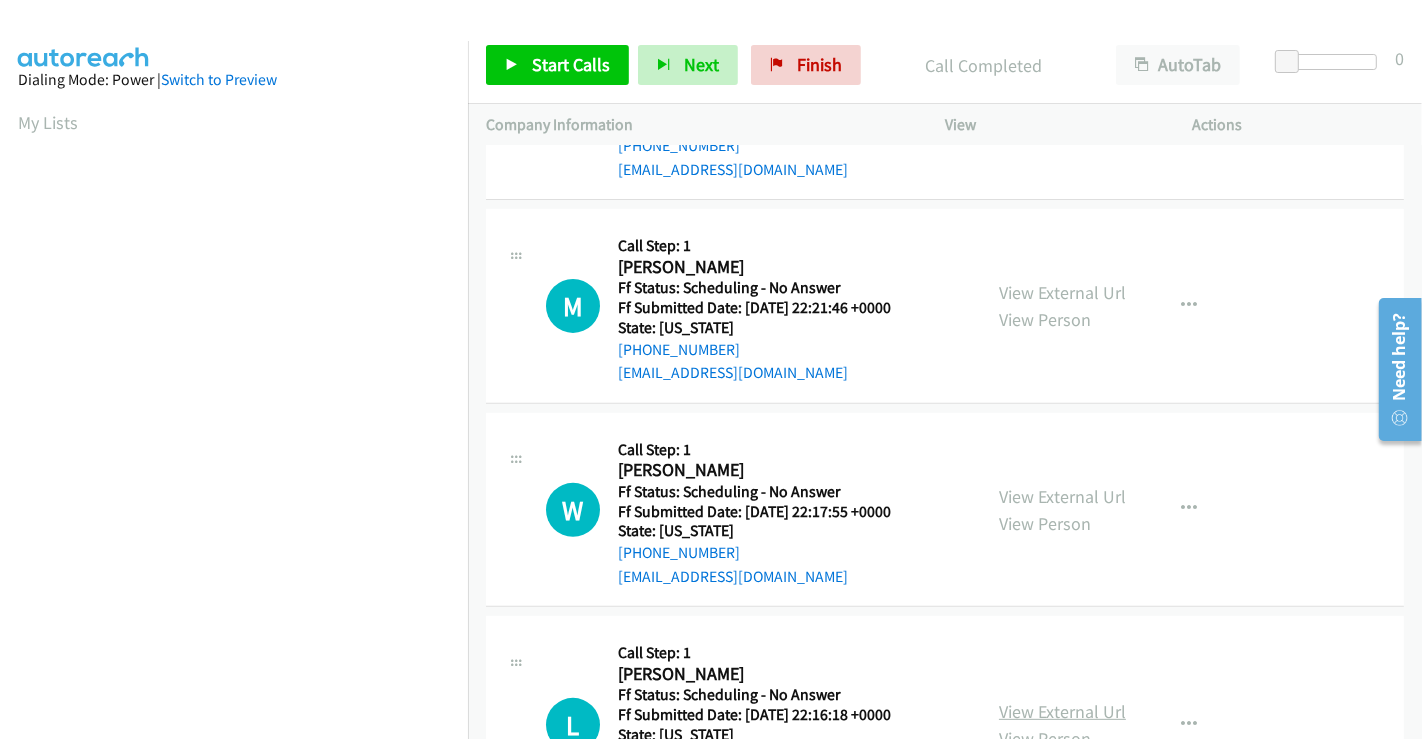 click on "View External Url" at bounding box center [1062, 711] 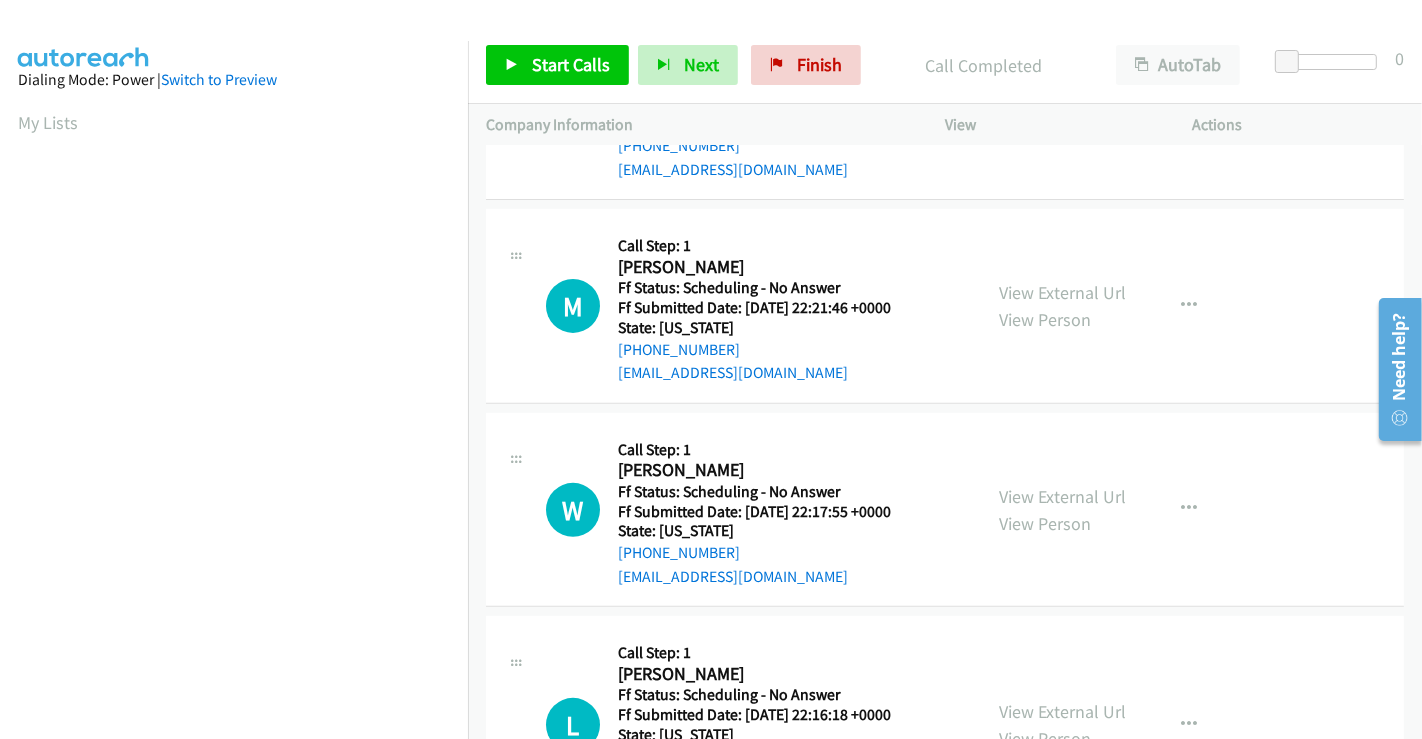 scroll, scrollTop: 385, scrollLeft: 0, axis: vertical 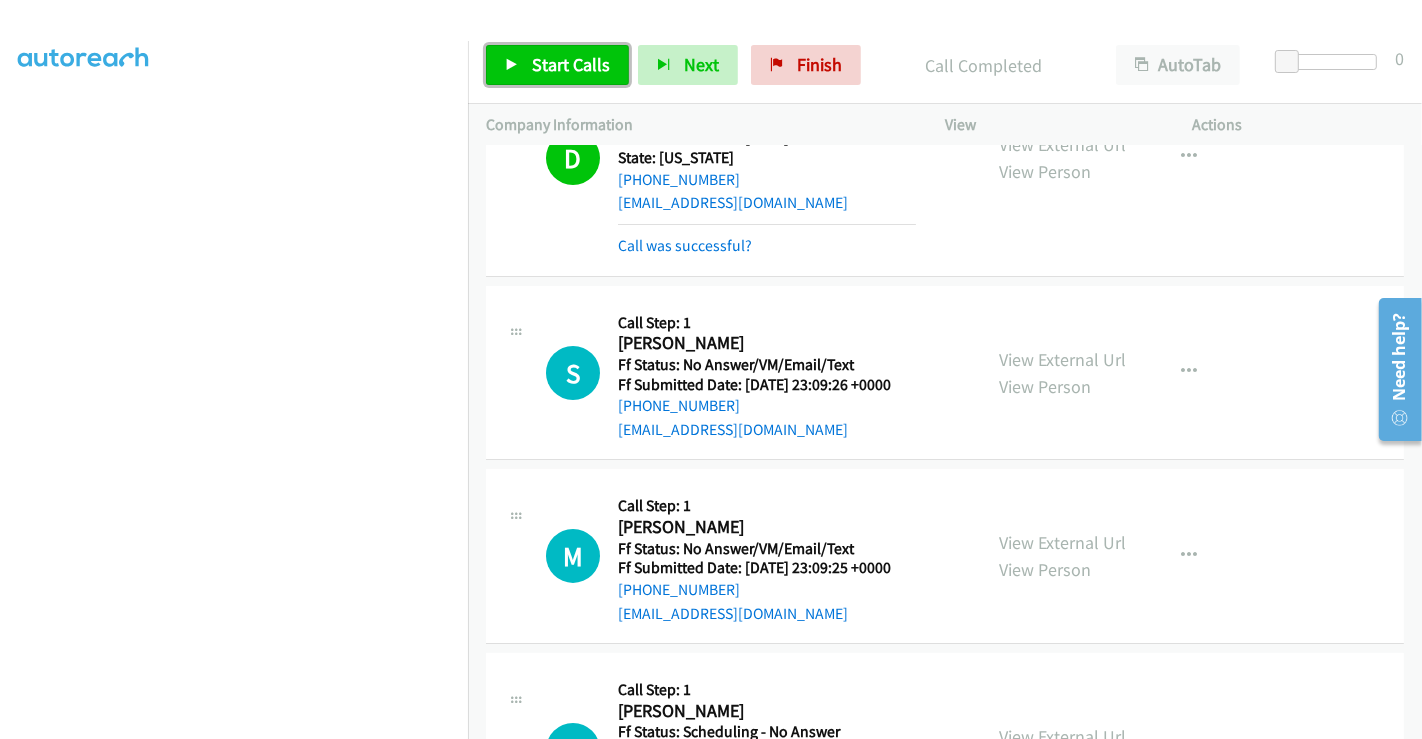click on "Start Calls" at bounding box center [571, 64] 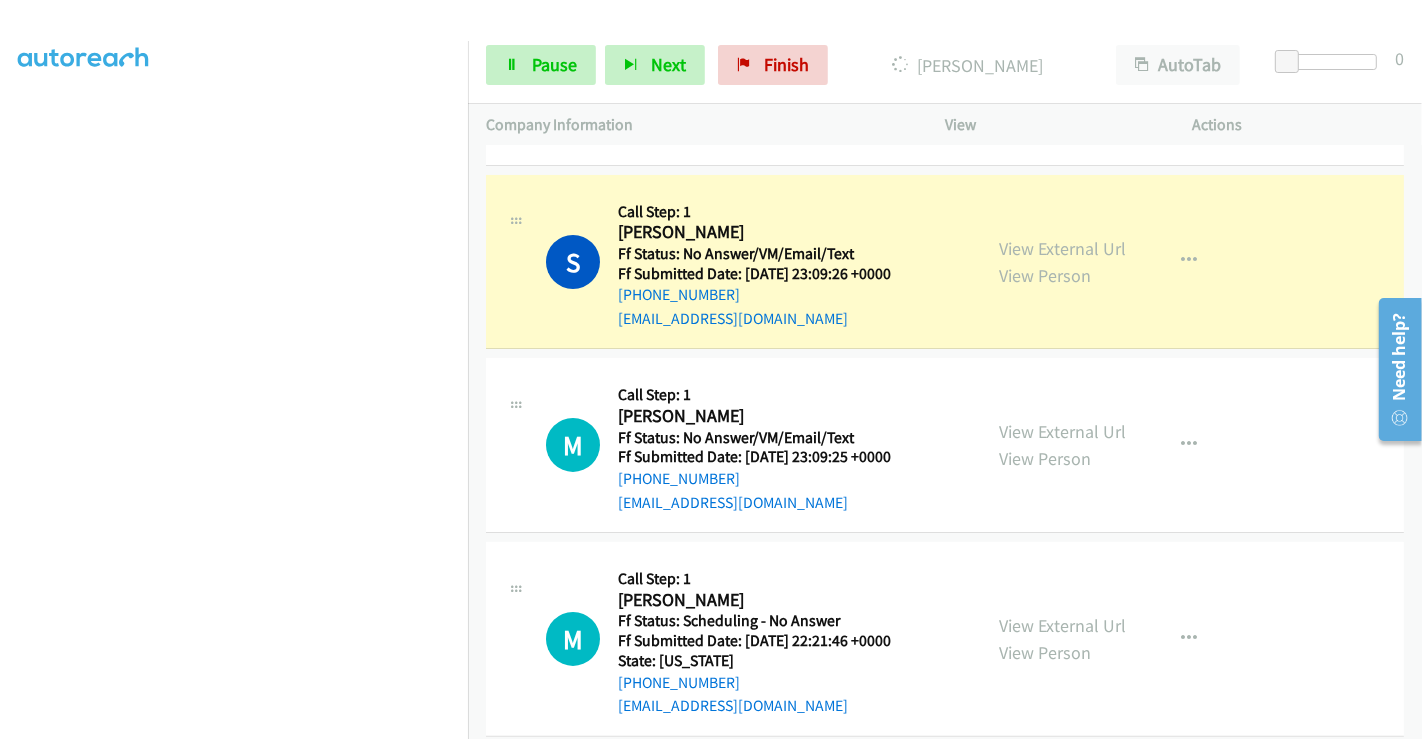 scroll, scrollTop: 111, scrollLeft: 0, axis: vertical 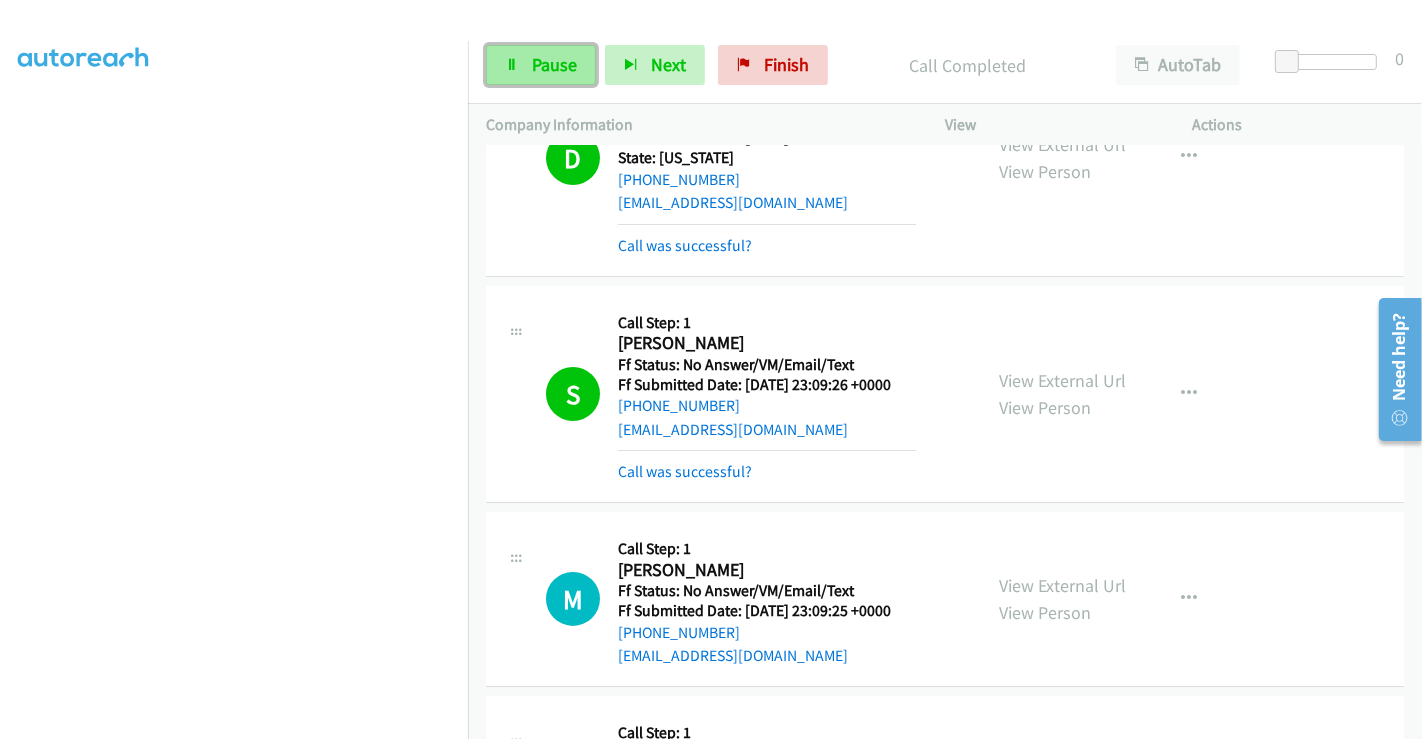 click on "Pause" at bounding box center (554, 64) 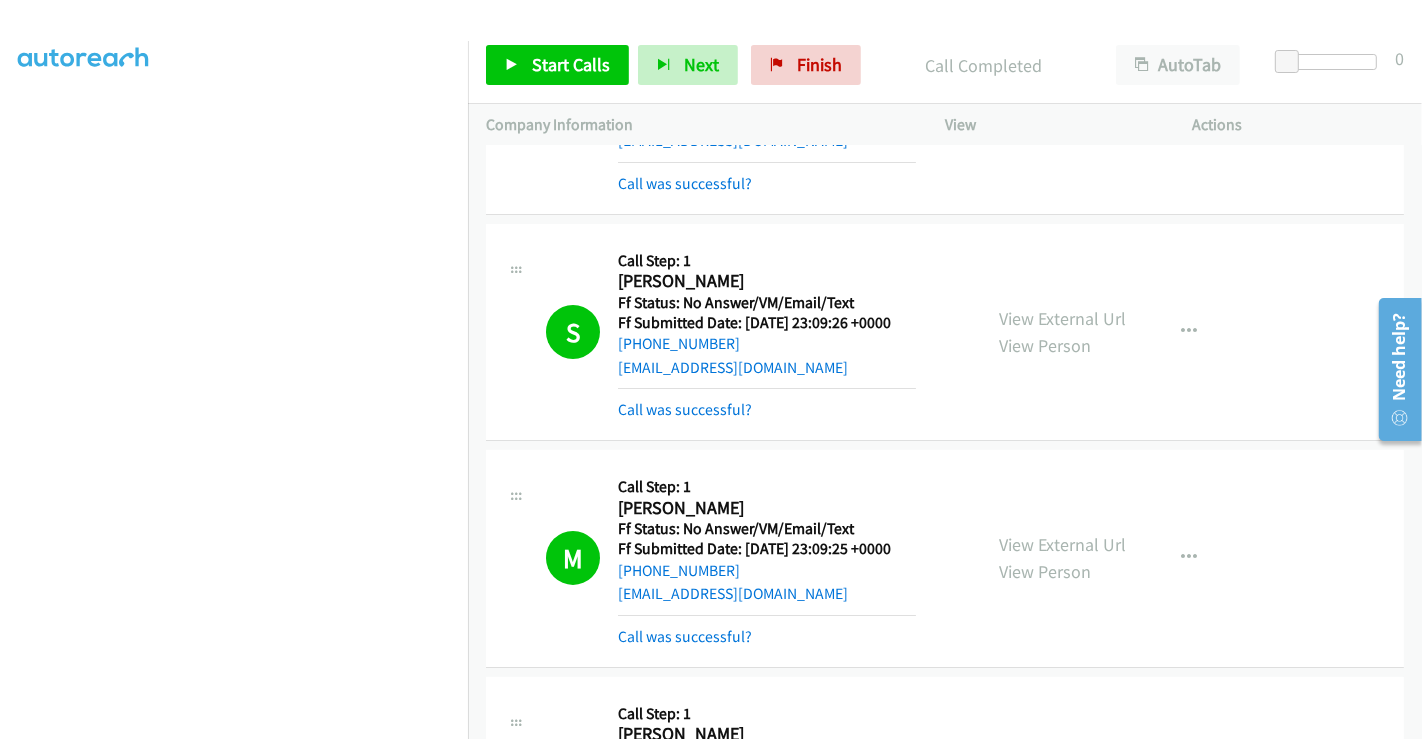 scroll, scrollTop: 333, scrollLeft: 0, axis: vertical 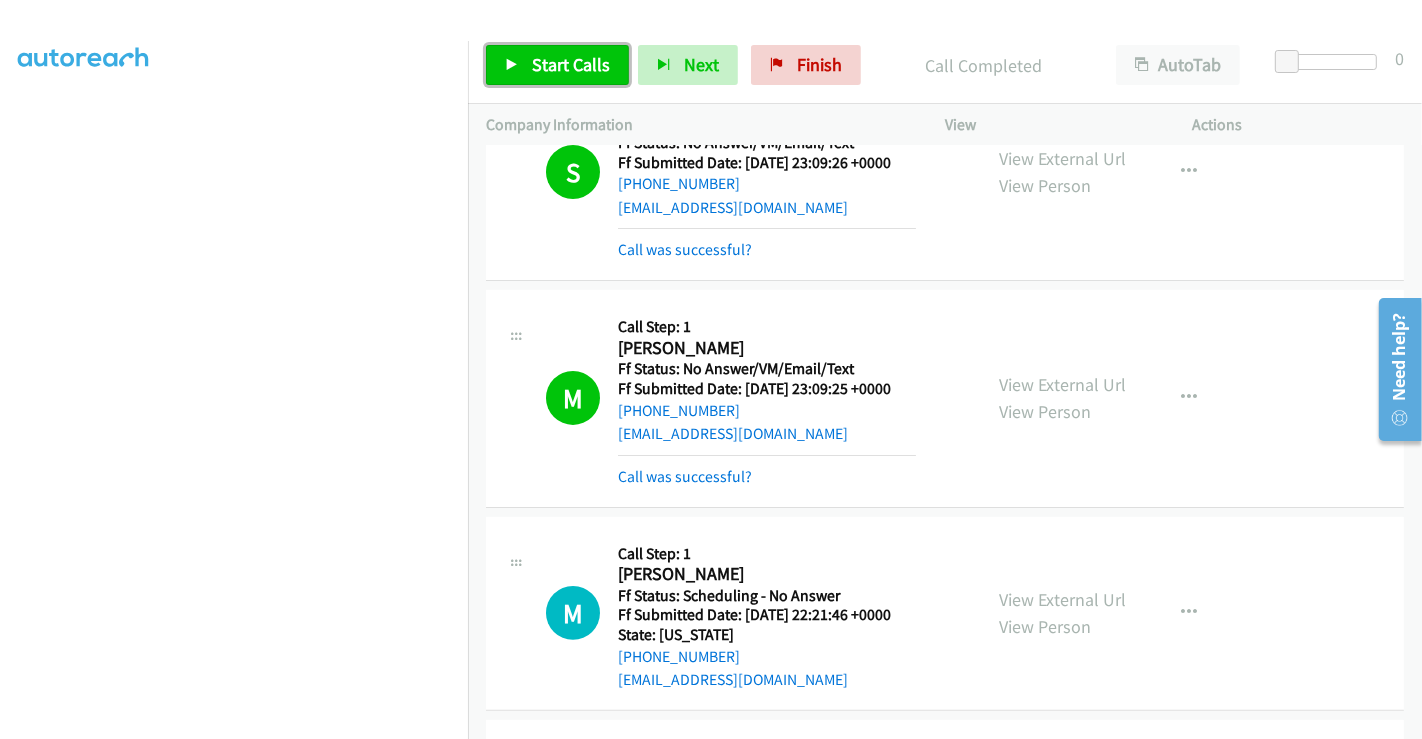 click on "Start Calls" at bounding box center [571, 64] 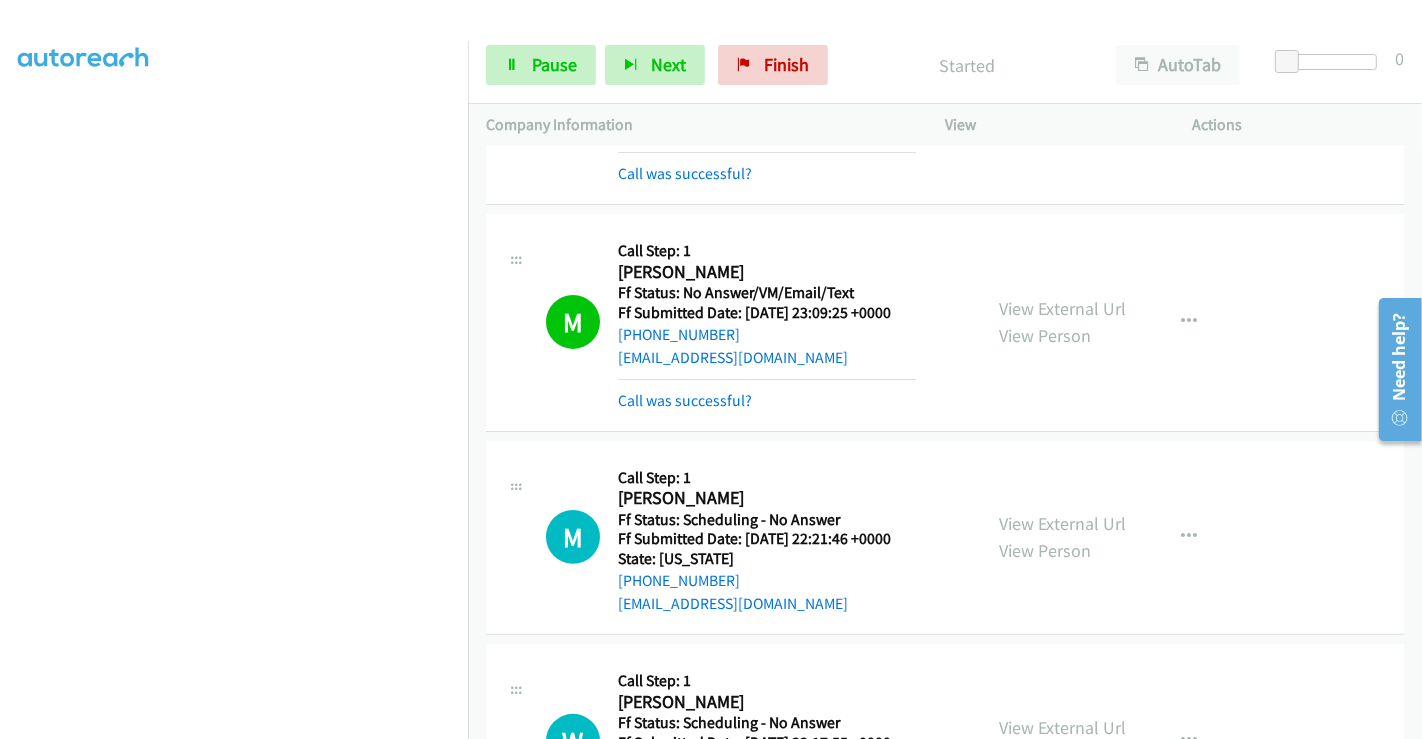 scroll, scrollTop: 444, scrollLeft: 0, axis: vertical 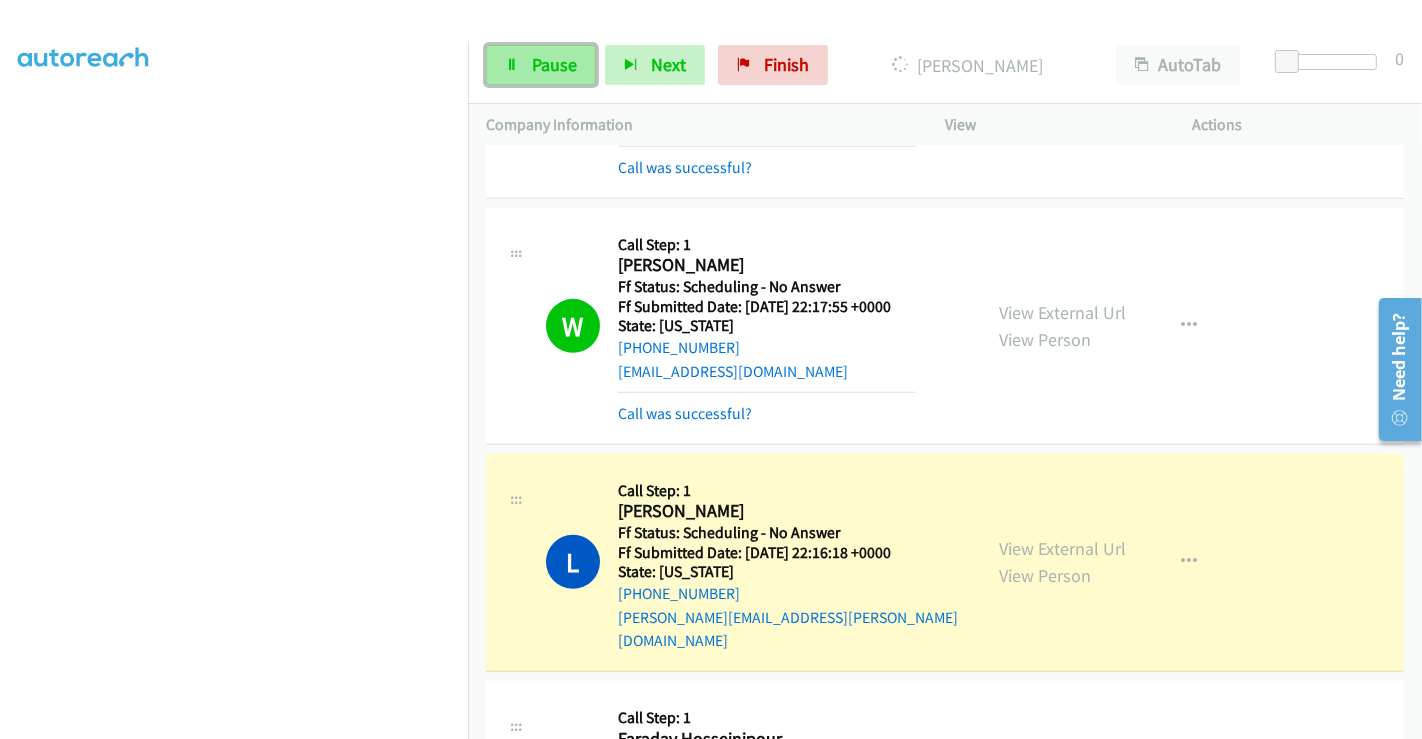 click on "Pause" at bounding box center (541, 65) 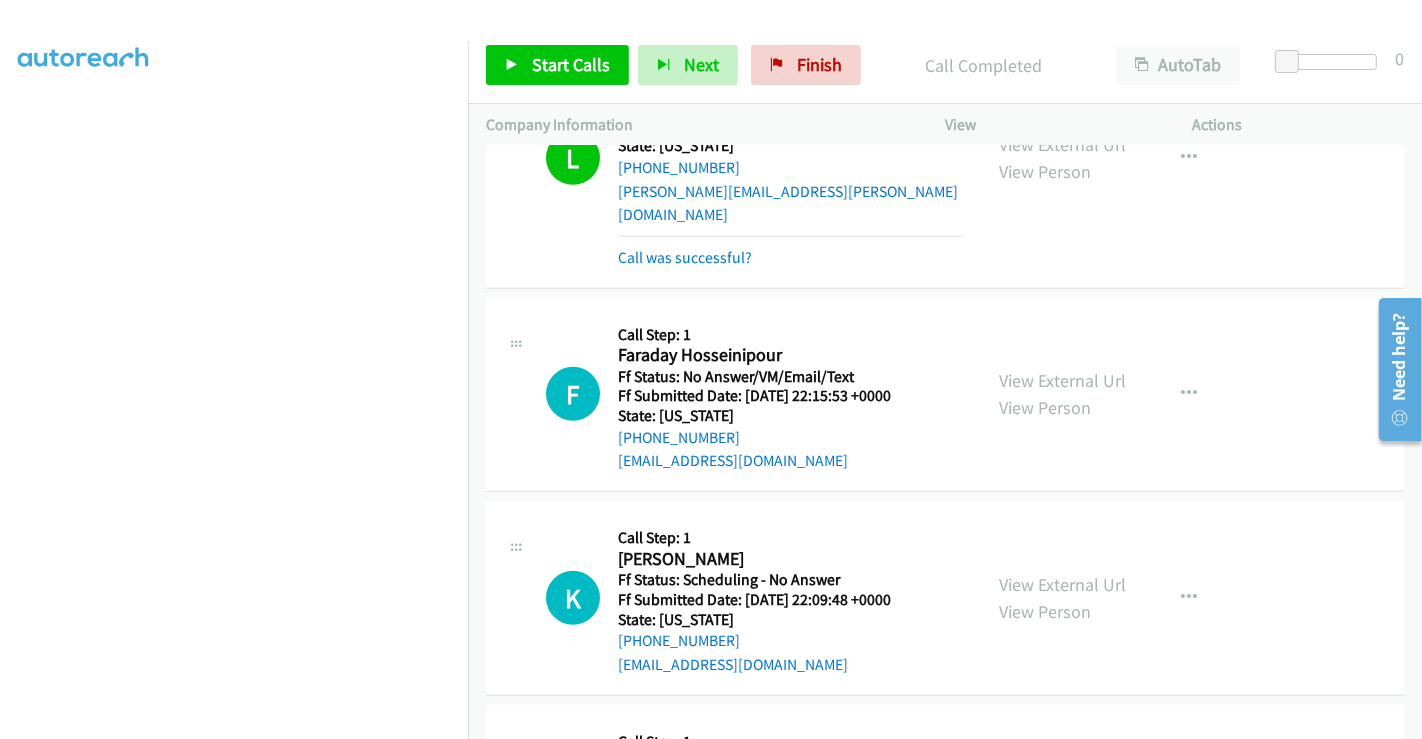 scroll, scrollTop: 1444, scrollLeft: 0, axis: vertical 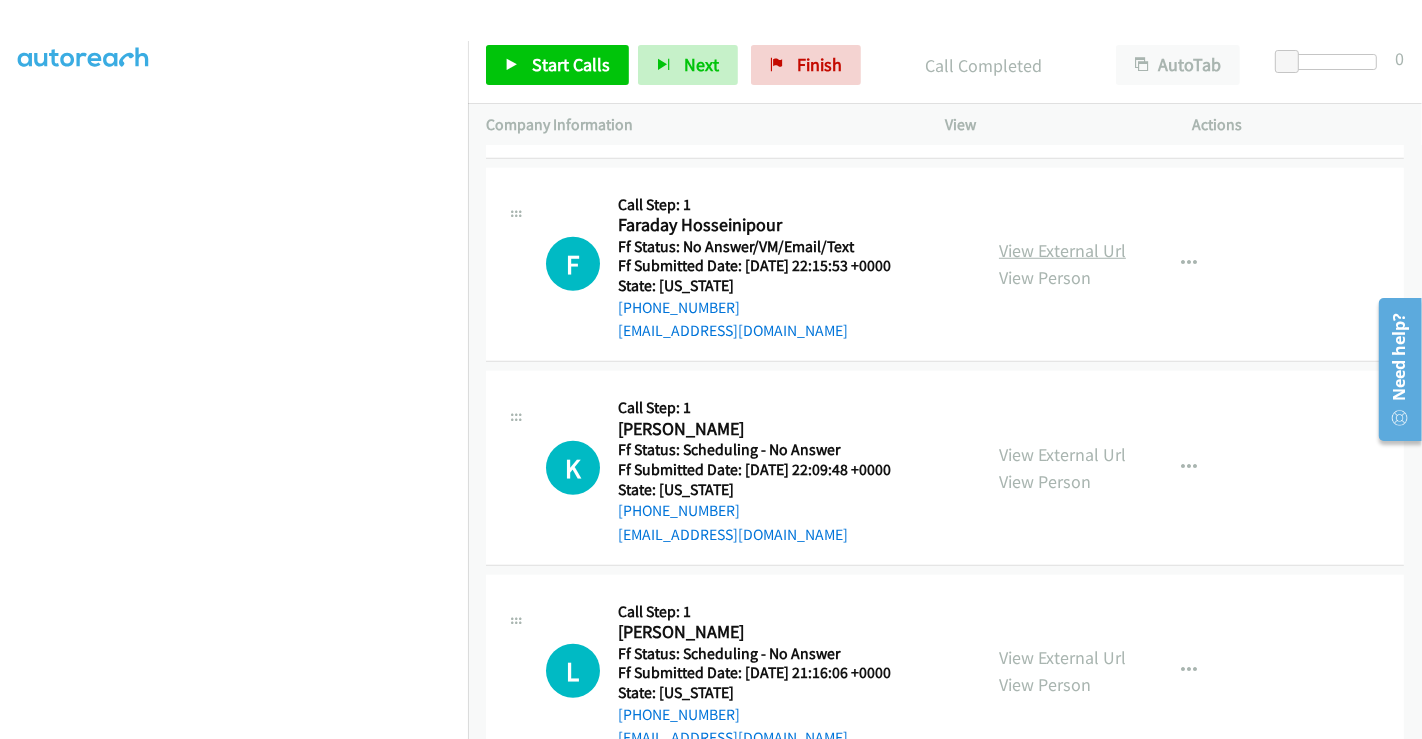 click on "View External Url" at bounding box center (1062, 250) 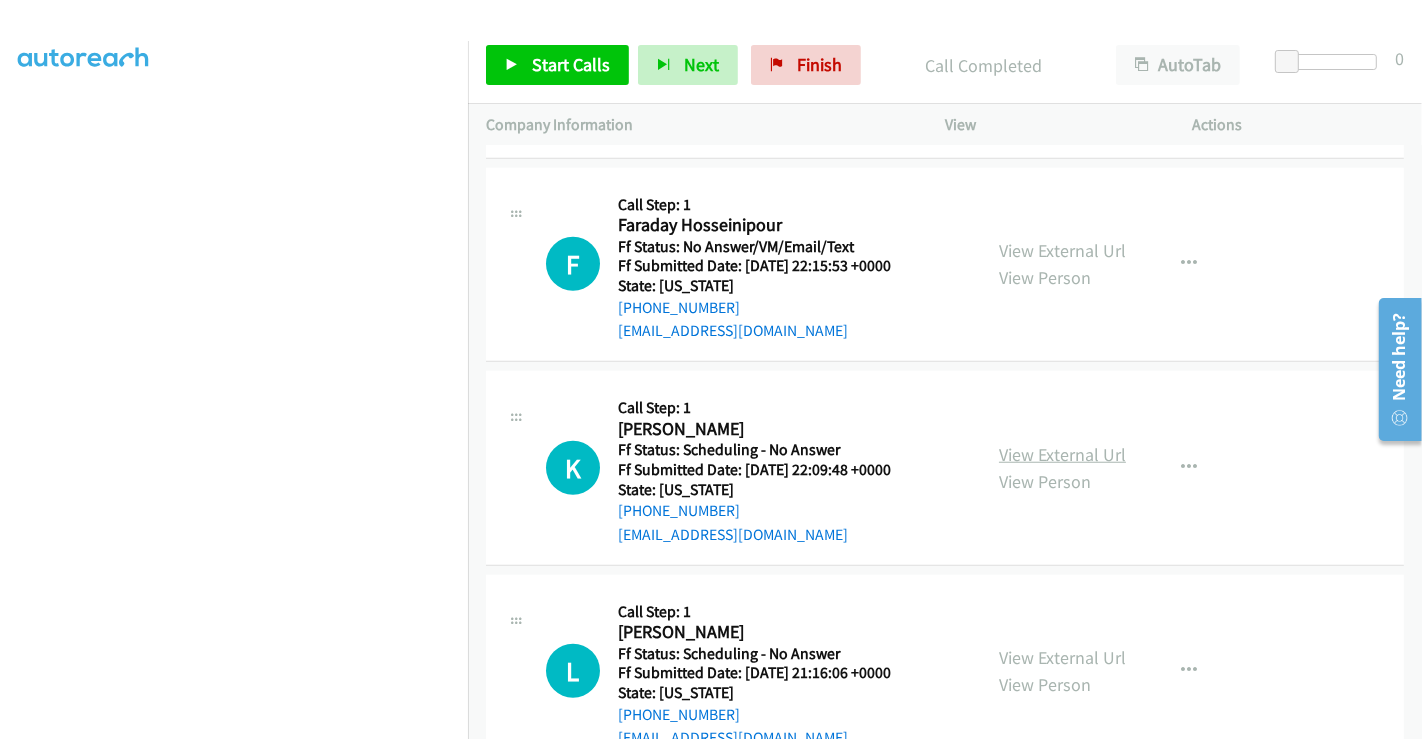click on "View External Url" at bounding box center (1062, 454) 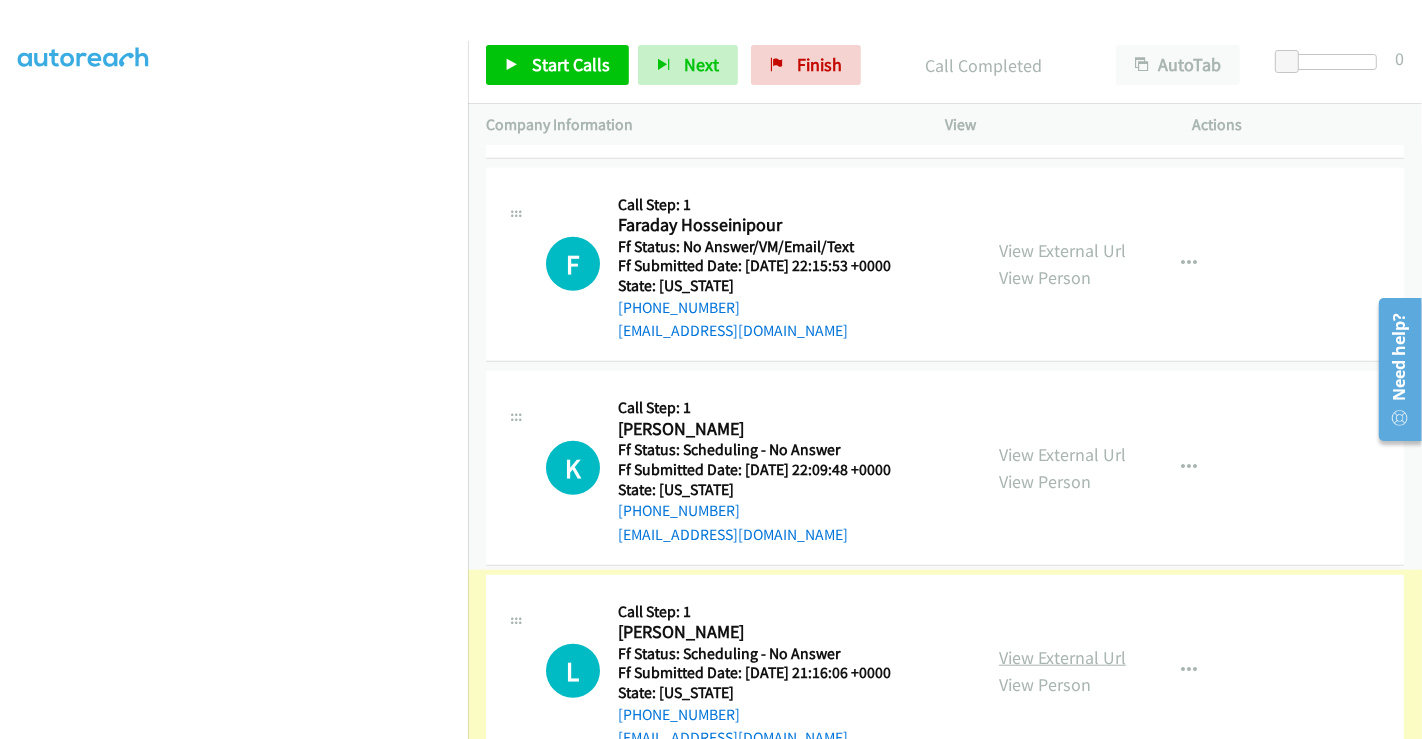 click on "View External Url" at bounding box center [1062, 657] 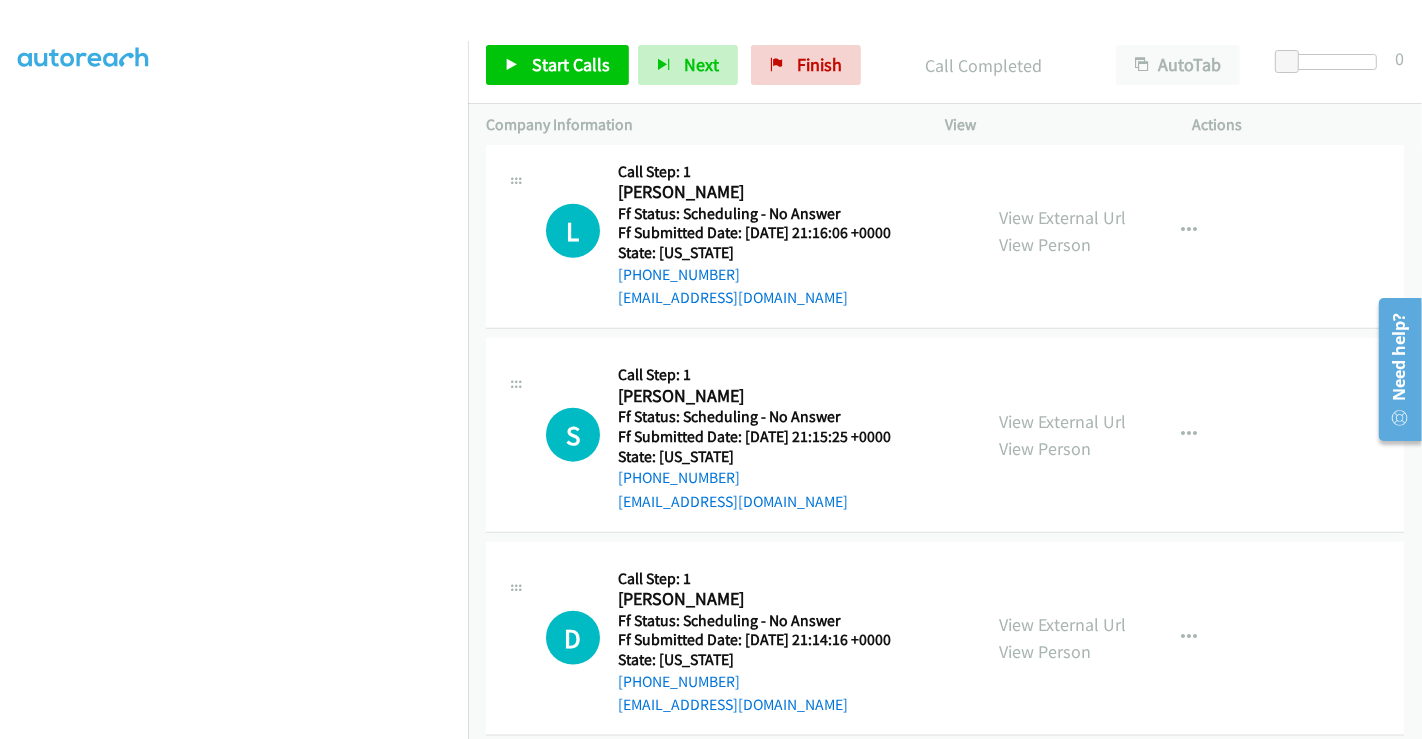 scroll, scrollTop: 1888, scrollLeft: 0, axis: vertical 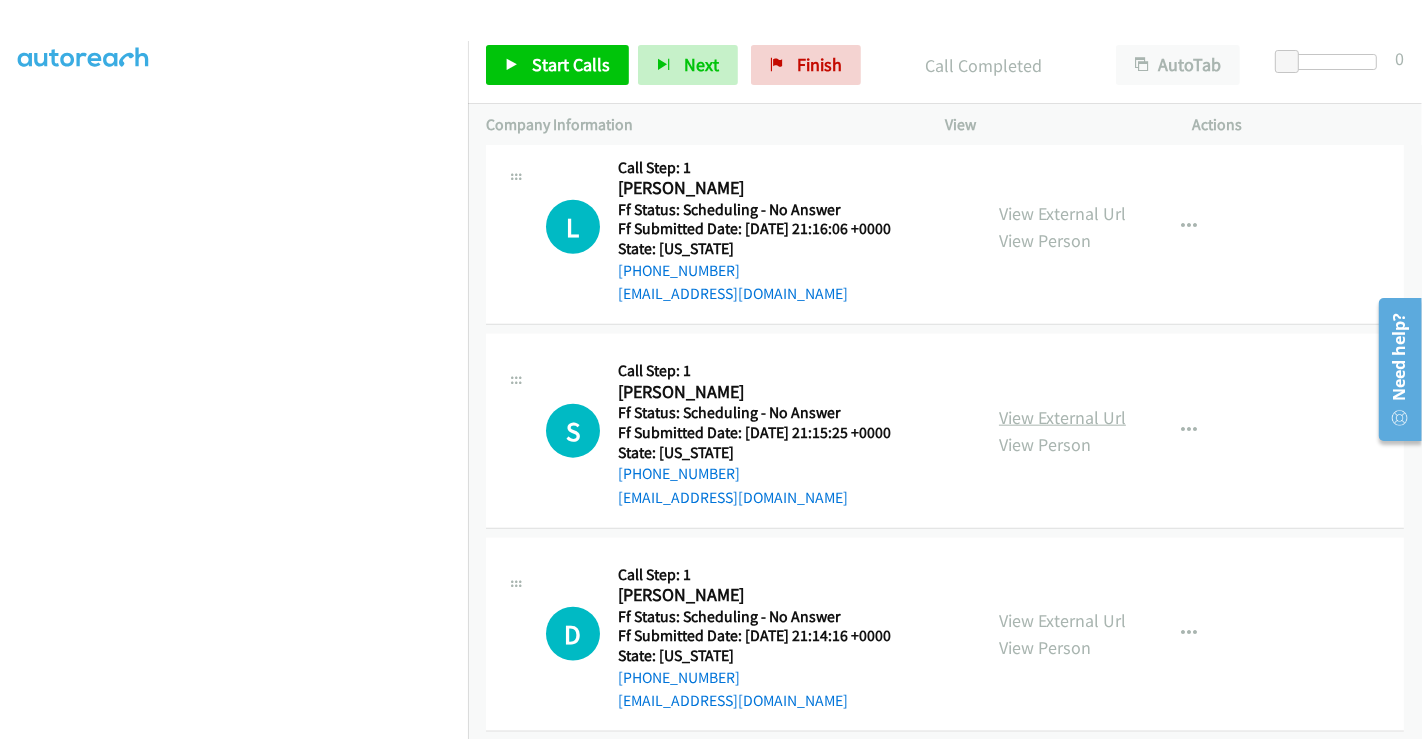 click on "View External Url" at bounding box center [1062, 417] 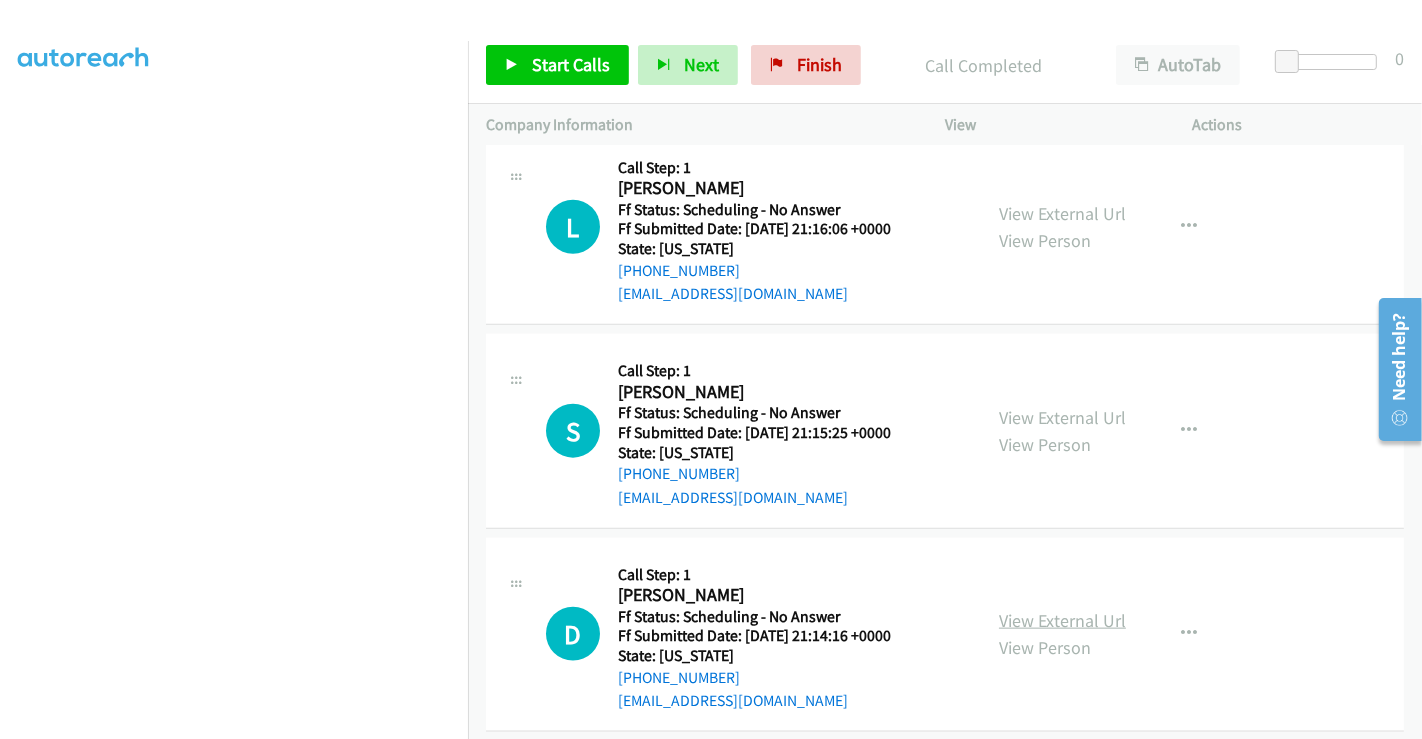 click on "View External Url" at bounding box center (1062, 620) 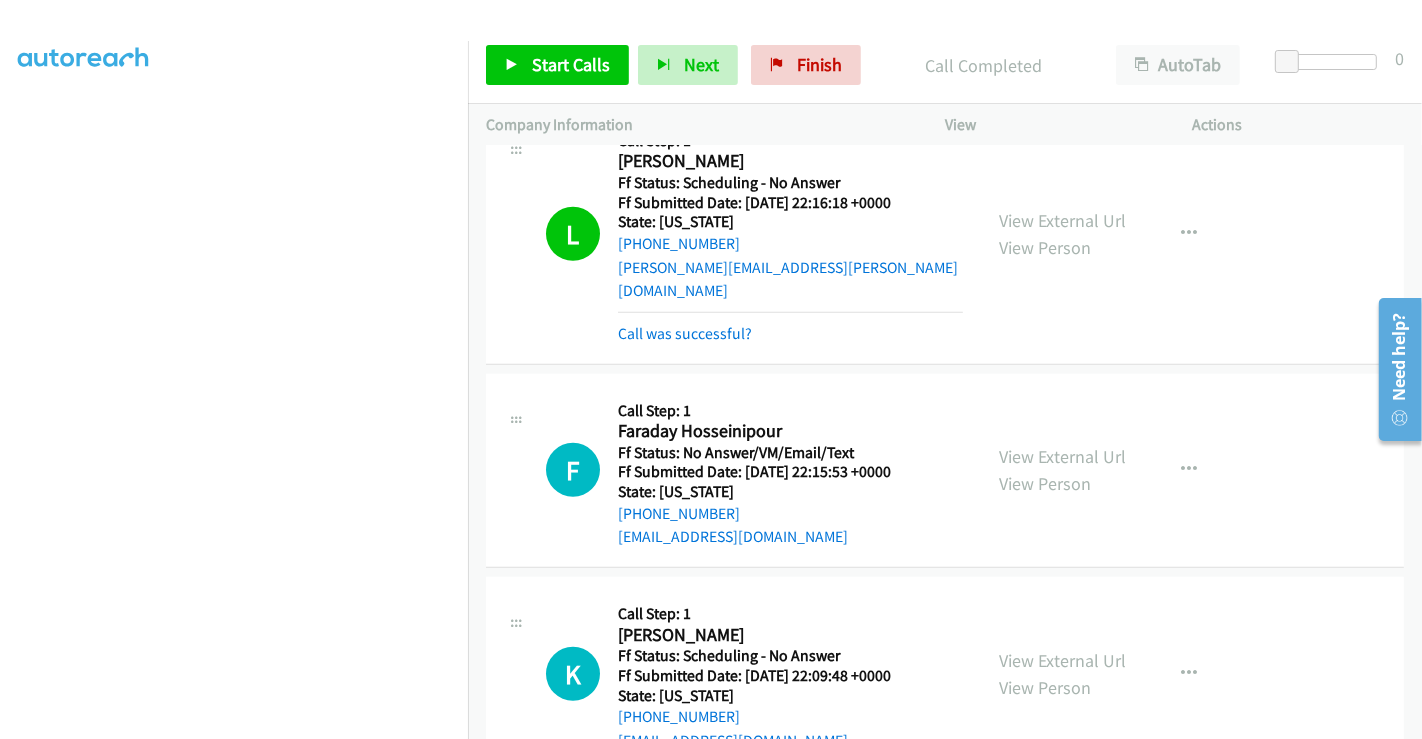 scroll, scrollTop: 1222, scrollLeft: 0, axis: vertical 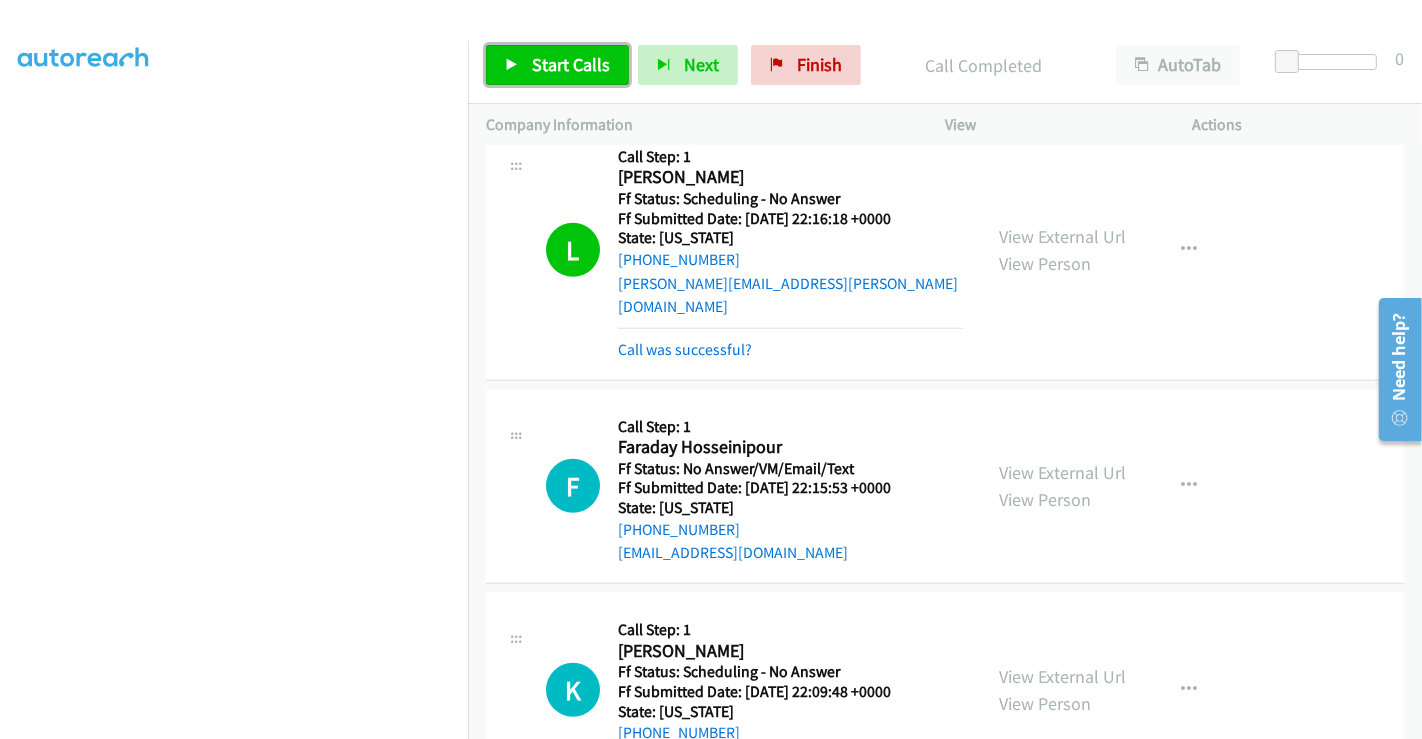 click on "Start Calls" at bounding box center (571, 64) 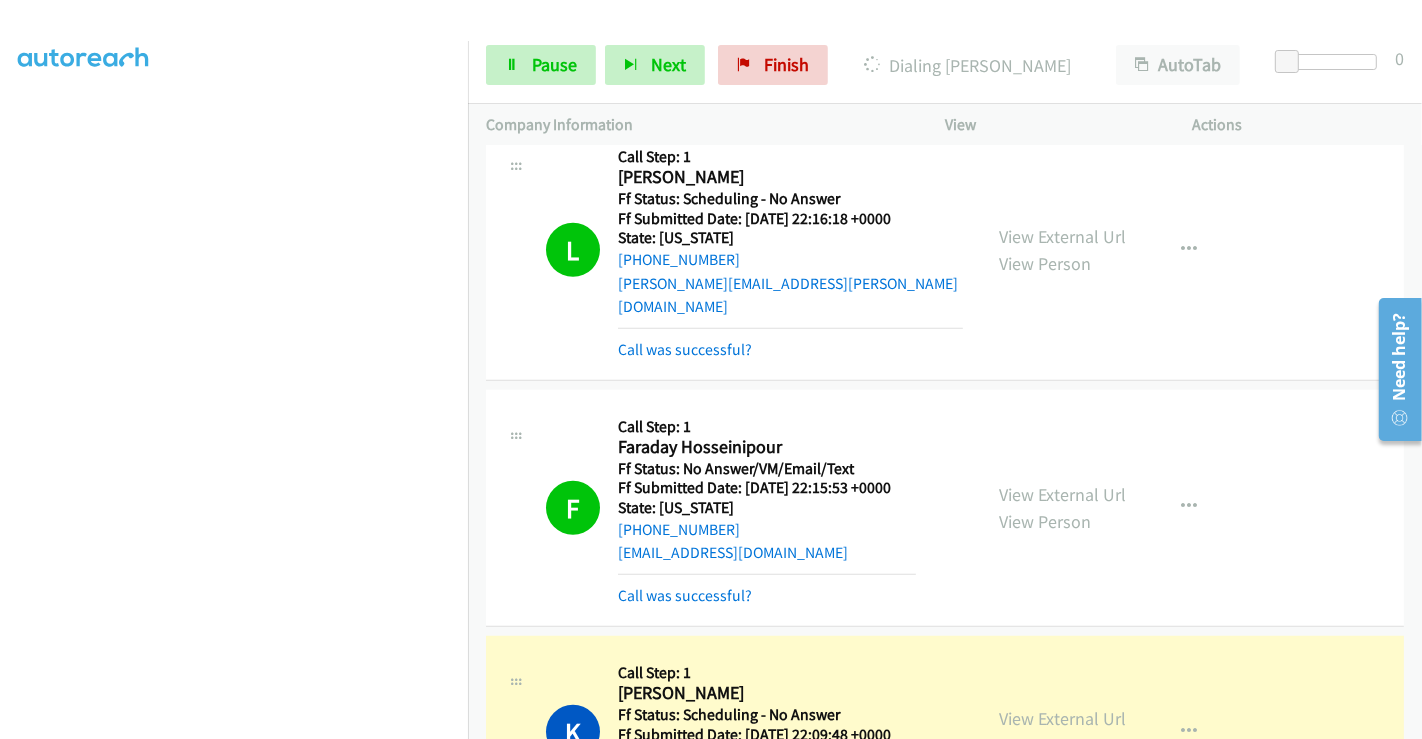 scroll, scrollTop: 0, scrollLeft: 0, axis: both 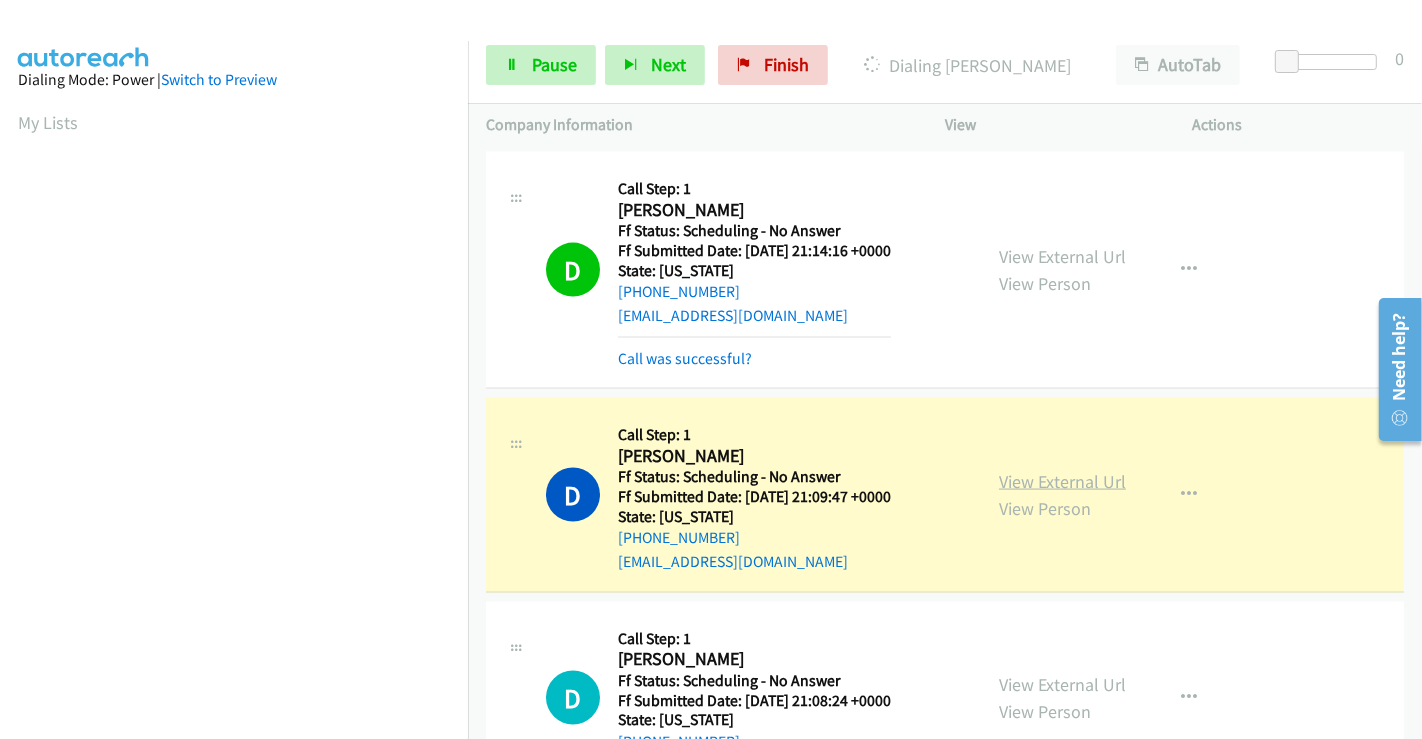click on "View External Url" at bounding box center [1062, 481] 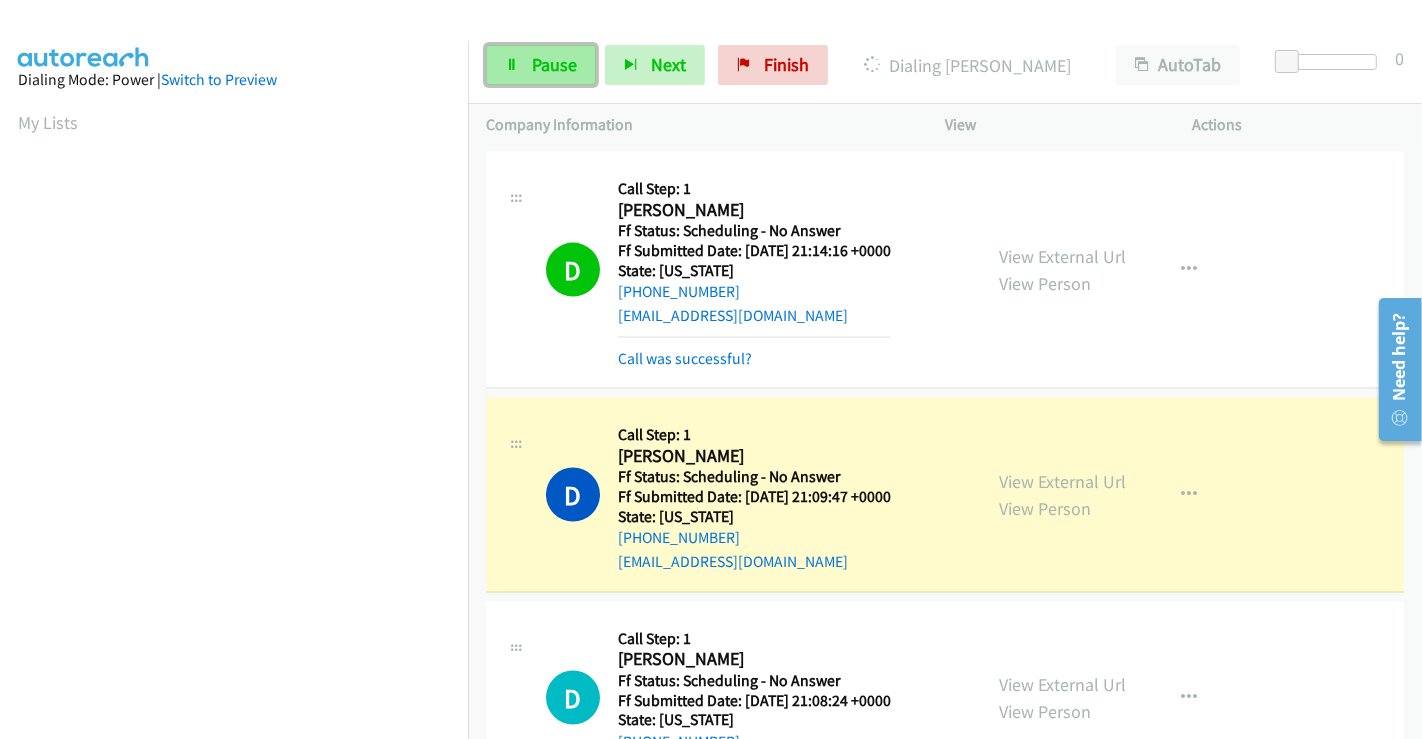 click on "Pause" at bounding box center (554, 64) 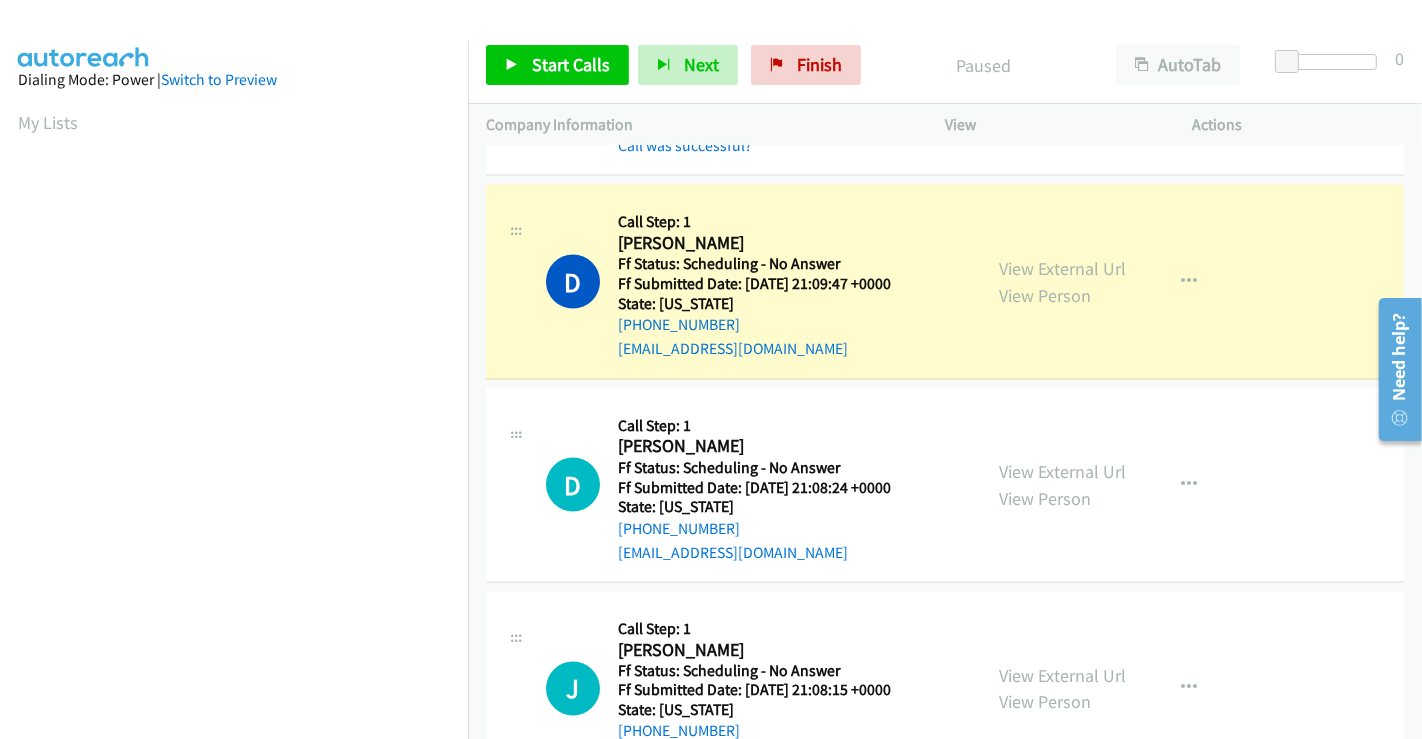 scroll, scrollTop: 2666, scrollLeft: 0, axis: vertical 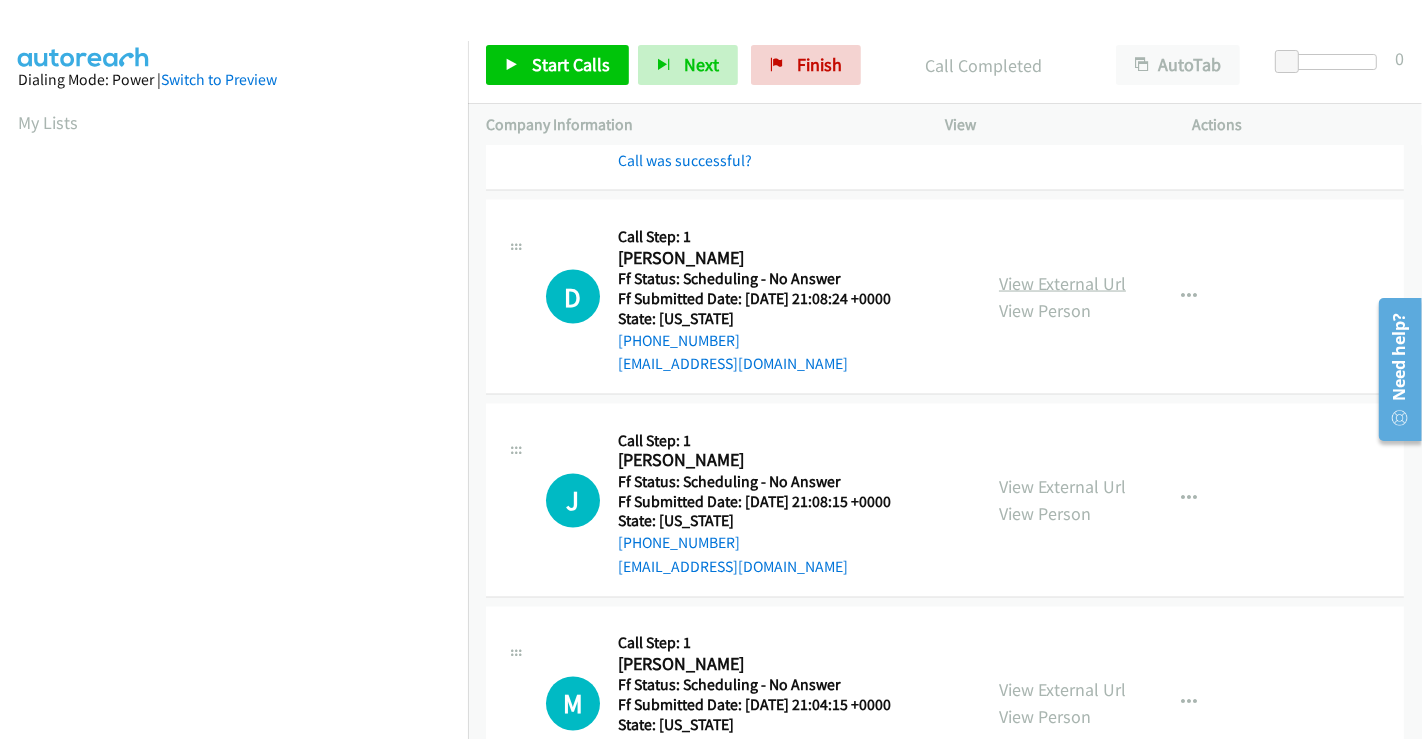 click on "View External Url" at bounding box center [1062, 283] 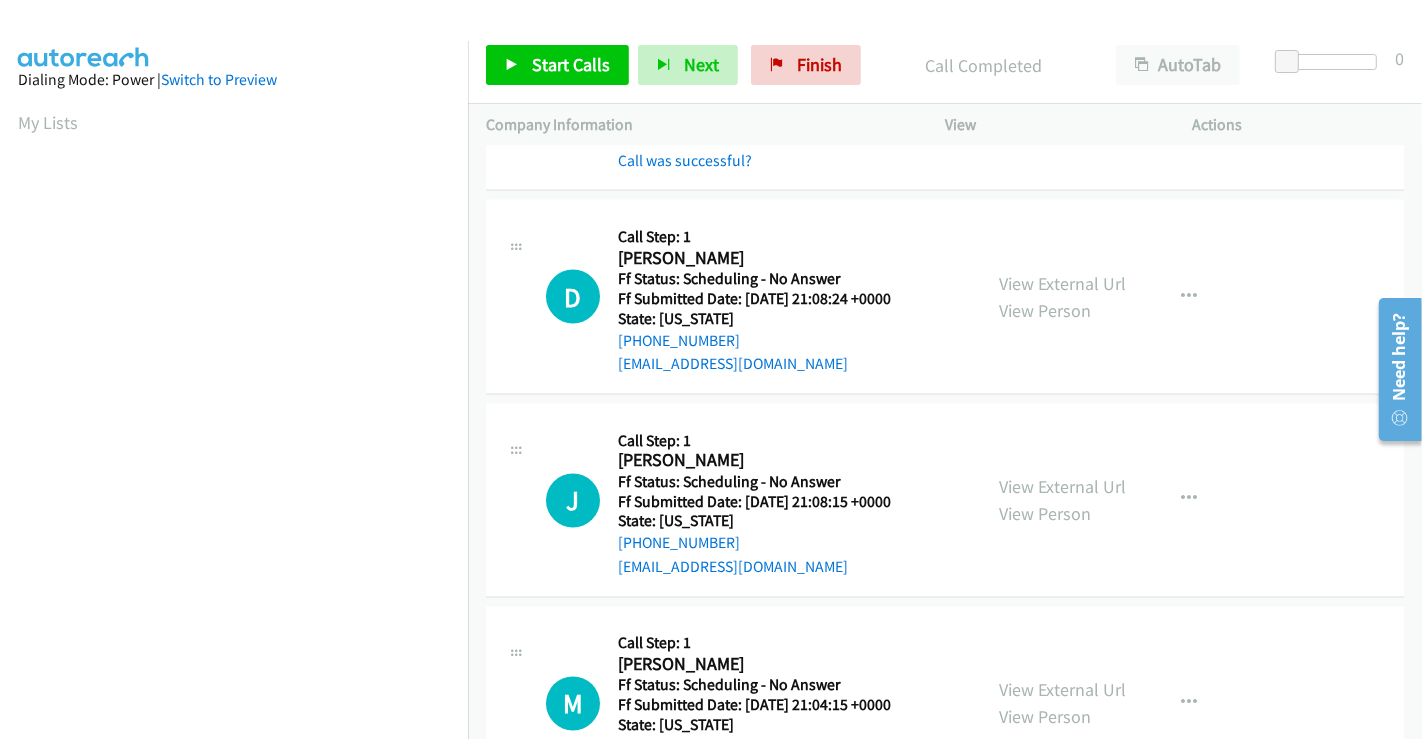click on "View External Url" at bounding box center (1062, 487) 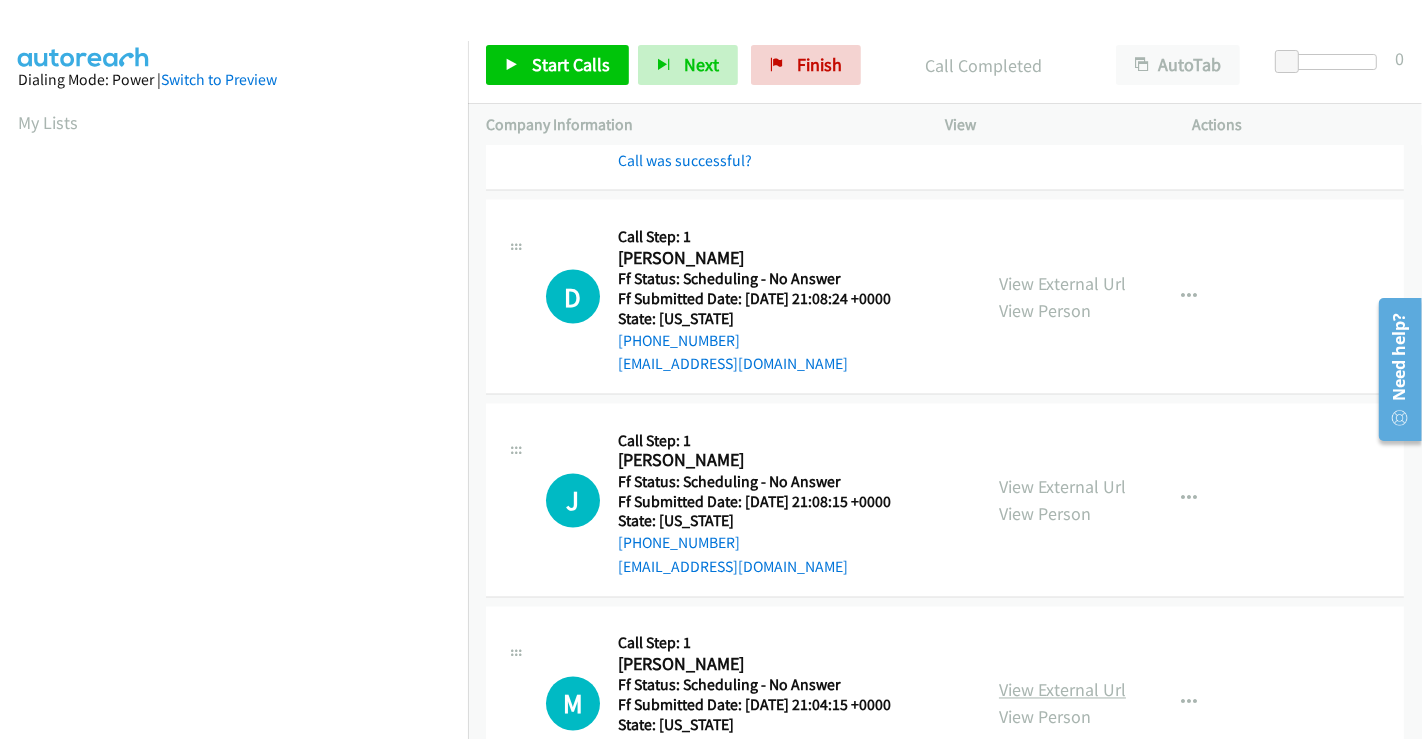 click on "View External Url" at bounding box center [1062, 690] 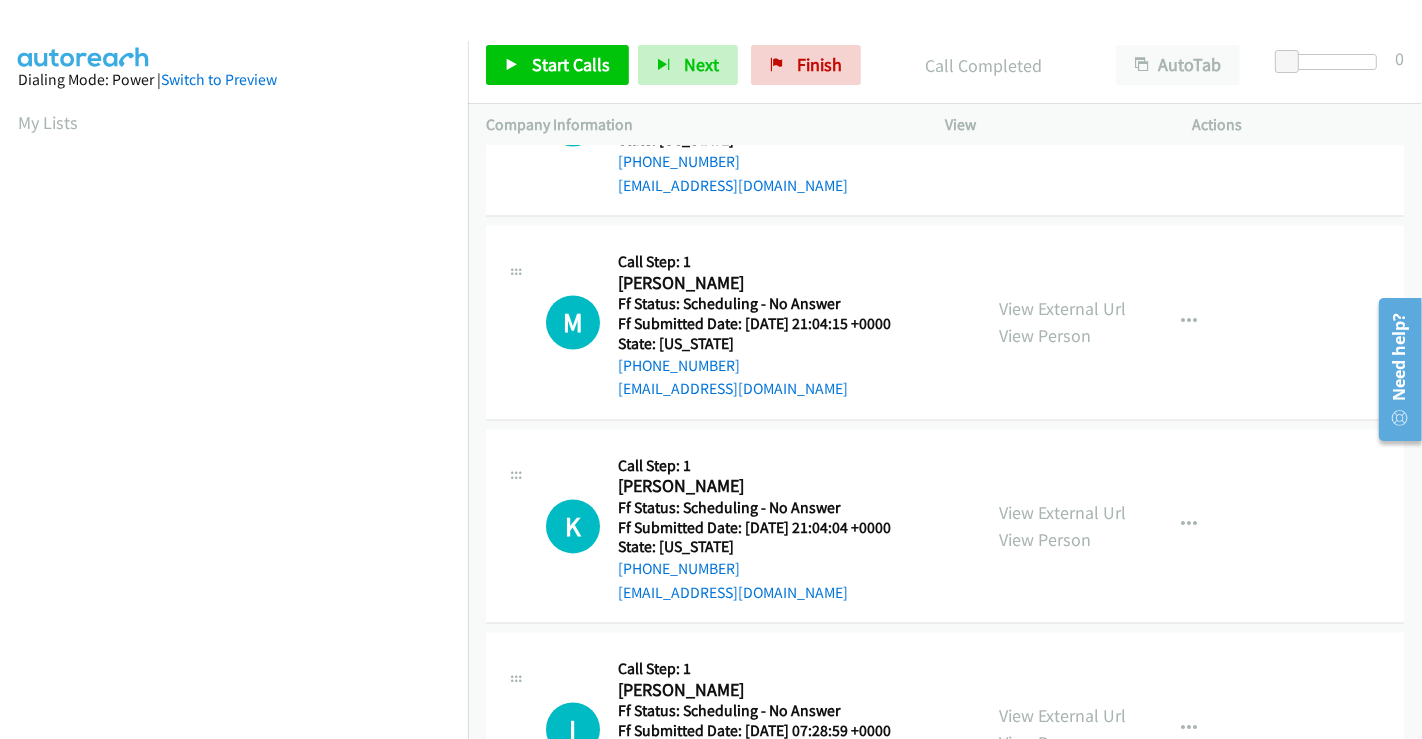 scroll, scrollTop: 3333, scrollLeft: 0, axis: vertical 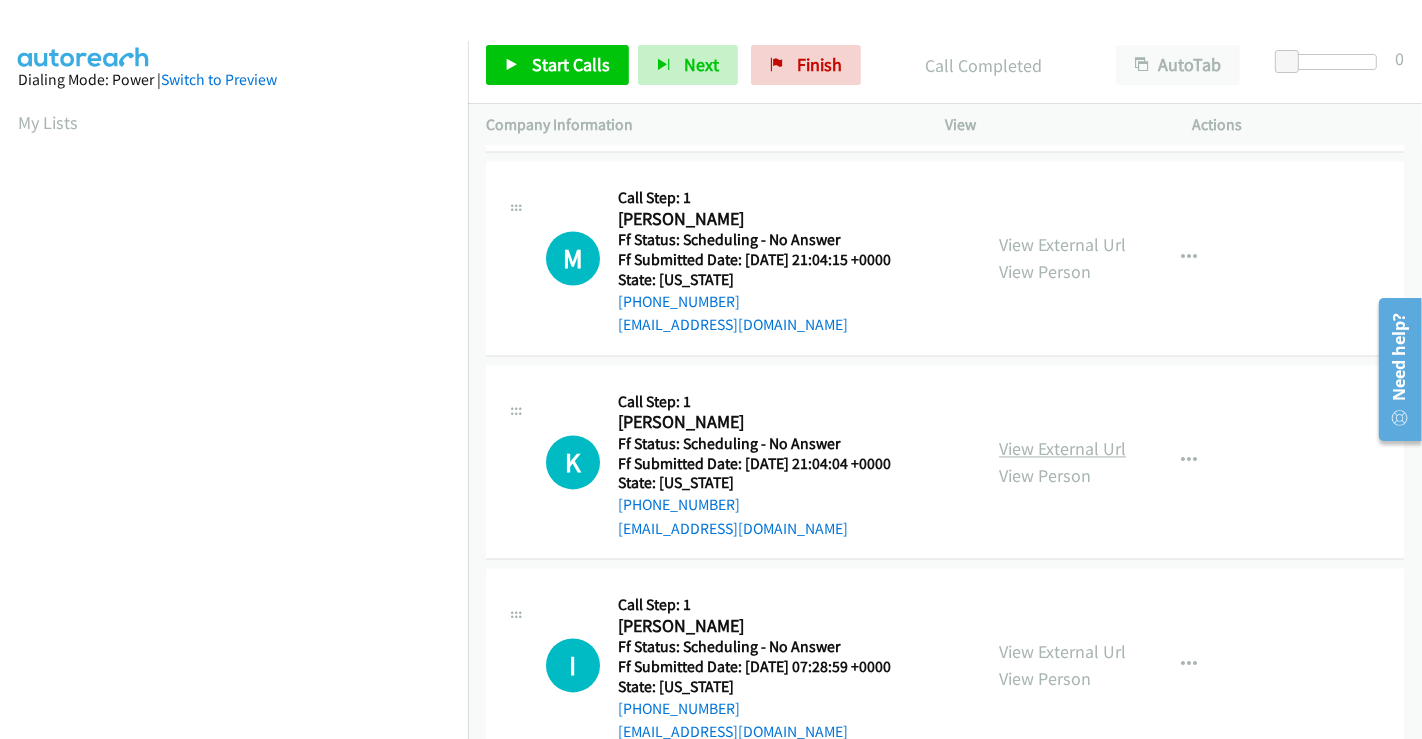 click on "View External Url" at bounding box center [1062, 449] 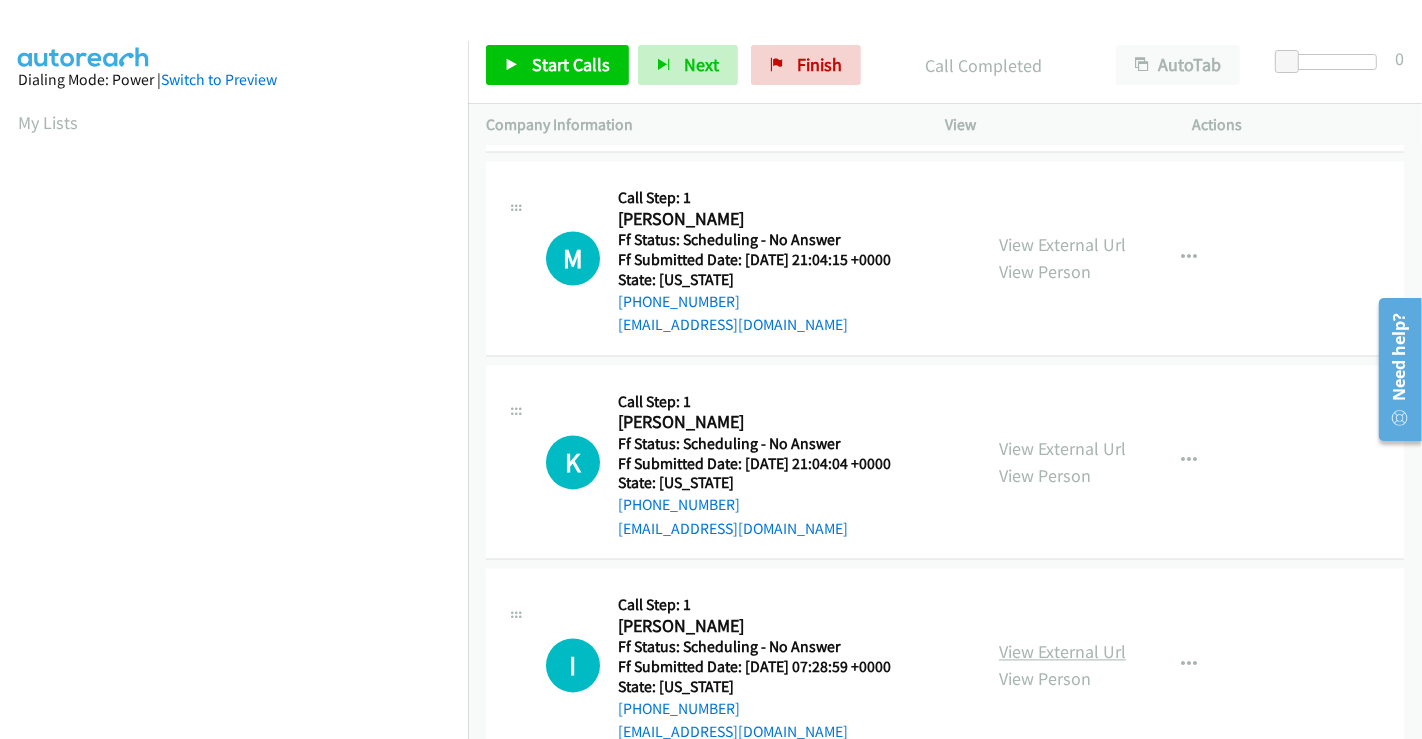 click on "View External Url" at bounding box center [1062, 652] 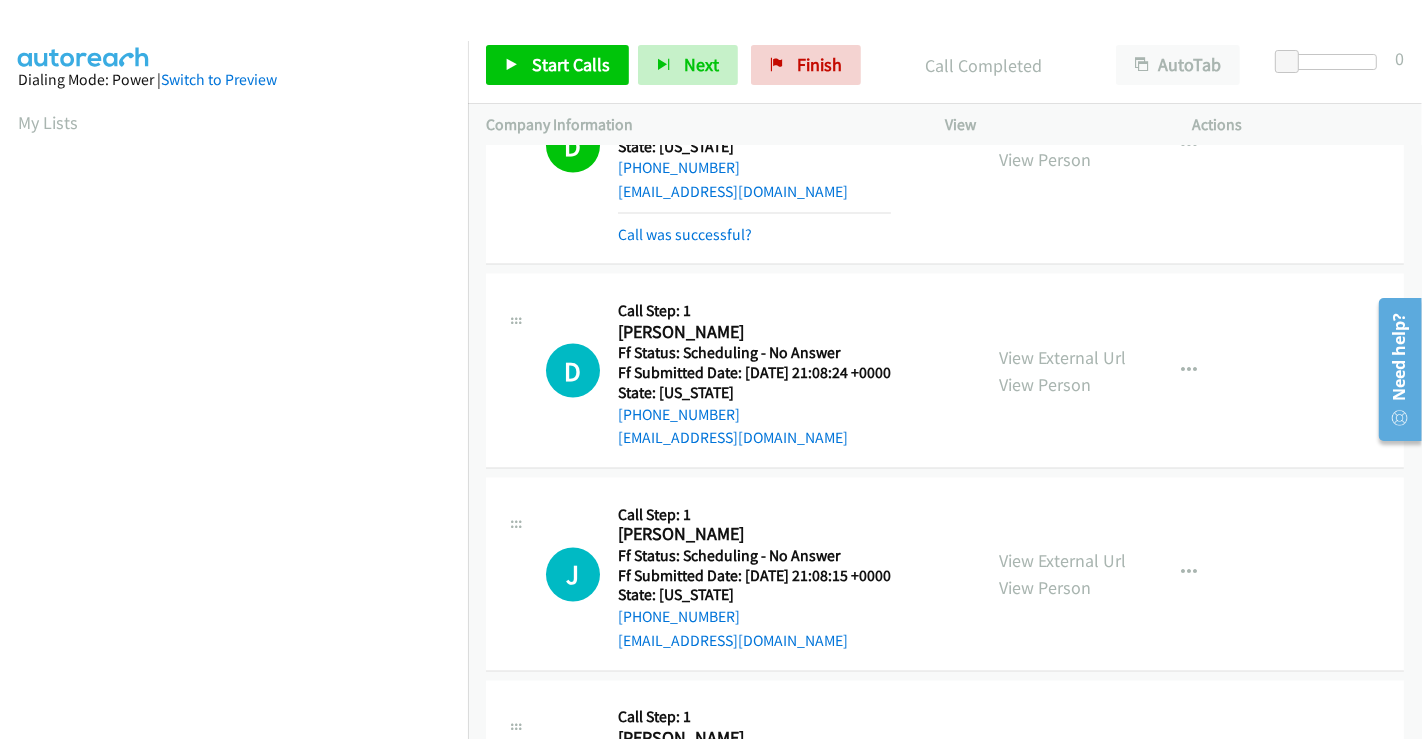 scroll, scrollTop: 2888, scrollLeft: 0, axis: vertical 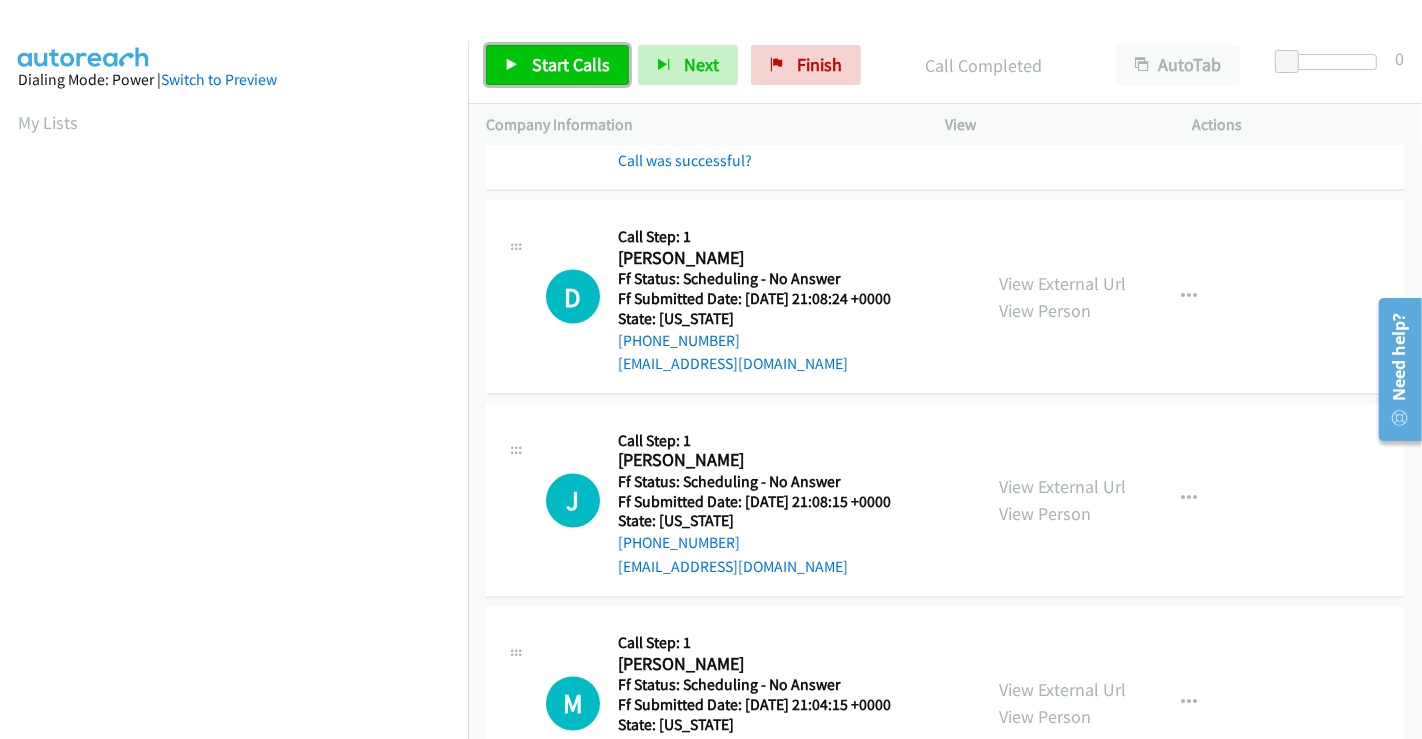 click on "Start Calls" at bounding box center [571, 64] 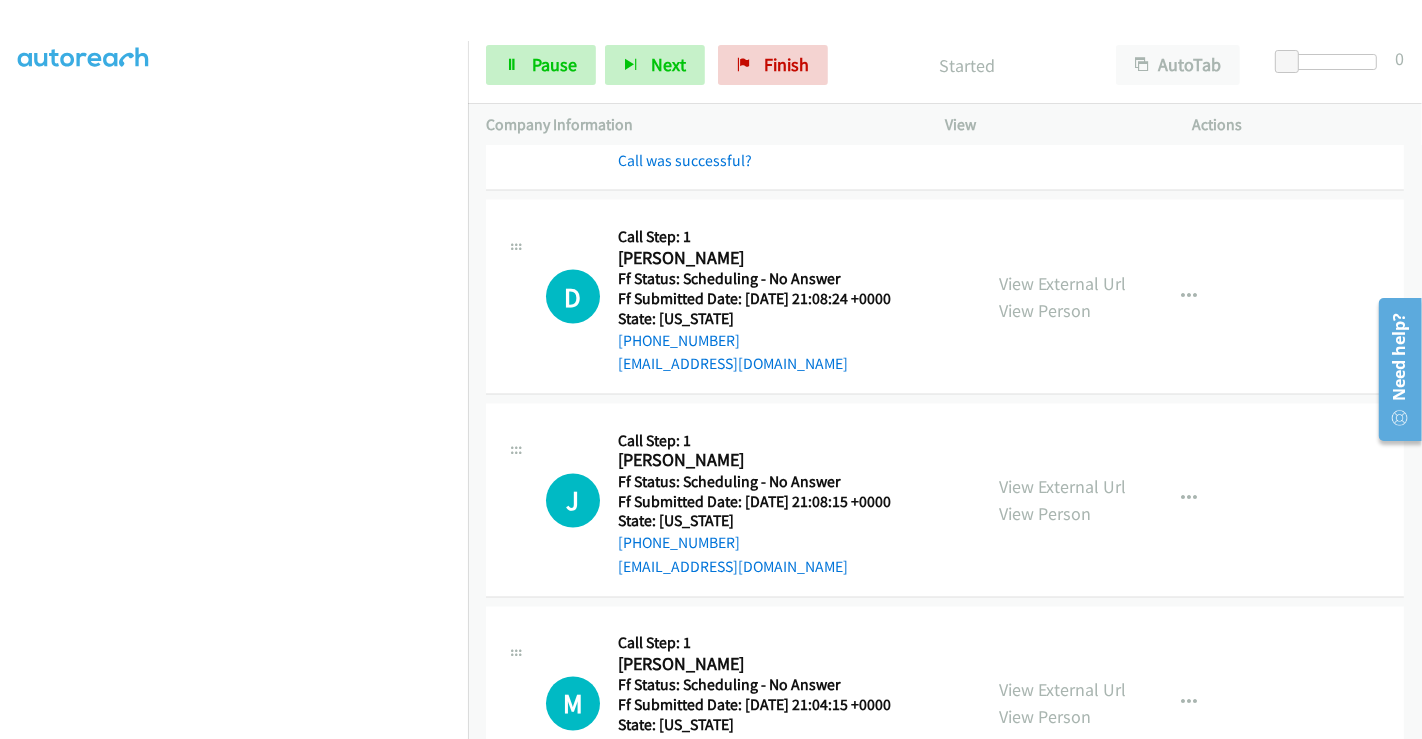 scroll, scrollTop: 385, scrollLeft: 0, axis: vertical 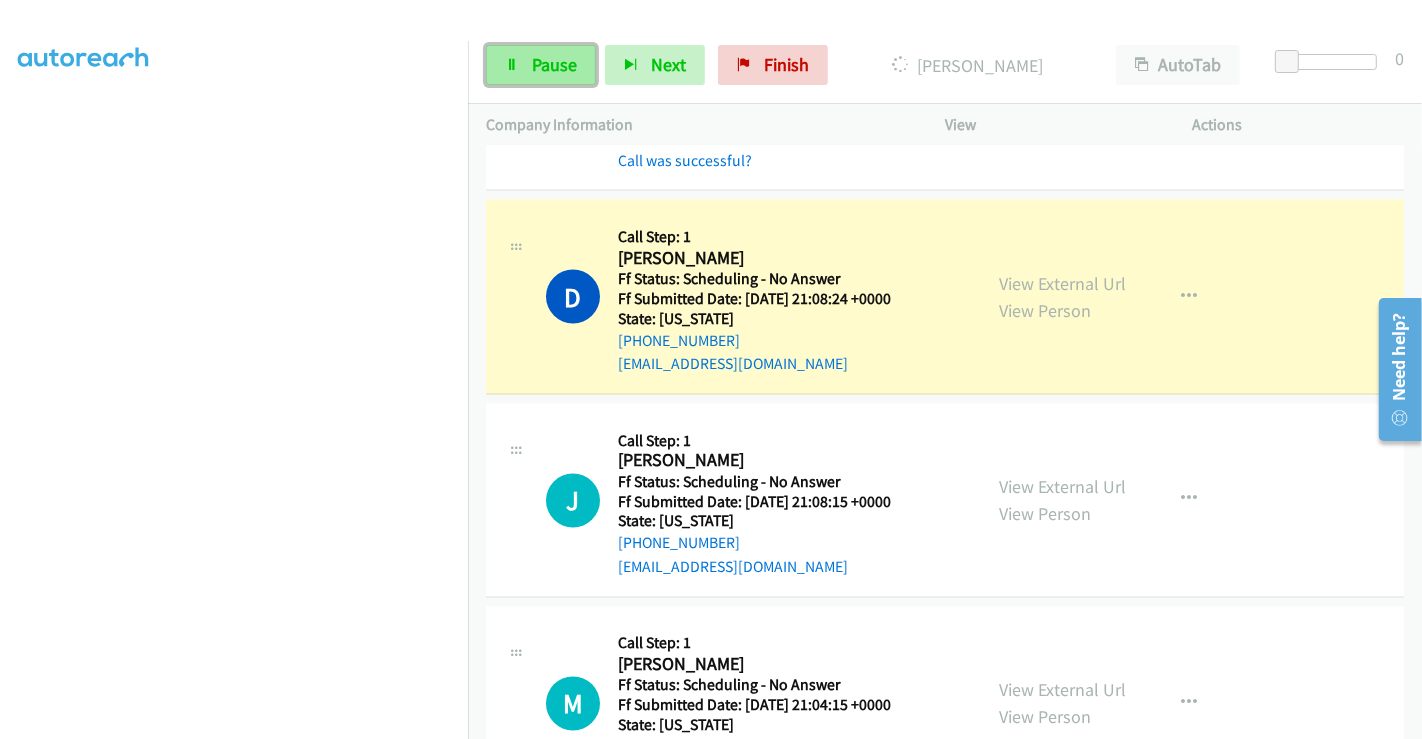 click on "Pause" at bounding box center [541, 65] 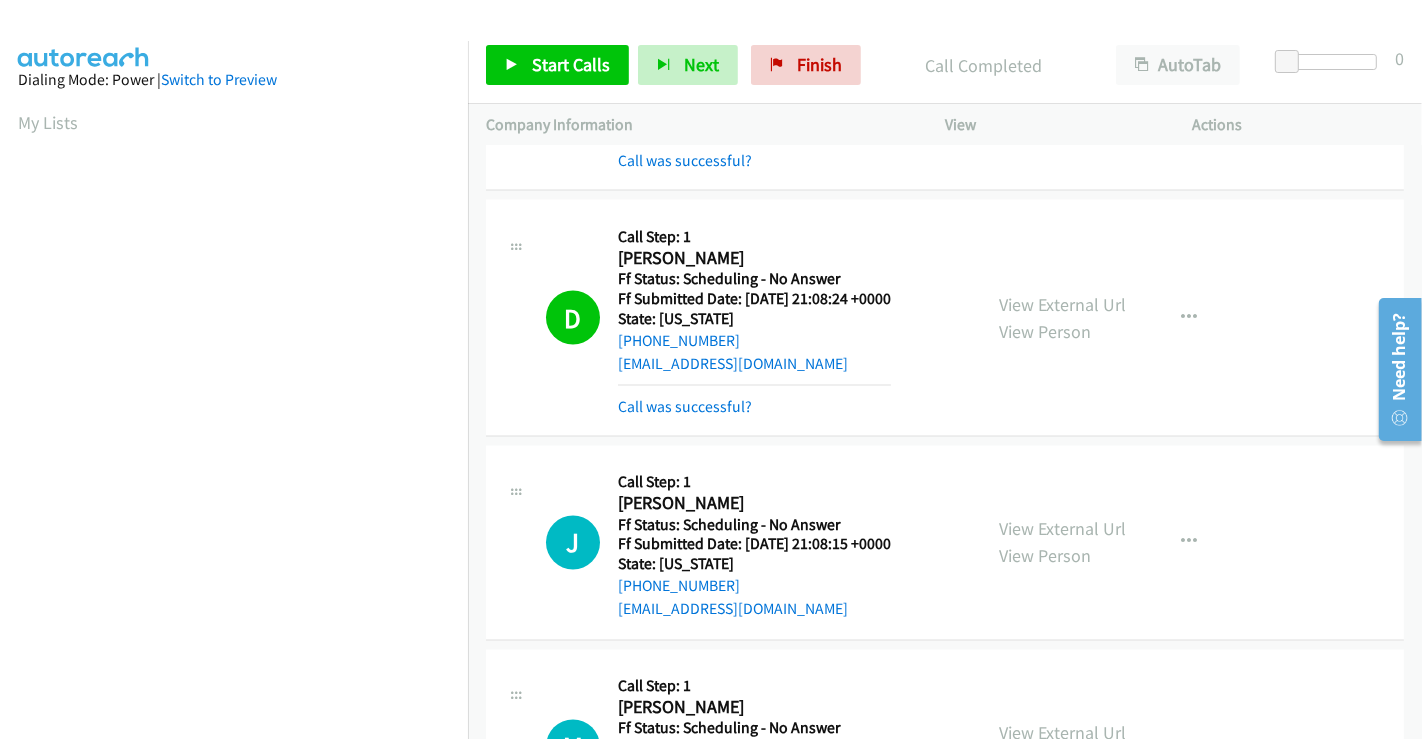 scroll, scrollTop: 385, scrollLeft: 0, axis: vertical 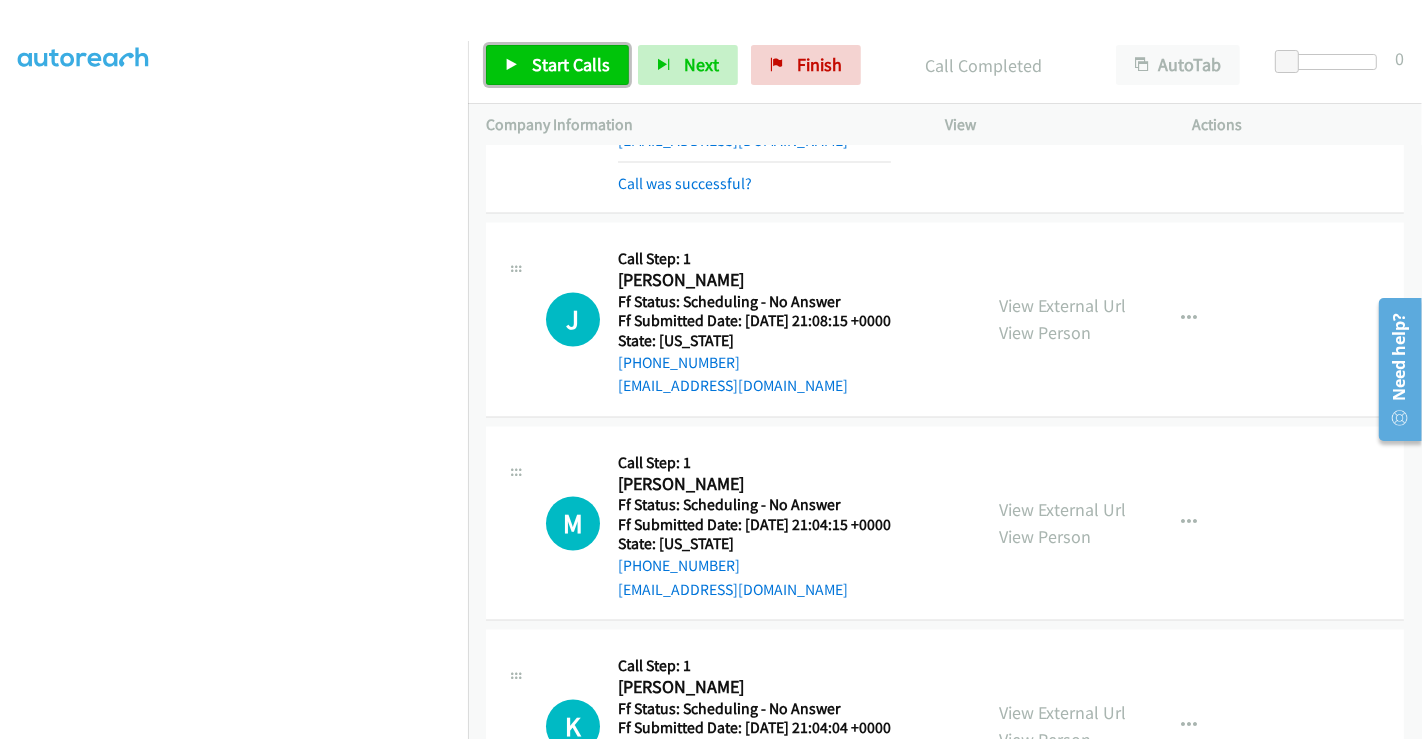 click on "Start Calls" at bounding box center (571, 64) 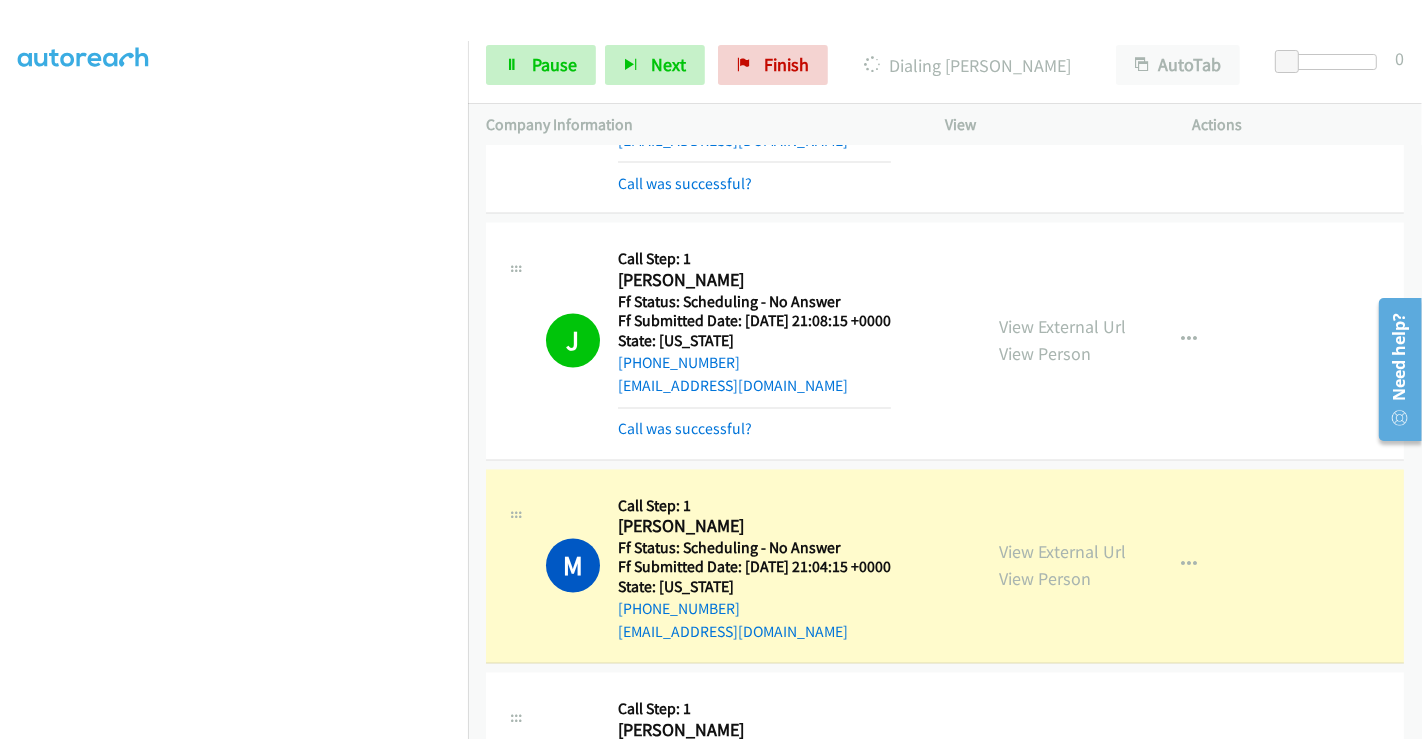 scroll, scrollTop: 385, scrollLeft: 0, axis: vertical 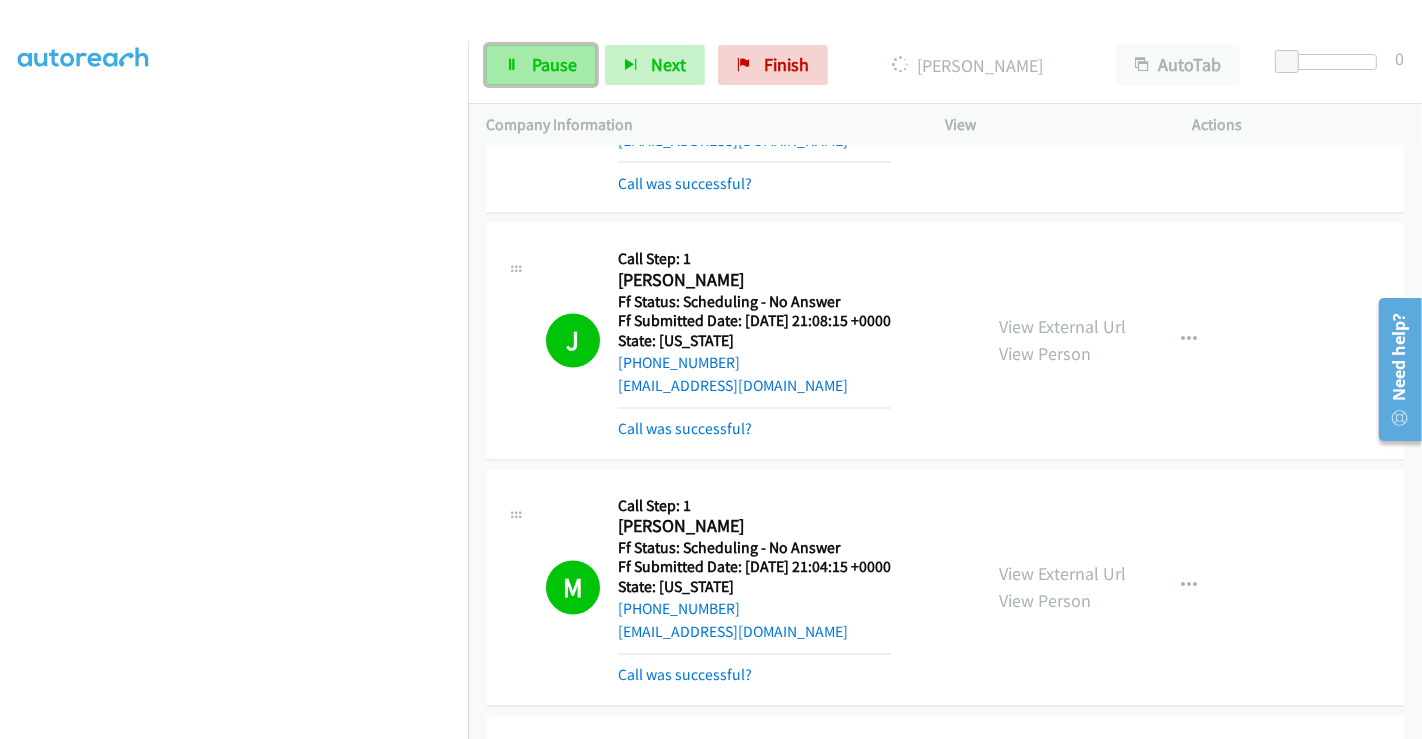 click on "Pause" at bounding box center (541, 65) 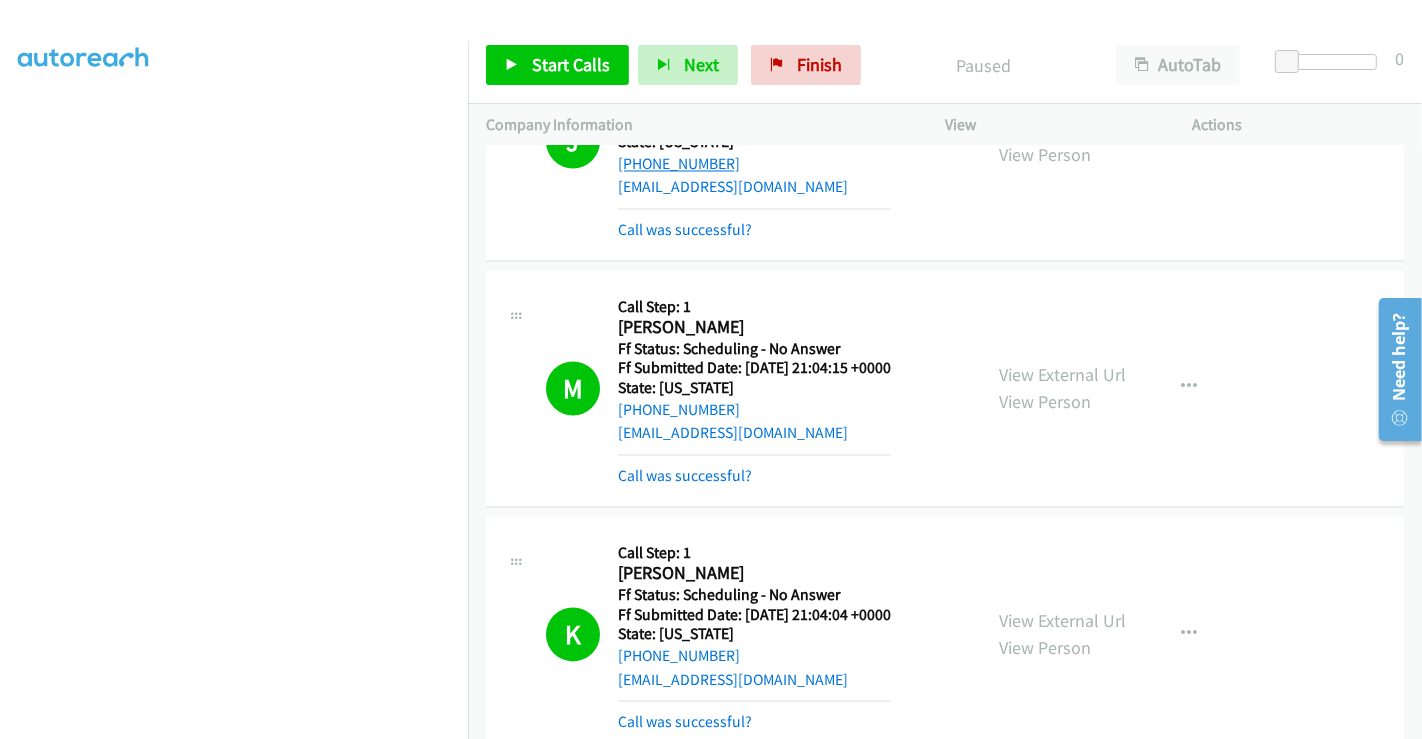 scroll, scrollTop: 3555, scrollLeft: 0, axis: vertical 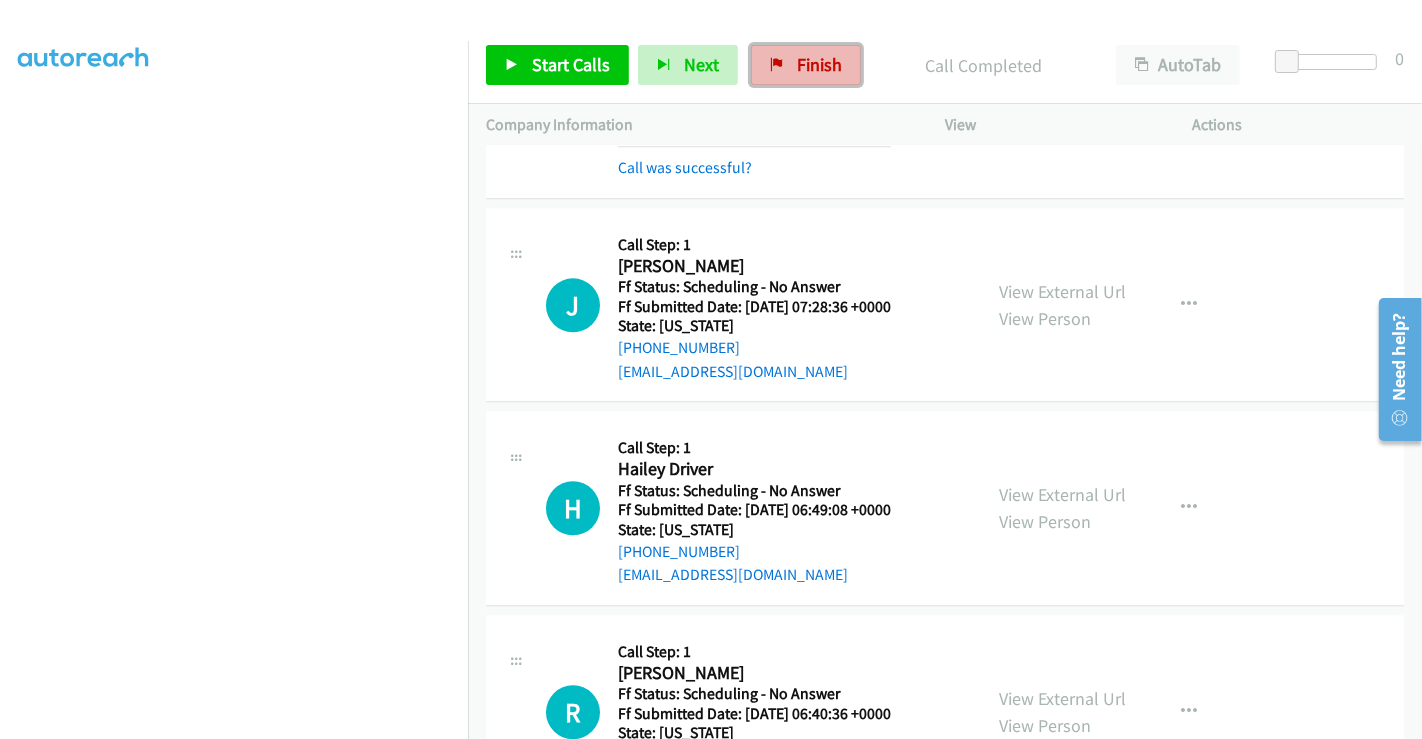click on "Finish" at bounding box center [819, 64] 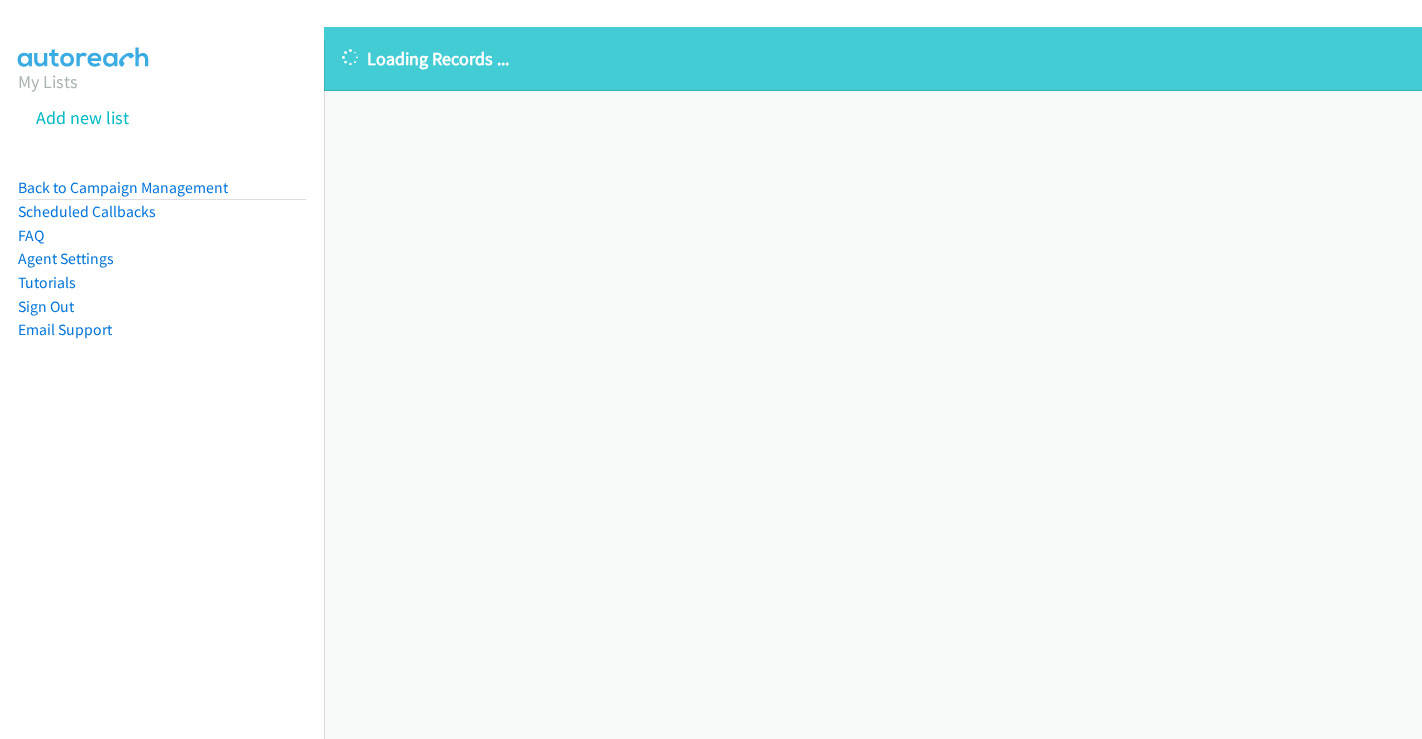 scroll, scrollTop: 0, scrollLeft: 0, axis: both 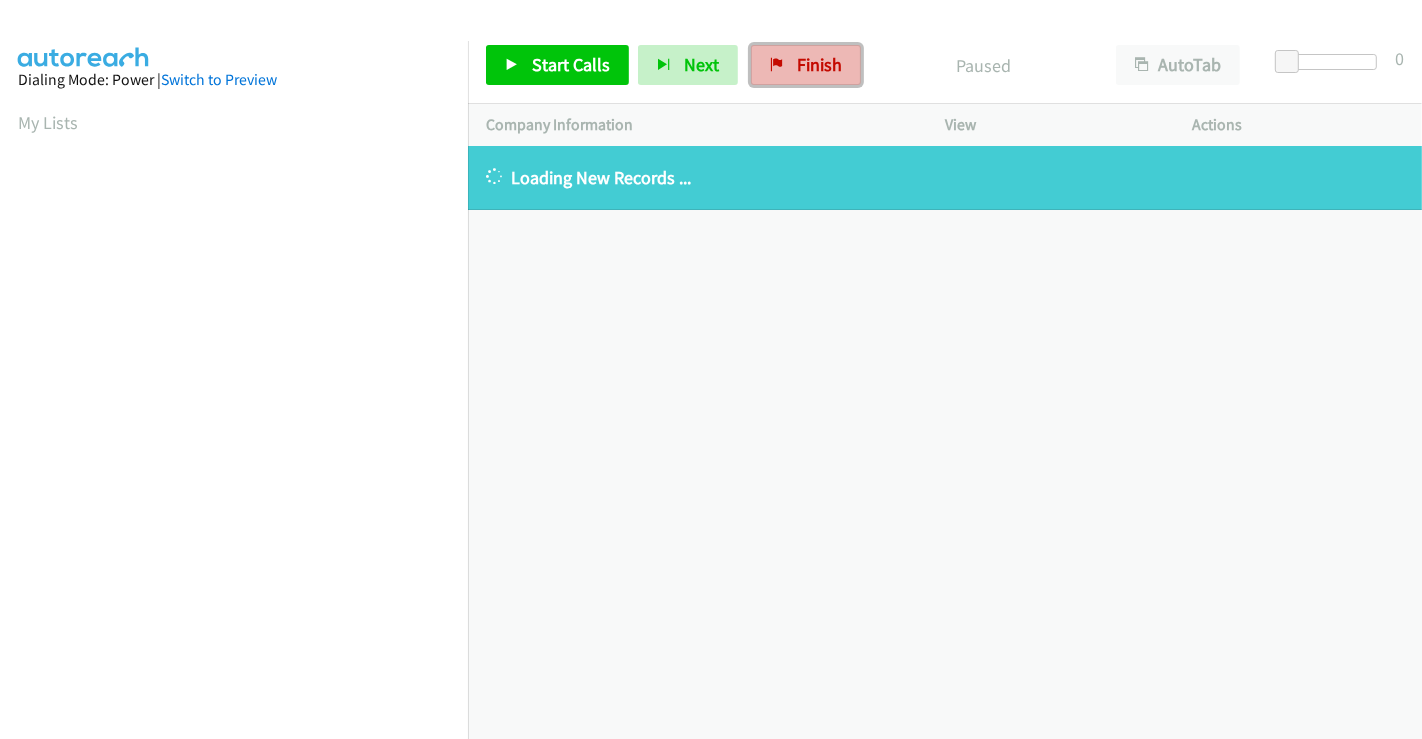 click on "Finish" at bounding box center [819, 64] 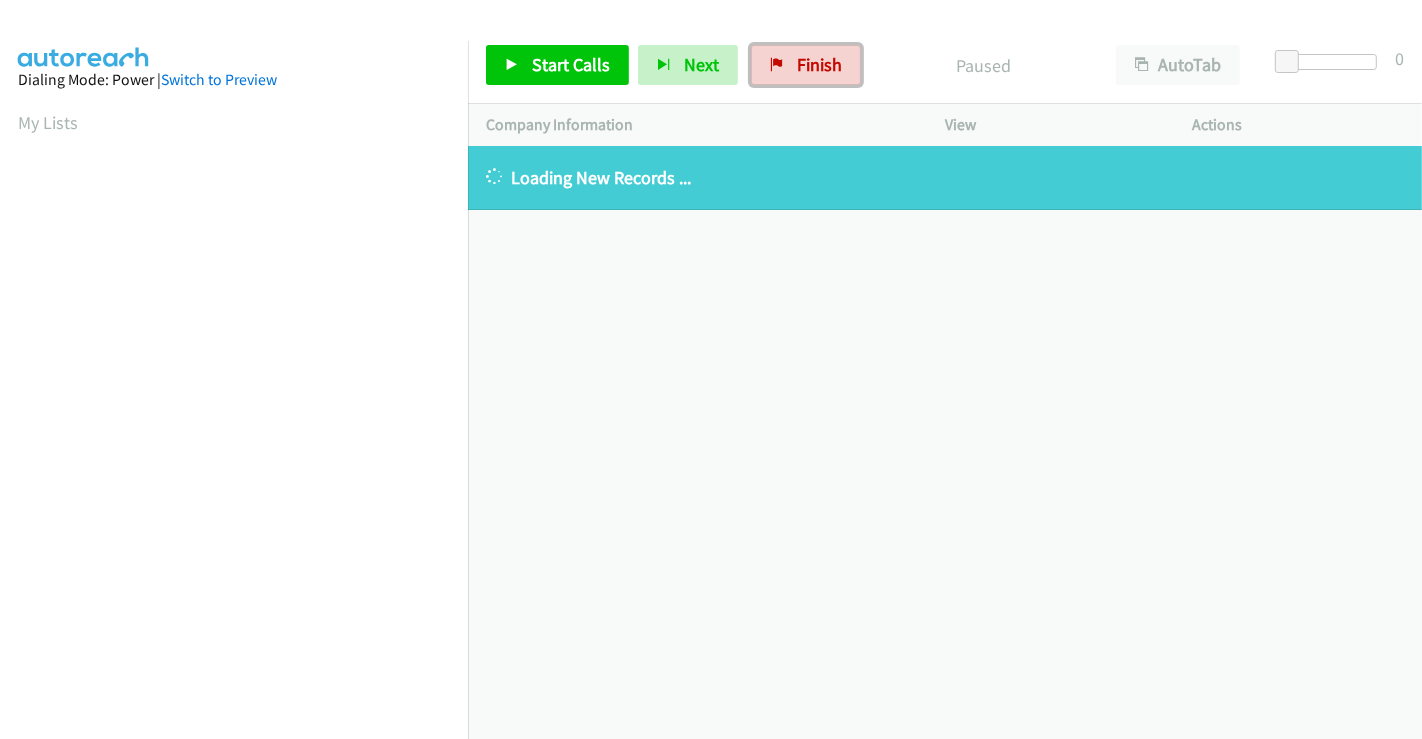 scroll, scrollTop: 0, scrollLeft: 0, axis: both 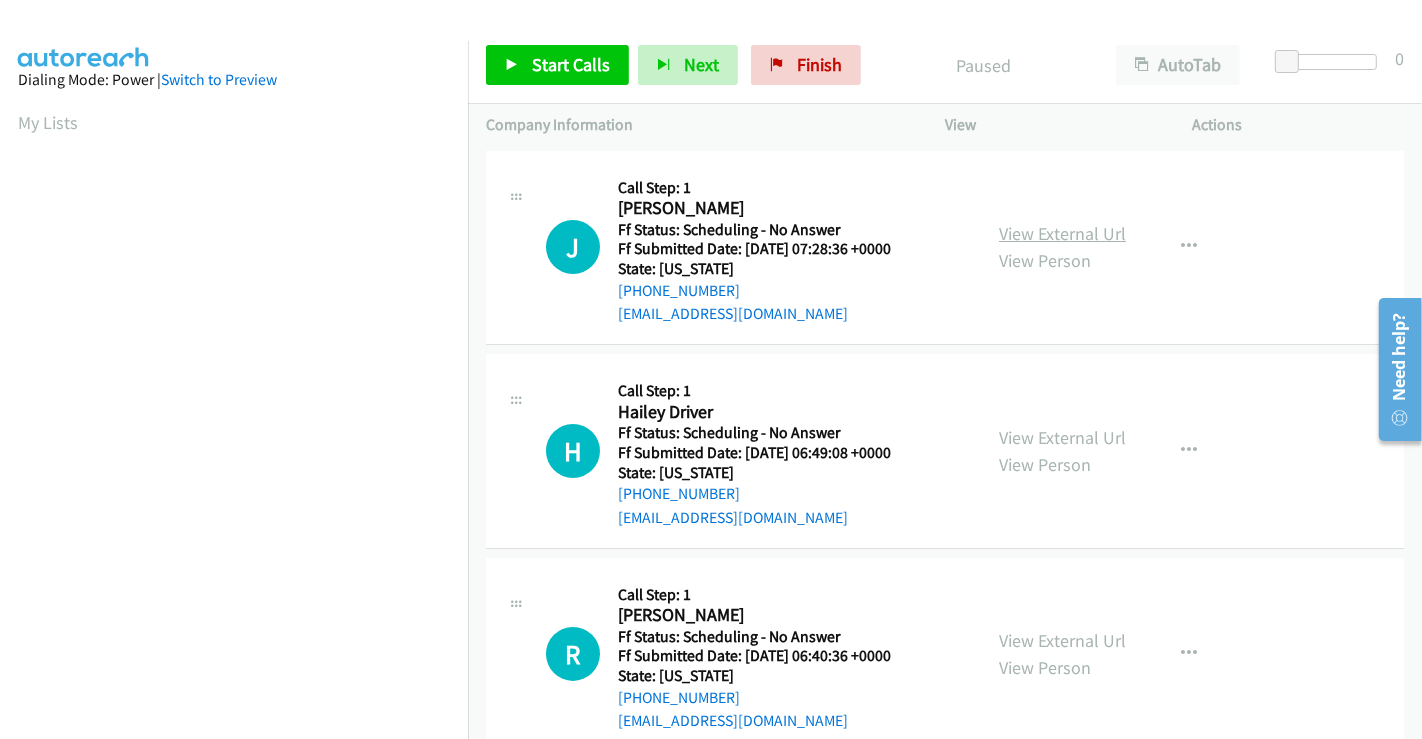 click on "View External Url" at bounding box center [1062, 233] 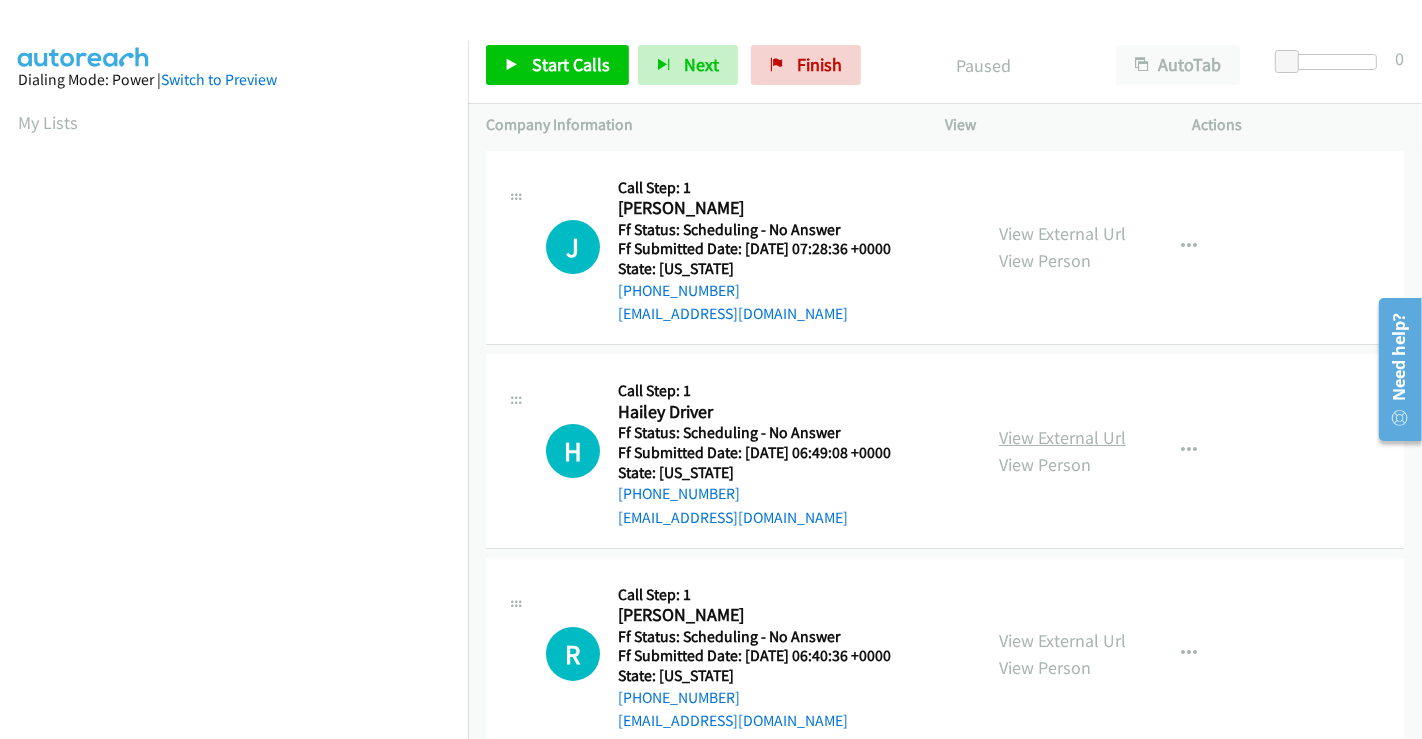 click on "View External Url" at bounding box center (1062, 437) 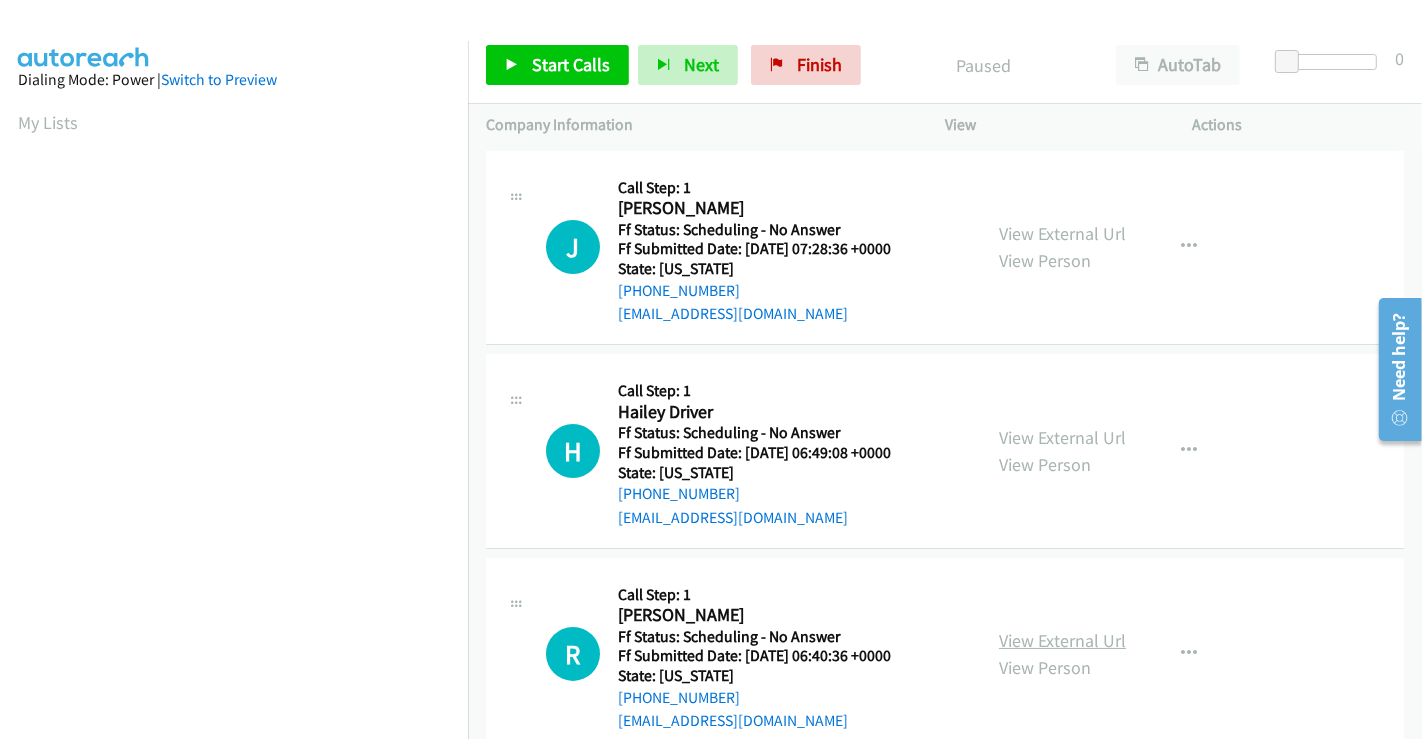 click on "View External Url" at bounding box center [1062, 640] 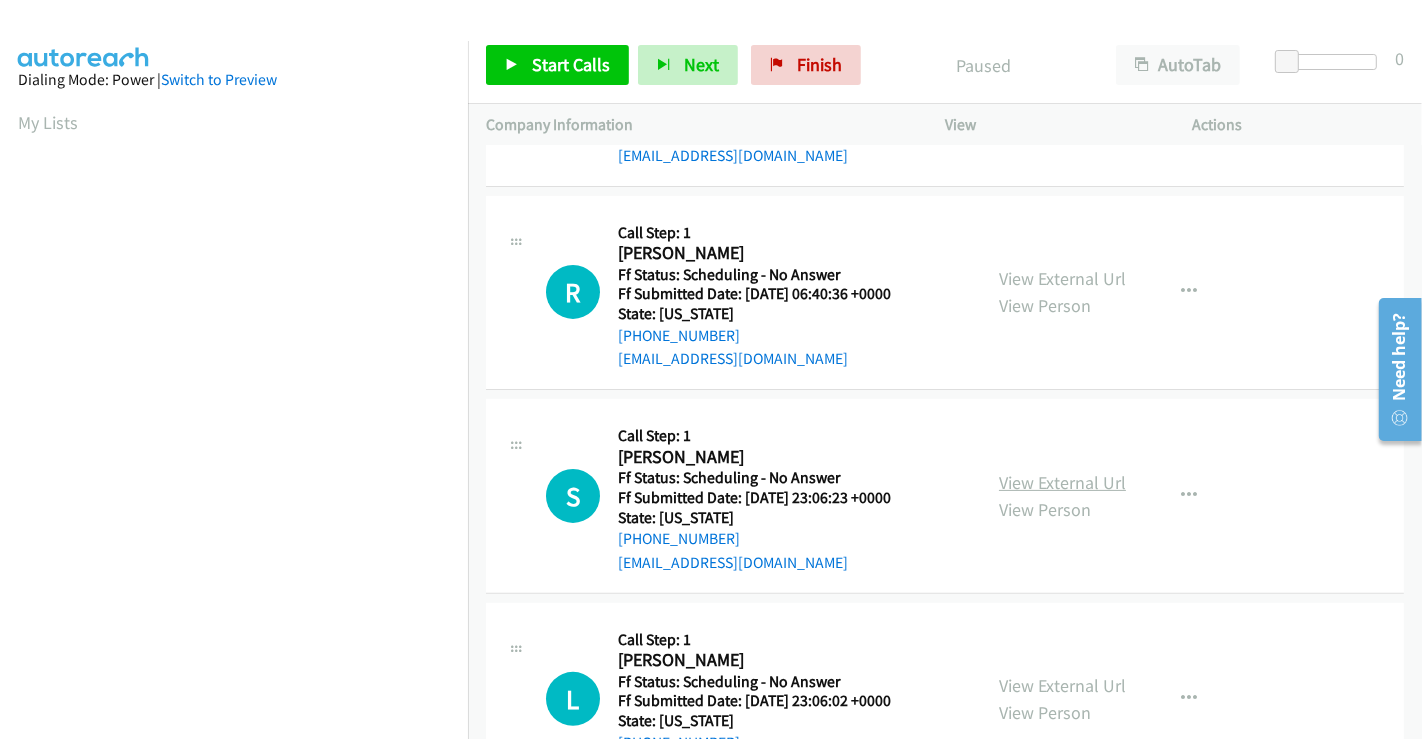 scroll, scrollTop: 444, scrollLeft: 0, axis: vertical 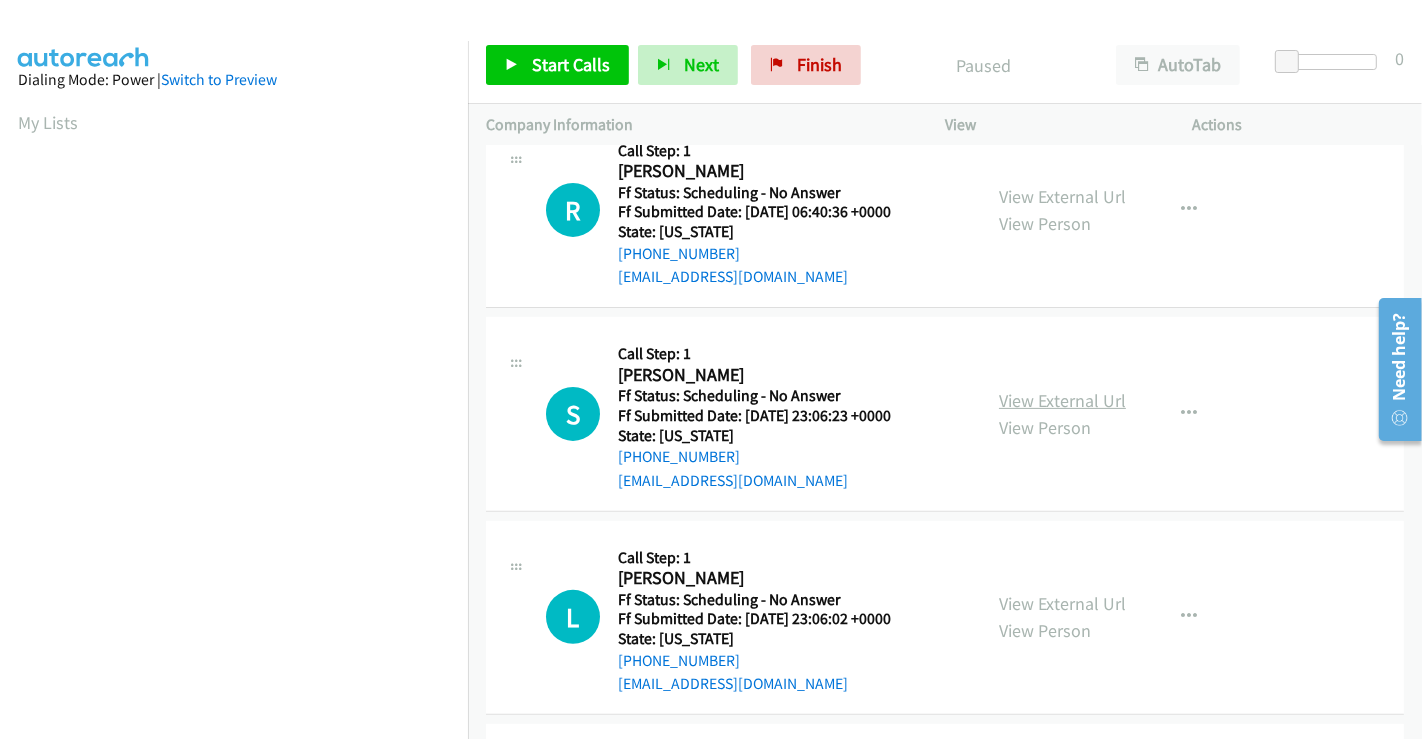 click on "View External Url" at bounding box center [1062, 400] 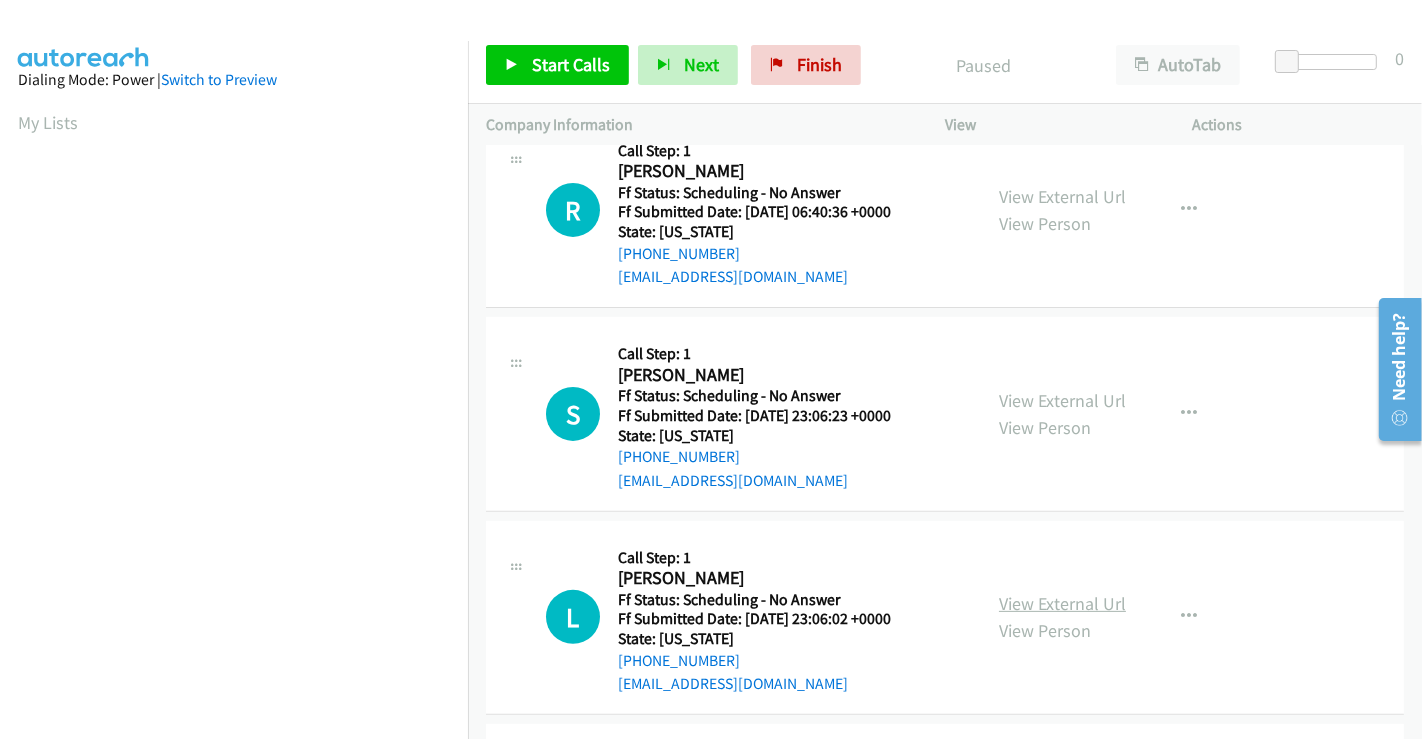 click on "View External Url" at bounding box center (1062, 603) 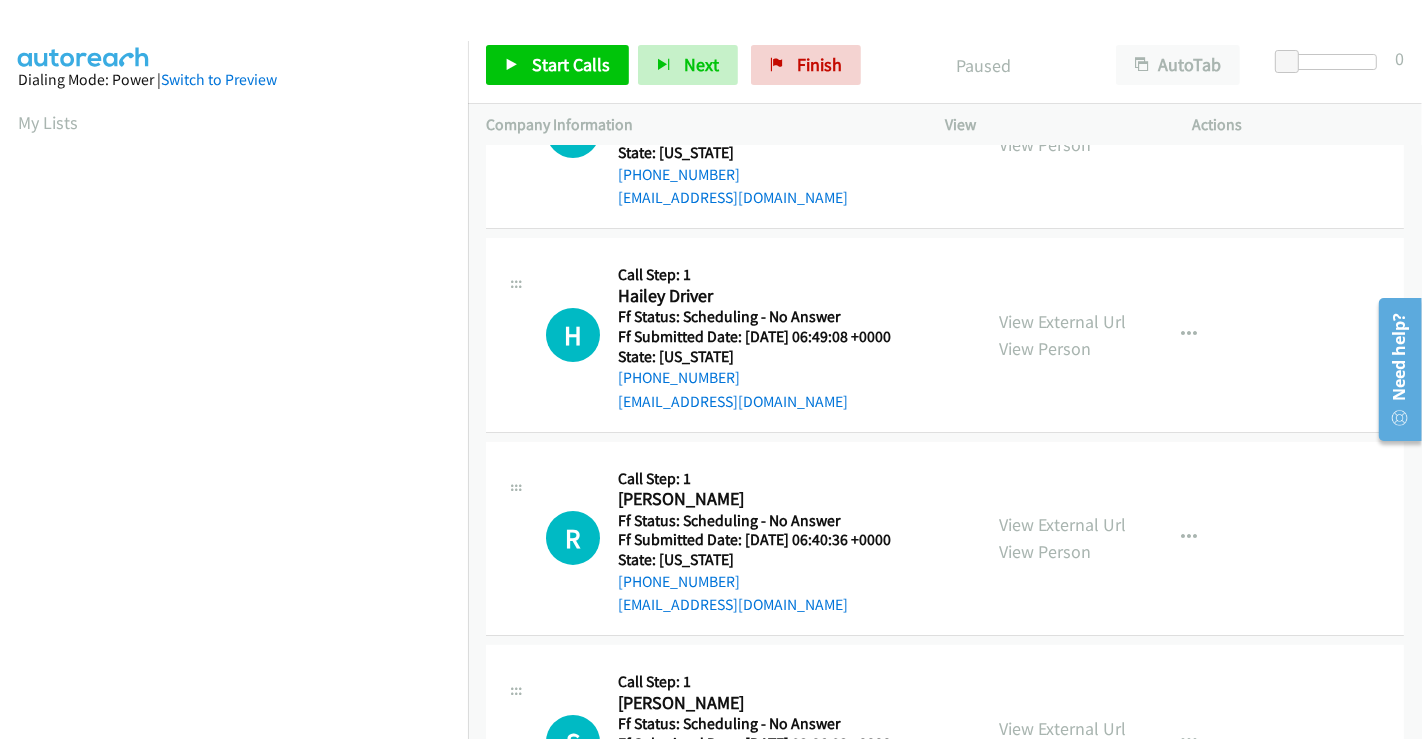 scroll, scrollTop: 0, scrollLeft: 0, axis: both 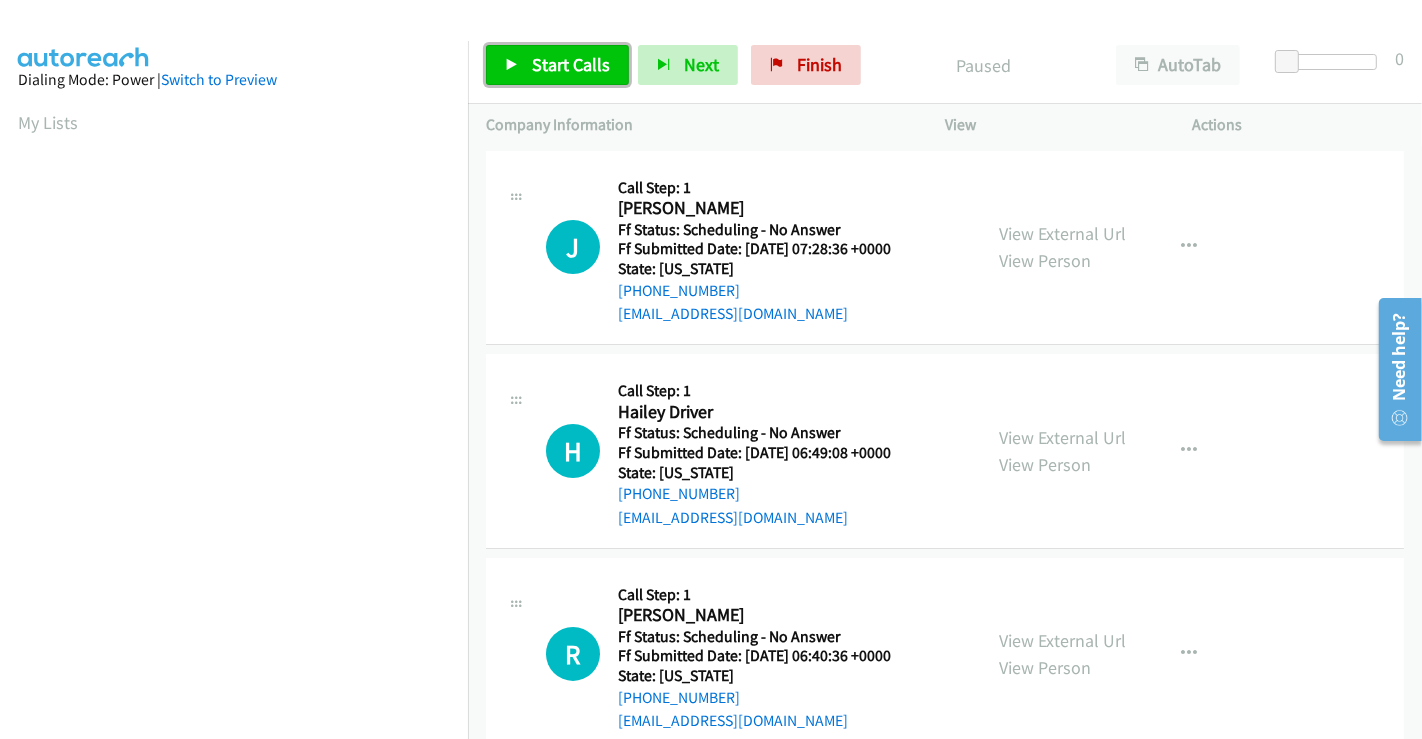 click on "Start Calls" at bounding box center [557, 65] 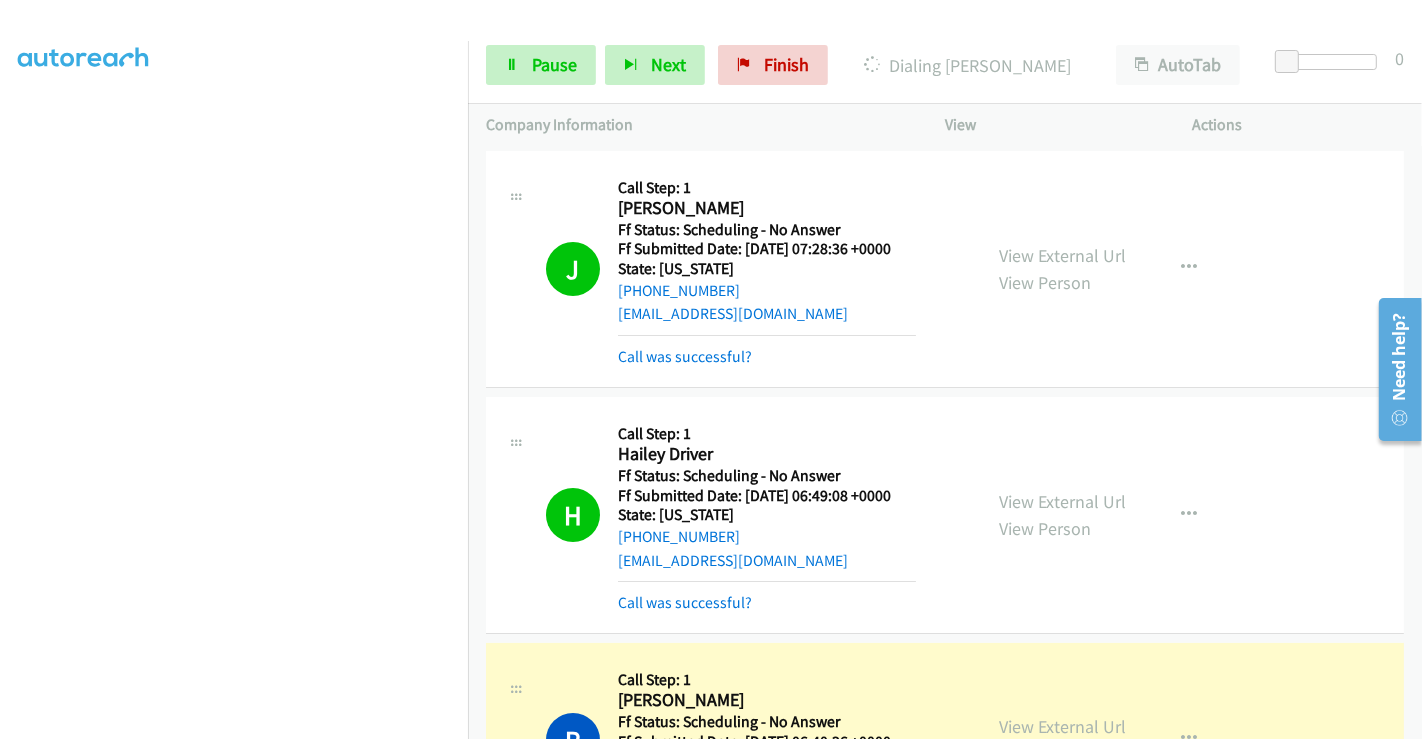 scroll, scrollTop: 0, scrollLeft: 0, axis: both 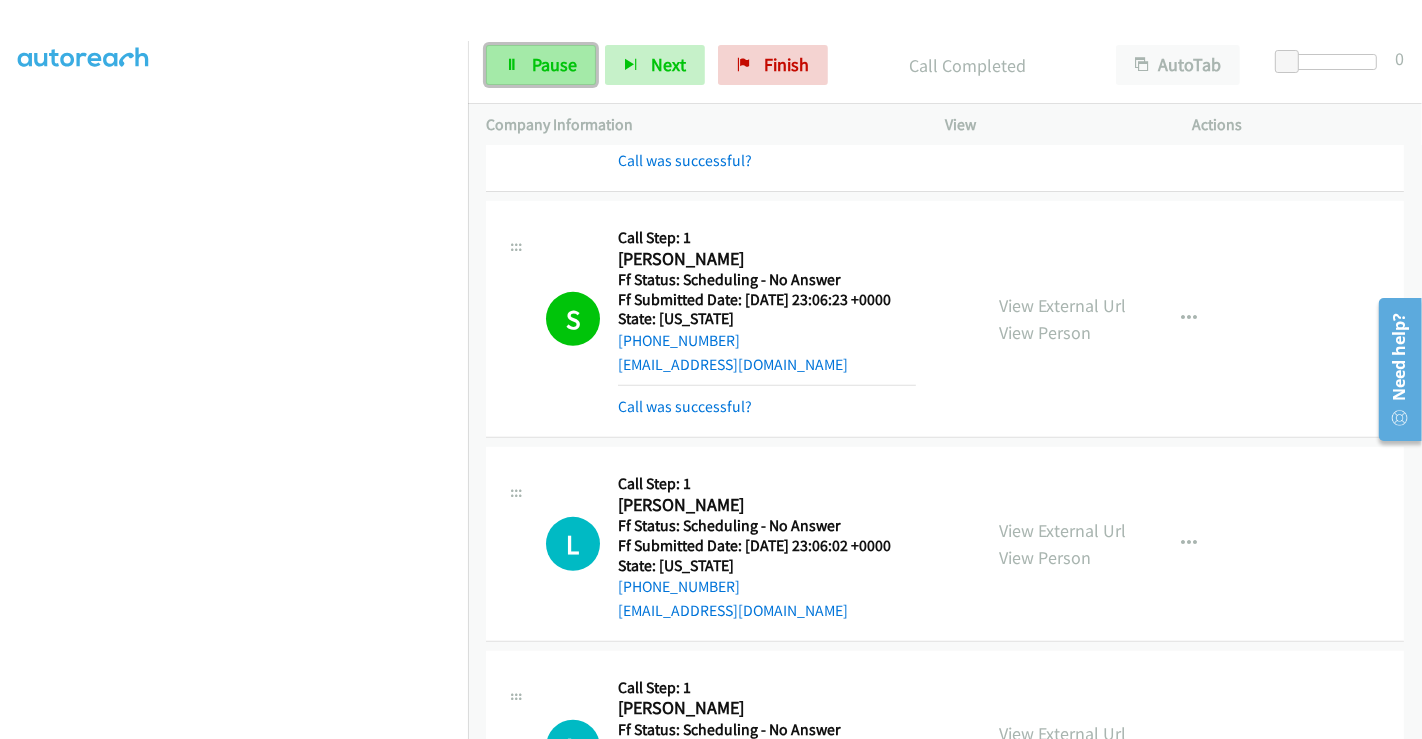 click on "Pause" at bounding box center (554, 64) 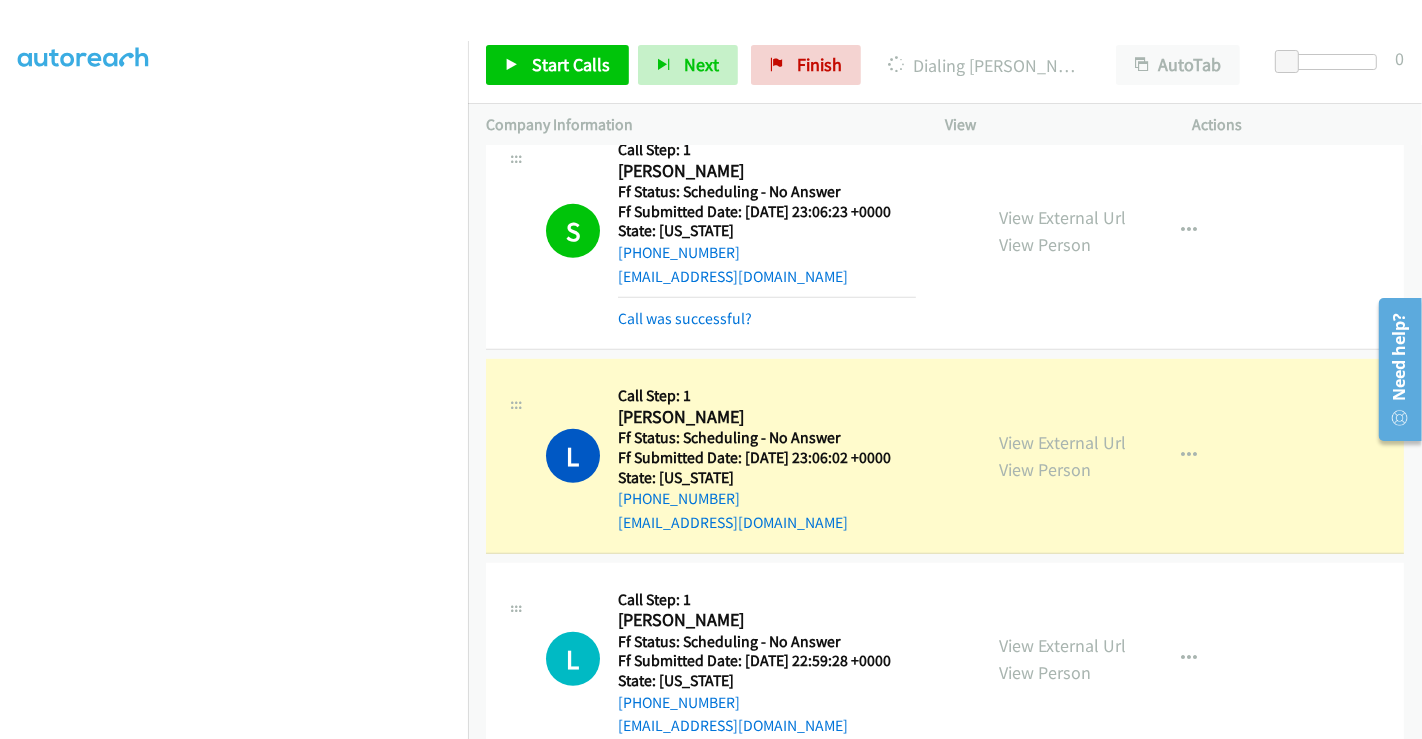 scroll, scrollTop: 910, scrollLeft: 0, axis: vertical 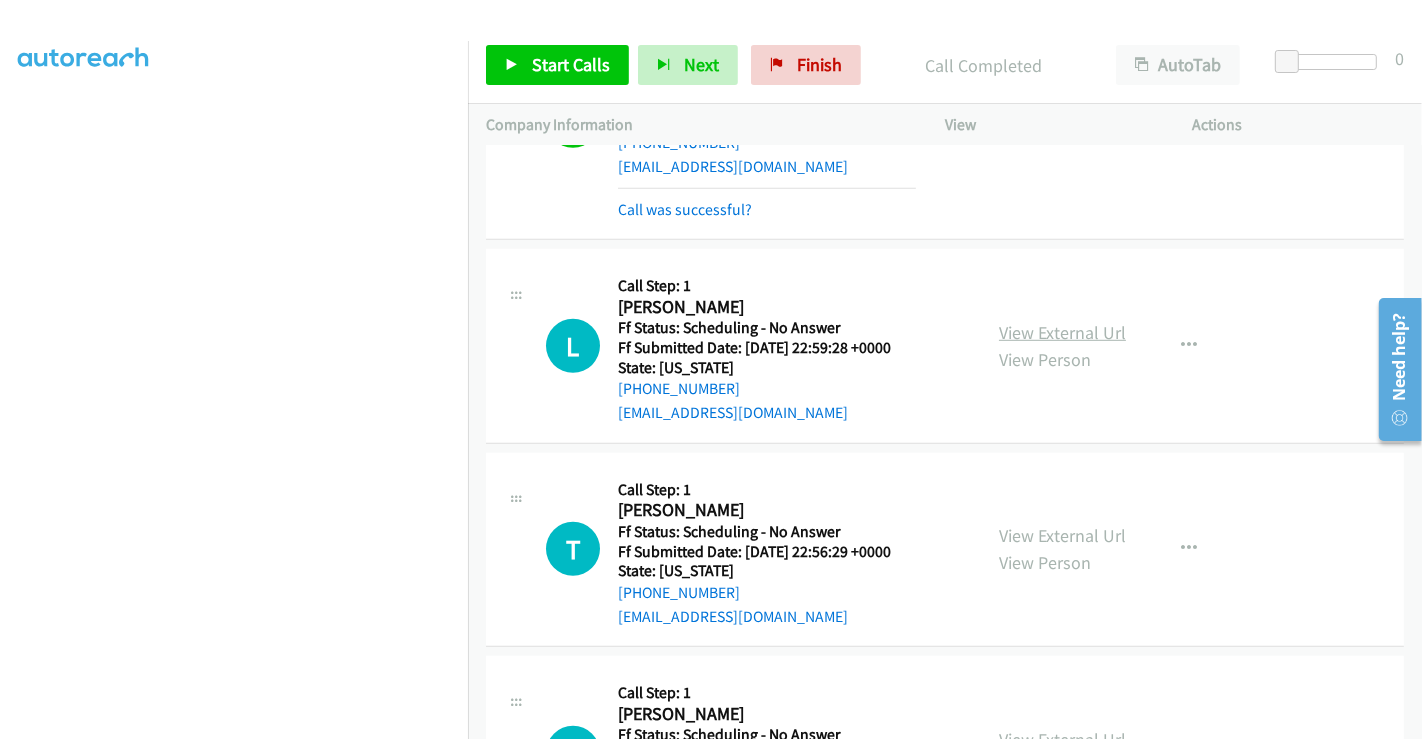 click on "View External Url" at bounding box center [1062, 332] 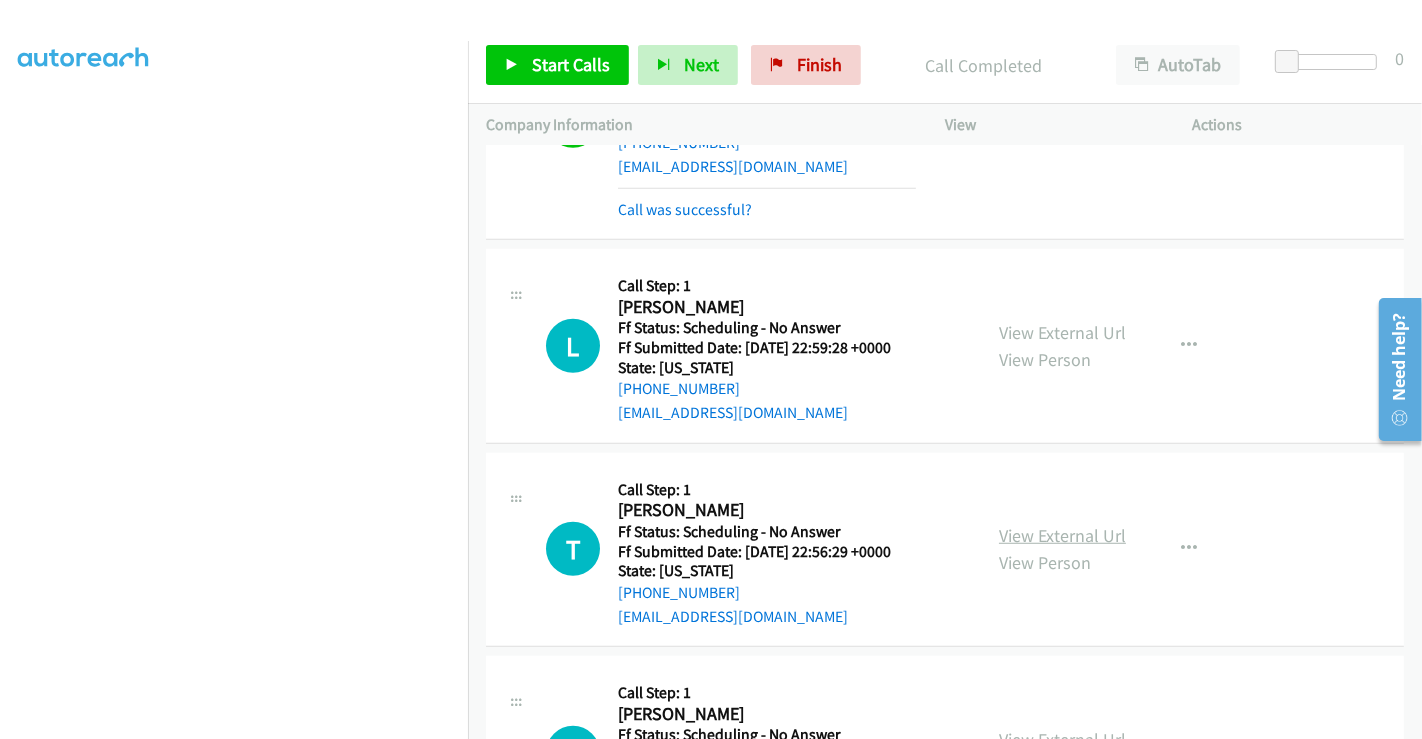 click on "View External Url" at bounding box center (1062, 535) 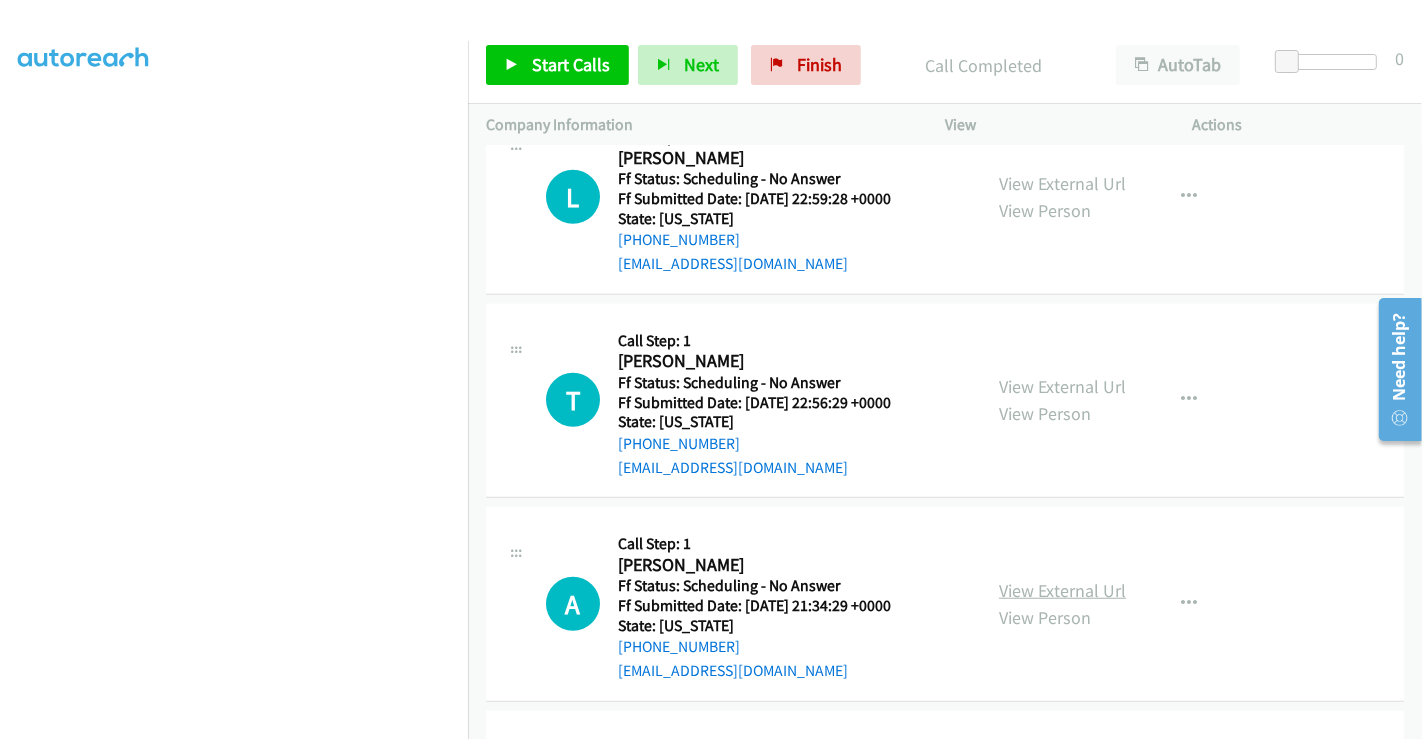 scroll, scrollTop: 1465, scrollLeft: 0, axis: vertical 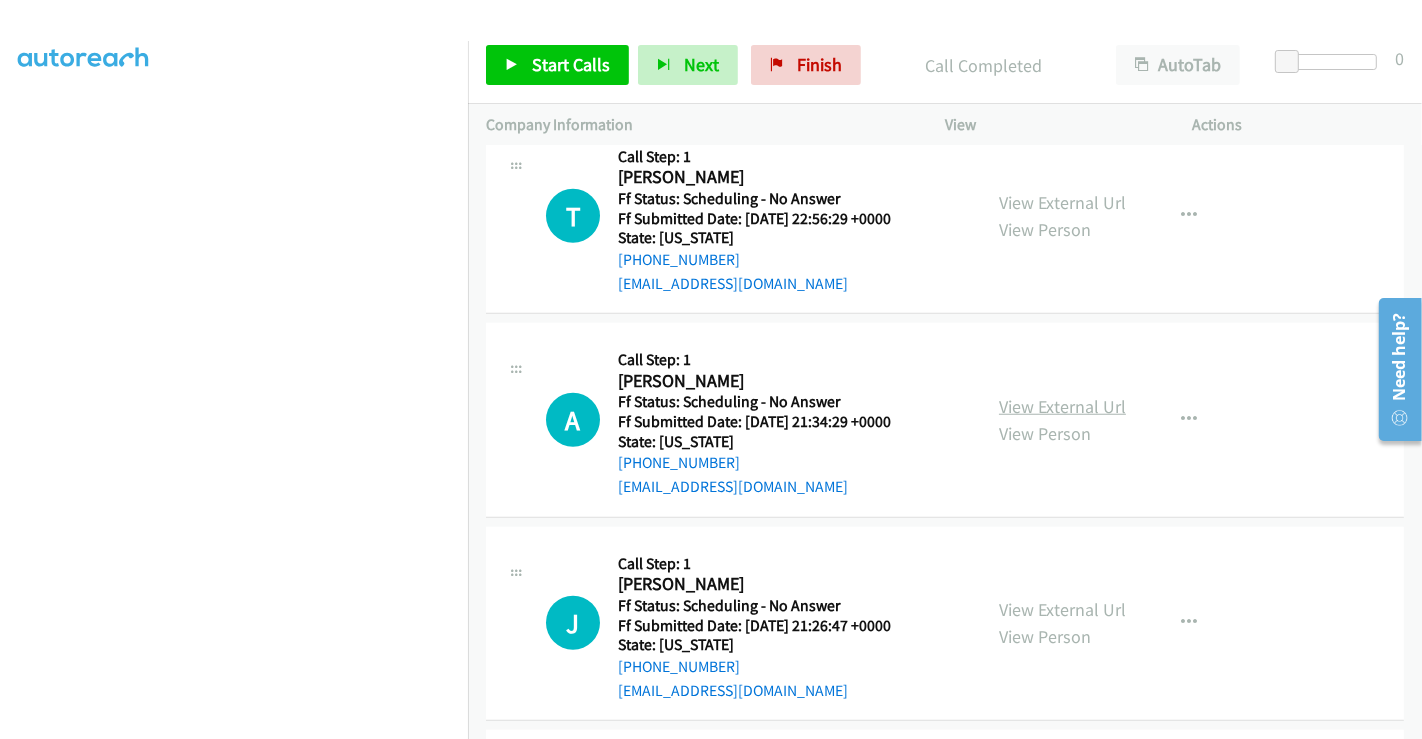 click on "View External Url" at bounding box center [1062, 406] 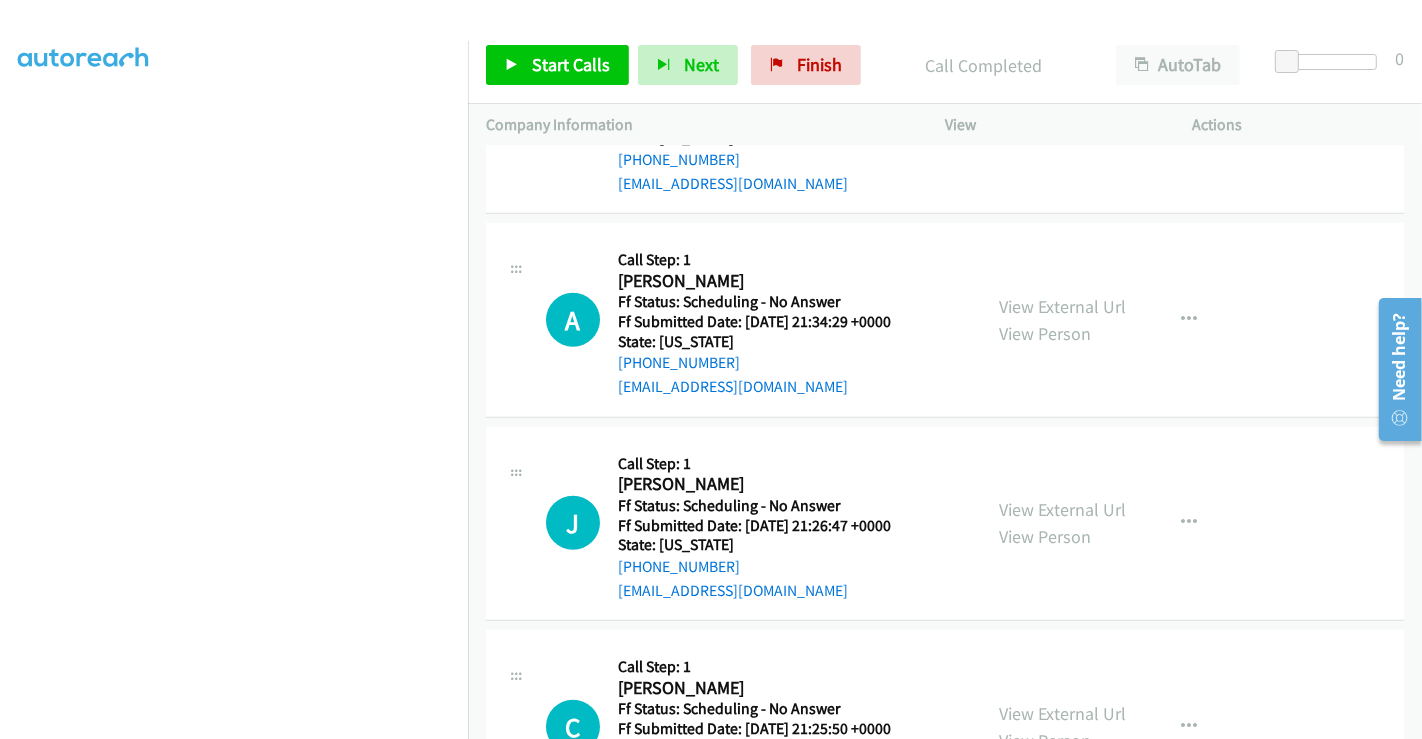 scroll, scrollTop: 1688, scrollLeft: 0, axis: vertical 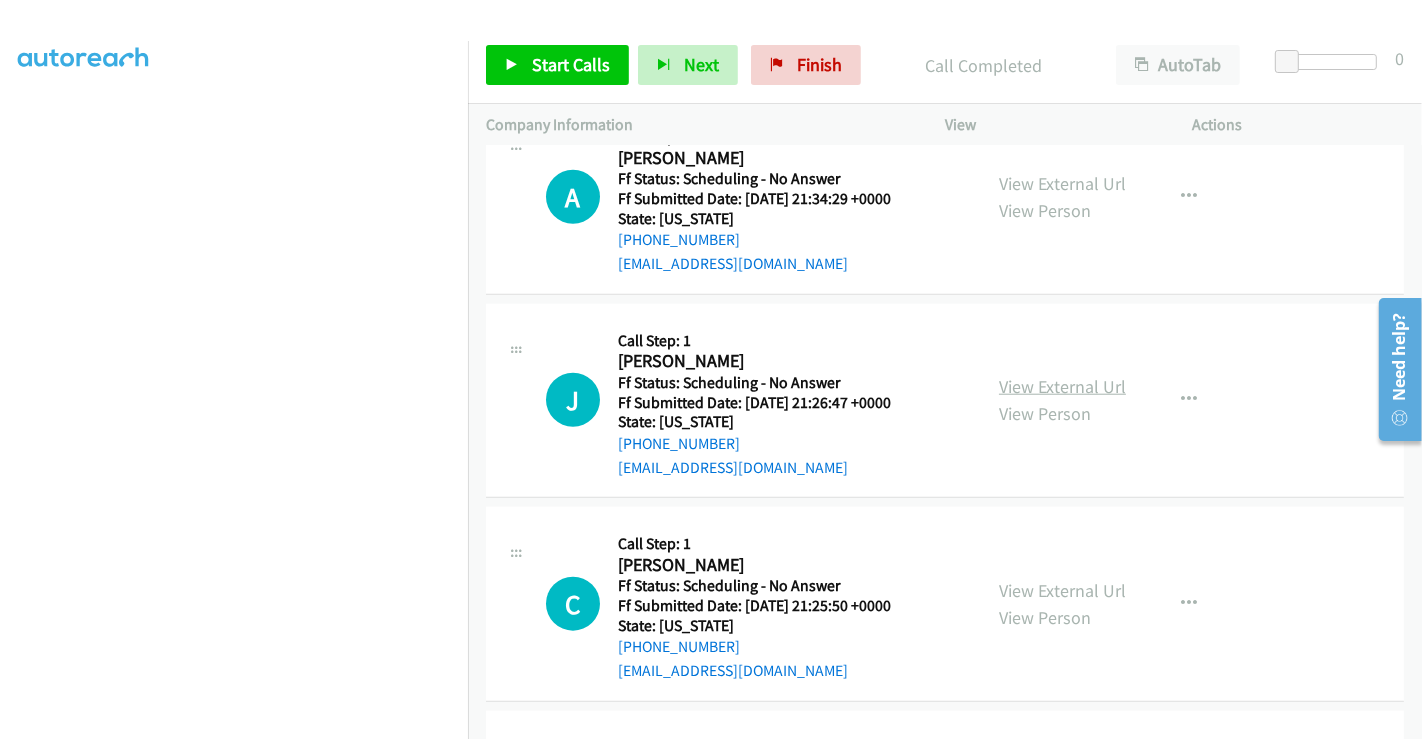 click on "View External Url" at bounding box center (1062, 386) 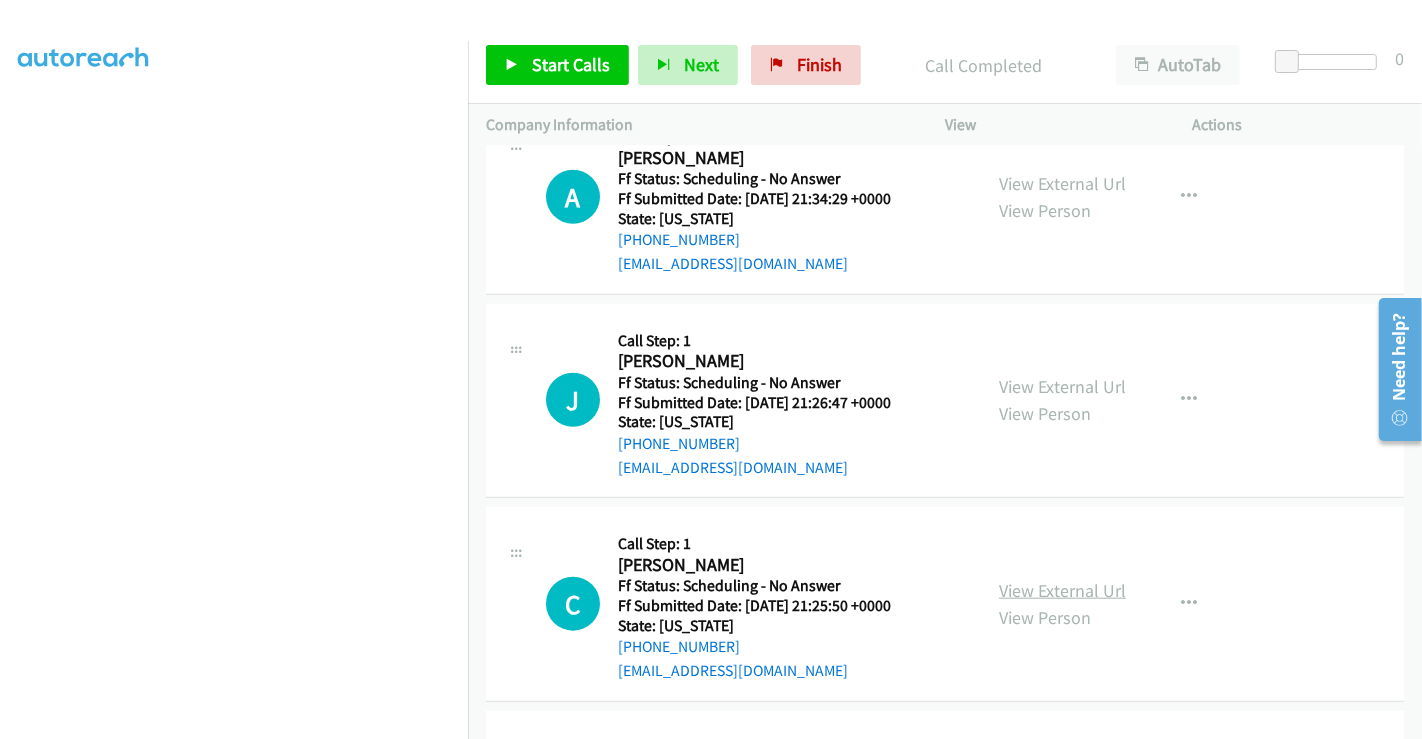 click on "View External Url" at bounding box center [1062, 590] 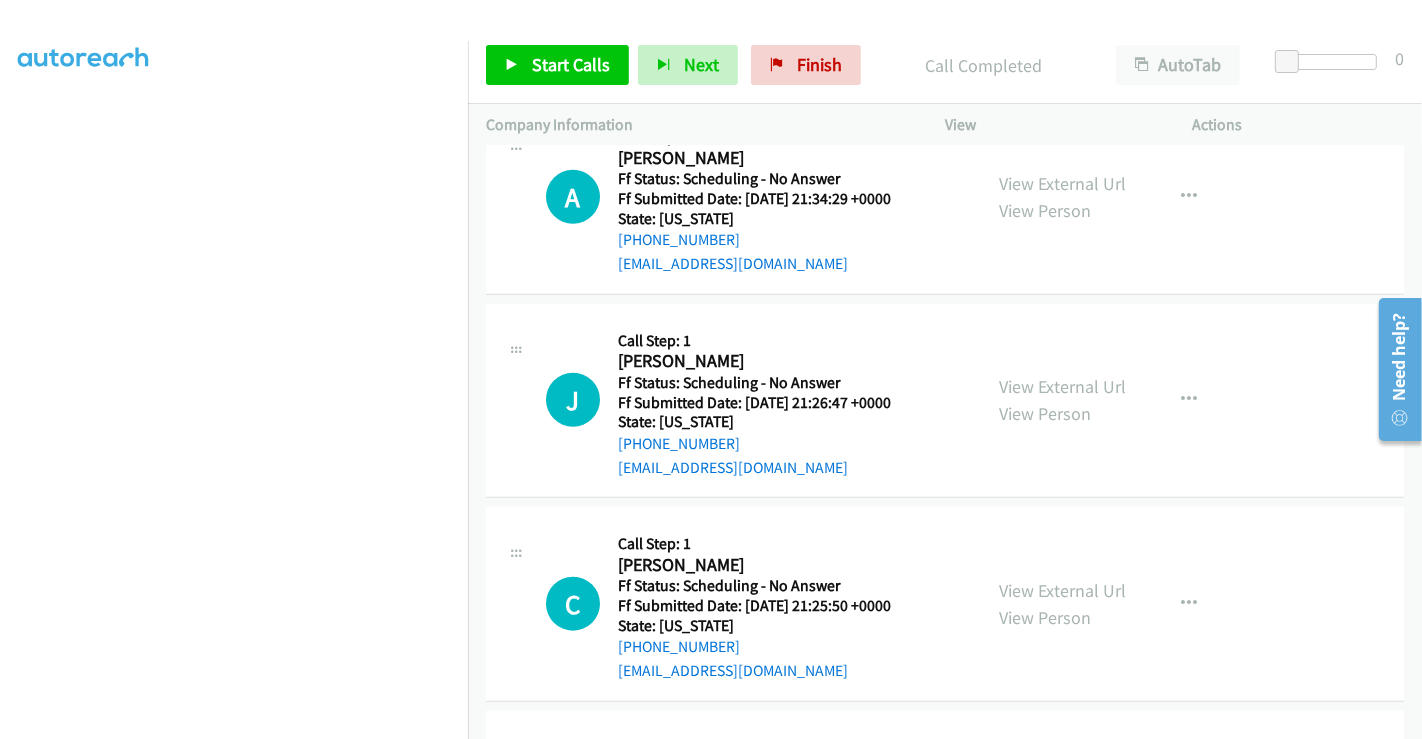 scroll, scrollTop: 341, scrollLeft: 0, axis: vertical 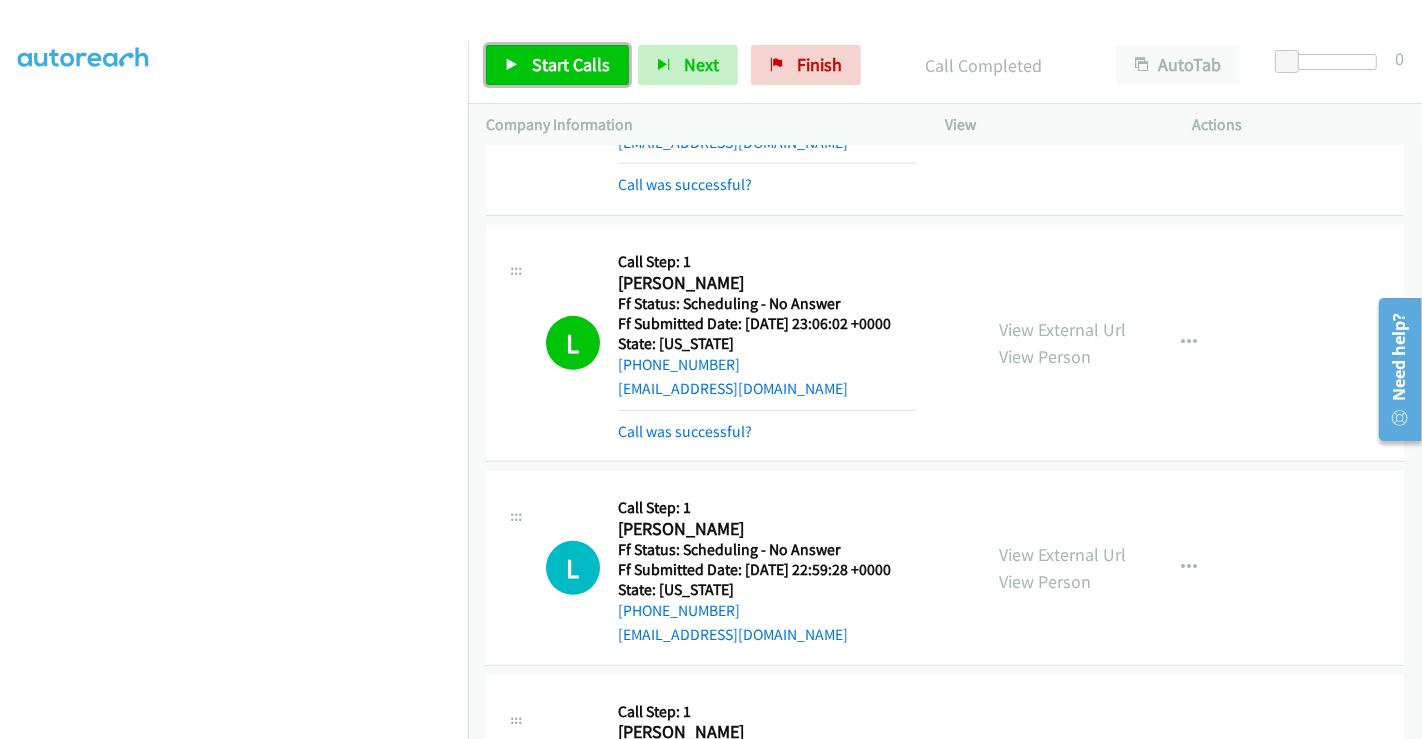 click on "Start Calls" at bounding box center (571, 64) 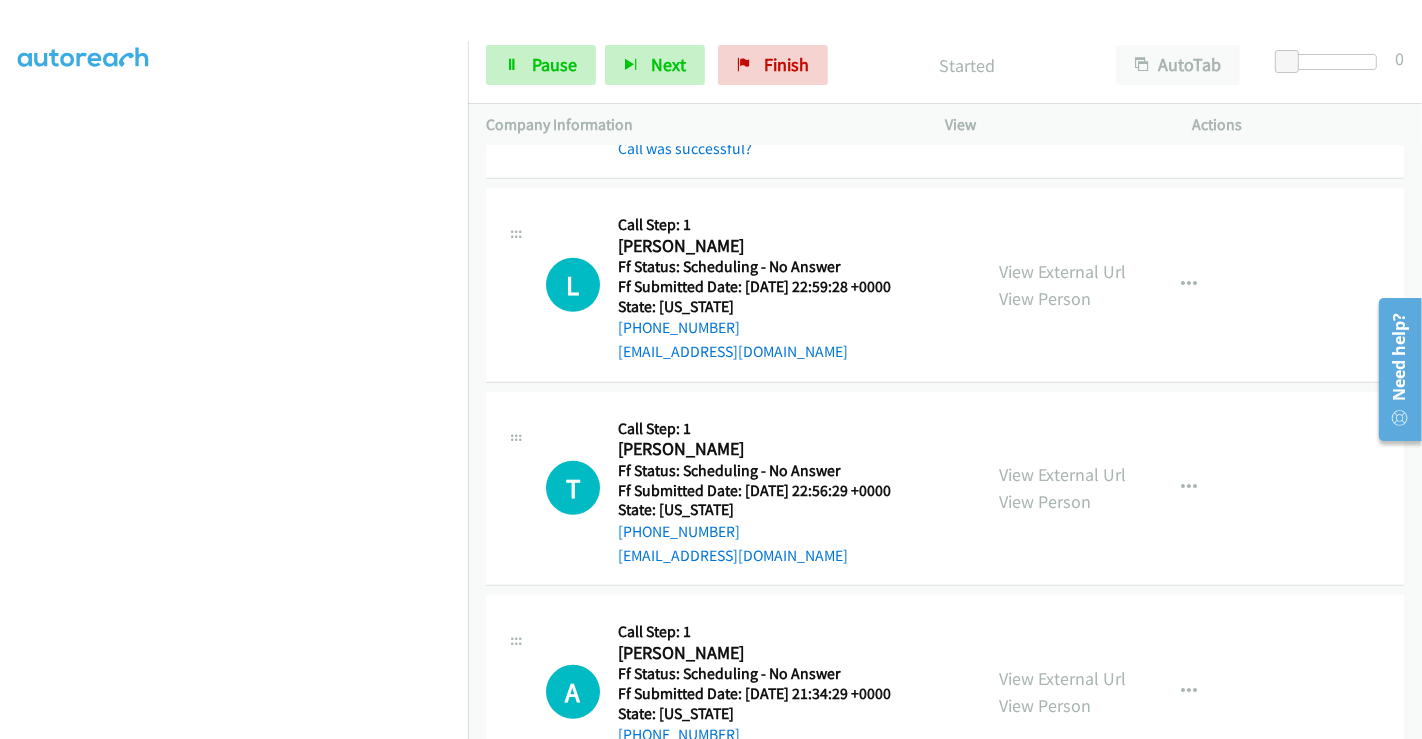 scroll, scrollTop: 1243, scrollLeft: 0, axis: vertical 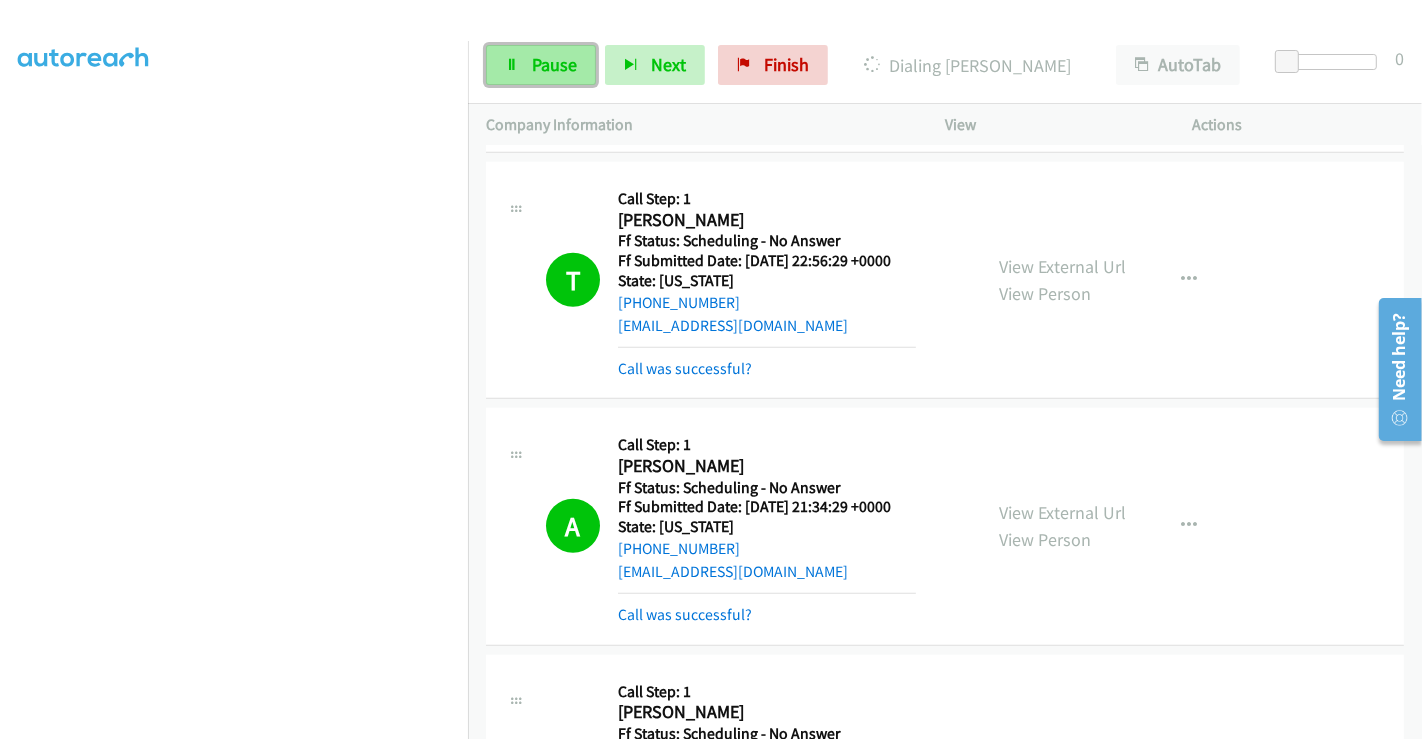 click on "Pause" at bounding box center [554, 64] 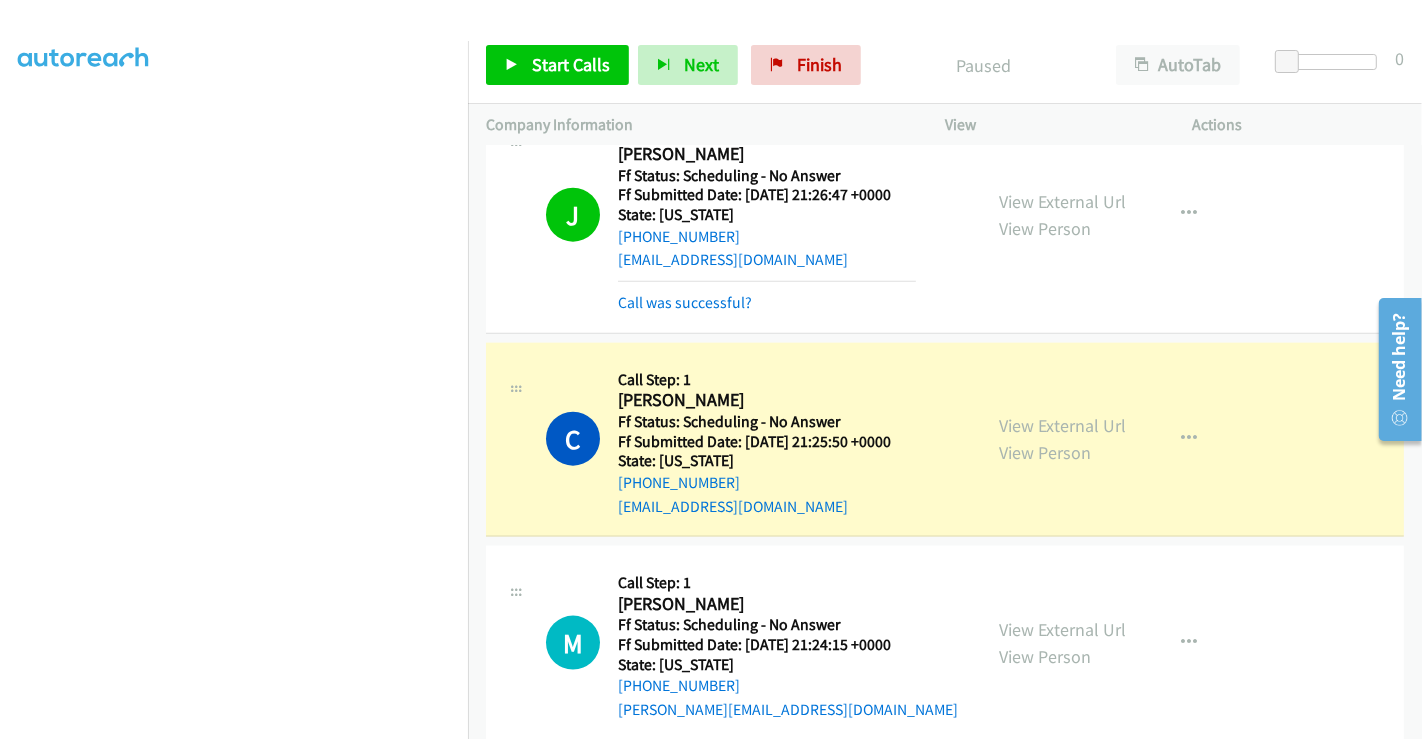 scroll, scrollTop: 2132, scrollLeft: 0, axis: vertical 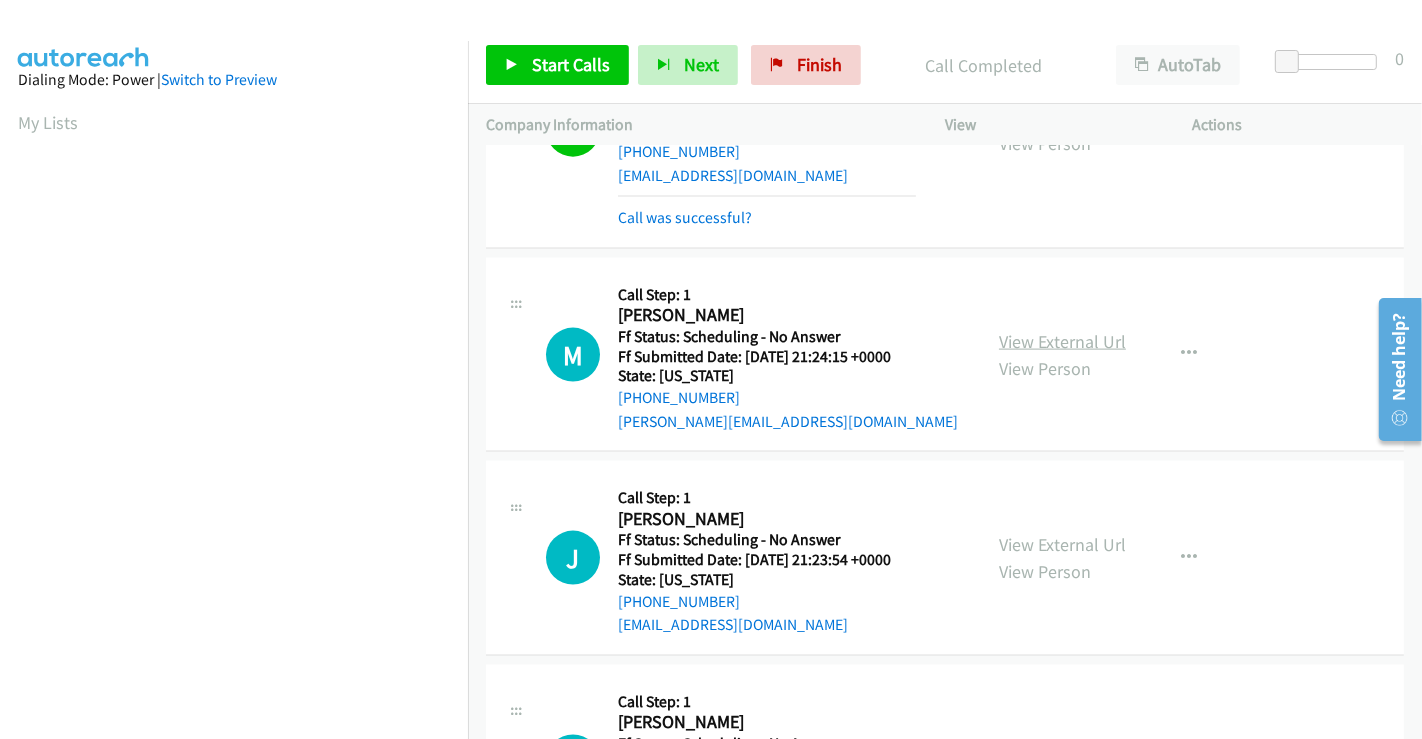 click on "View External Url" at bounding box center [1062, 341] 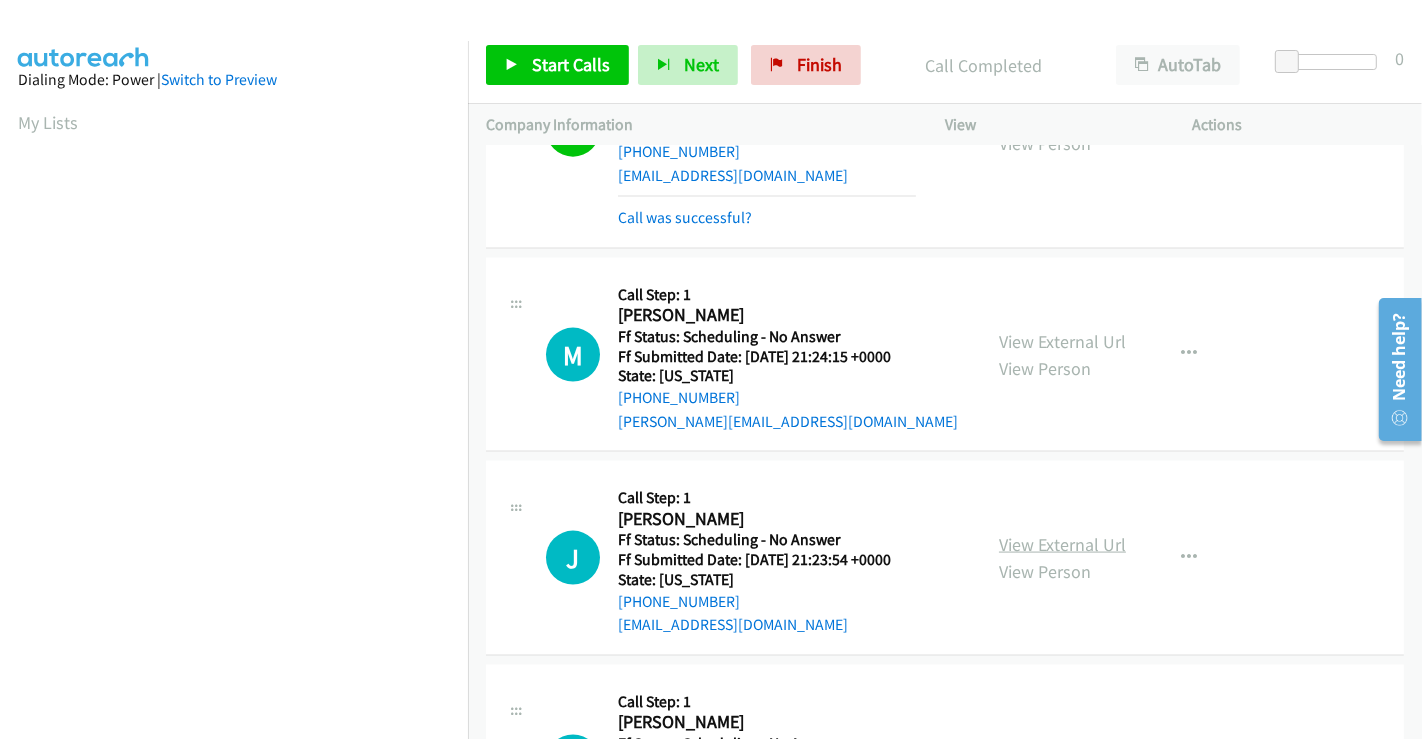 click on "View External Url" at bounding box center (1062, 544) 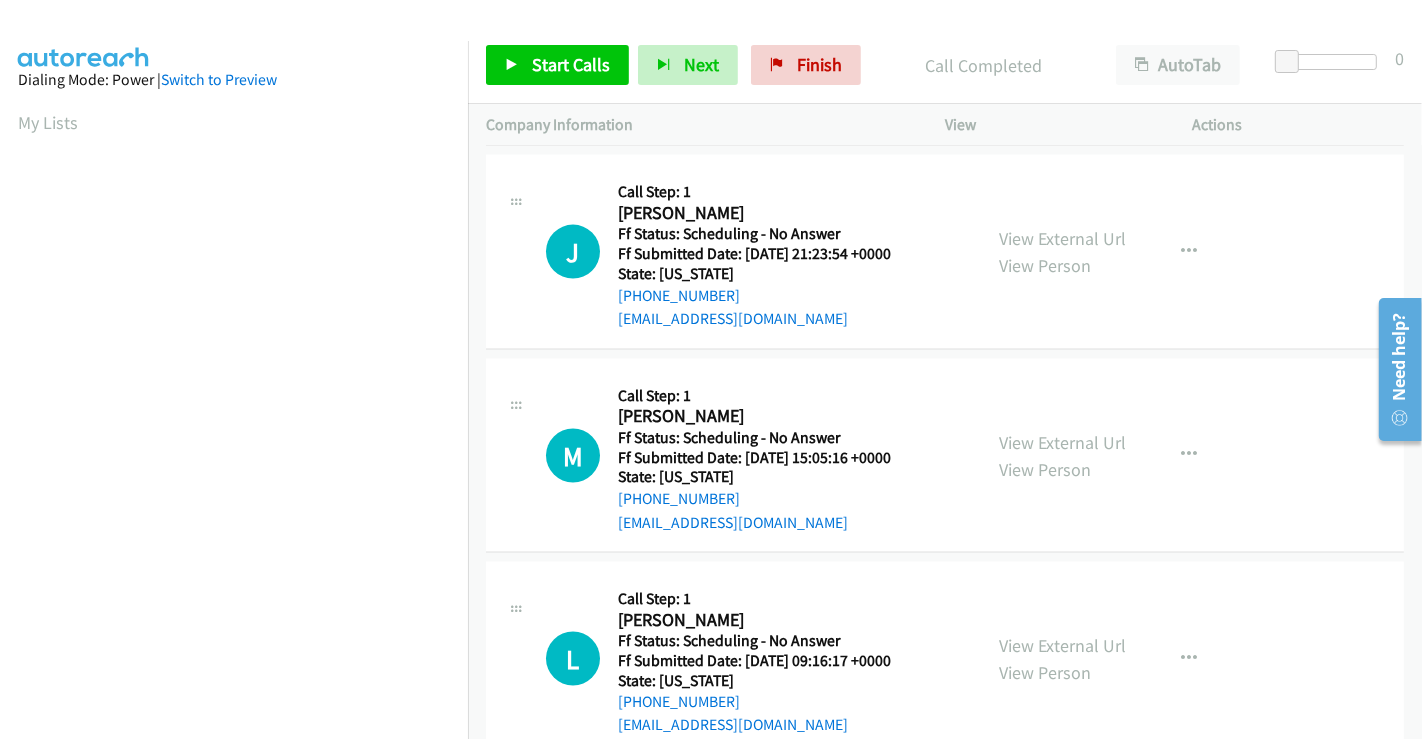 scroll, scrollTop: 2688, scrollLeft: 0, axis: vertical 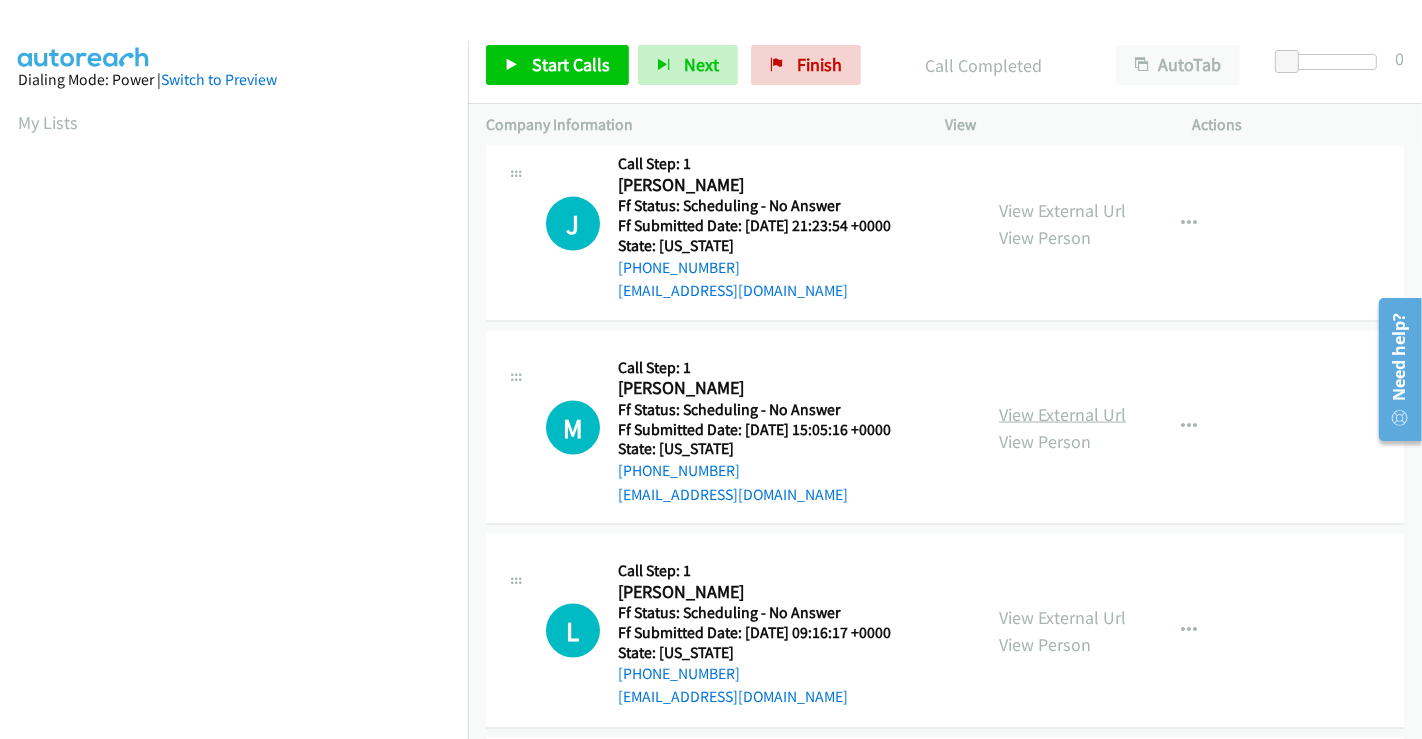 click on "View External Url" at bounding box center [1062, 414] 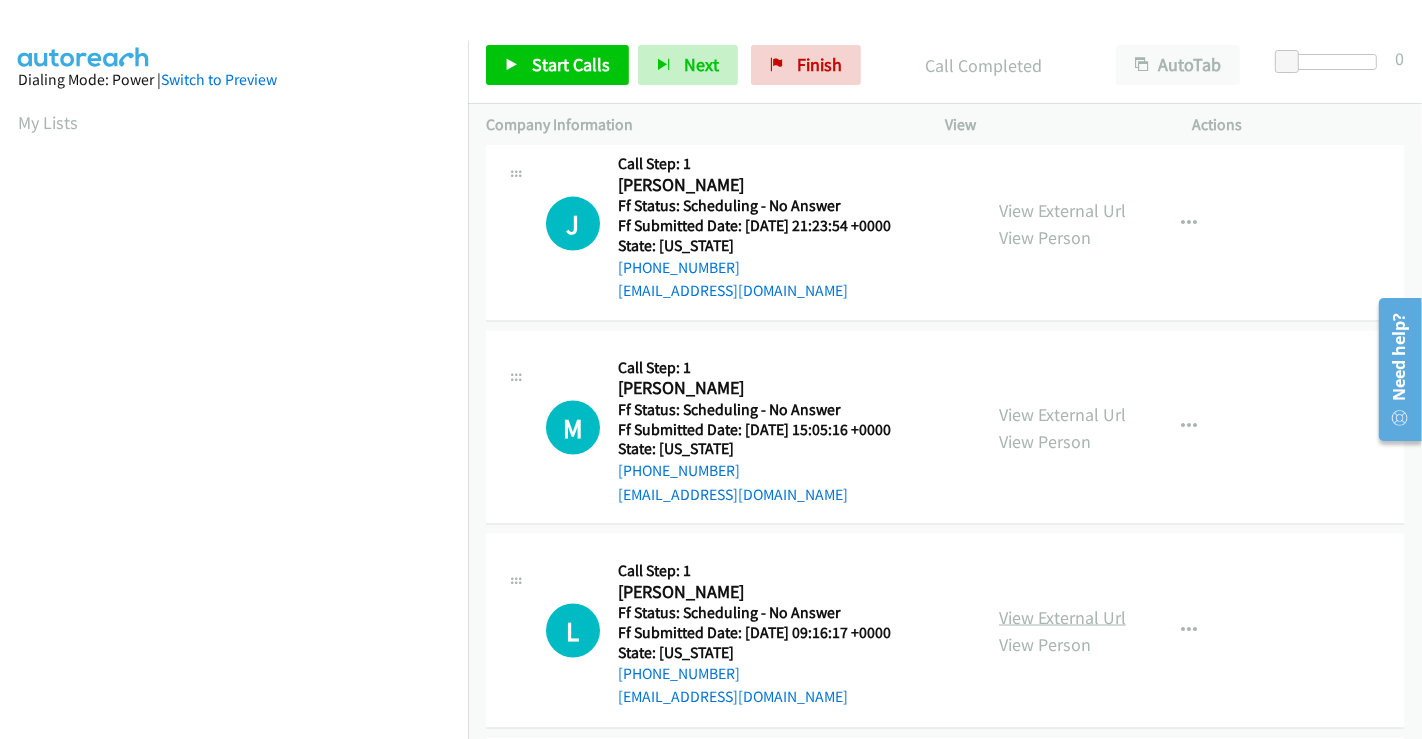 click on "View External Url" at bounding box center [1062, 617] 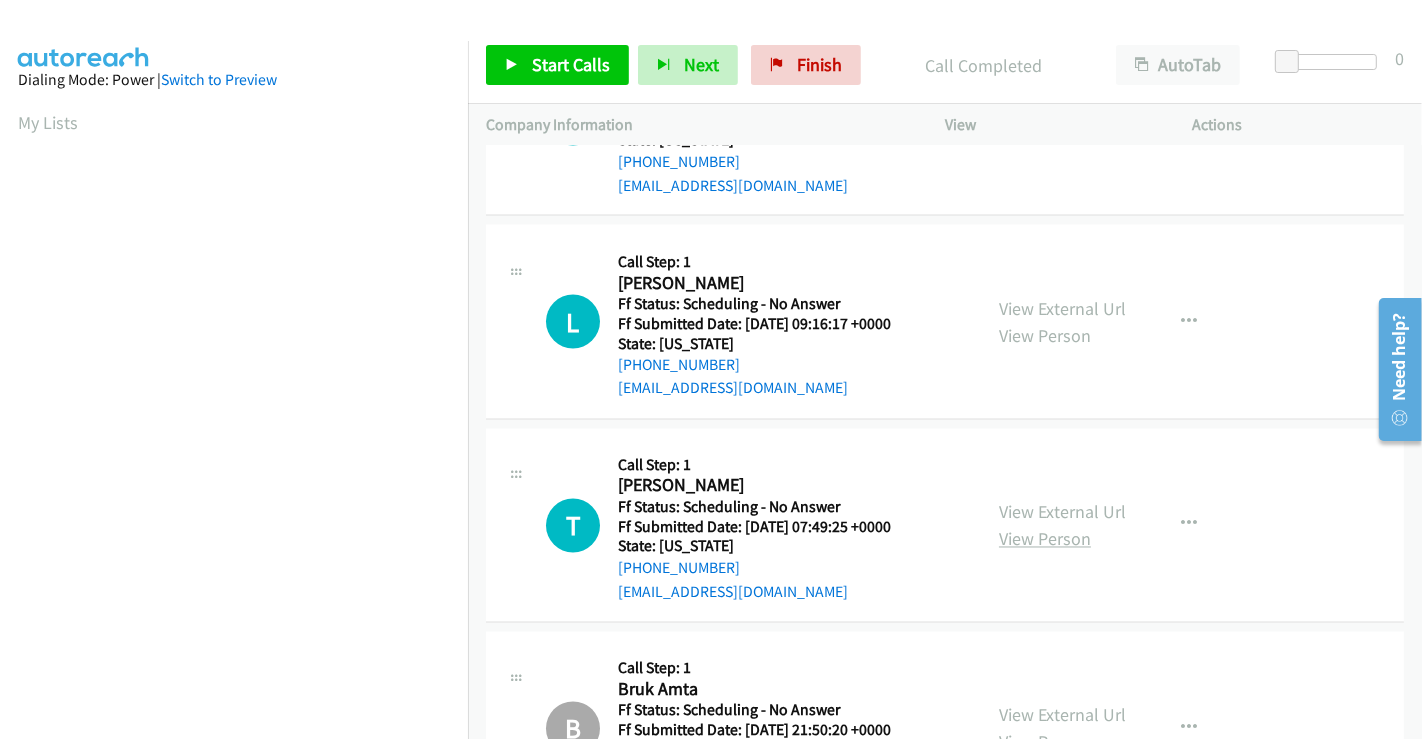 scroll, scrollTop: 3021, scrollLeft: 0, axis: vertical 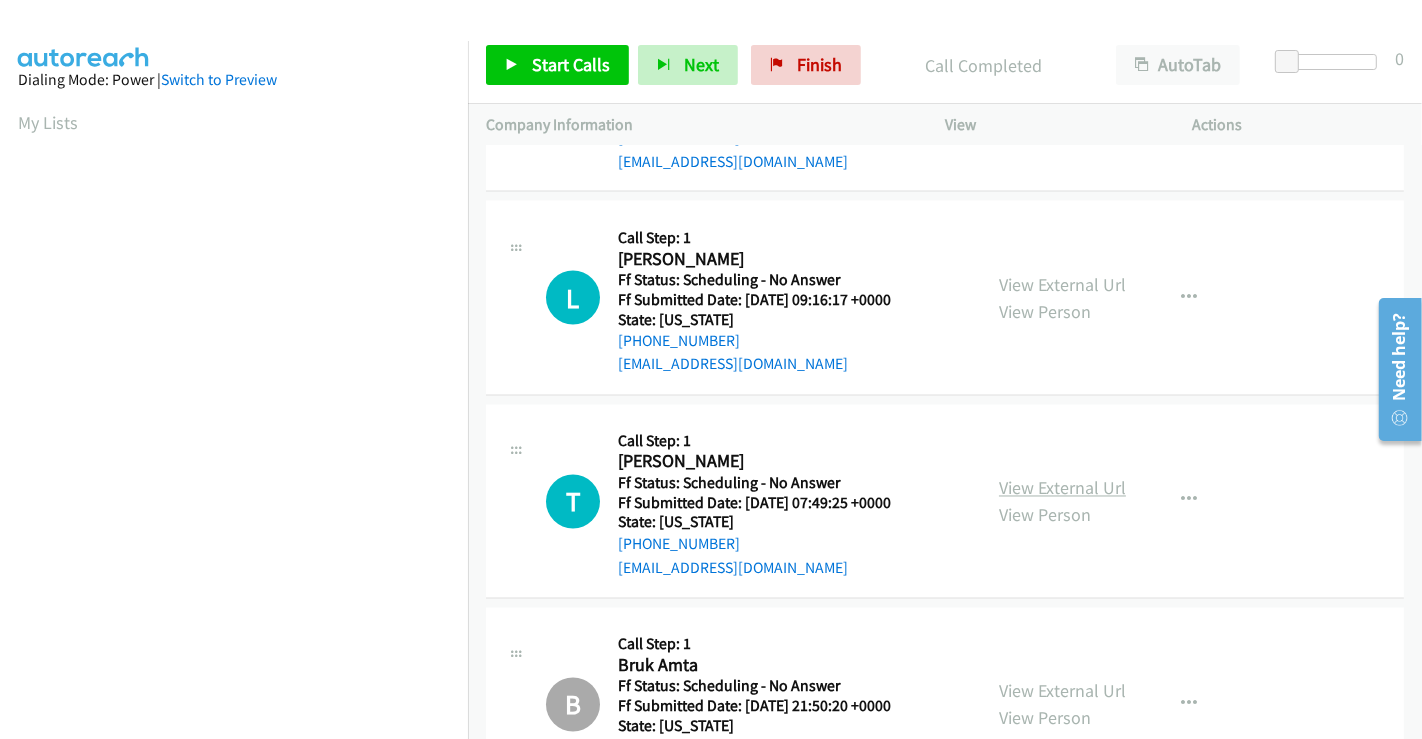 click on "View External Url" at bounding box center [1062, 488] 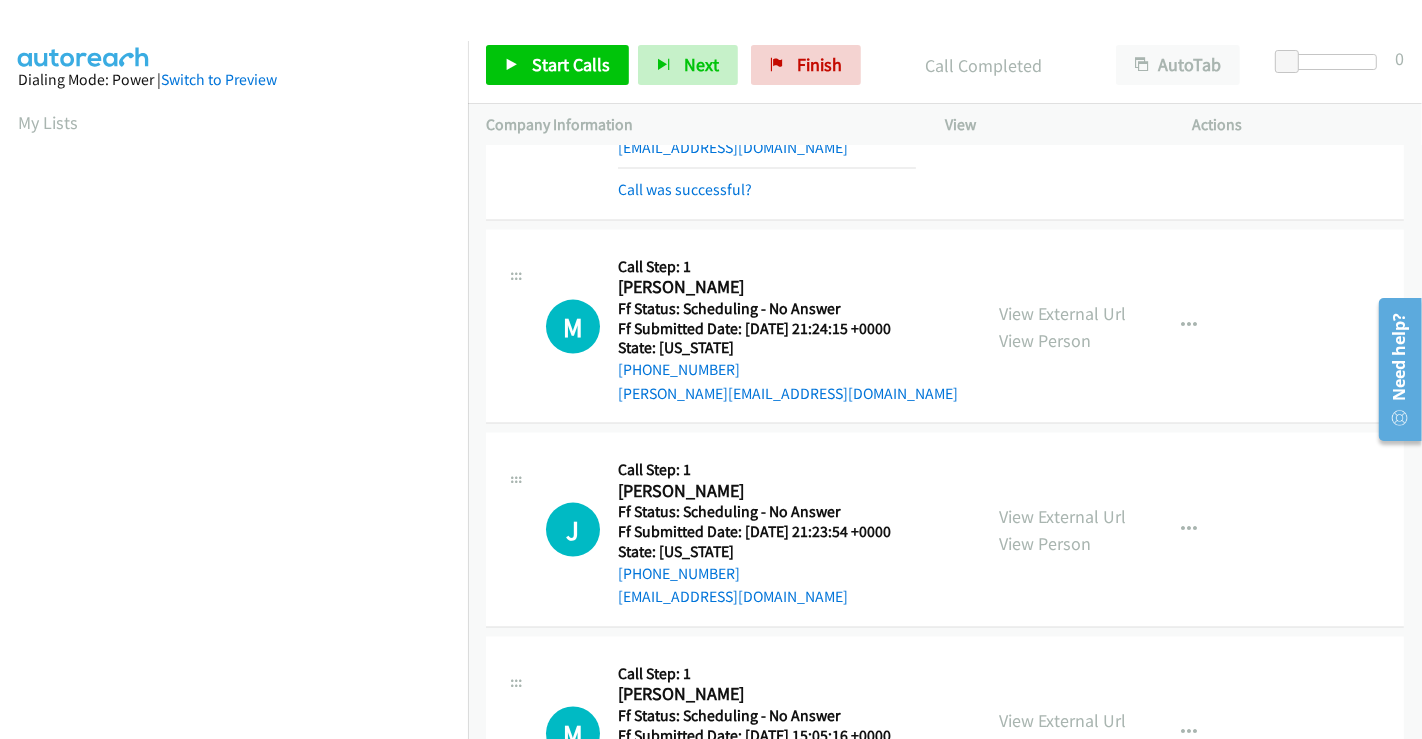scroll, scrollTop: 2354, scrollLeft: 0, axis: vertical 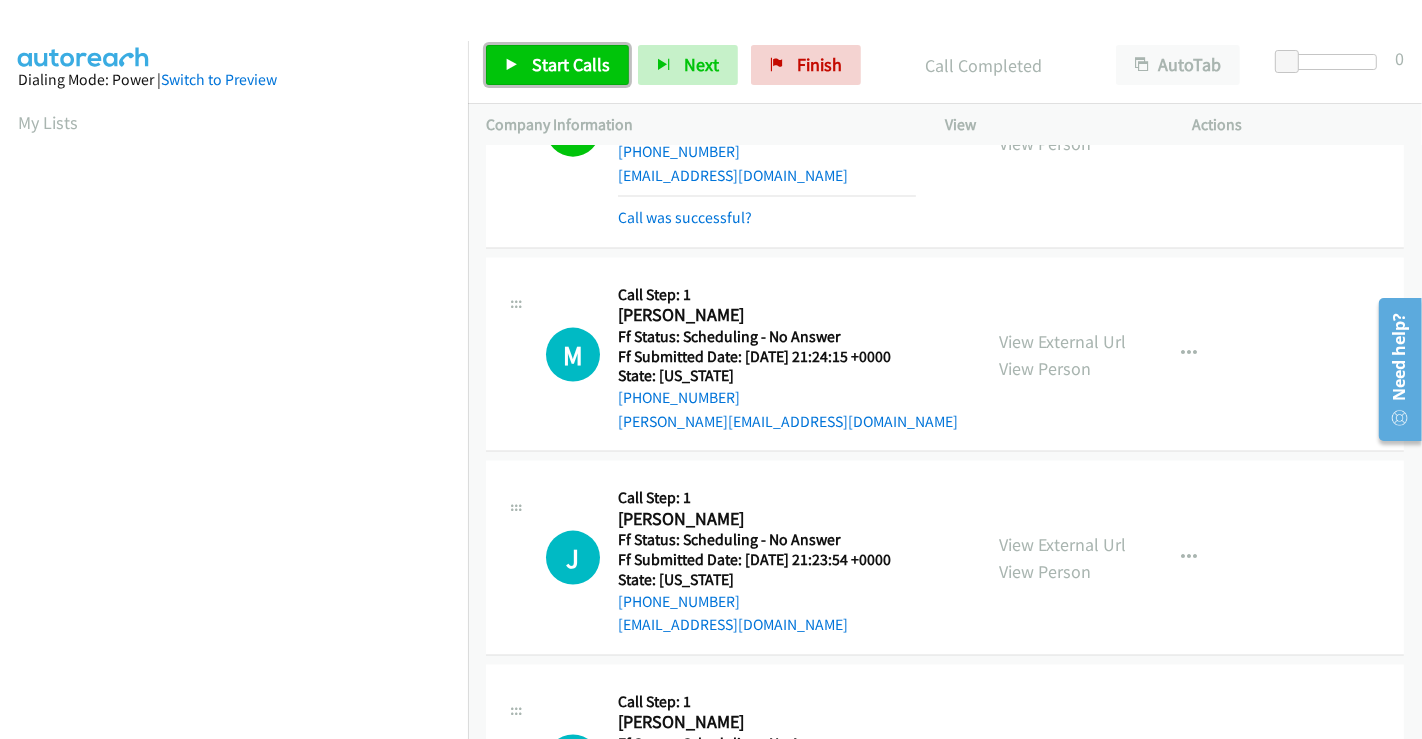 click on "Start Calls" at bounding box center [571, 64] 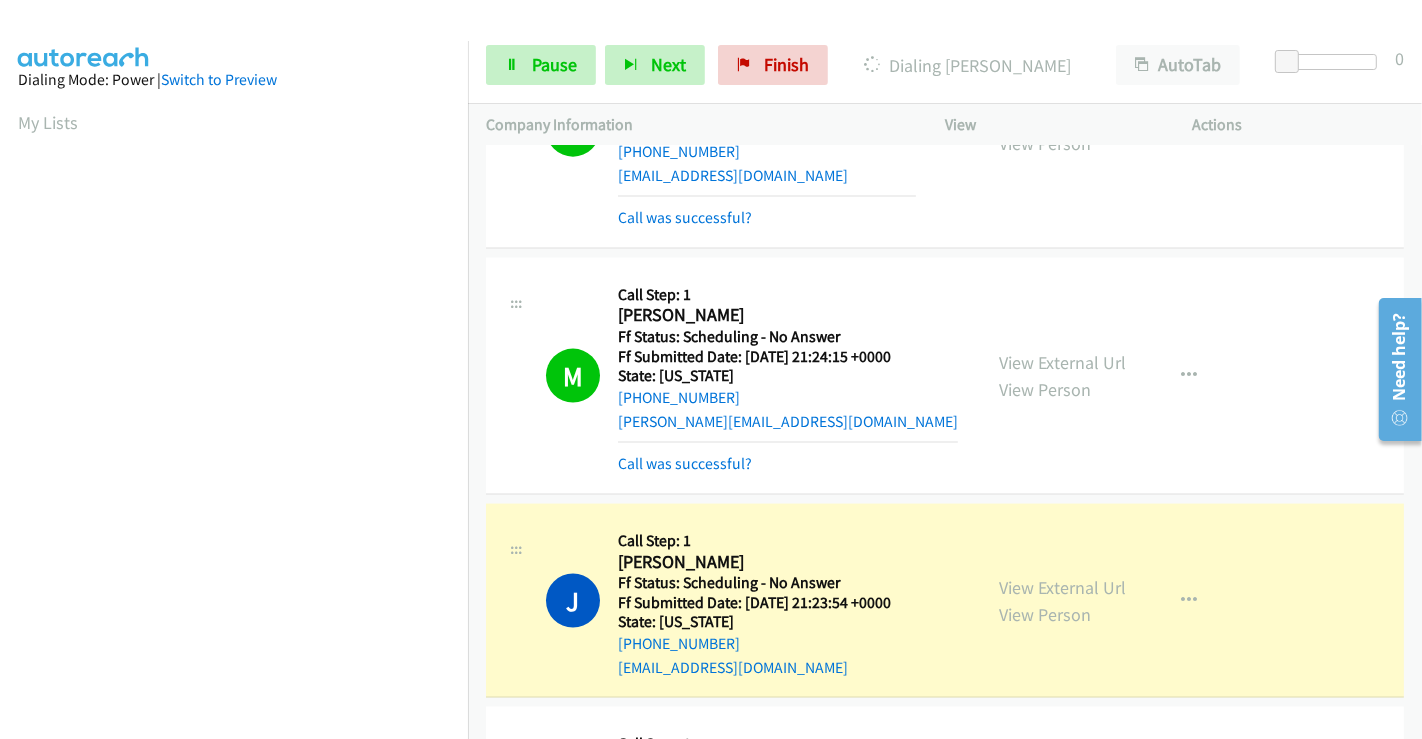 scroll, scrollTop: 385, scrollLeft: 0, axis: vertical 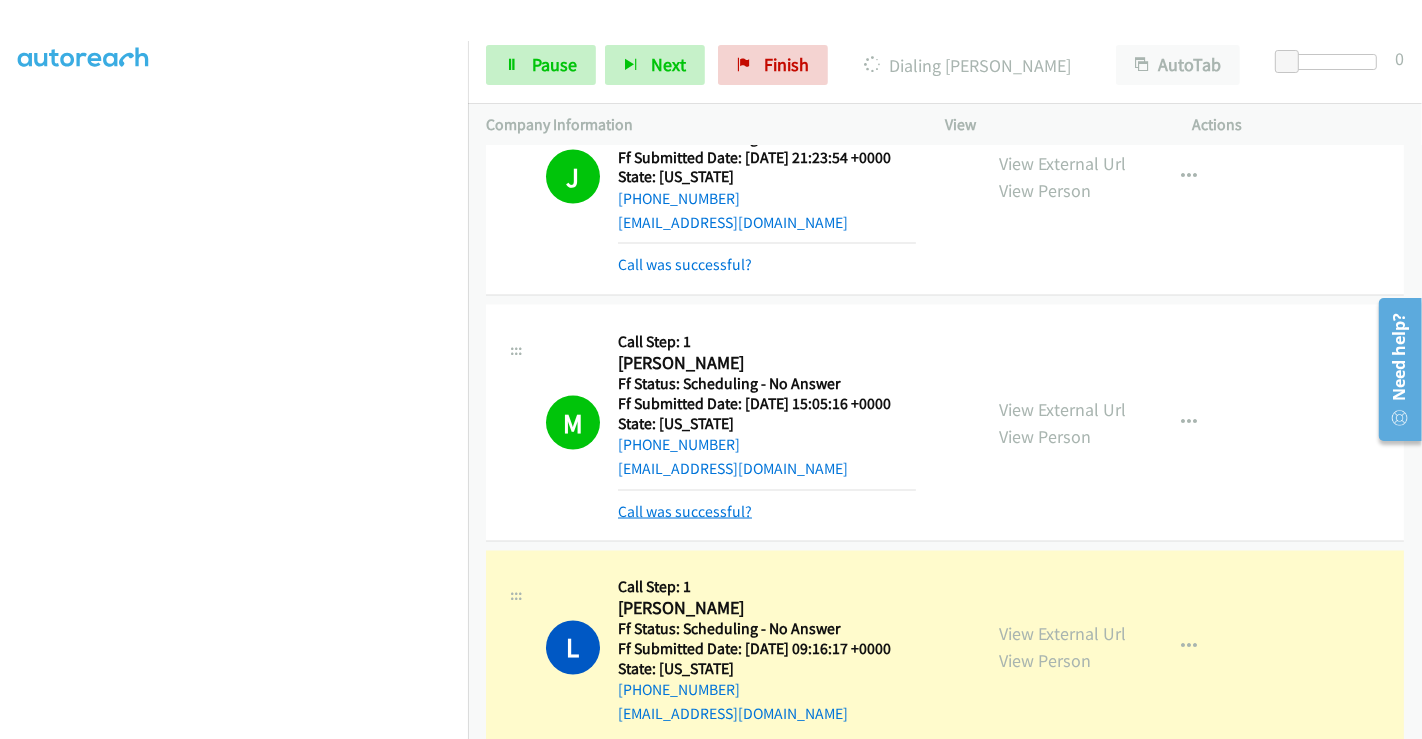 click on "Call was successful?" at bounding box center (685, 511) 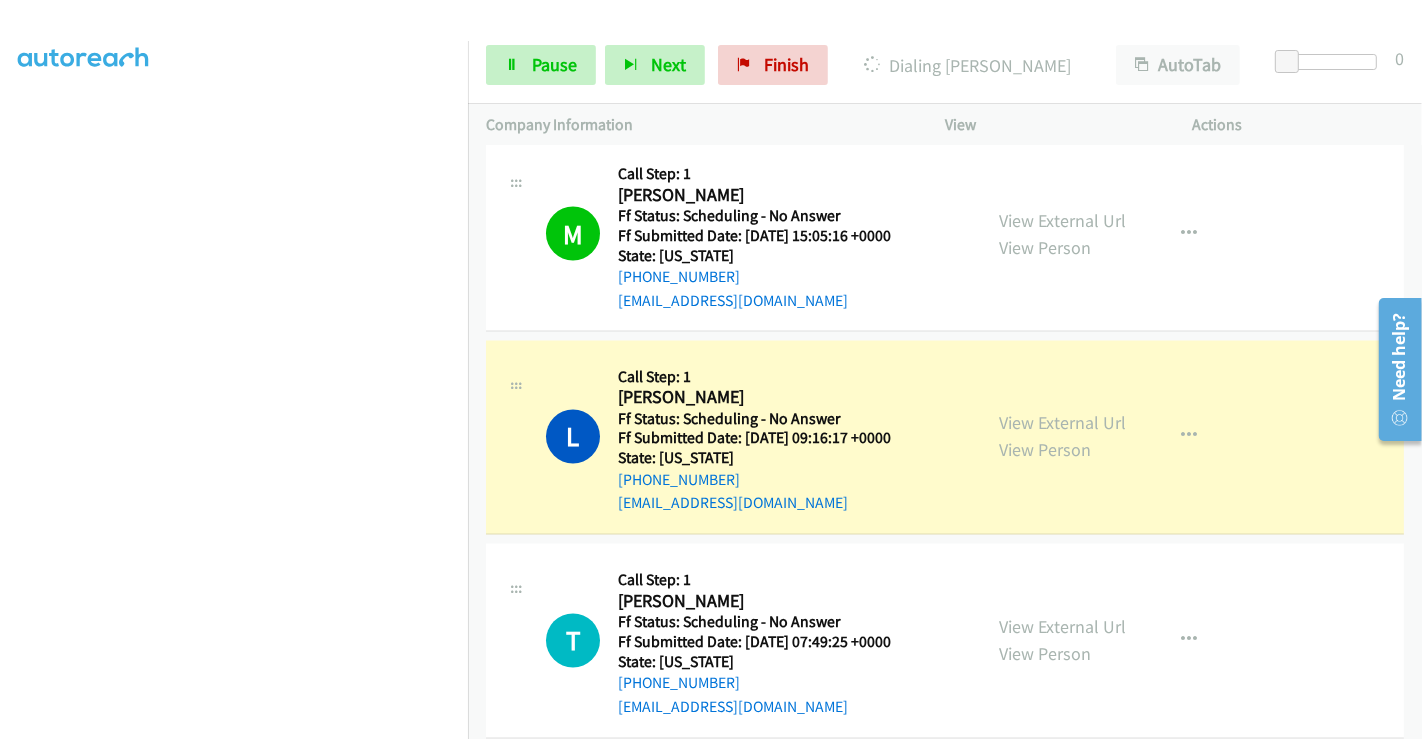 scroll, scrollTop: 3021, scrollLeft: 0, axis: vertical 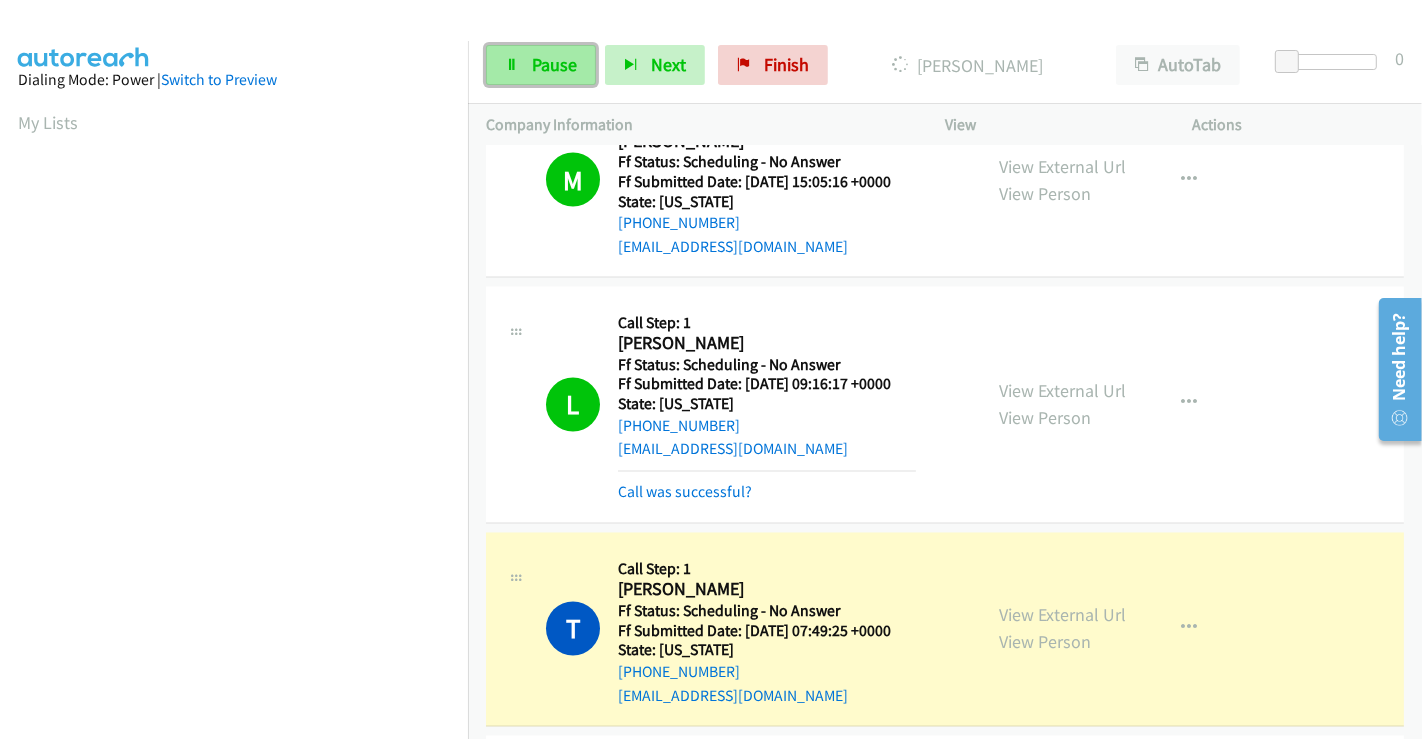 click on "Pause" at bounding box center (554, 64) 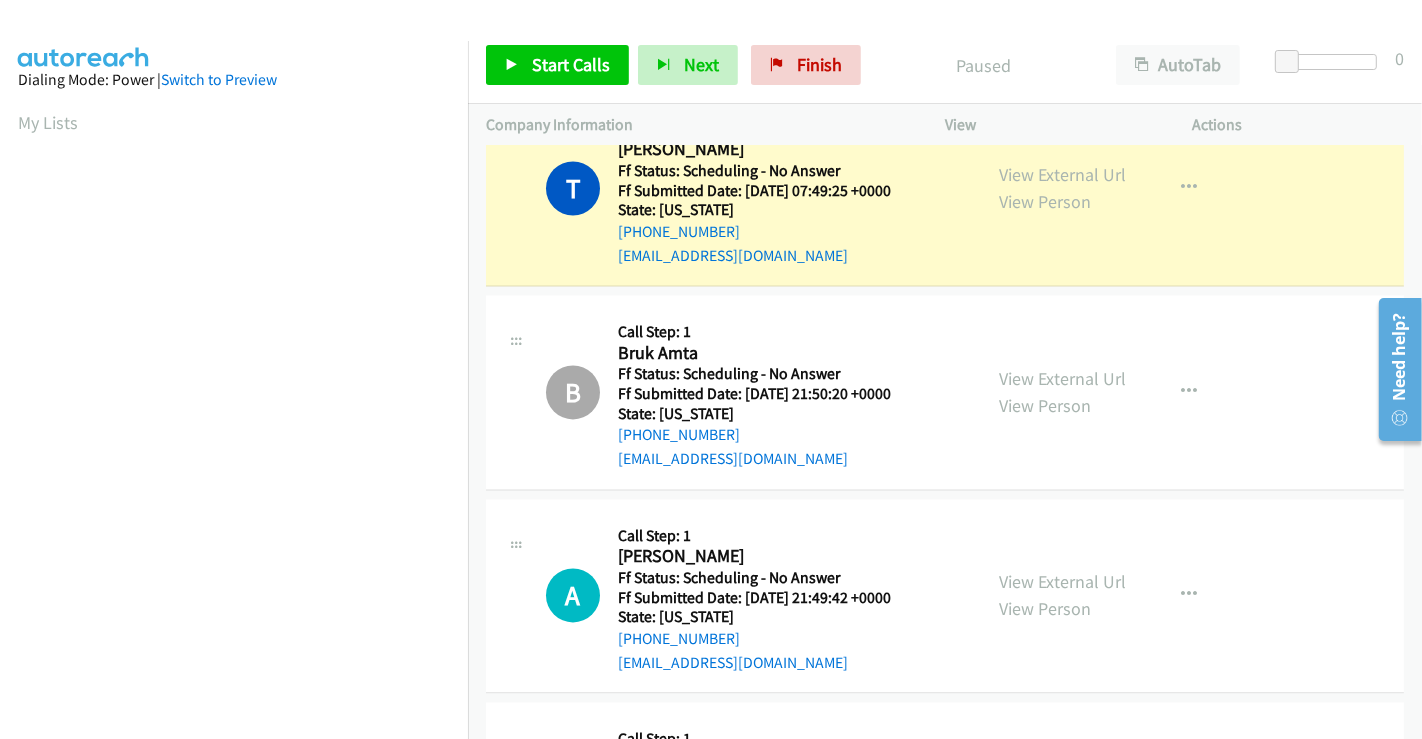 scroll, scrollTop: 3465, scrollLeft: 0, axis: vertical 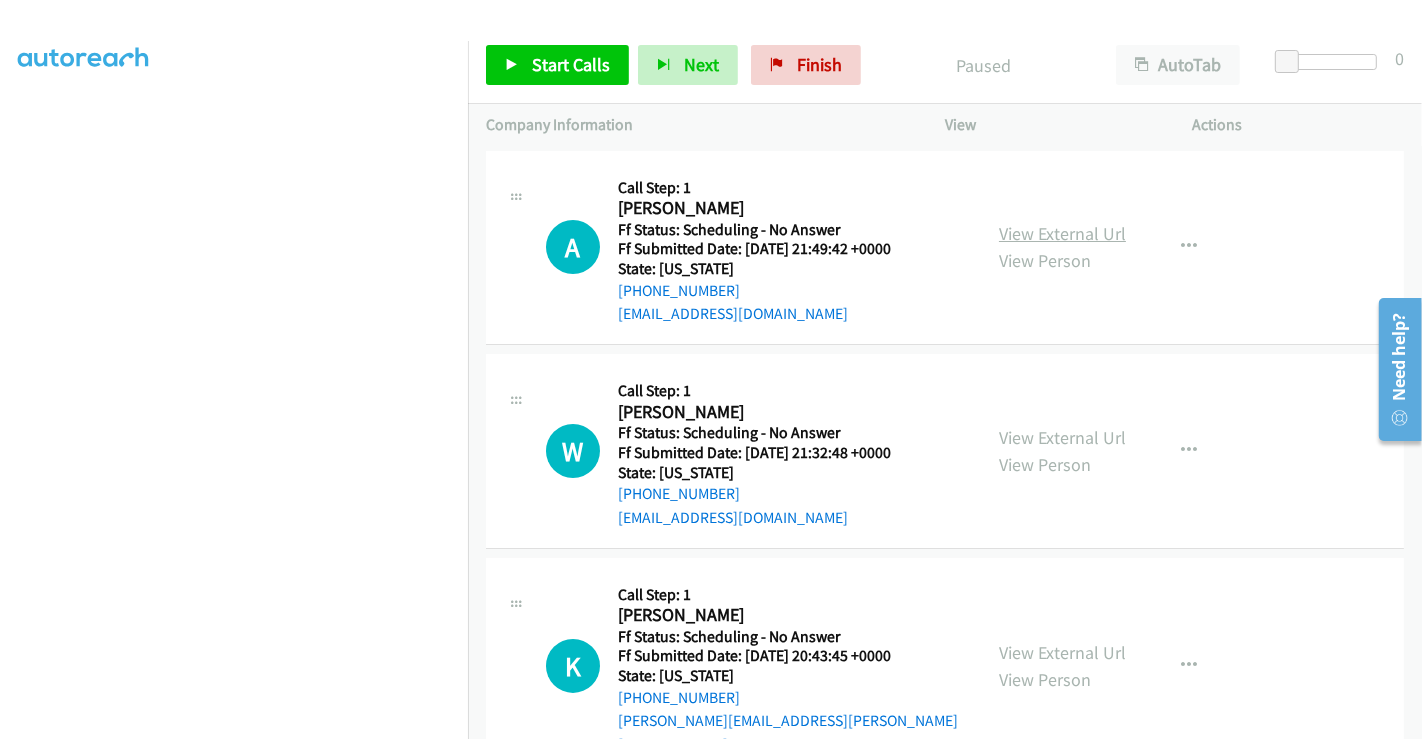 click on "View External Url" at bounding box center (1062, 233) 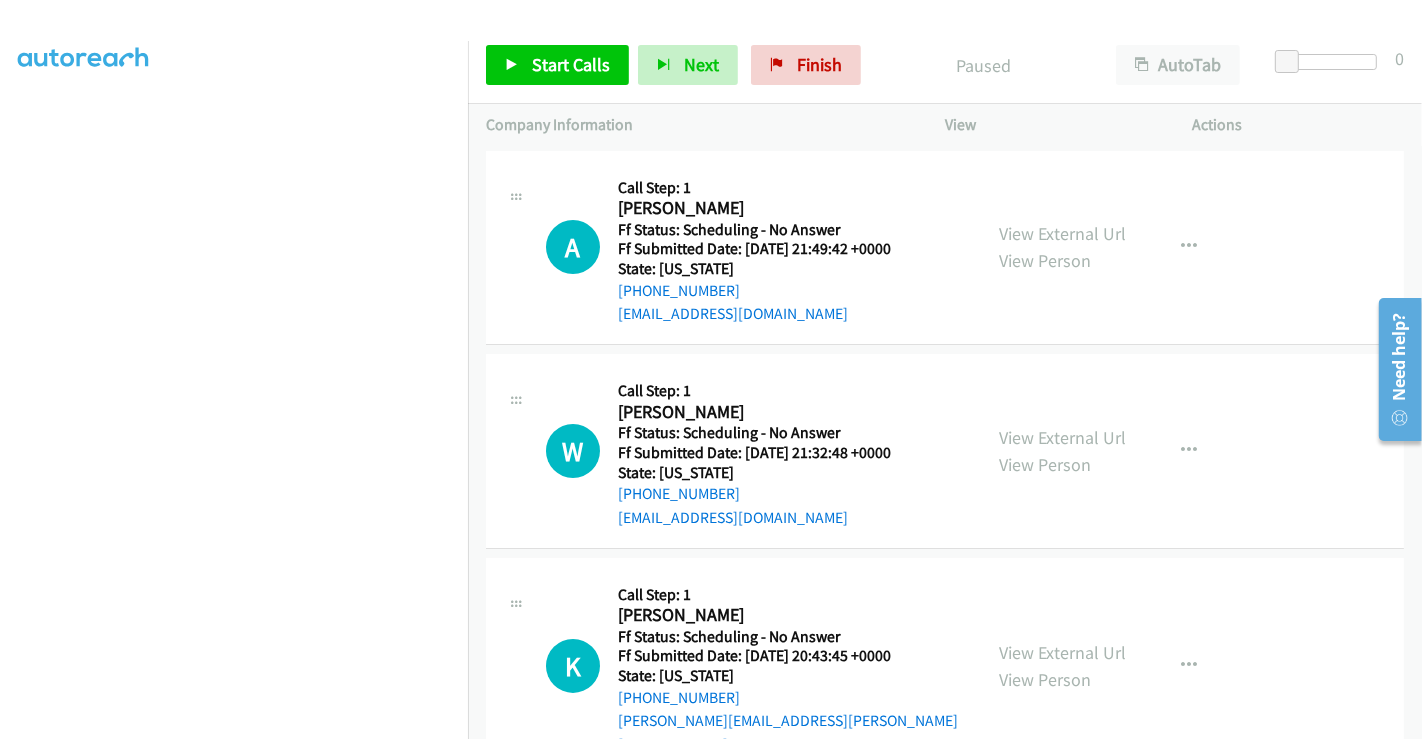 click on "View External Url
View Person" at bounding box center (1062, 451) 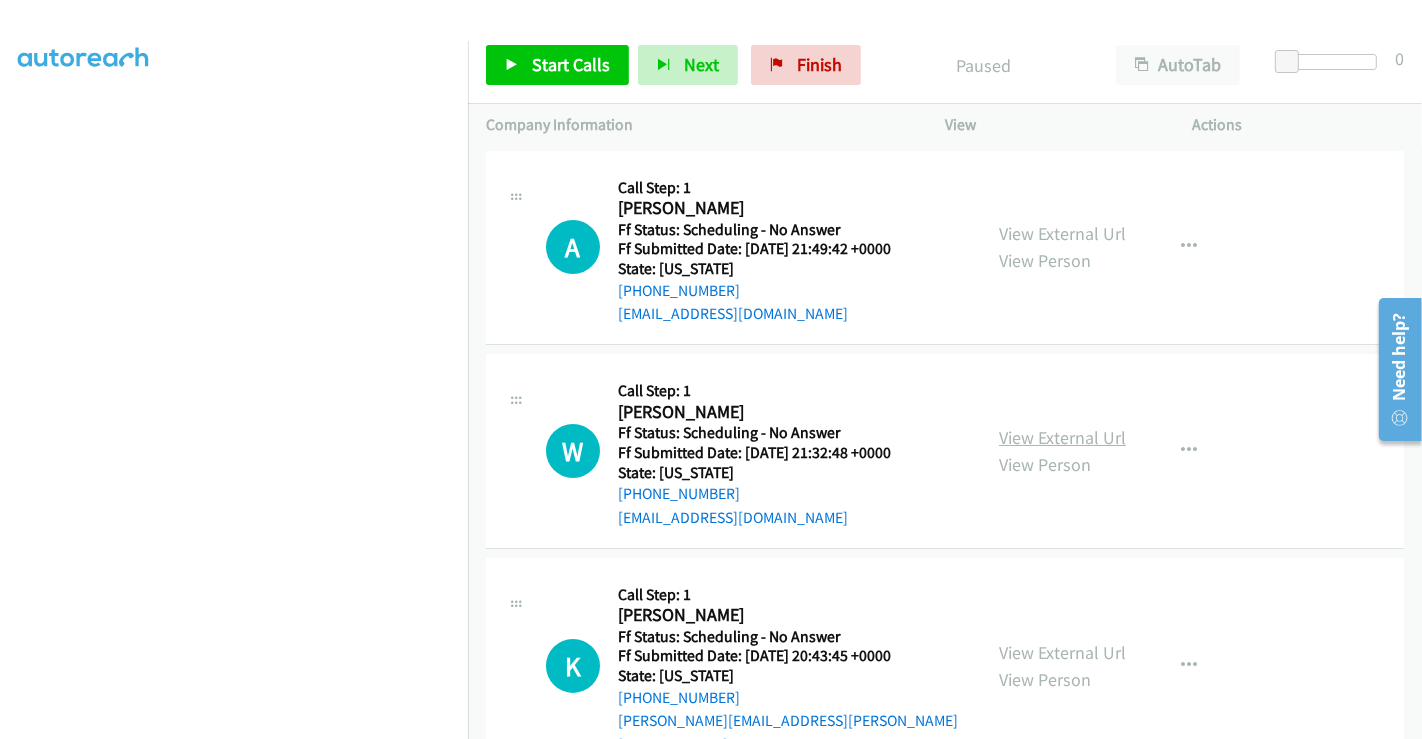 click on "View External Url" at bounding box center (1062, 437) 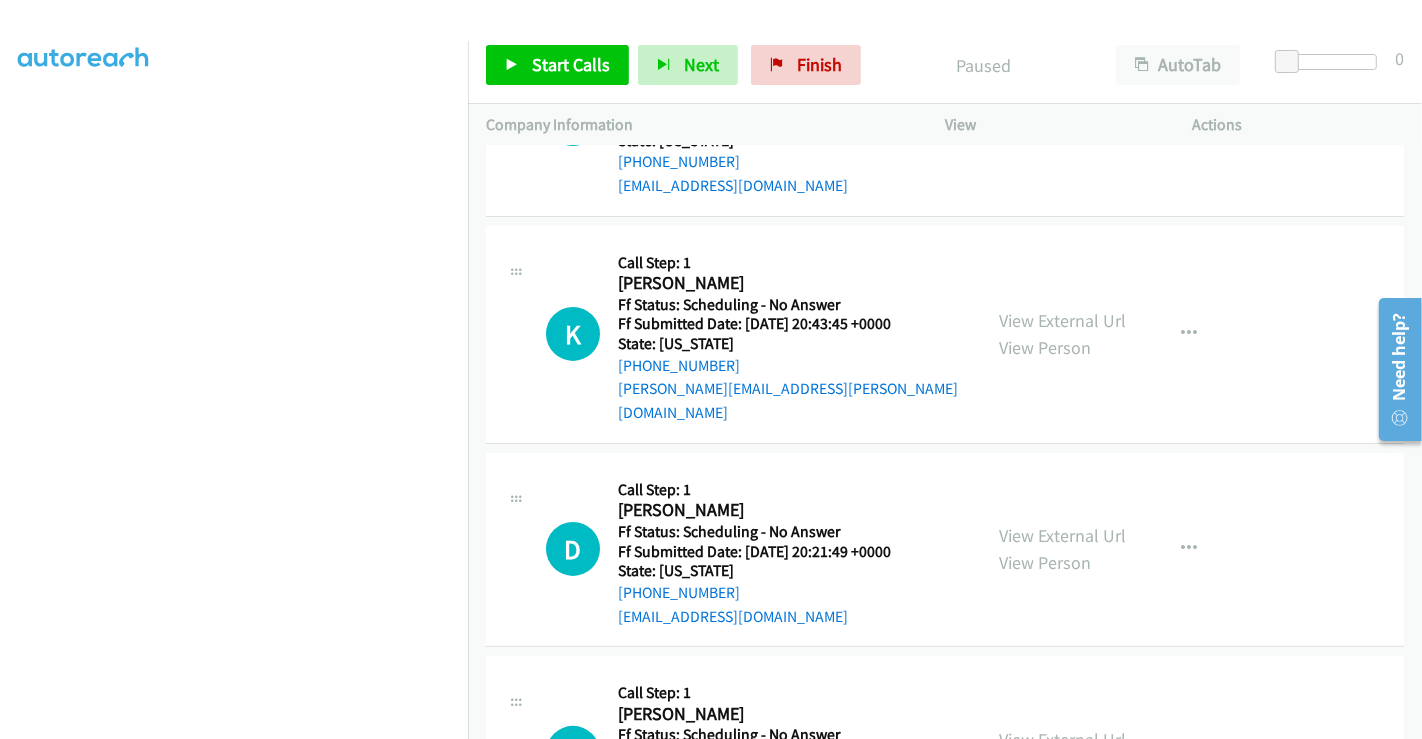 scroll, scrollTop: 333, scrollLeft: 0, axis: vertical 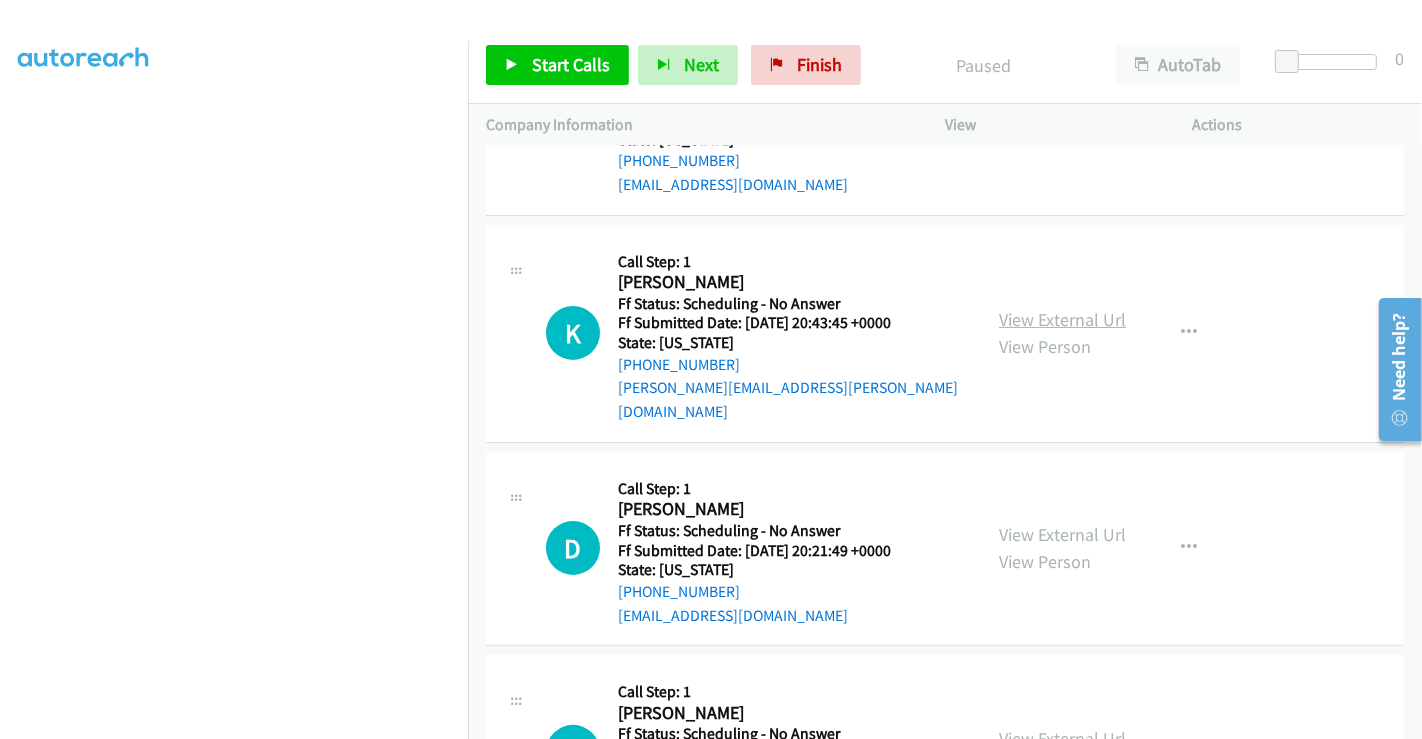 click on "View External Url" at bounding box center [1062, 319] 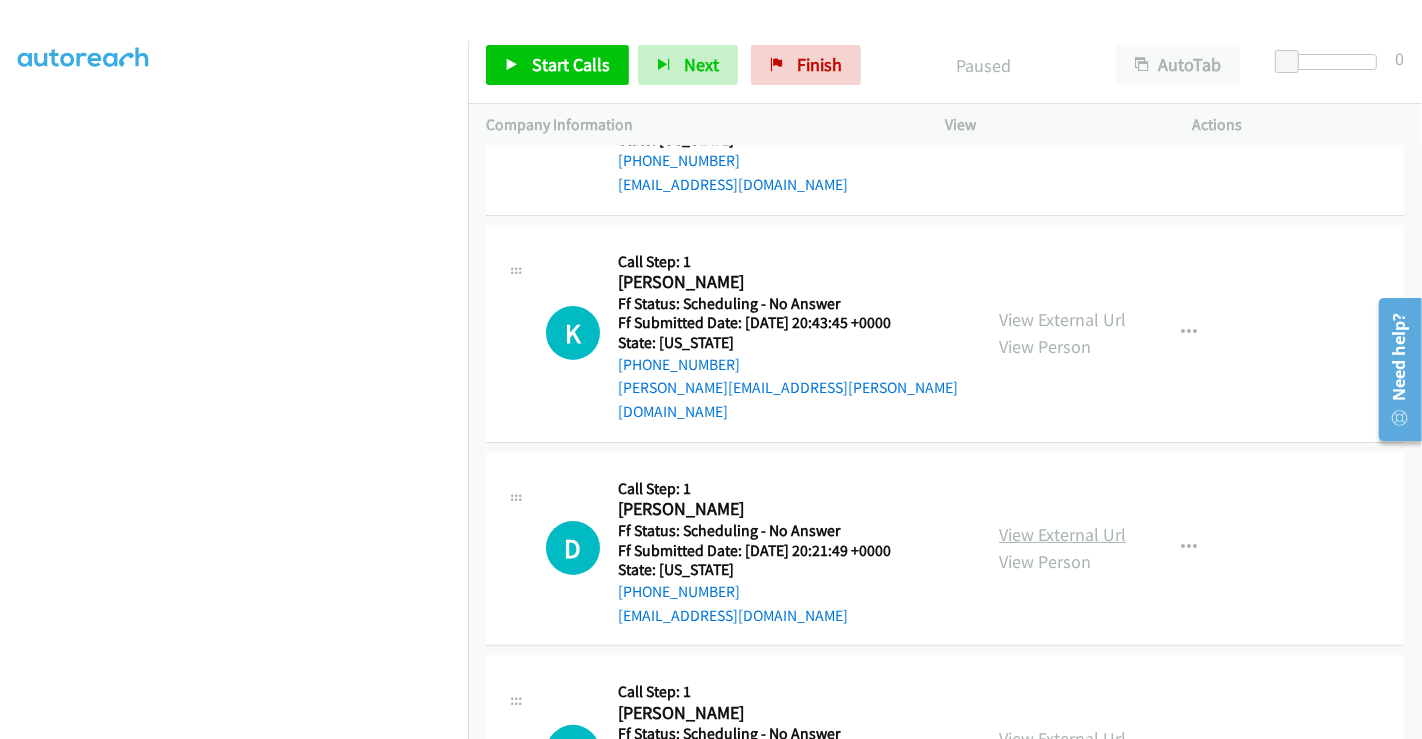 click on "View External Url" at bounding box center (1062, 534) 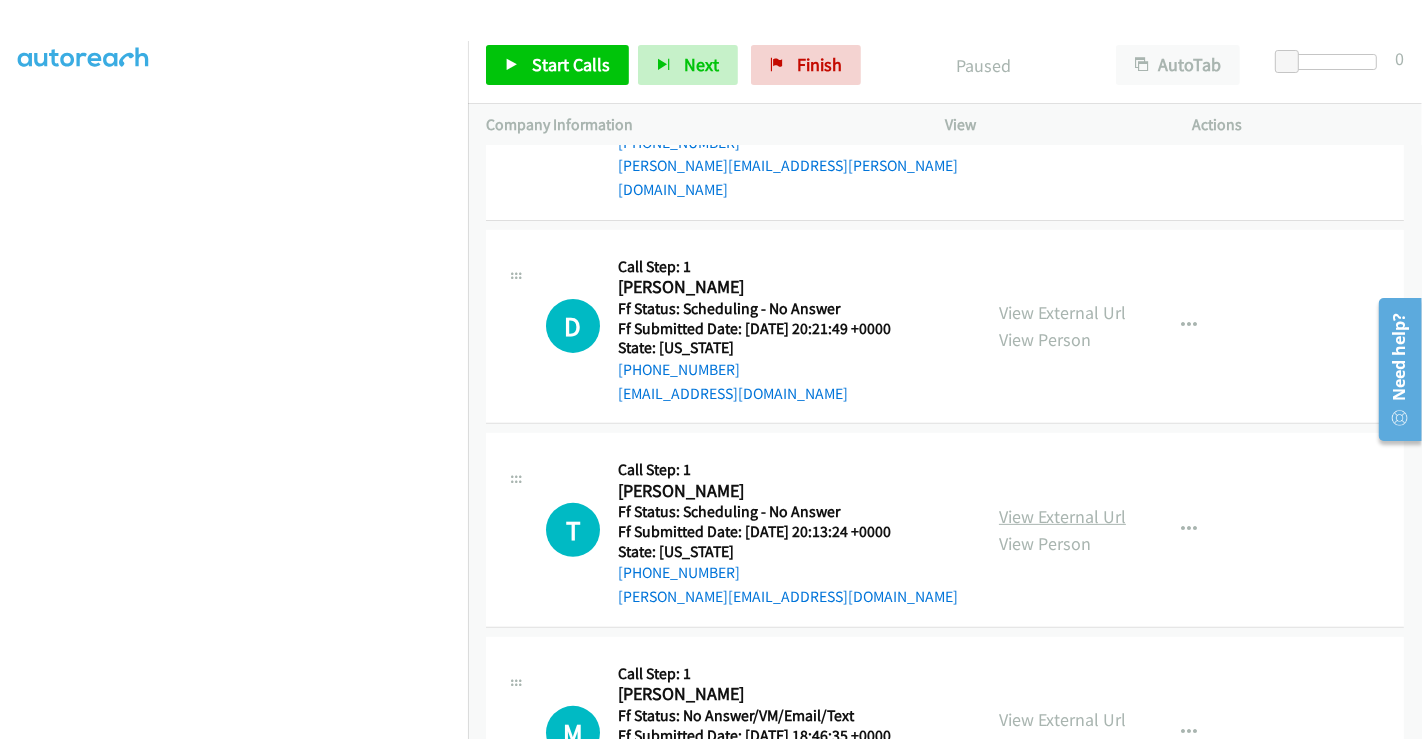 click on "View External Url" at bounding box center (1062, 516) 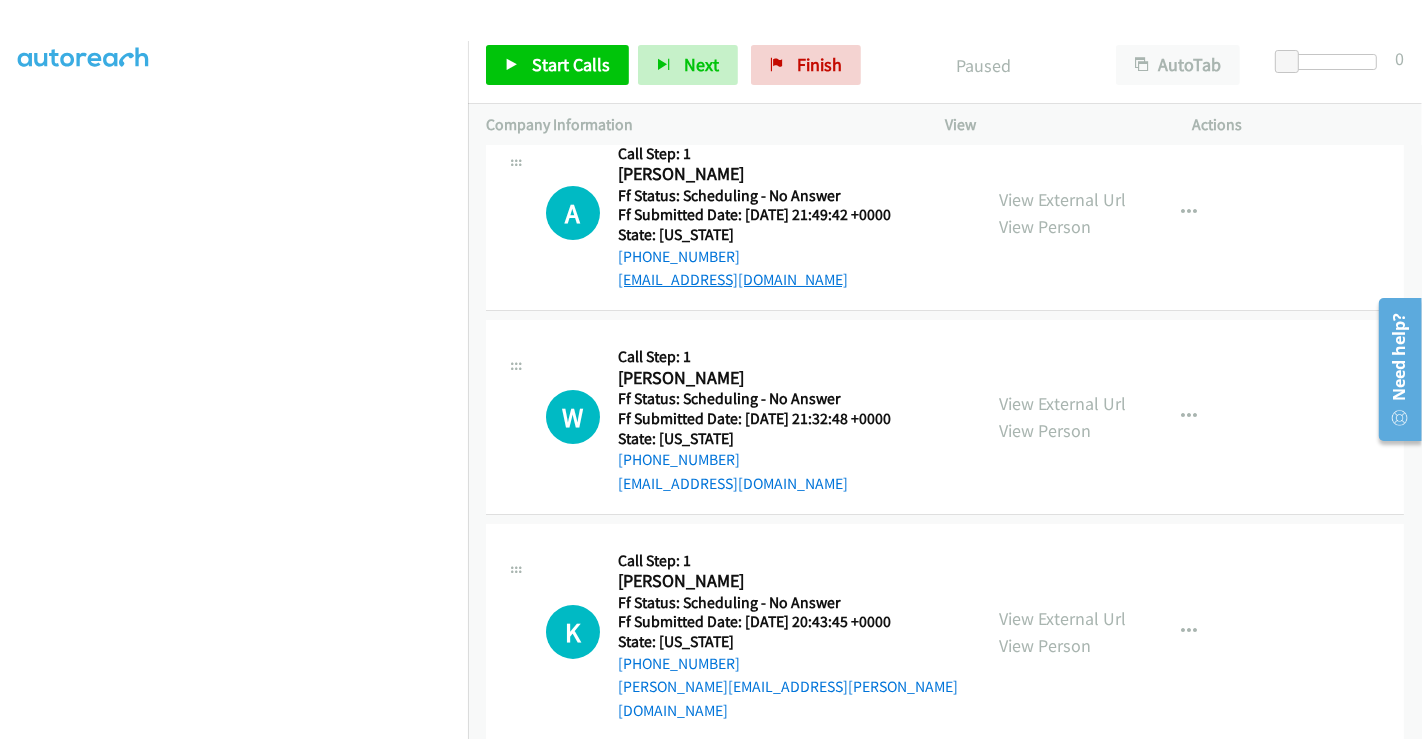 scroll, scrollTop: 0, scrollLeft: 0, axis: both 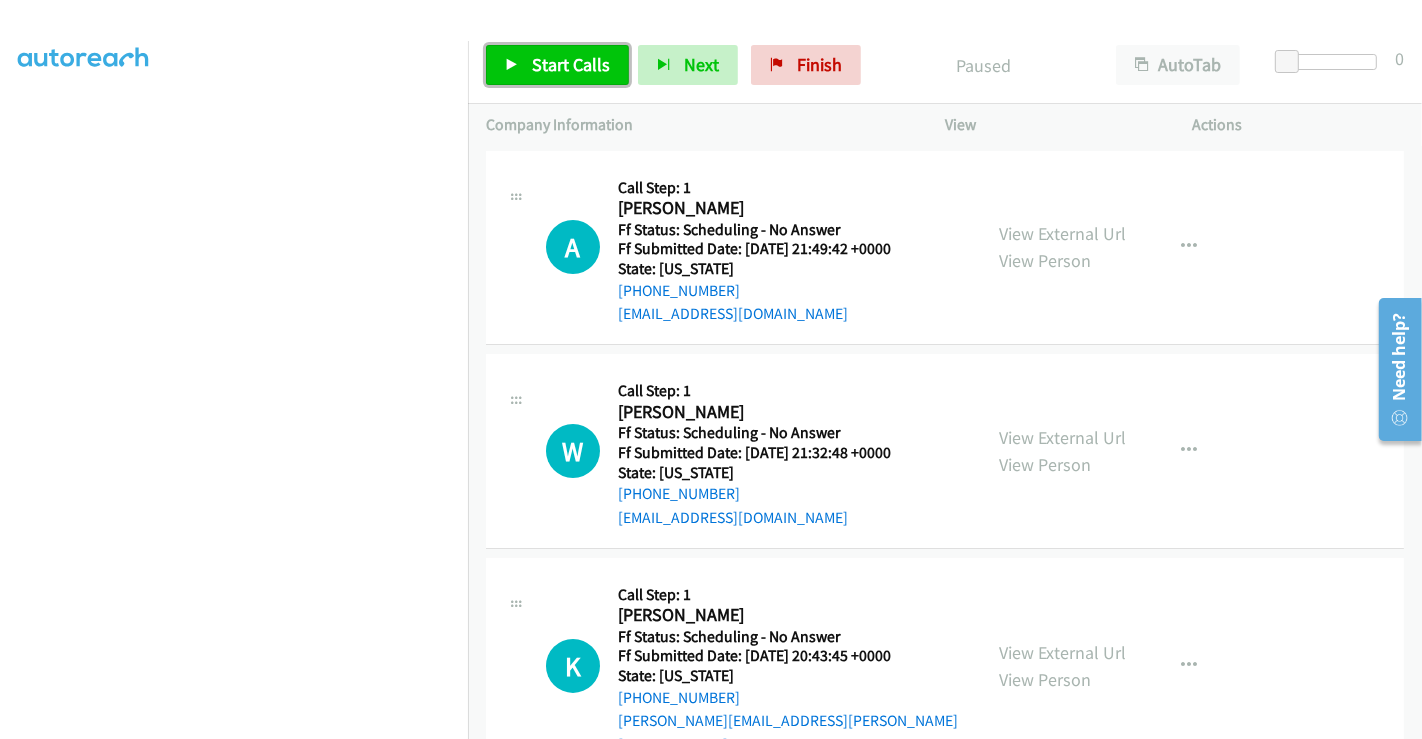 click on "Start Calls" at bounding box center (571, 64) 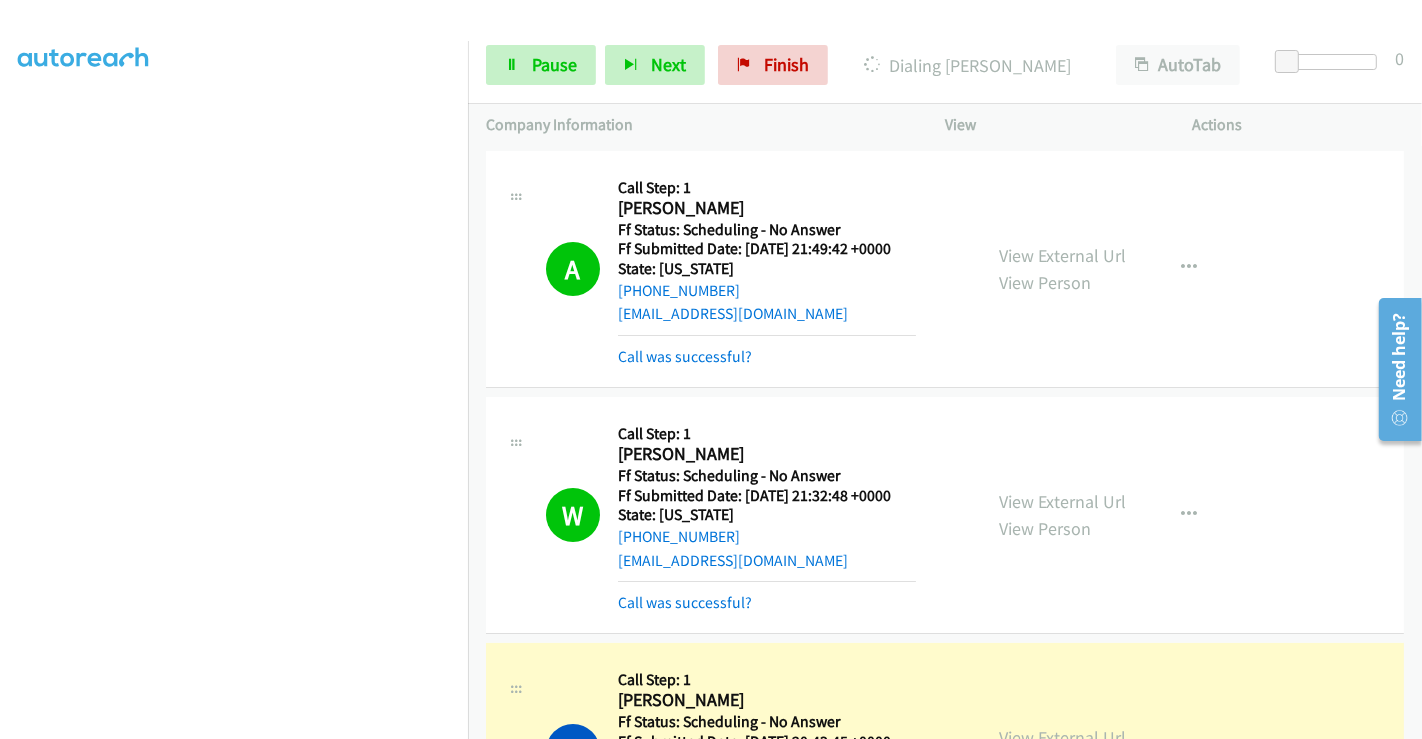 scroll, scrollTop: 222, scrollLeft: 0, axis: vertical 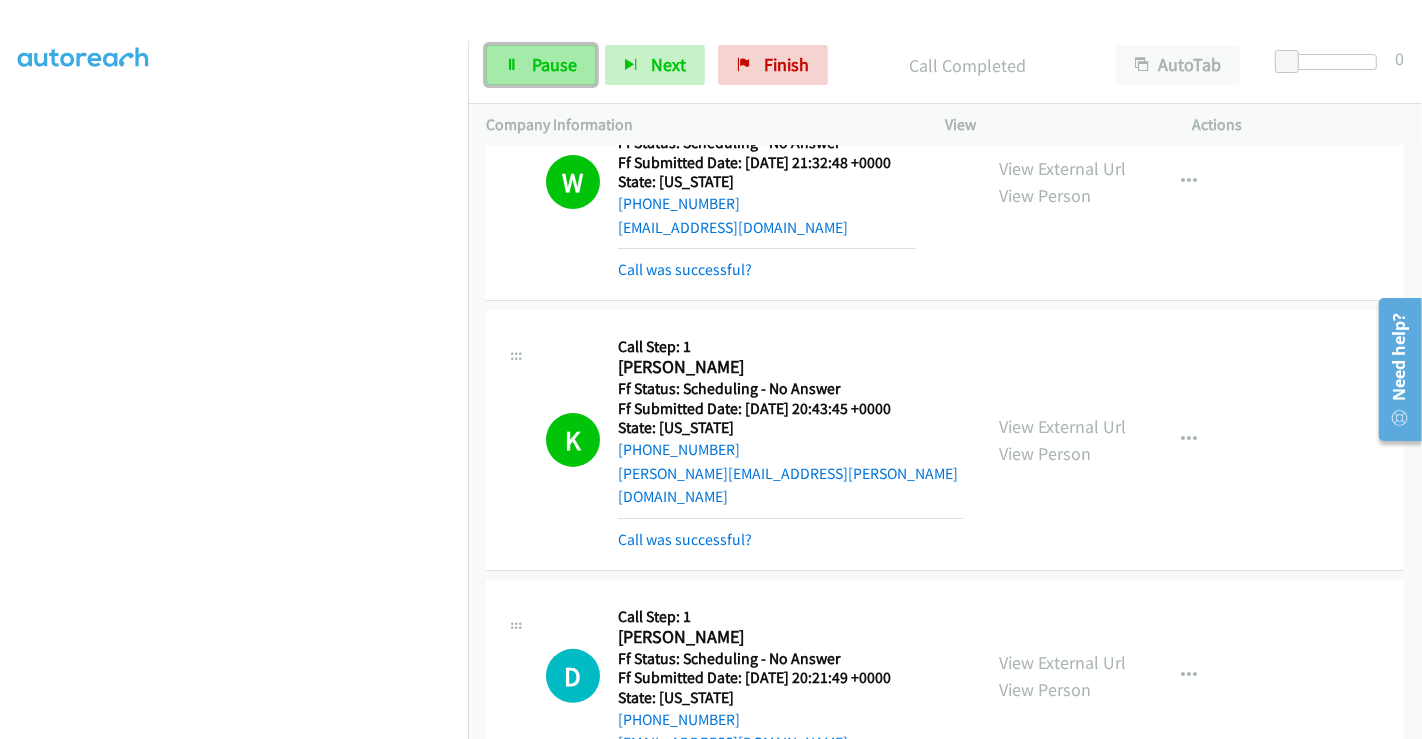 click on "Pause" at bounding box center [541, 65] 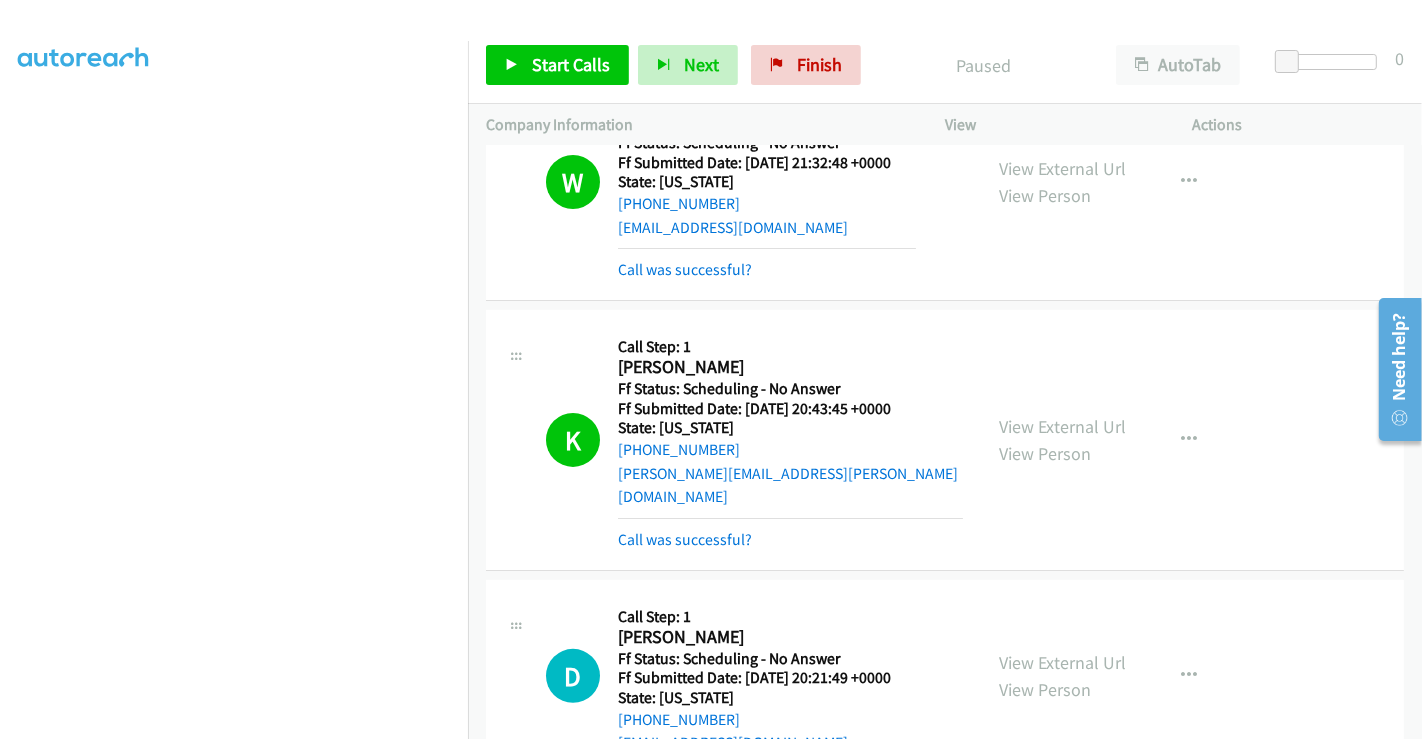scroll, scrollTop: 345, scrollLeft: 0, axis: vertical 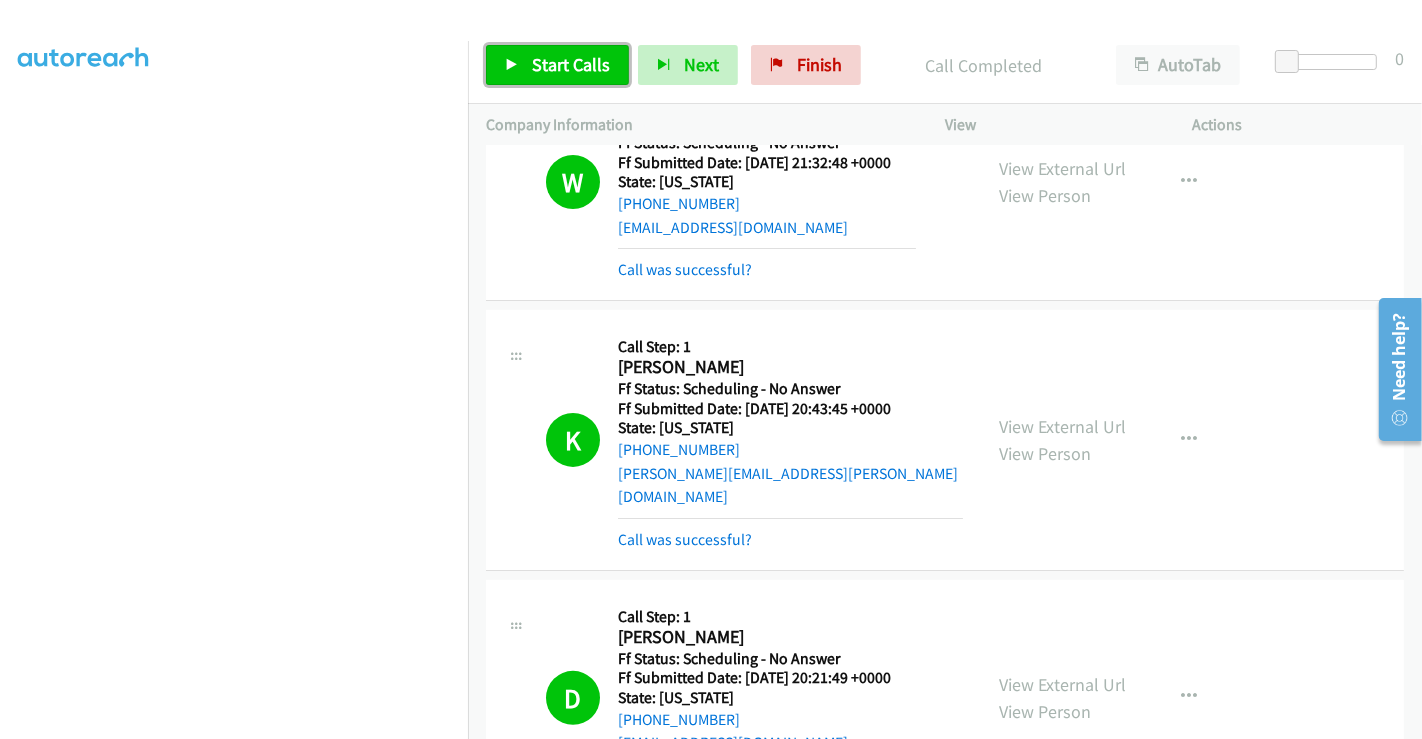 click on "Start Calls" at bounding box center (571, 64) 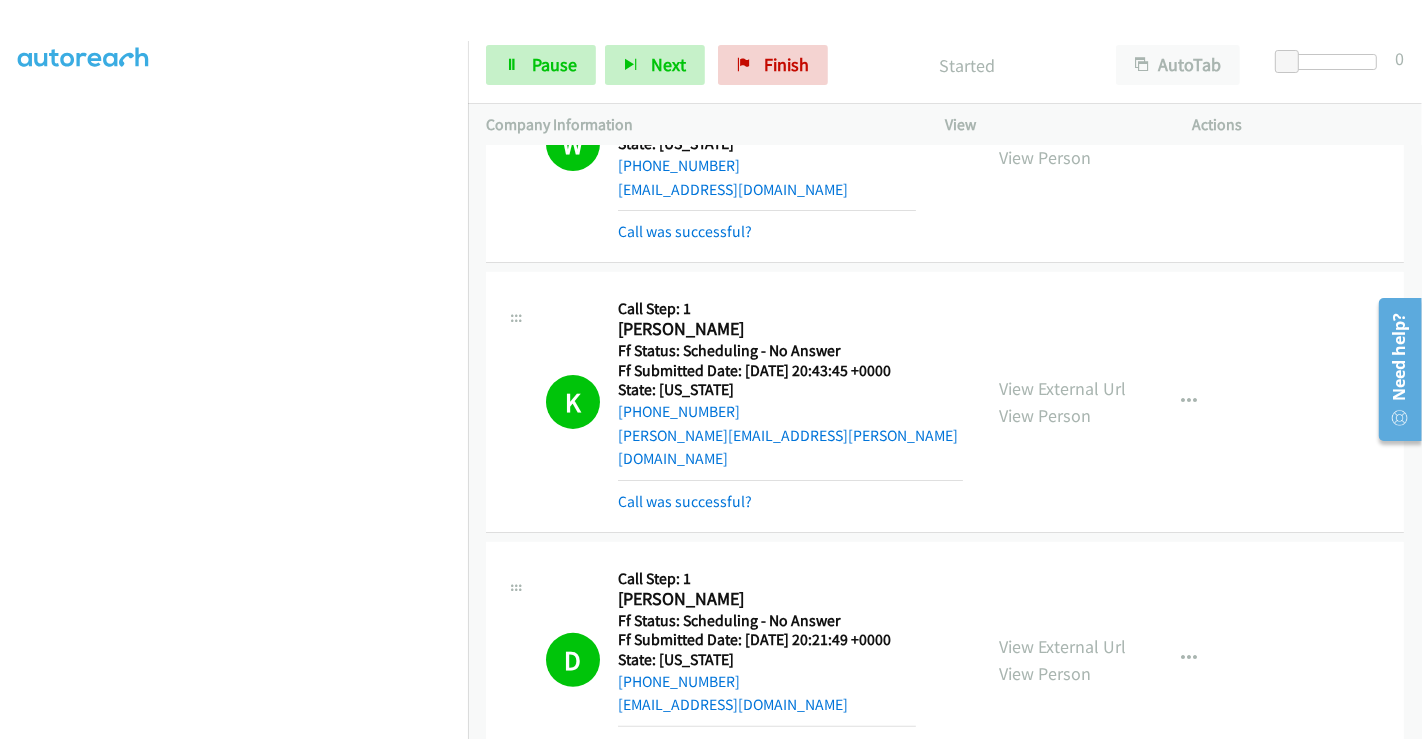scroll, scrollTop: 777, scrollLeft: 0, axis: vertical 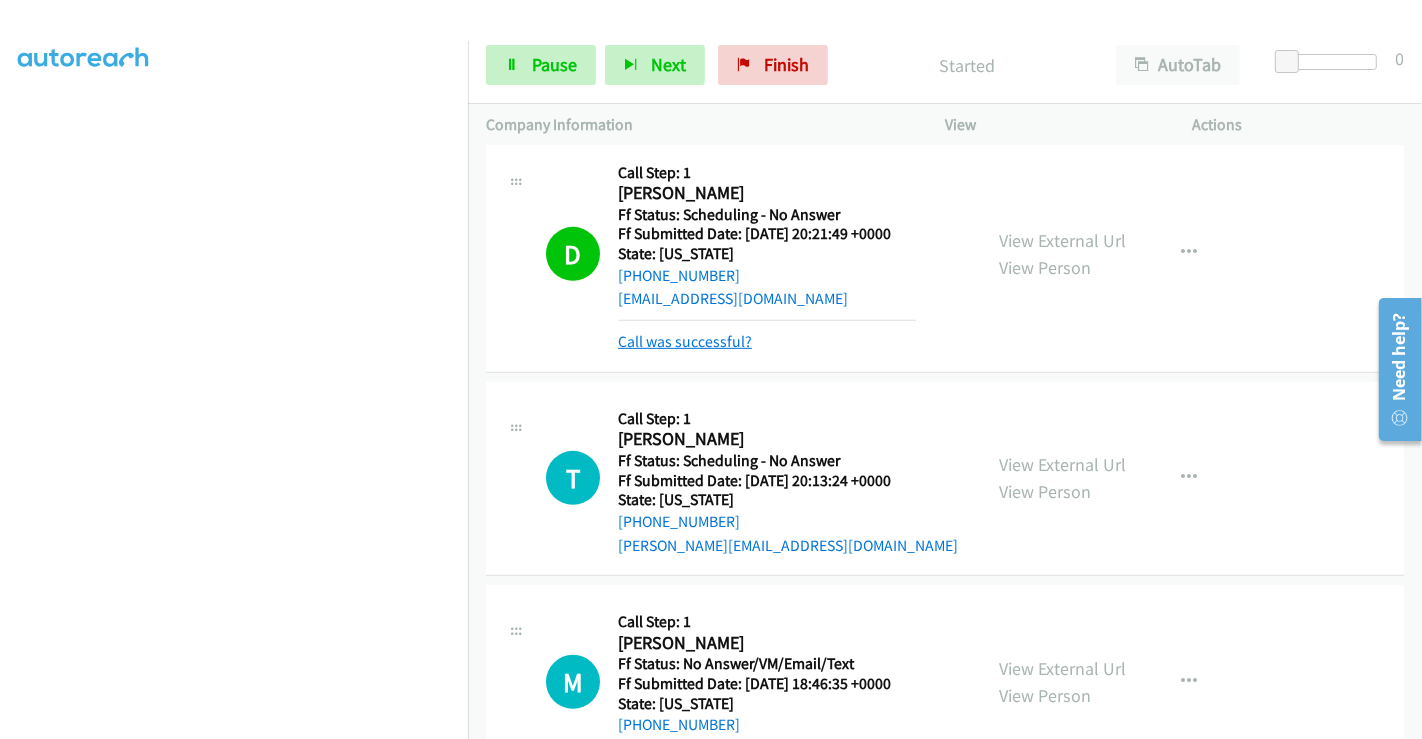 click on "Call was successful?" at bounding box center (685, 341) 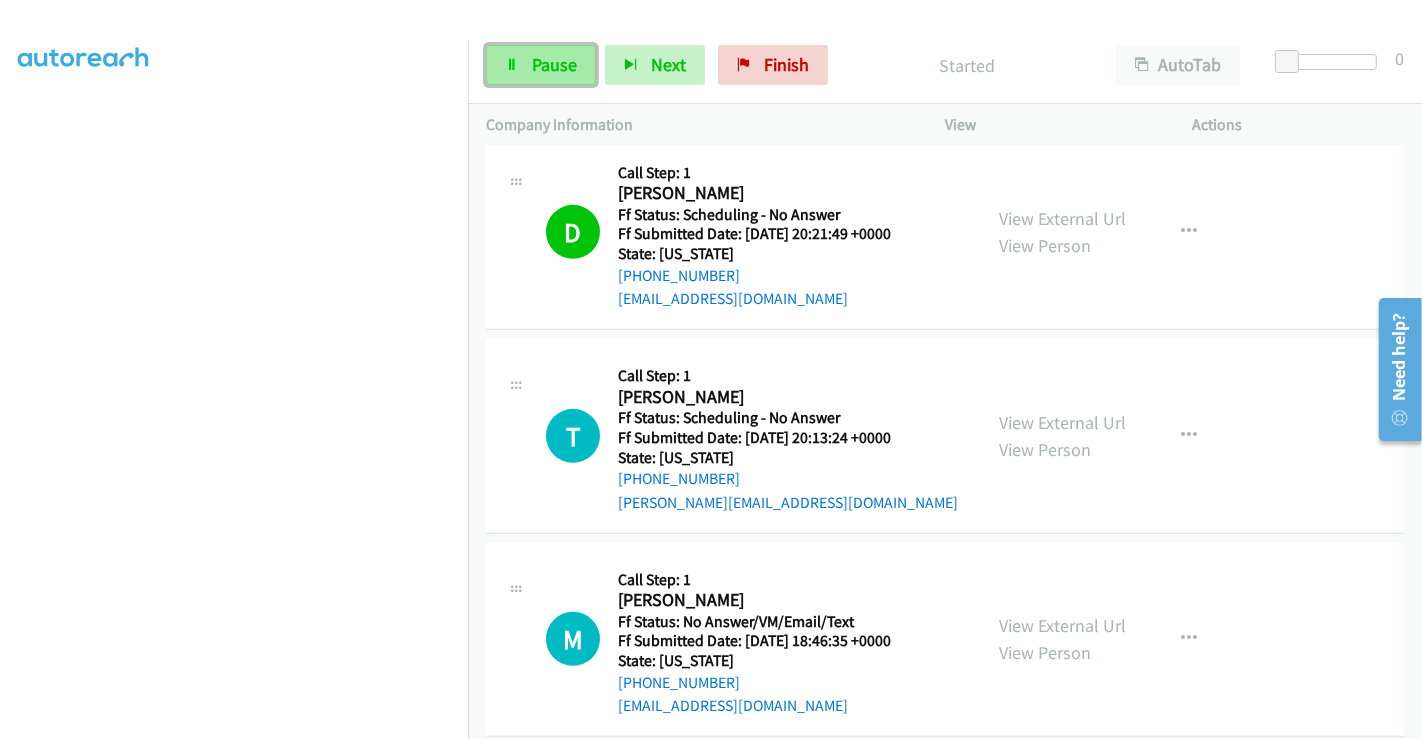 click on "Pause" at bounding box center [554, 64] 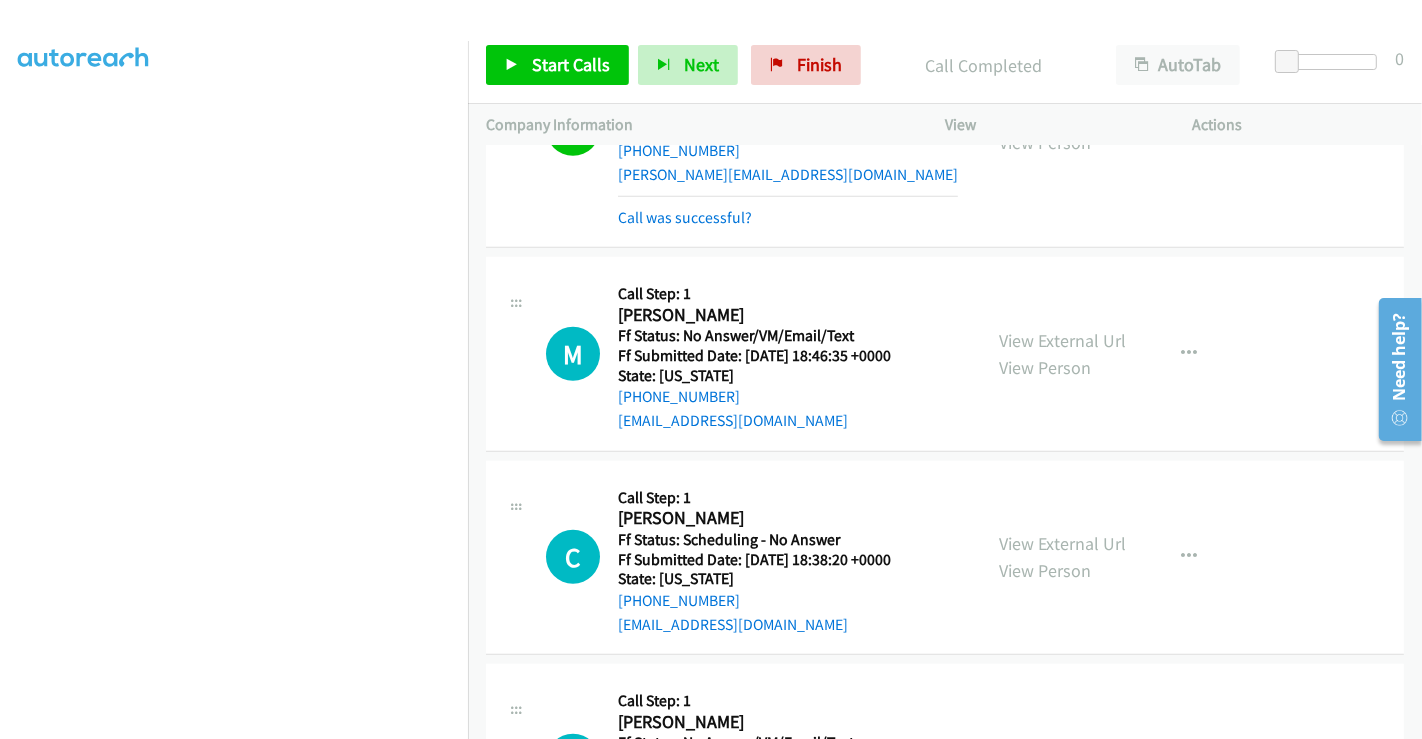 scroll, scrollTop: 1111, scrollLeft: 0, axis: vertical 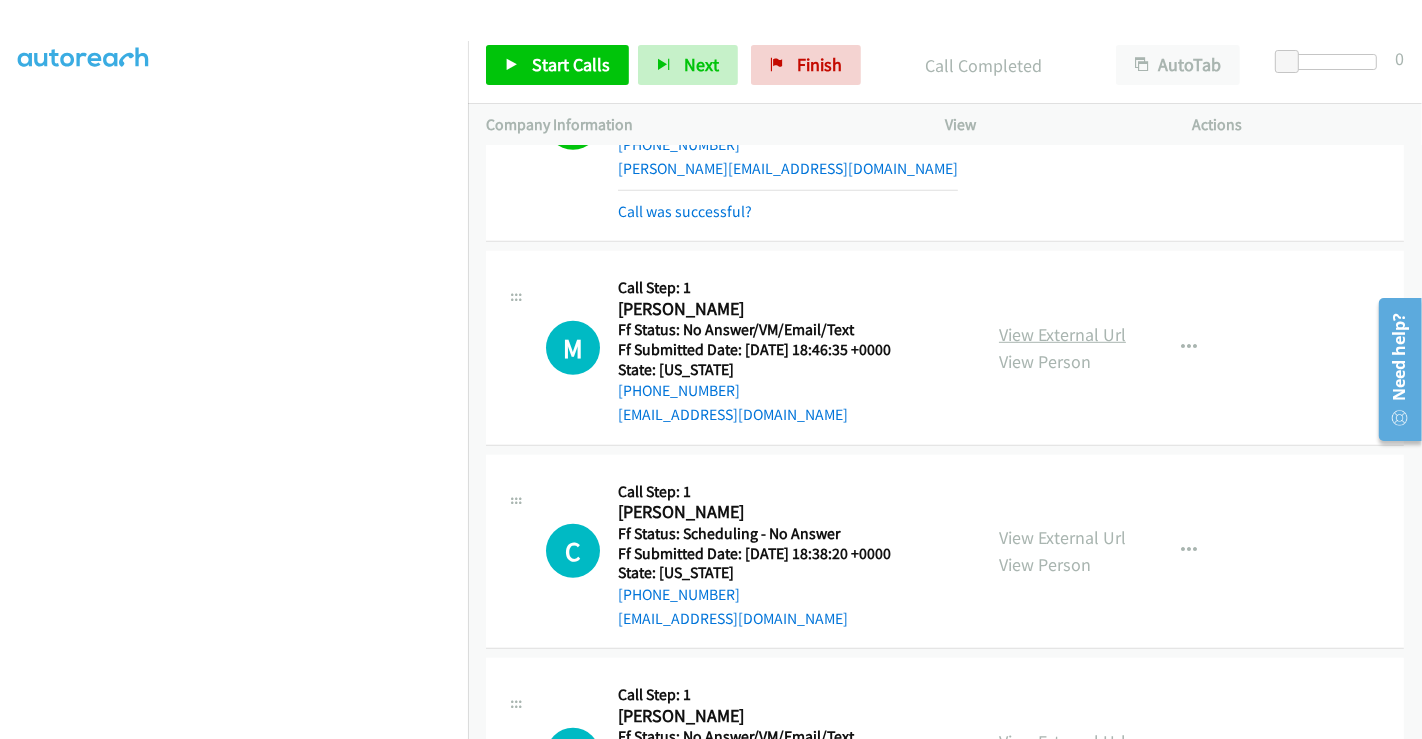 click on "View External Url" at bounding box center (1062, 334) 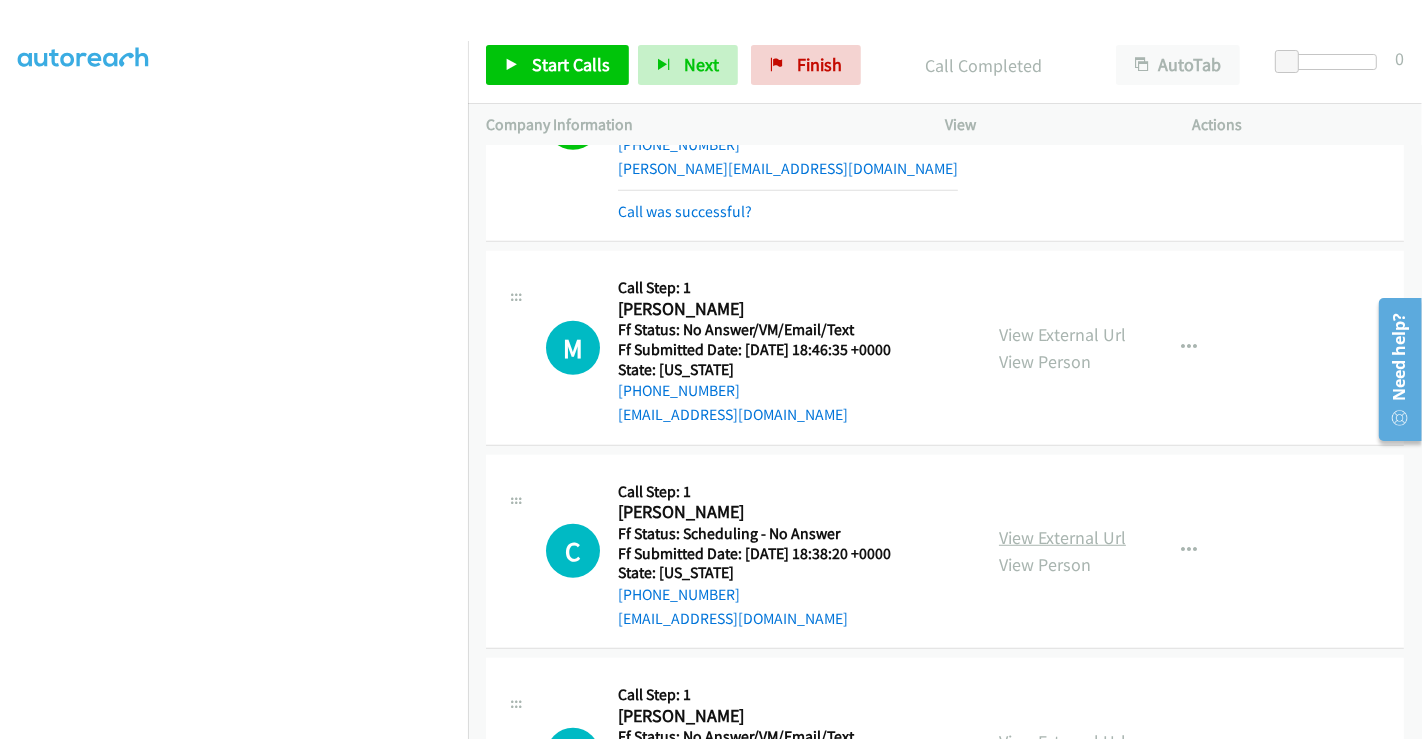 click on "View External Url" at bounding box center (1062, 537) 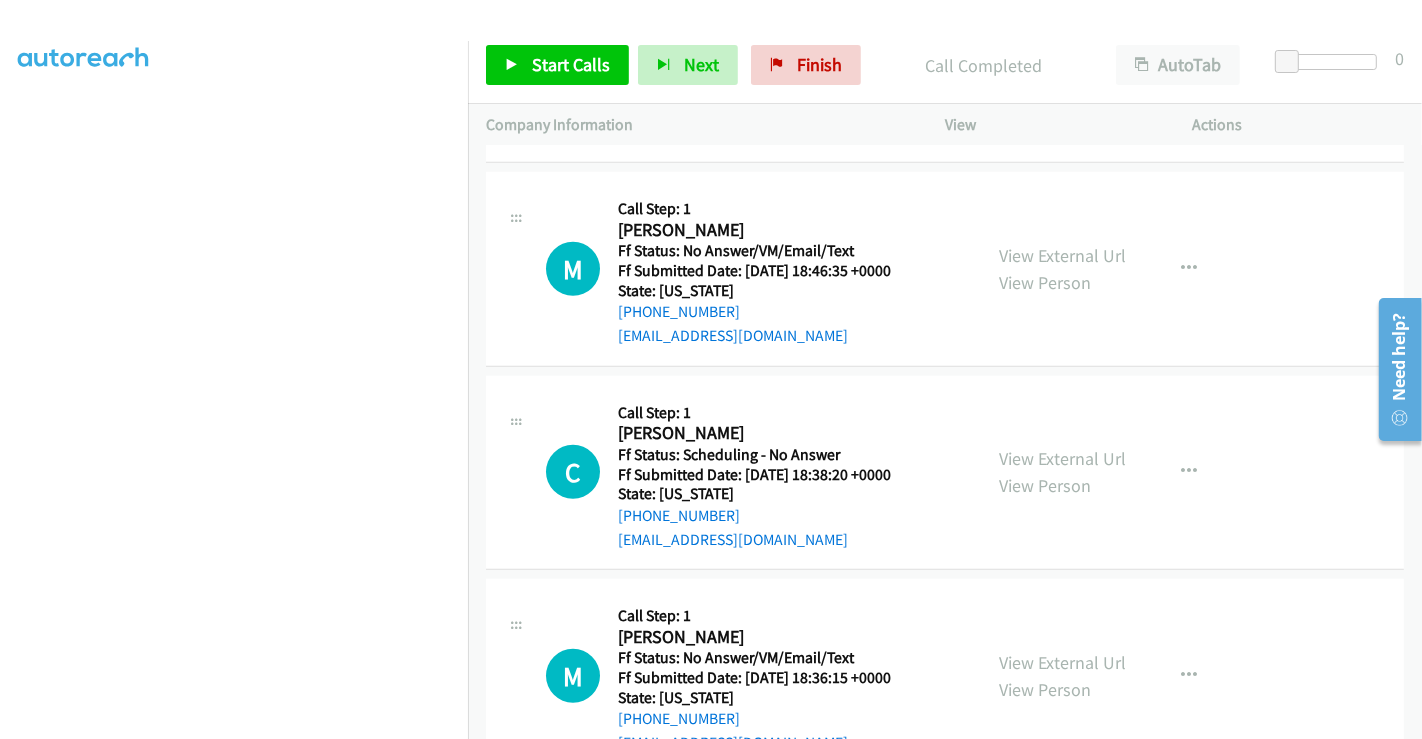 scroll, scrollTop: 1333, scrollLeft: 0, axis: vertical 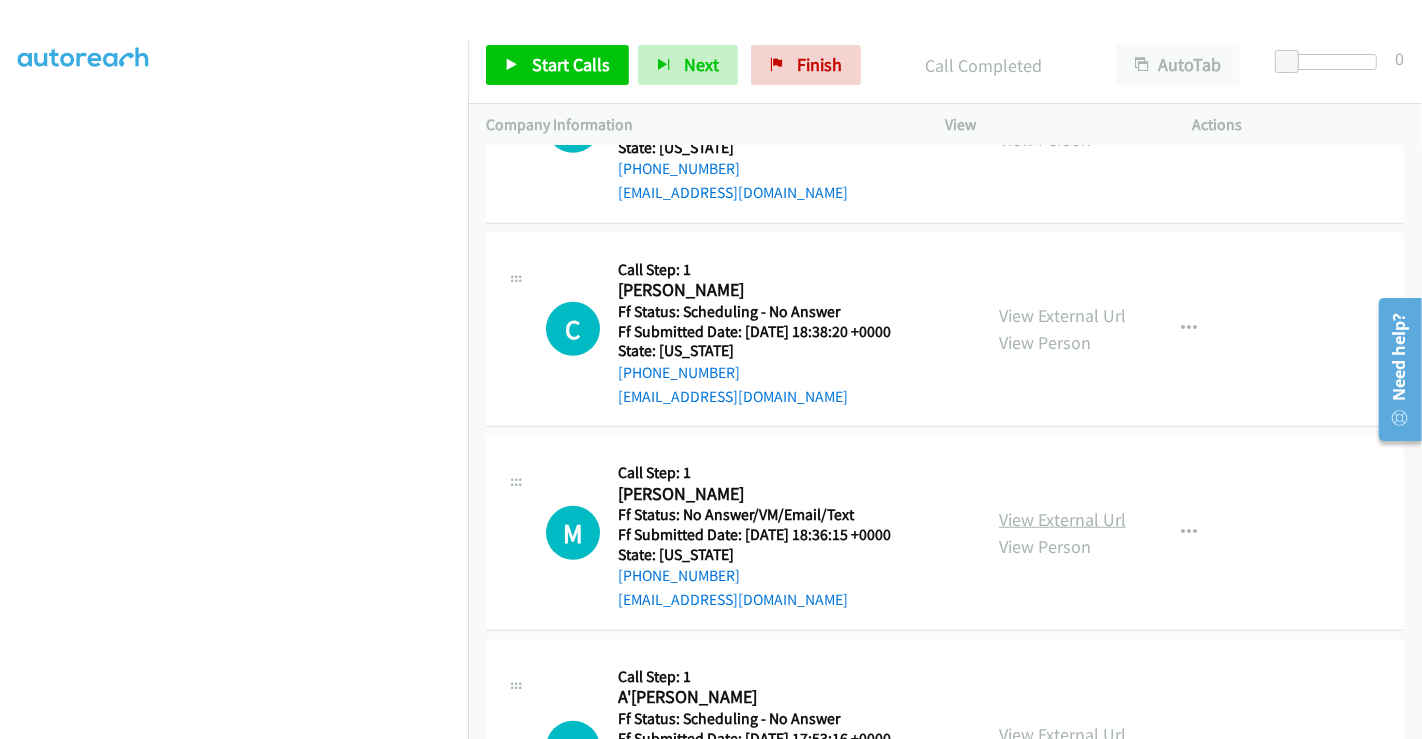 click on "View External Url" at bounding box center [1062, 519] 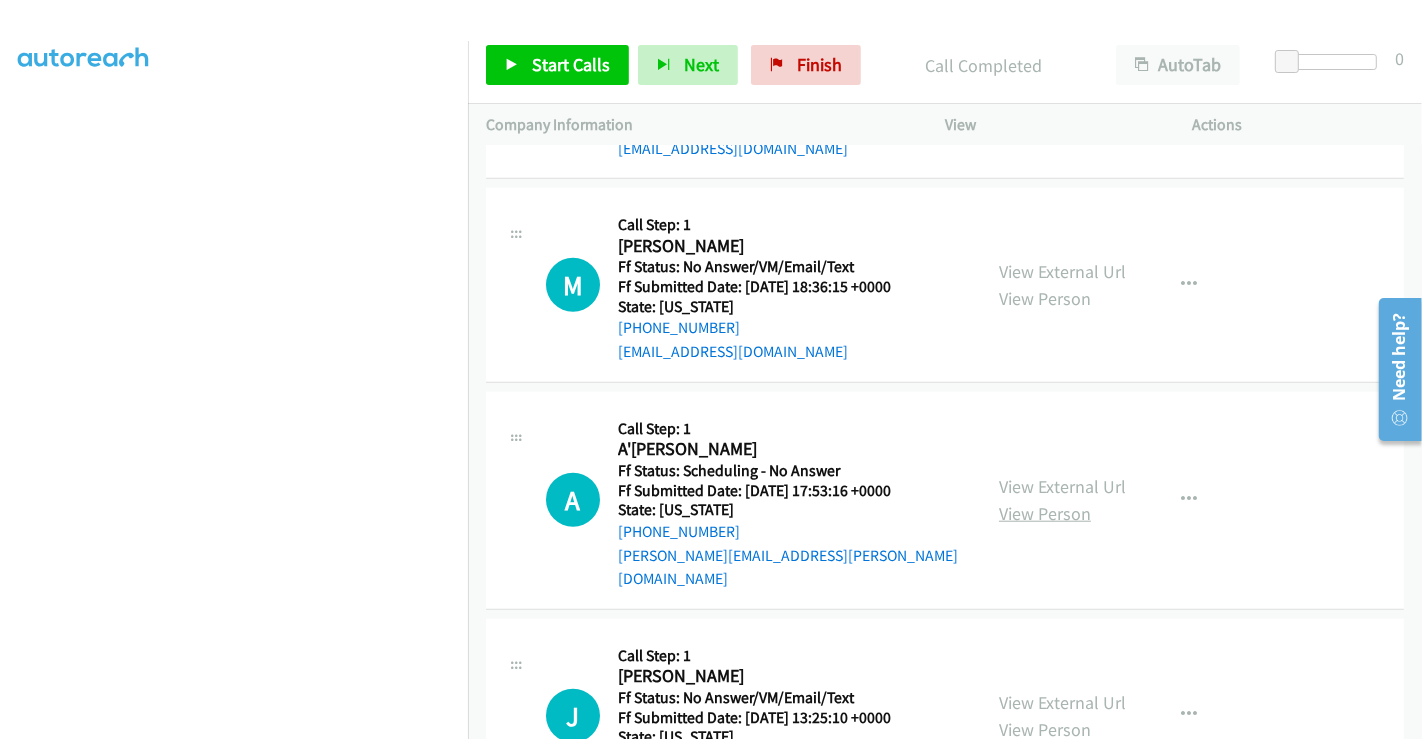 scroll, scrollTop: 1666, scrollLeft: 0, axis: vertical 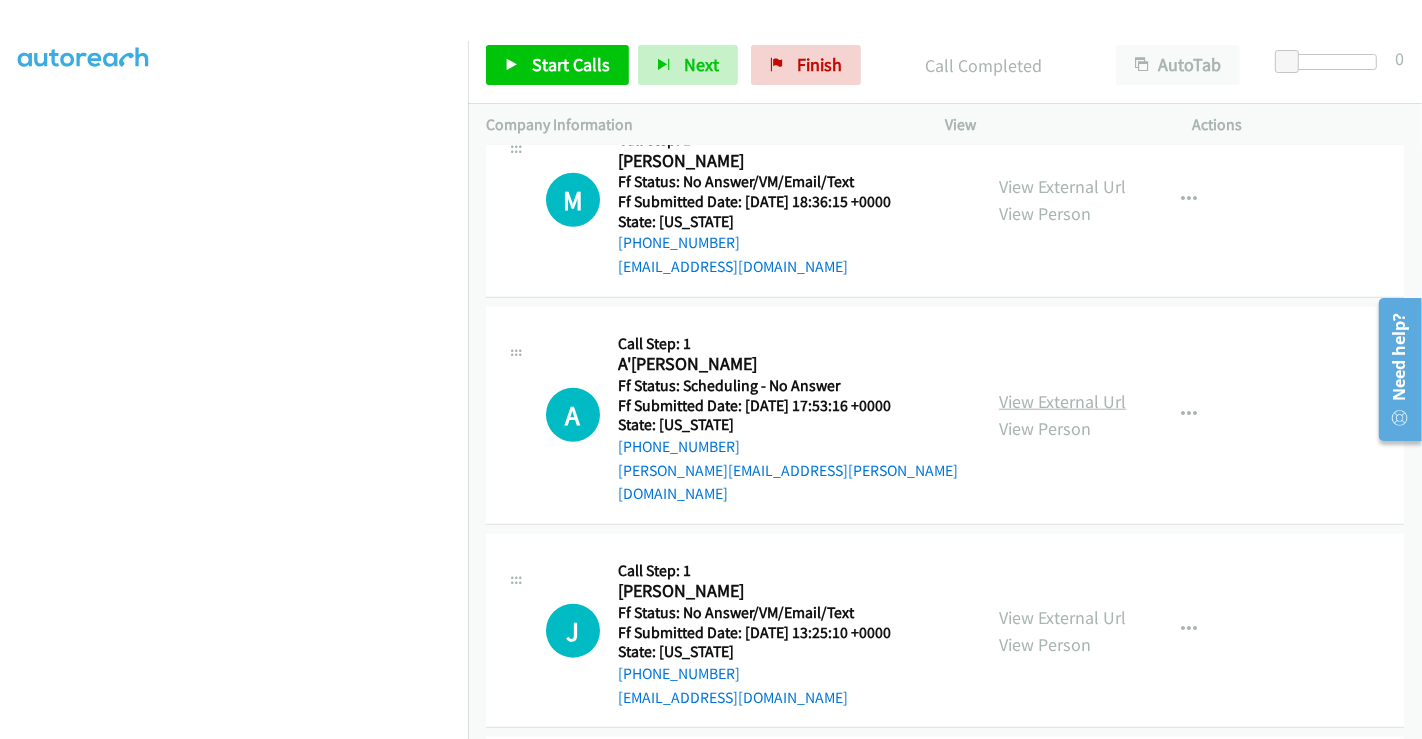 click on "View External Url" at bounding box center [1062, 401] 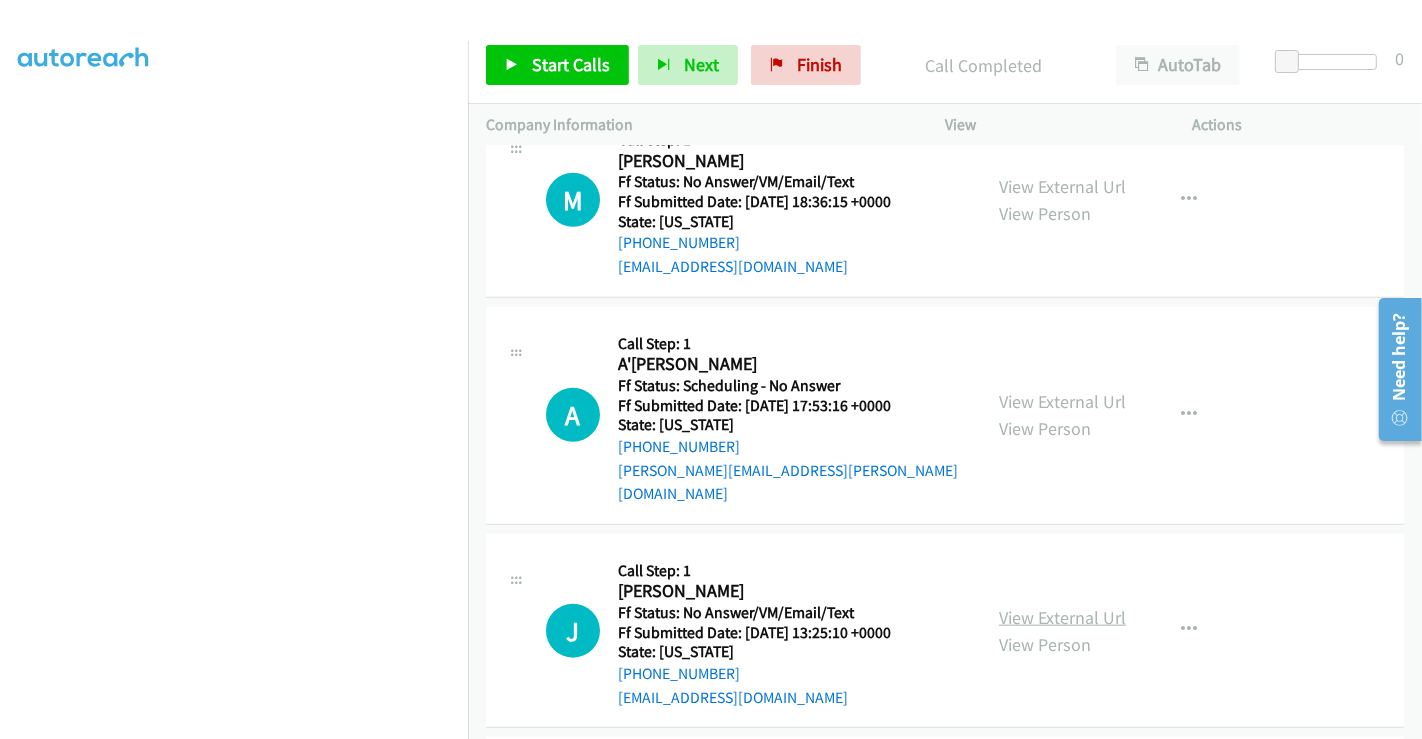 click on "View External Url" at bounding box center [1062, 617] 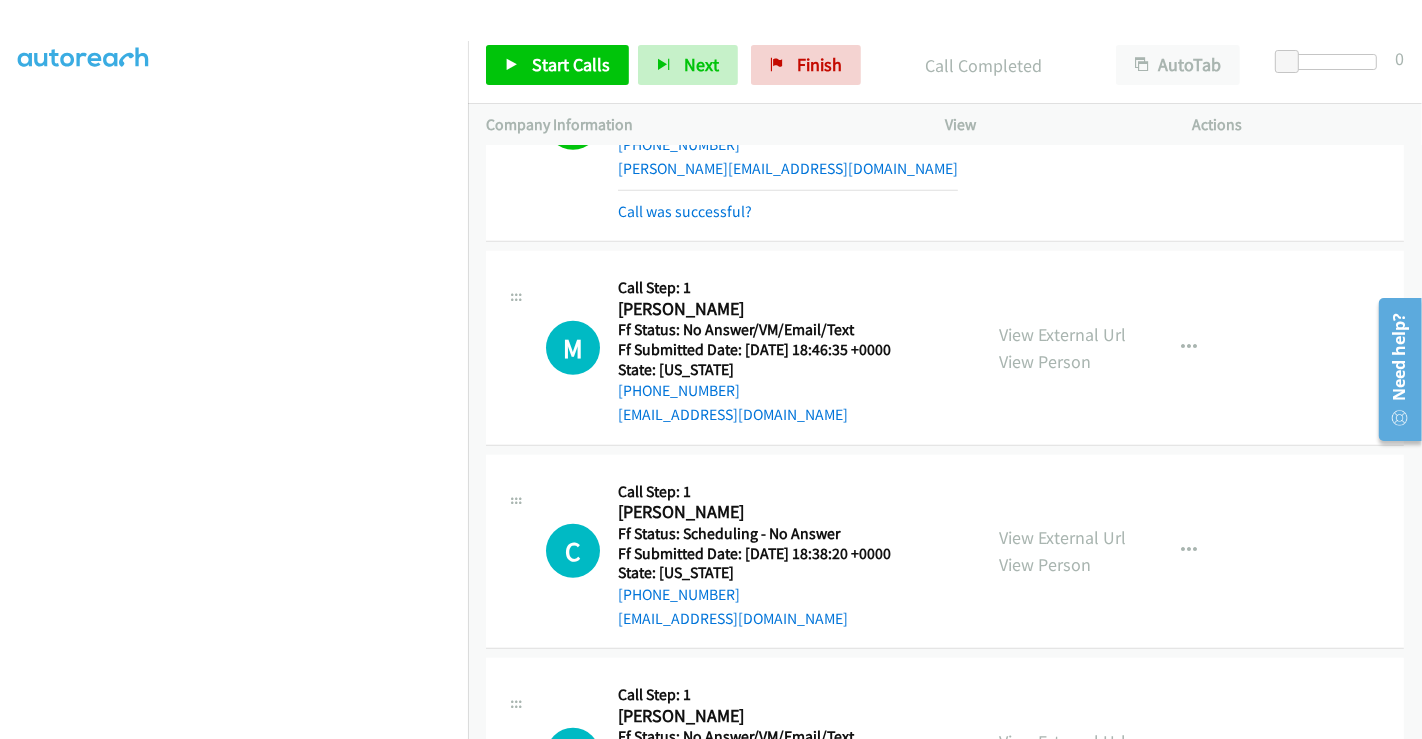 scroll, scrollTop: 1222, scrollLeft: 0, axis: vertical 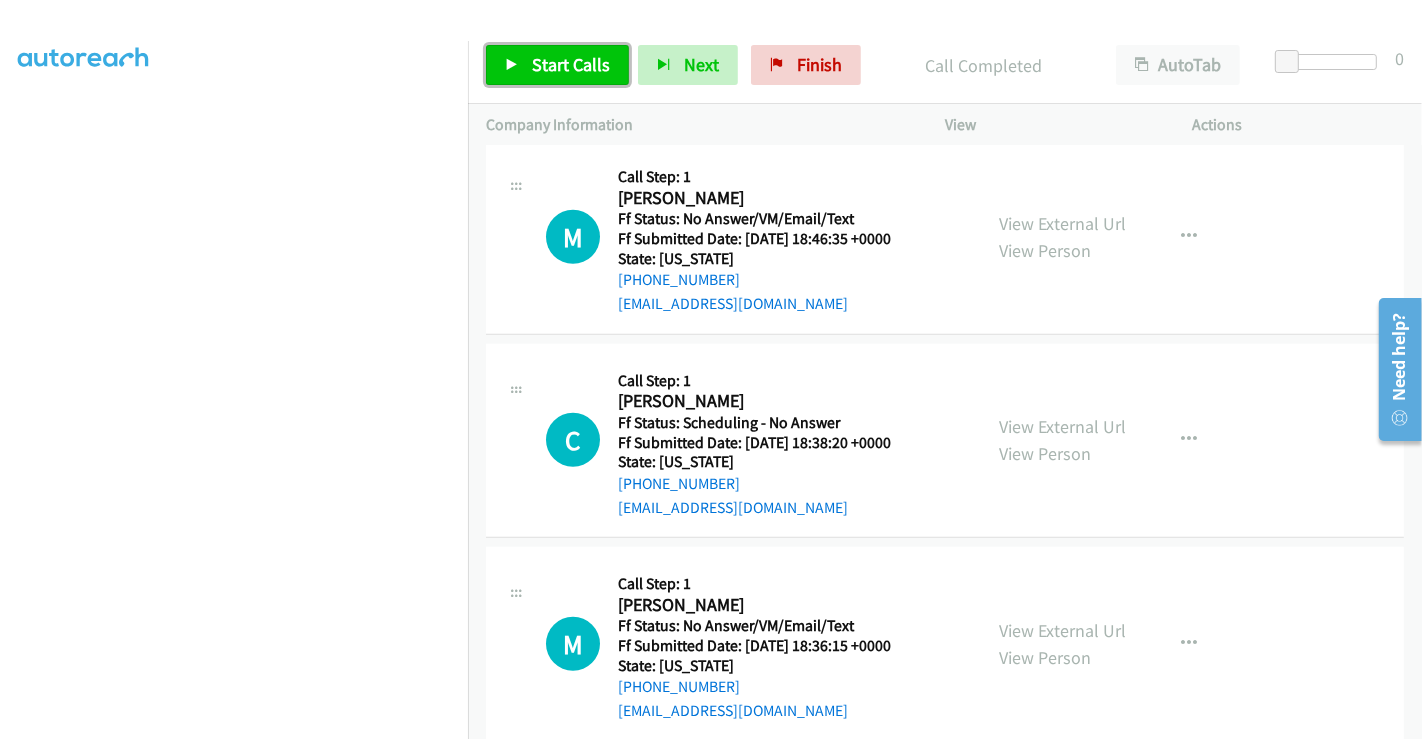 click on "Start Calls" at bounding box center (571, 64) 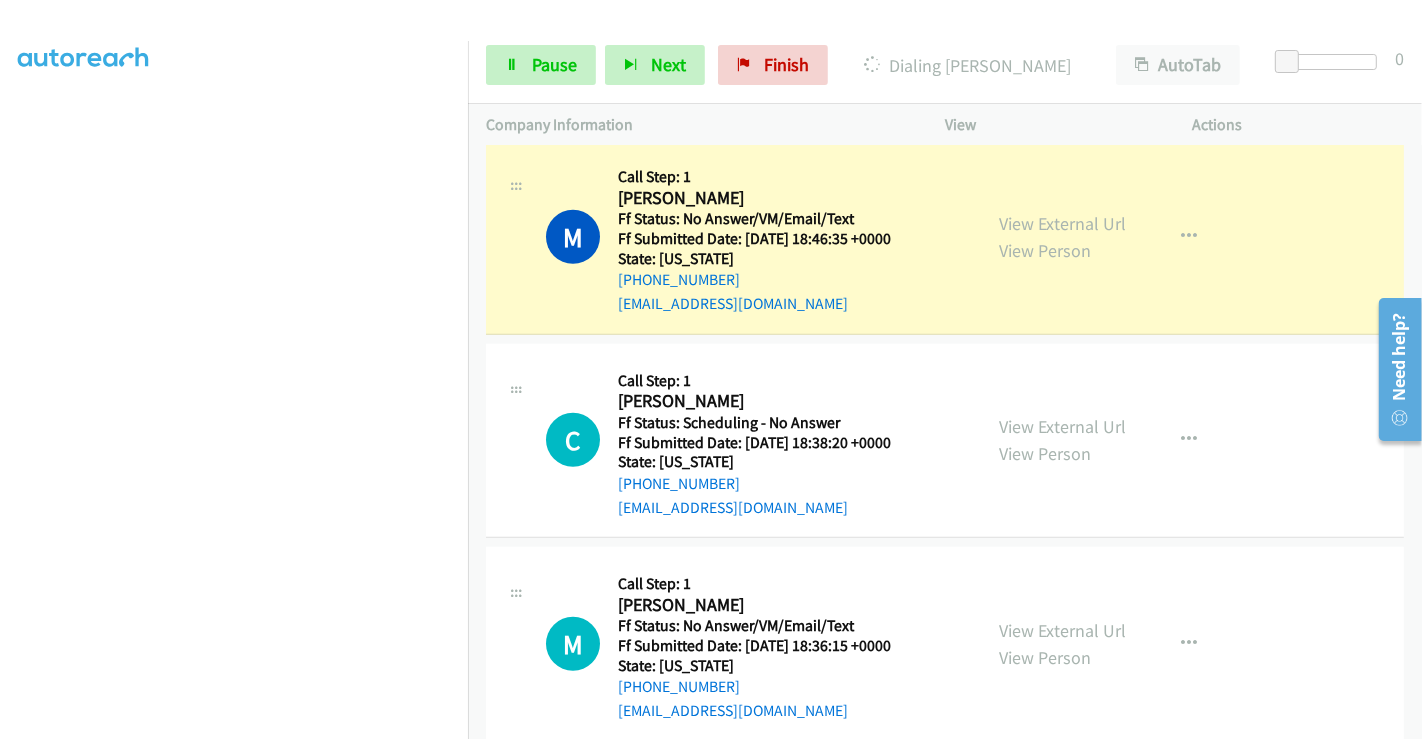 scroll, scrollTop: 385, scrollLeft: 0, axis: vertical 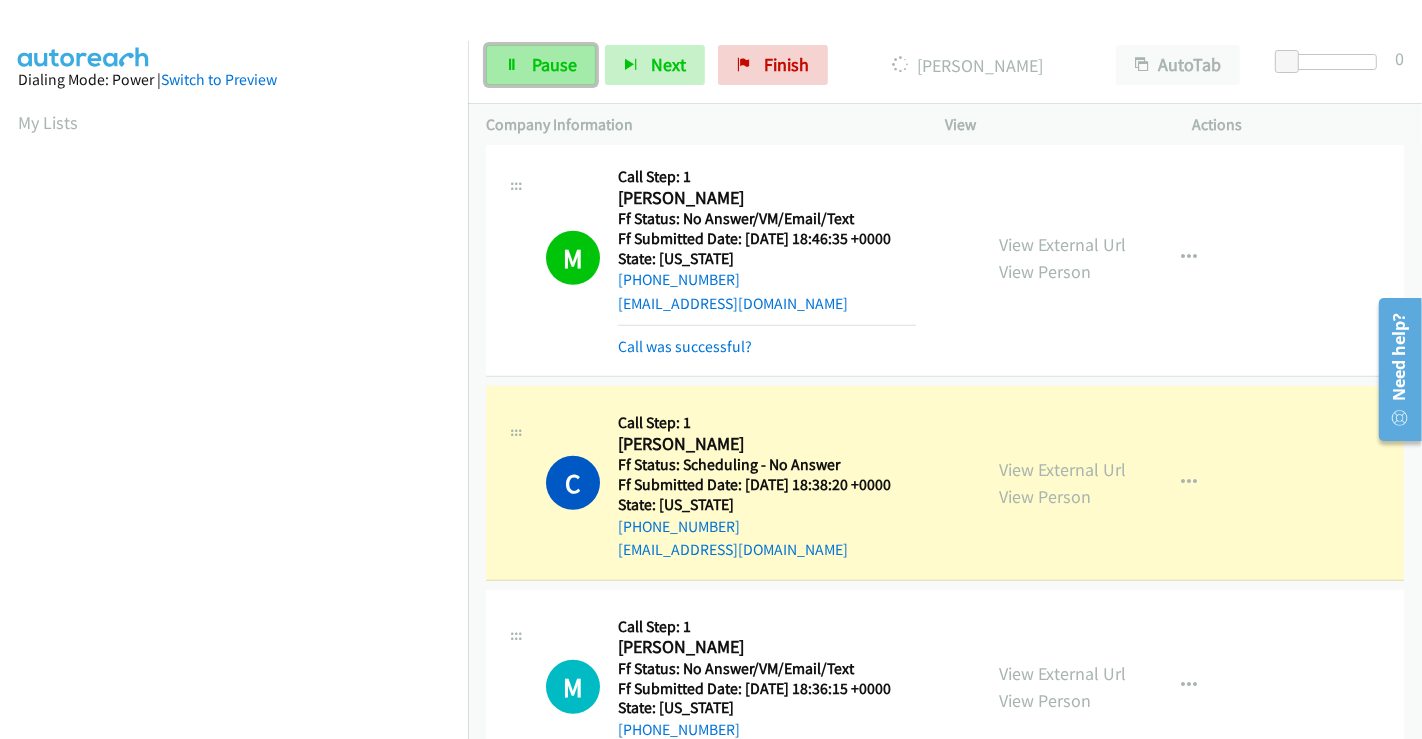 click on "Pause" at bounding box center [554, 64] 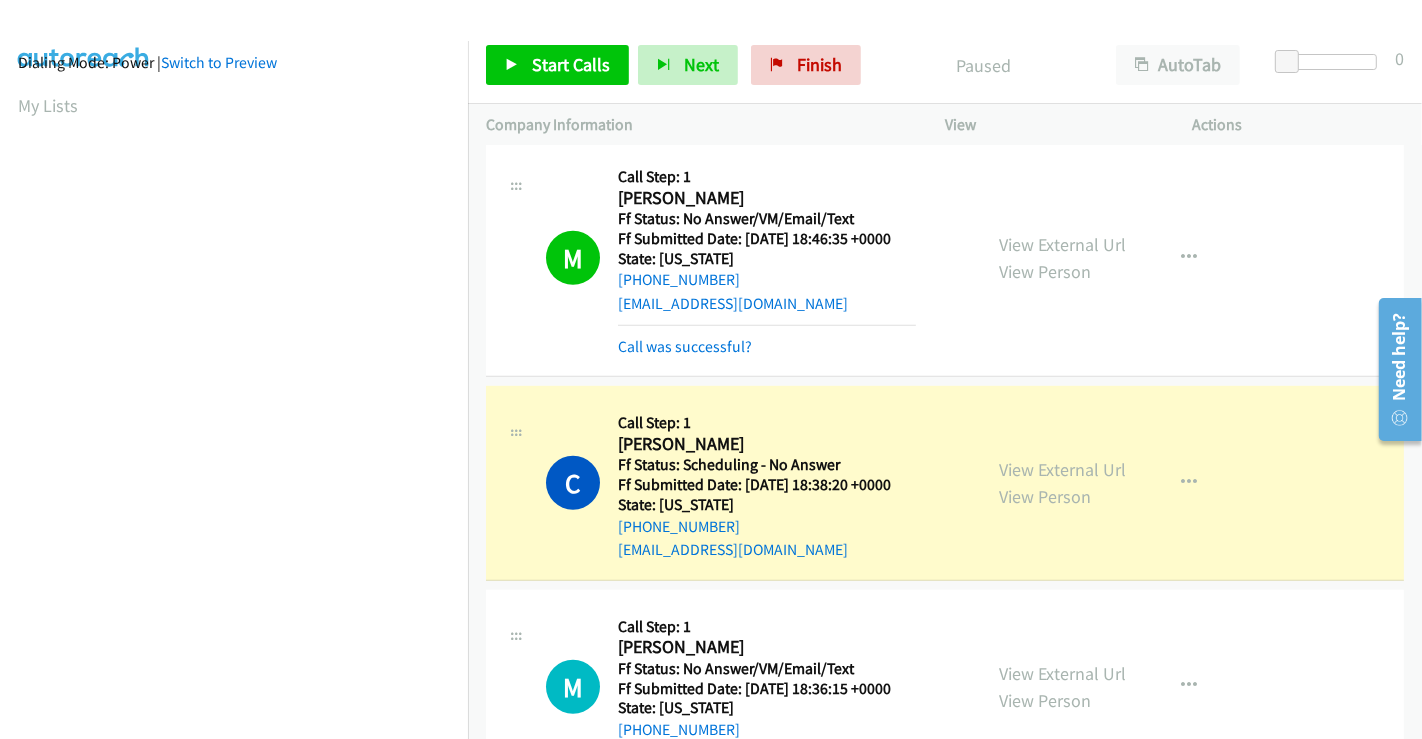 scroll, scrollTop: 0, scrollLeft: 0, axis: both 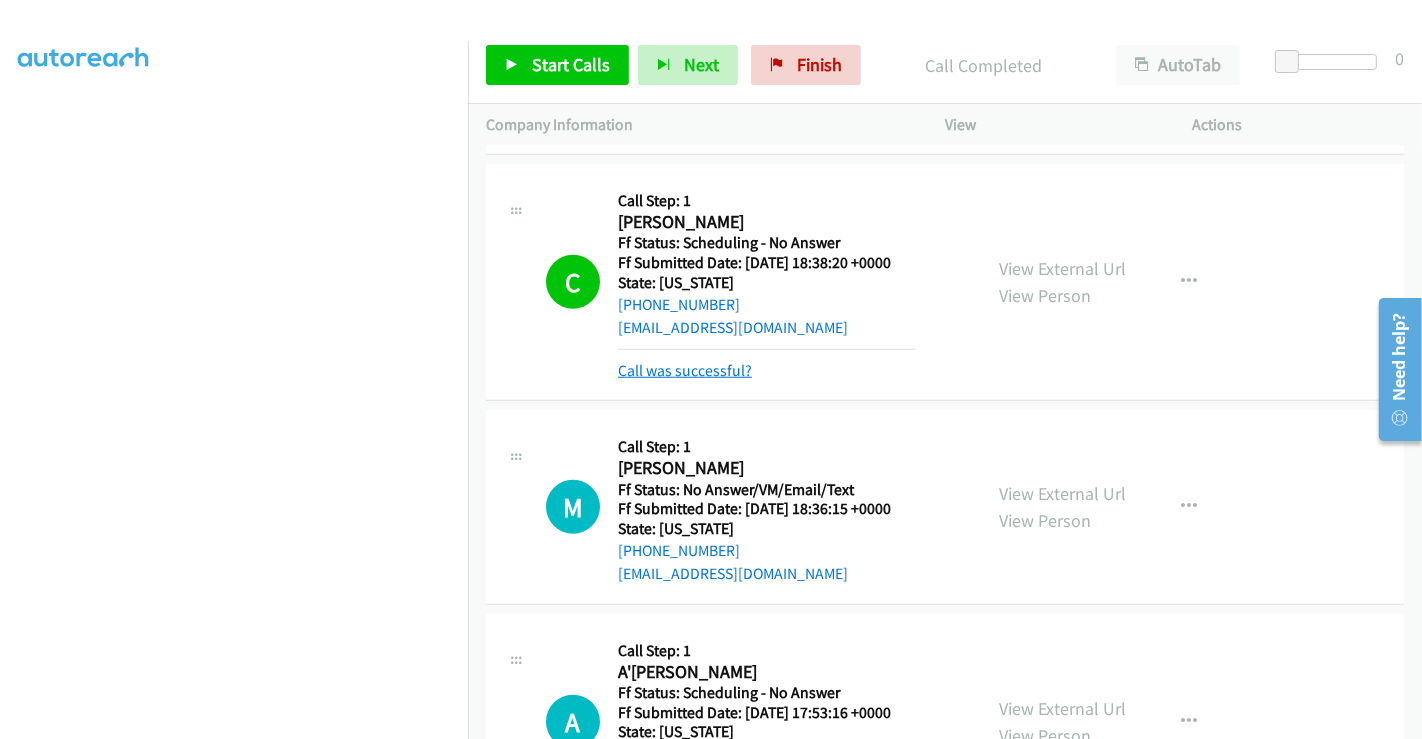 click on "Call was successful?" at bounding box center [685, 370] 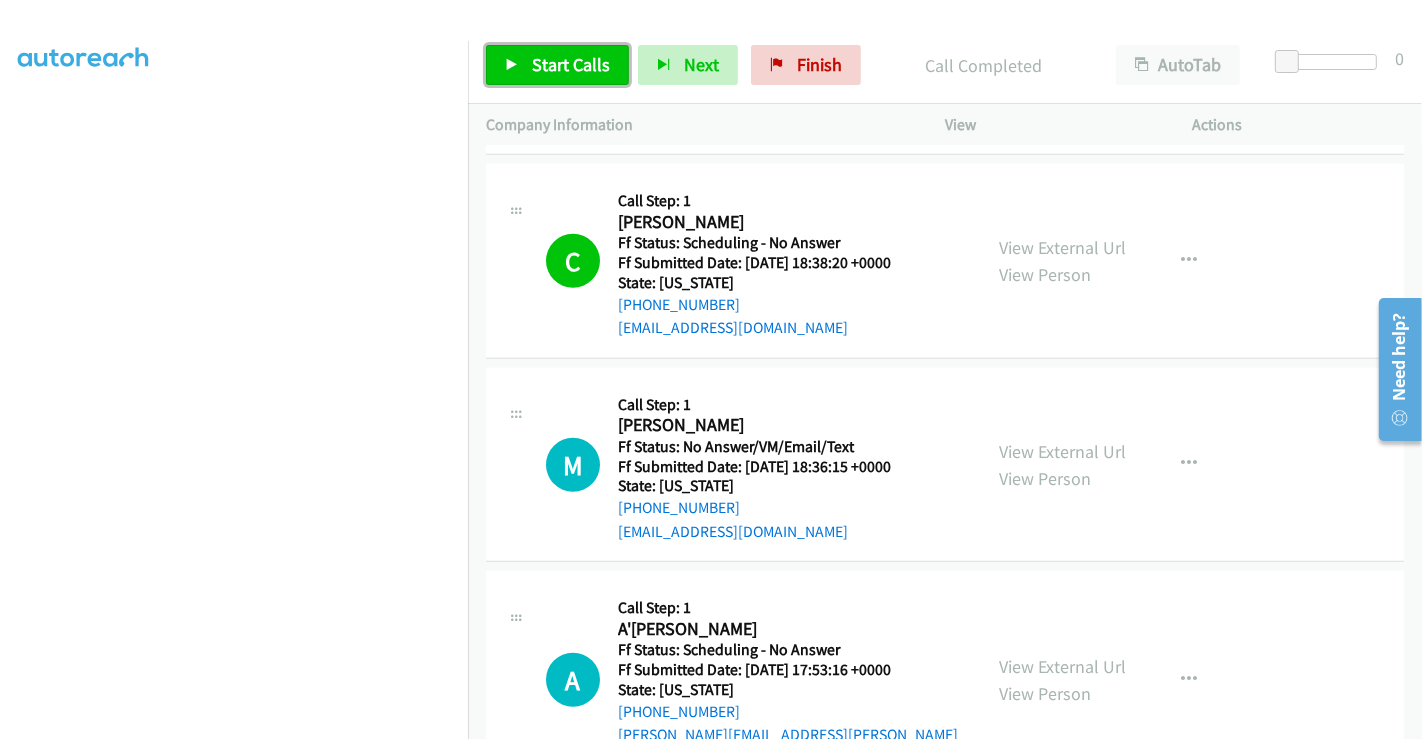click on "Start Calls" at bounding box center (571, 64) 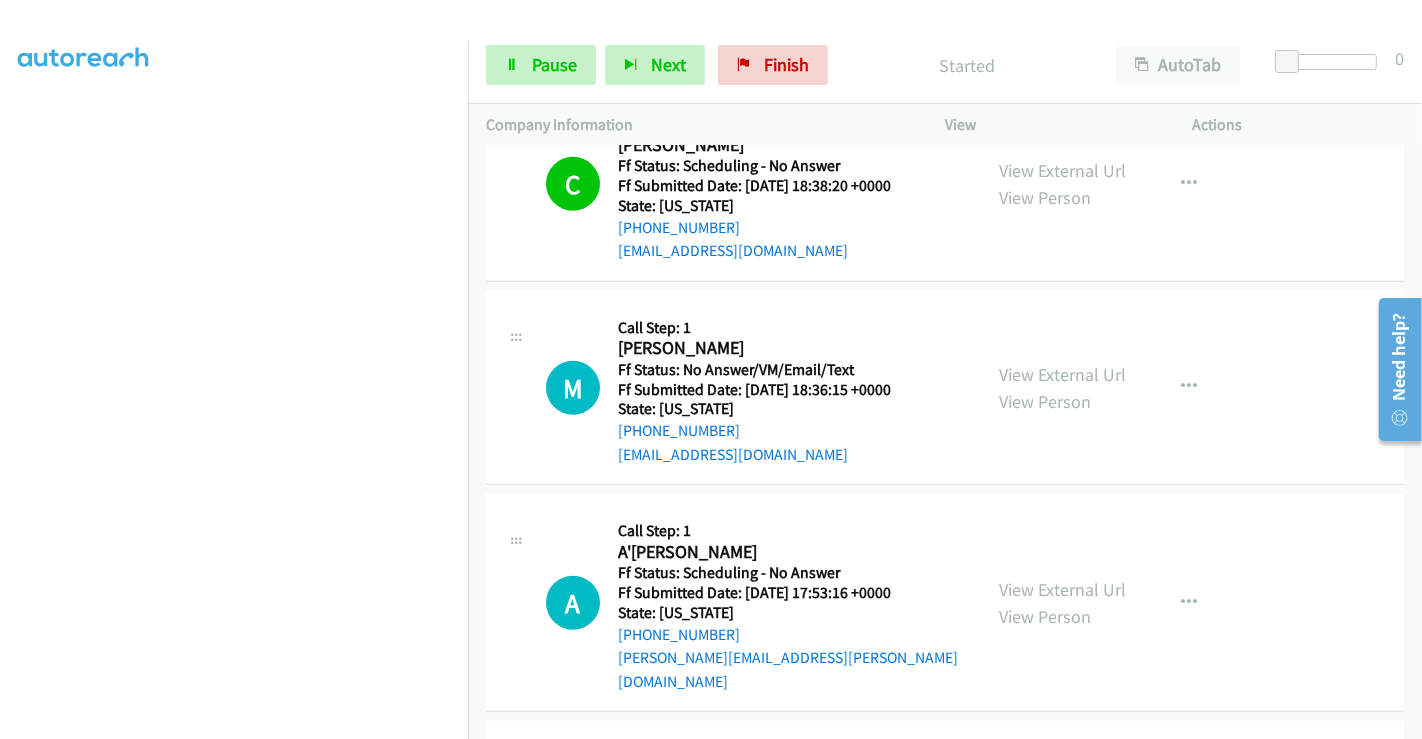 scroll, scrollTop: 1555, scrollLeft: 0, axis: vertical 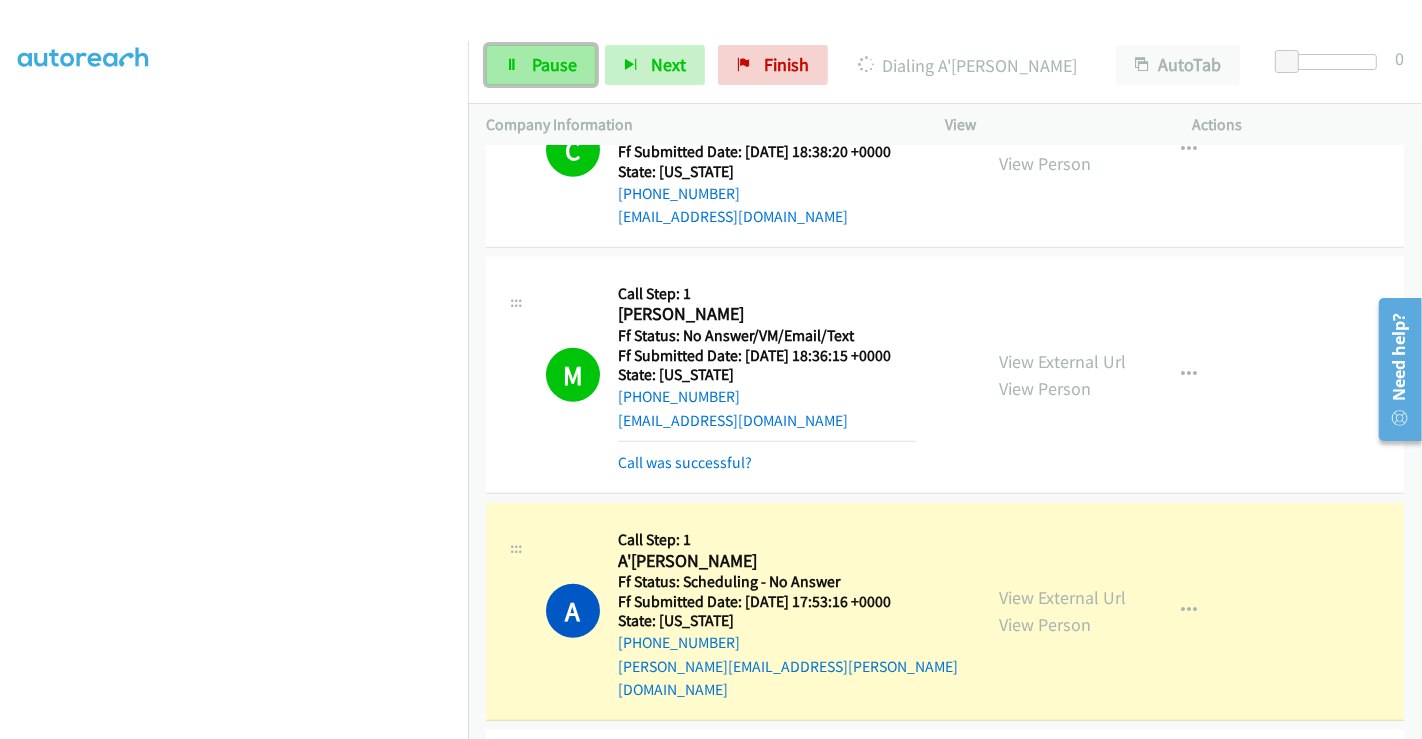 click on "Pause" at bounding box center [541, 65] 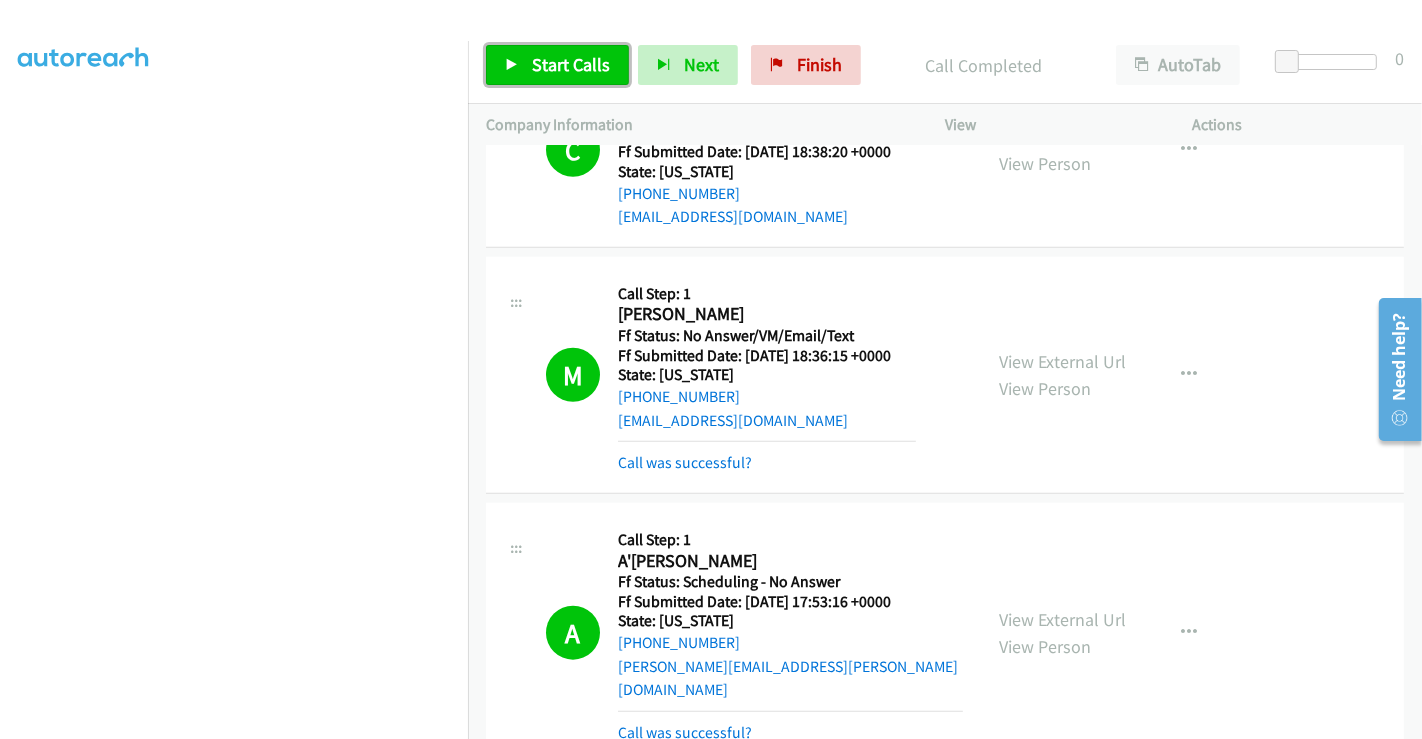 click on "Start Calls" at bounding box center (571, 64) 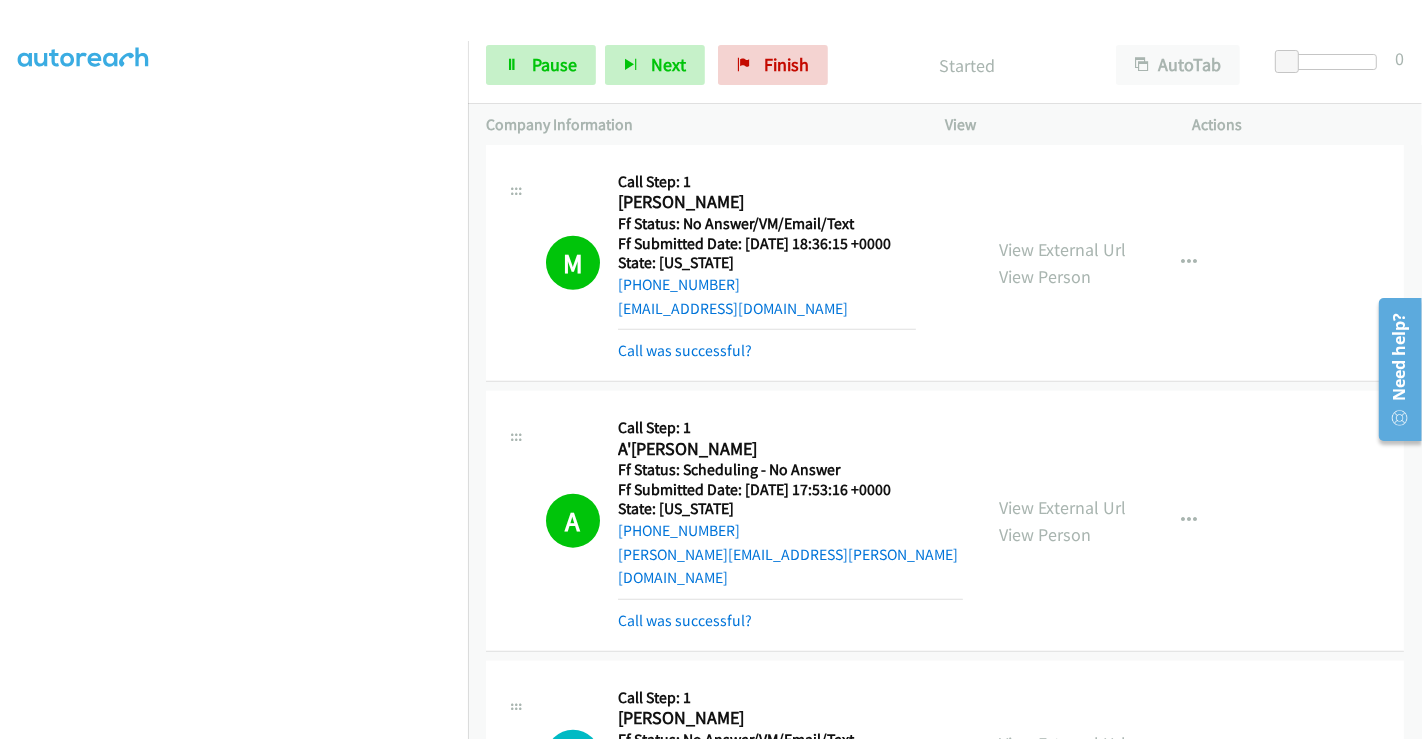 scroll, scrollTop: 1777, scrollLeft: 0, axis: vertical 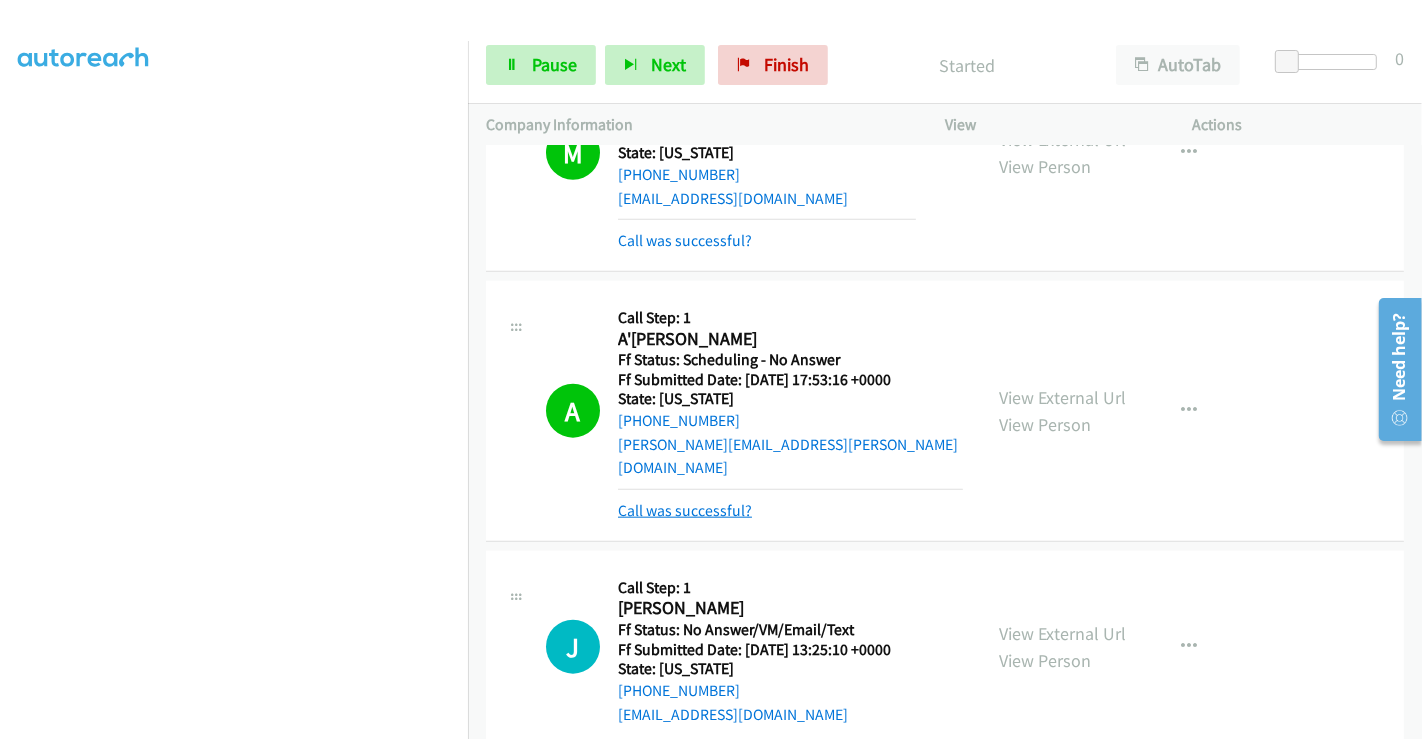 drag, startPoint x: 697, startPoint y: 464, endPoint x: 717, endPoint y: 452, distance: 23.323807 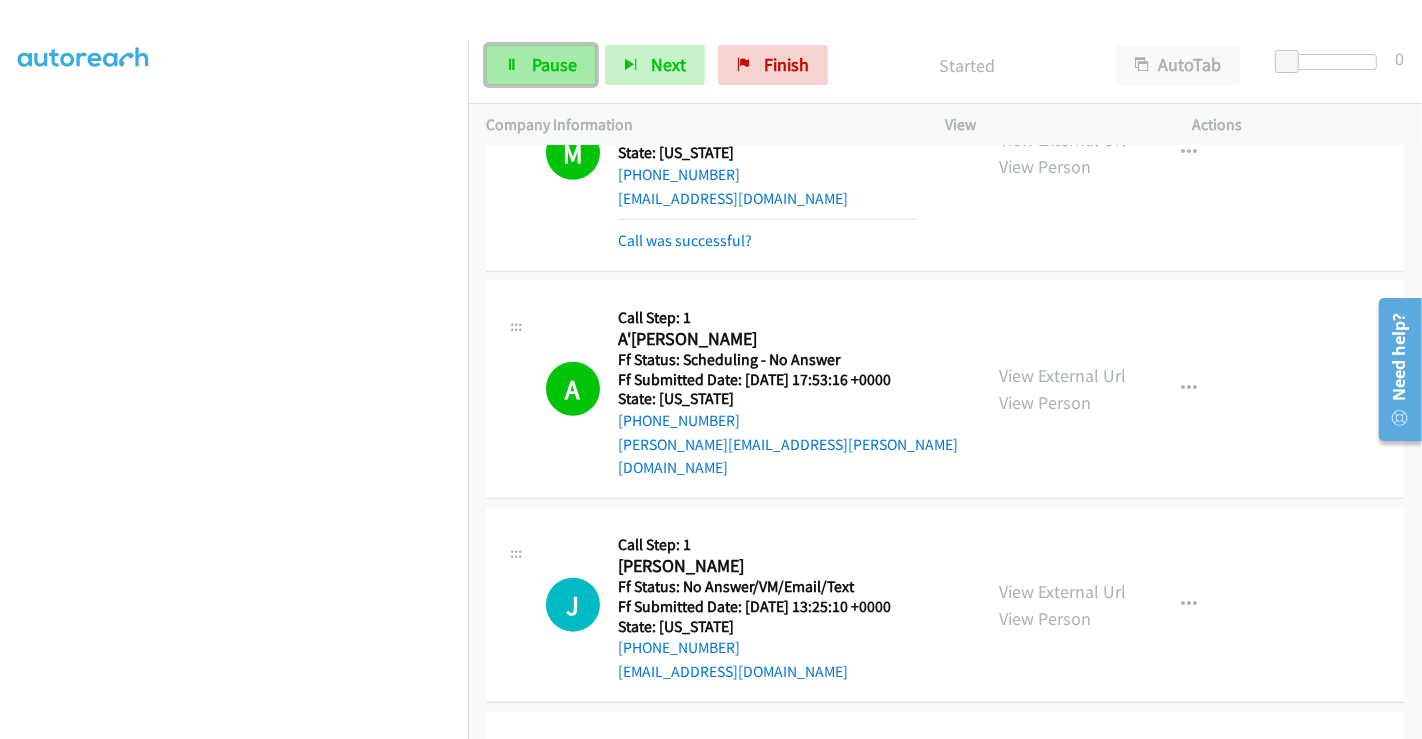click on "Pause" at bounding box center (541, 65) 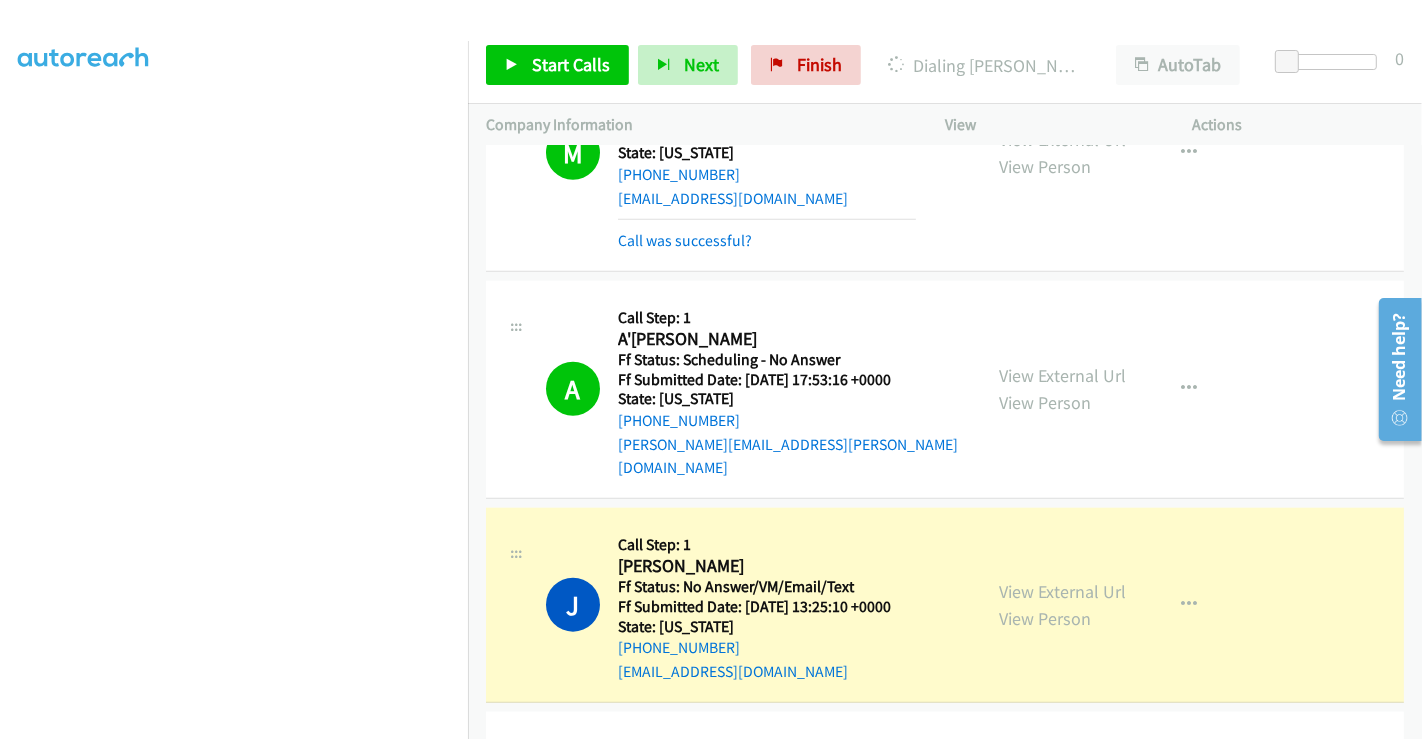 scroll, scrollTop: 0, scrollLeft: 0, axis: both 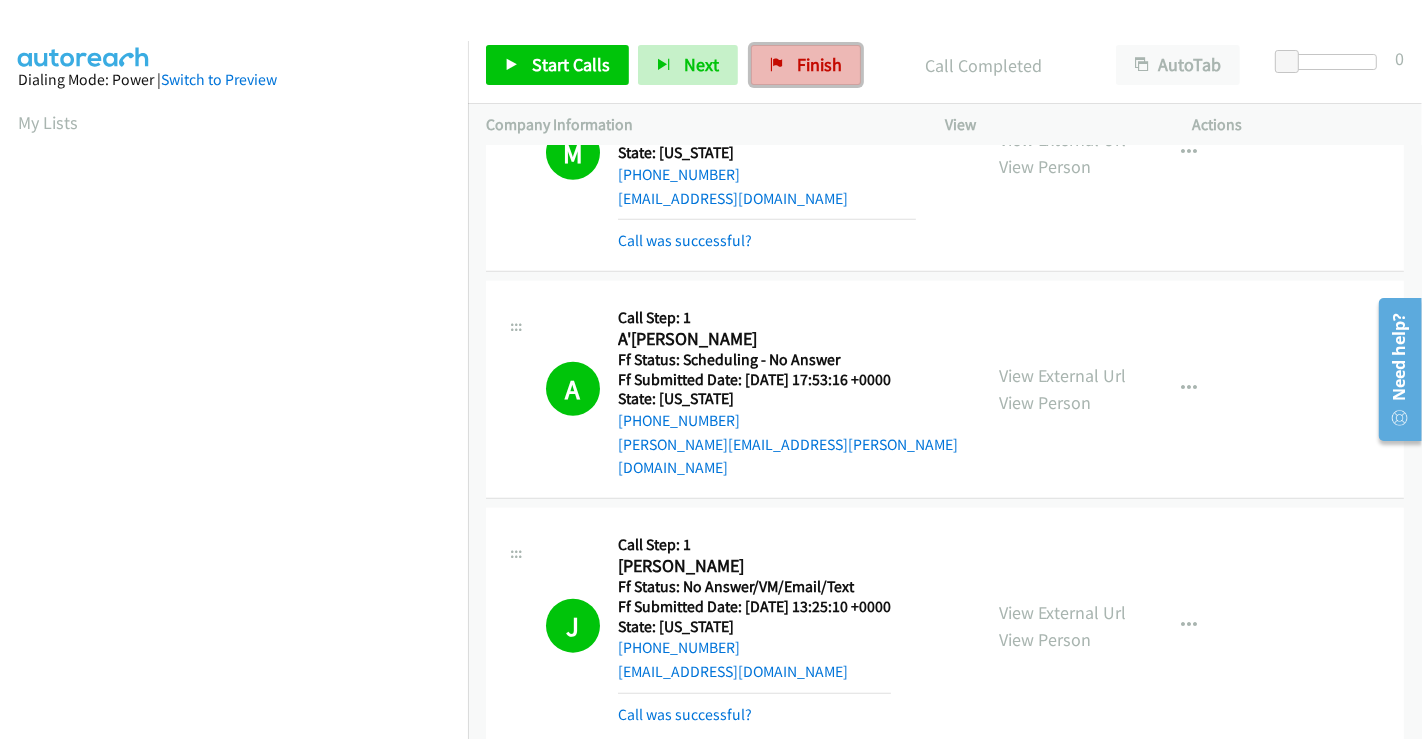 click on "Finish" at bounding box center [806, 65] 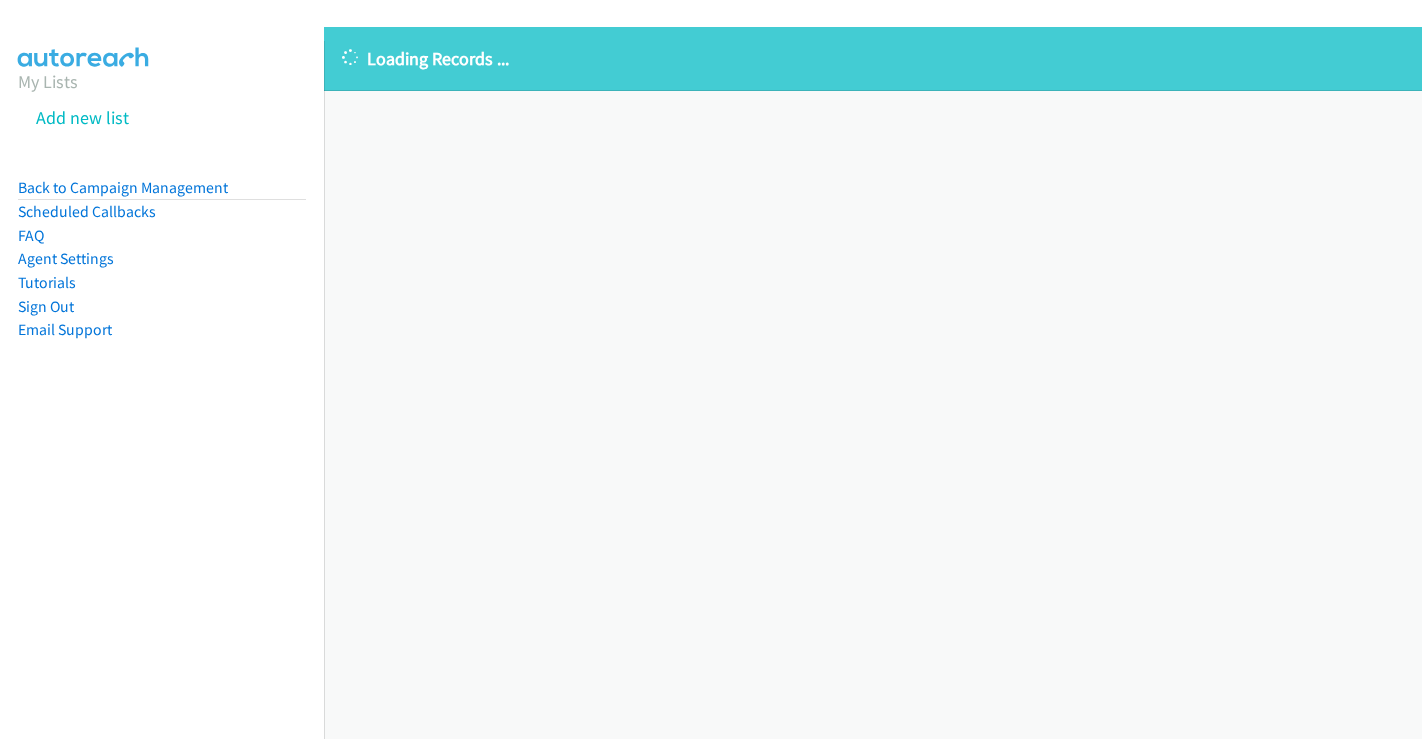 scroll, scrollTop: 0, scrollLeft: 0, axis: both 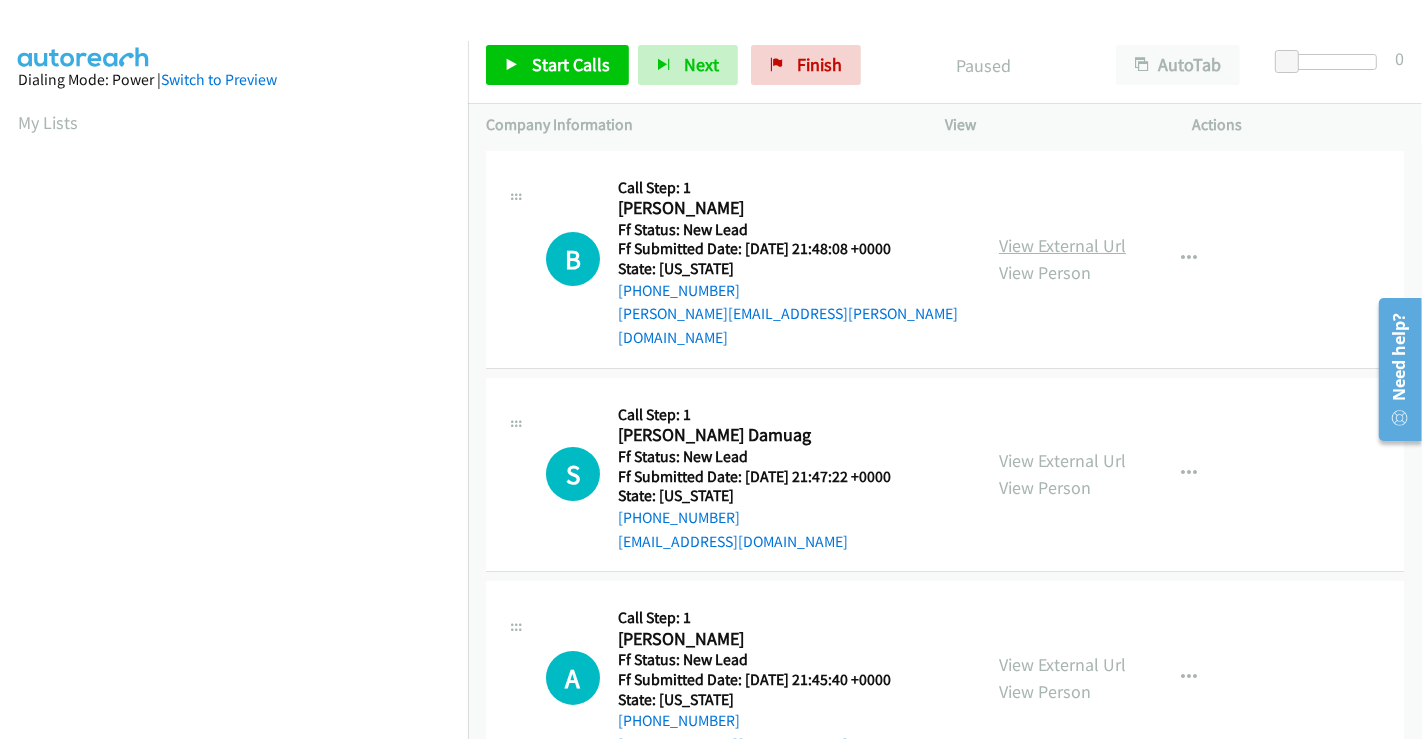 click on "View External Url" at bounding box center [1062, 245] 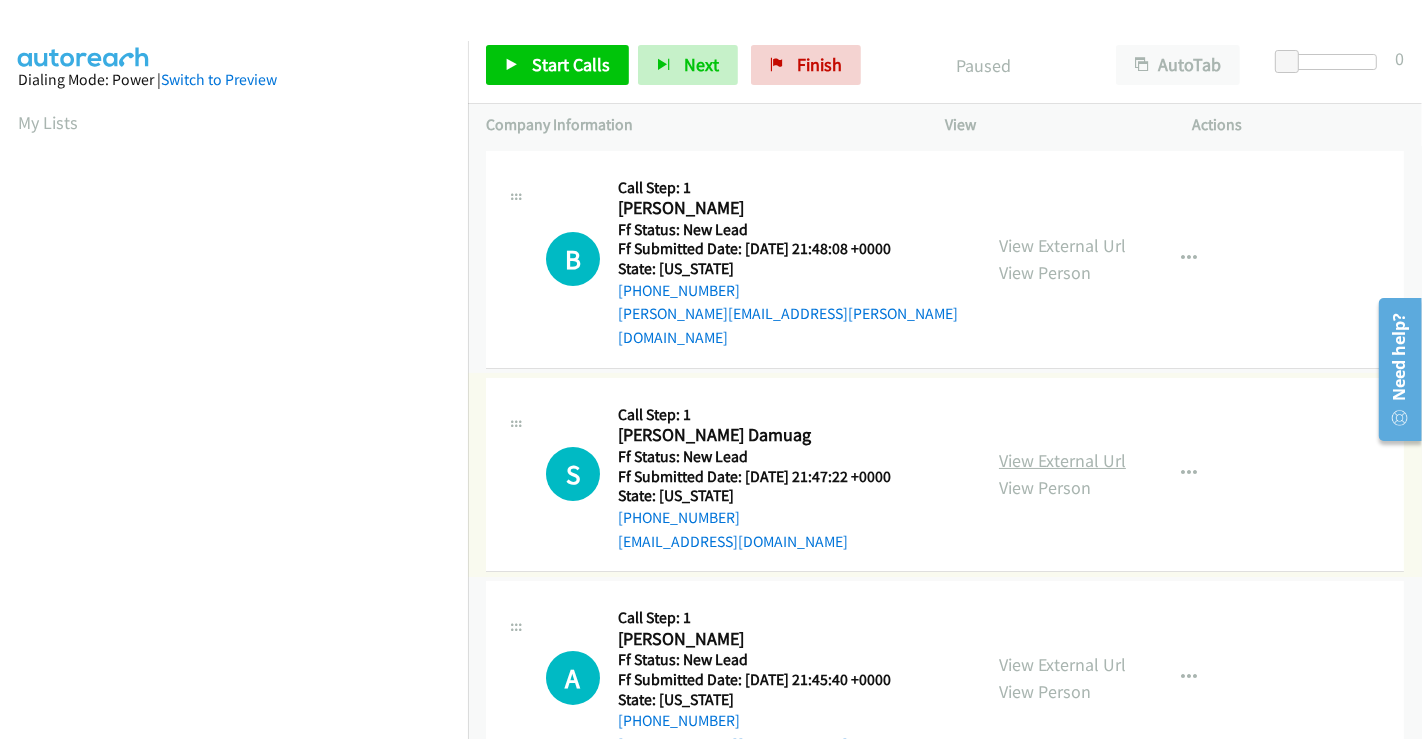 click on "View External Url" at bounding box center (1062, 460) 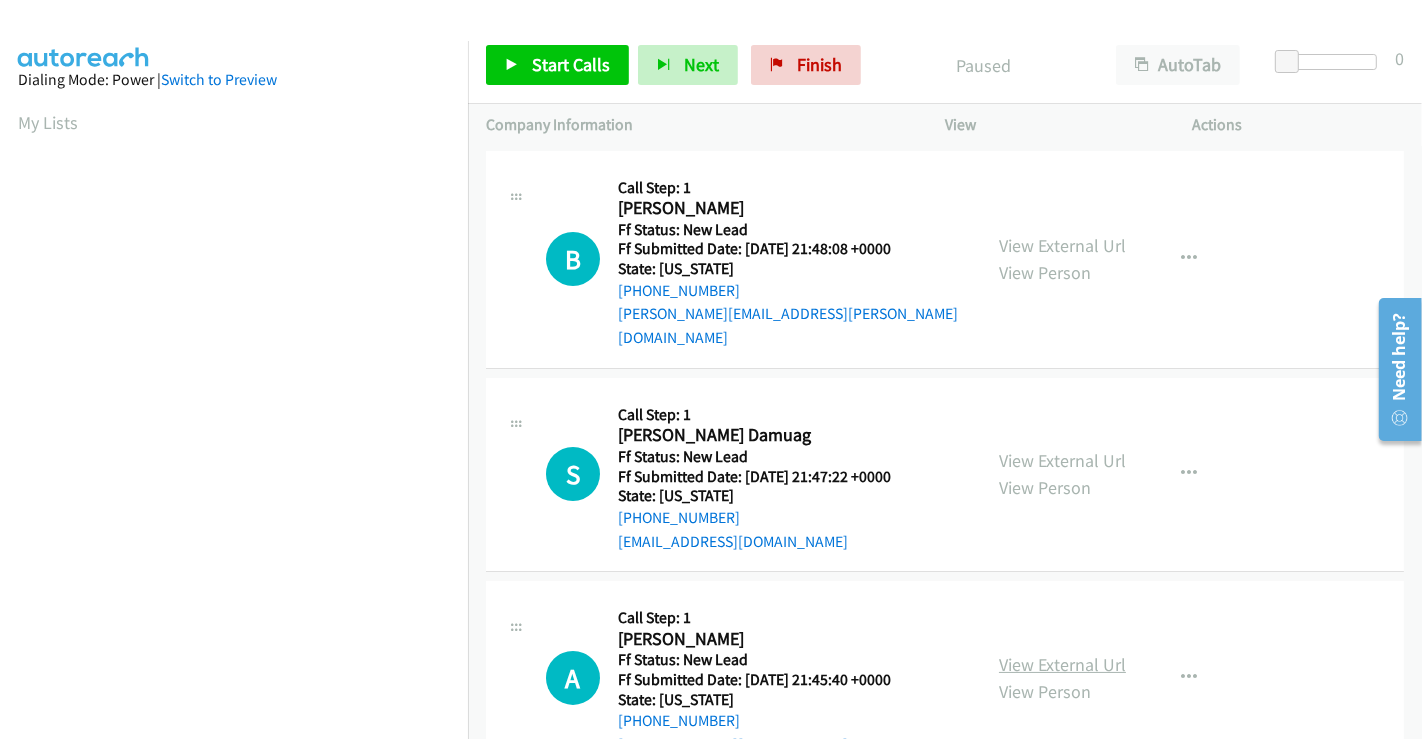click on "View External Url" at bounding box center (1062, 664) 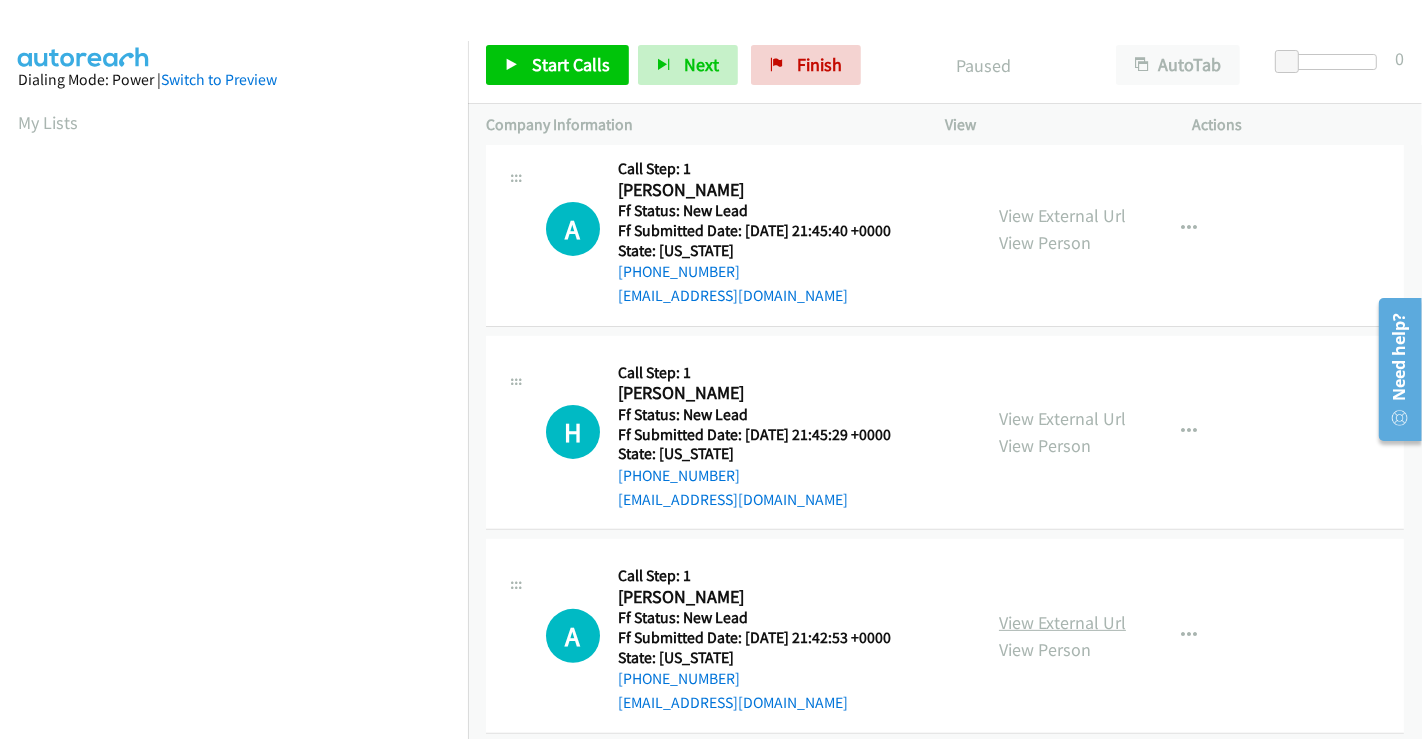 click on "View External Url" at bounding box center [1062, 622] 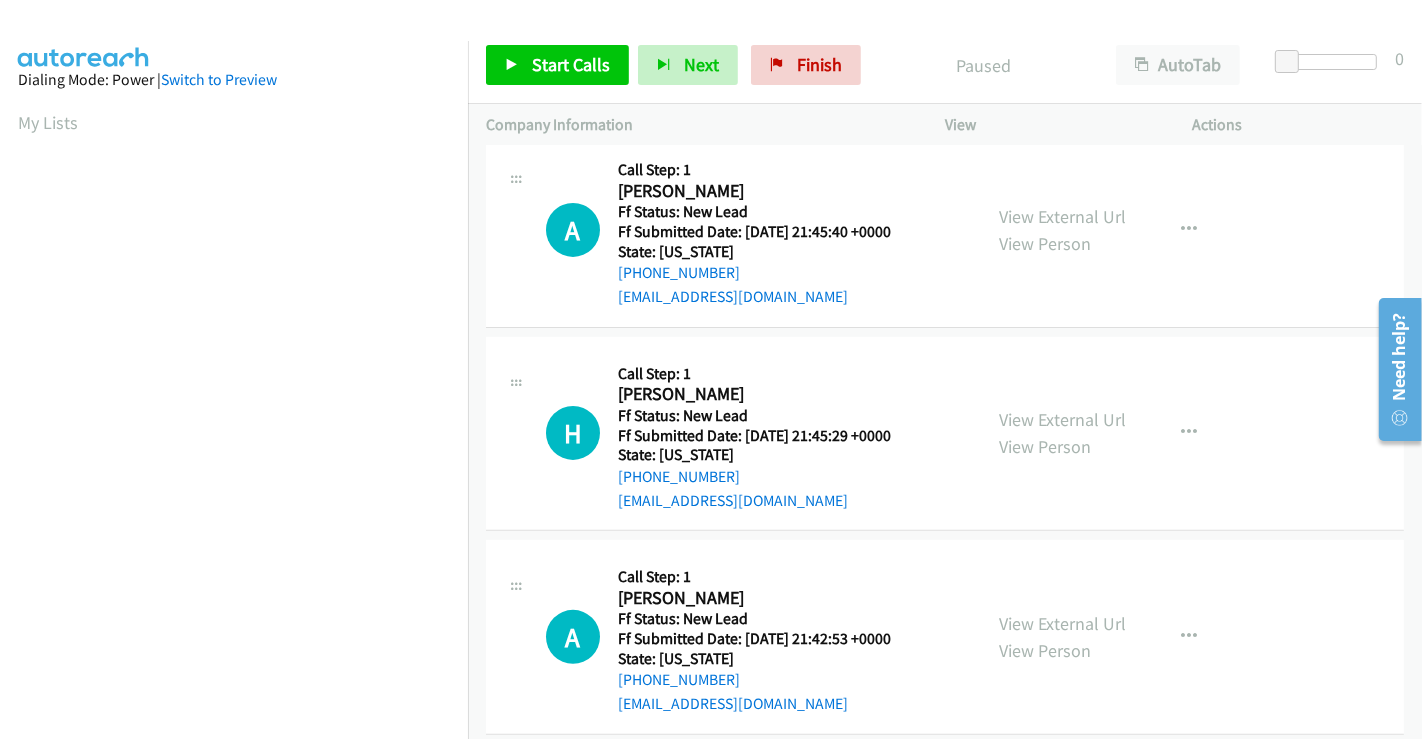 scroll, scrollTop: 449, scrollLeft: 0, axis: vertical 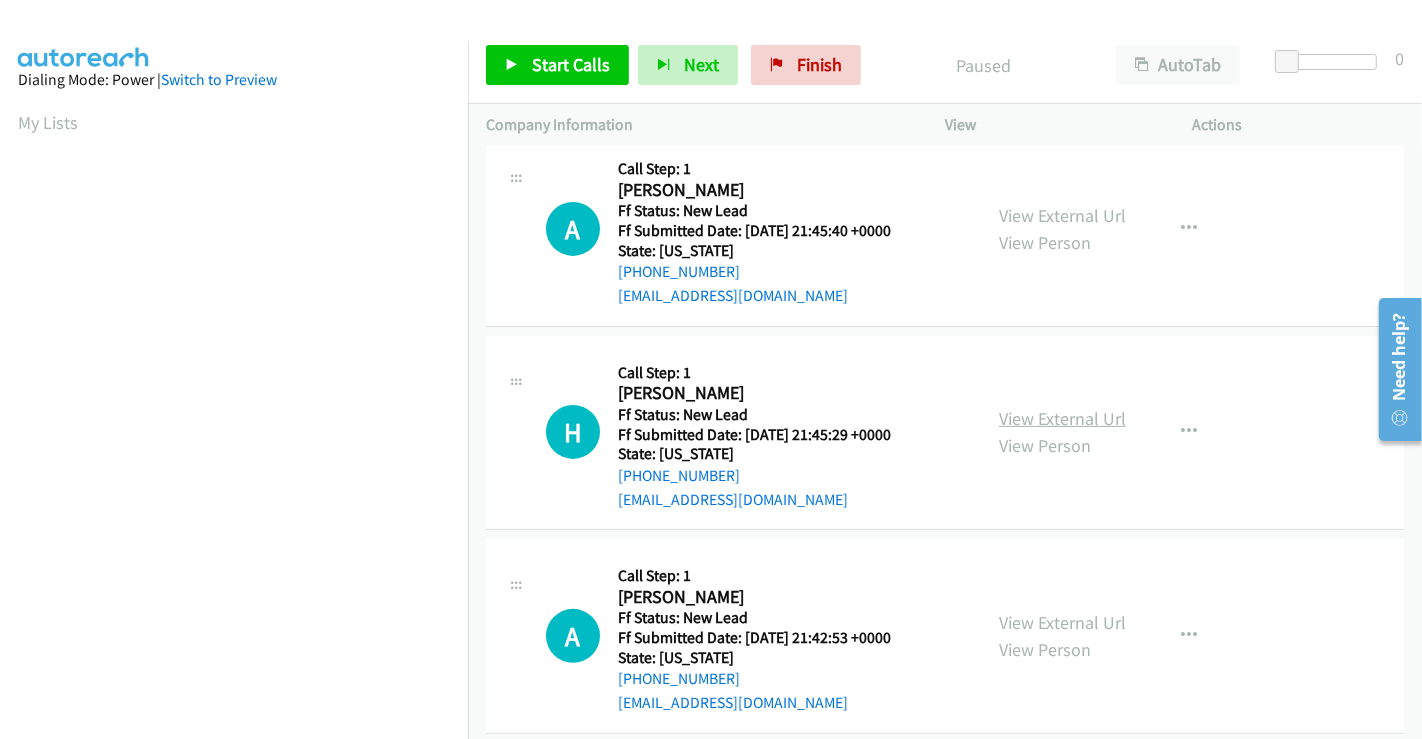 click on "View External Url" at bounding box center [1062, 418] 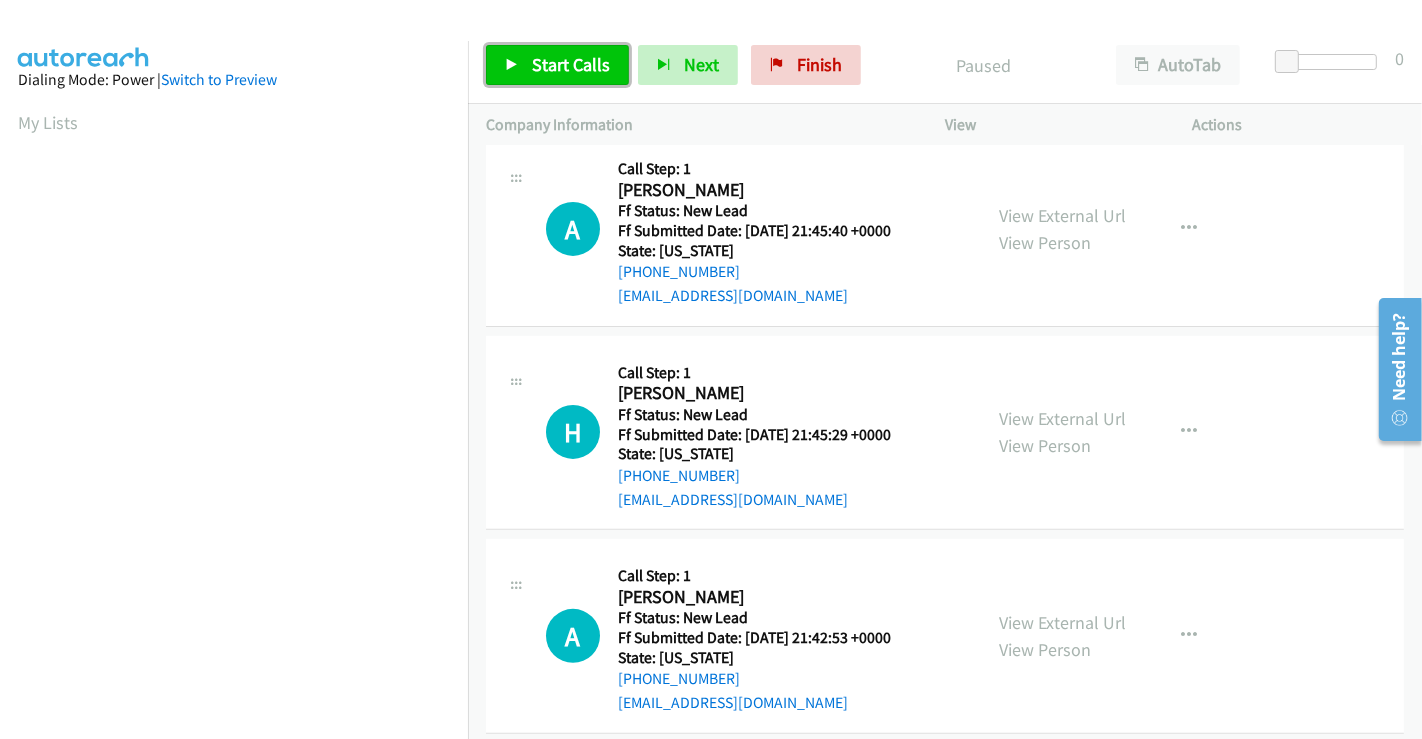 click on "Start Calls" at bounding box center (571, 64) 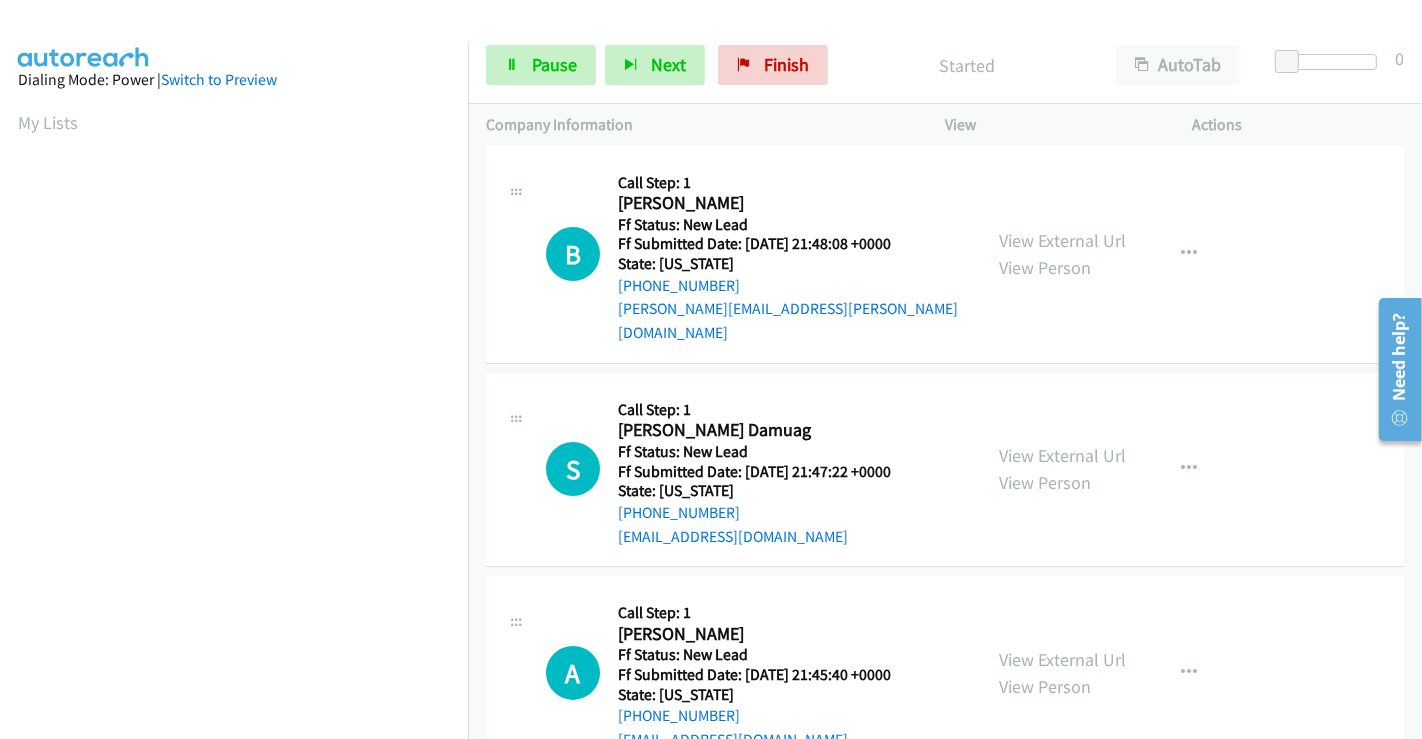 scroll, scrollTop: 0, scrollLeft: 0, axis: both 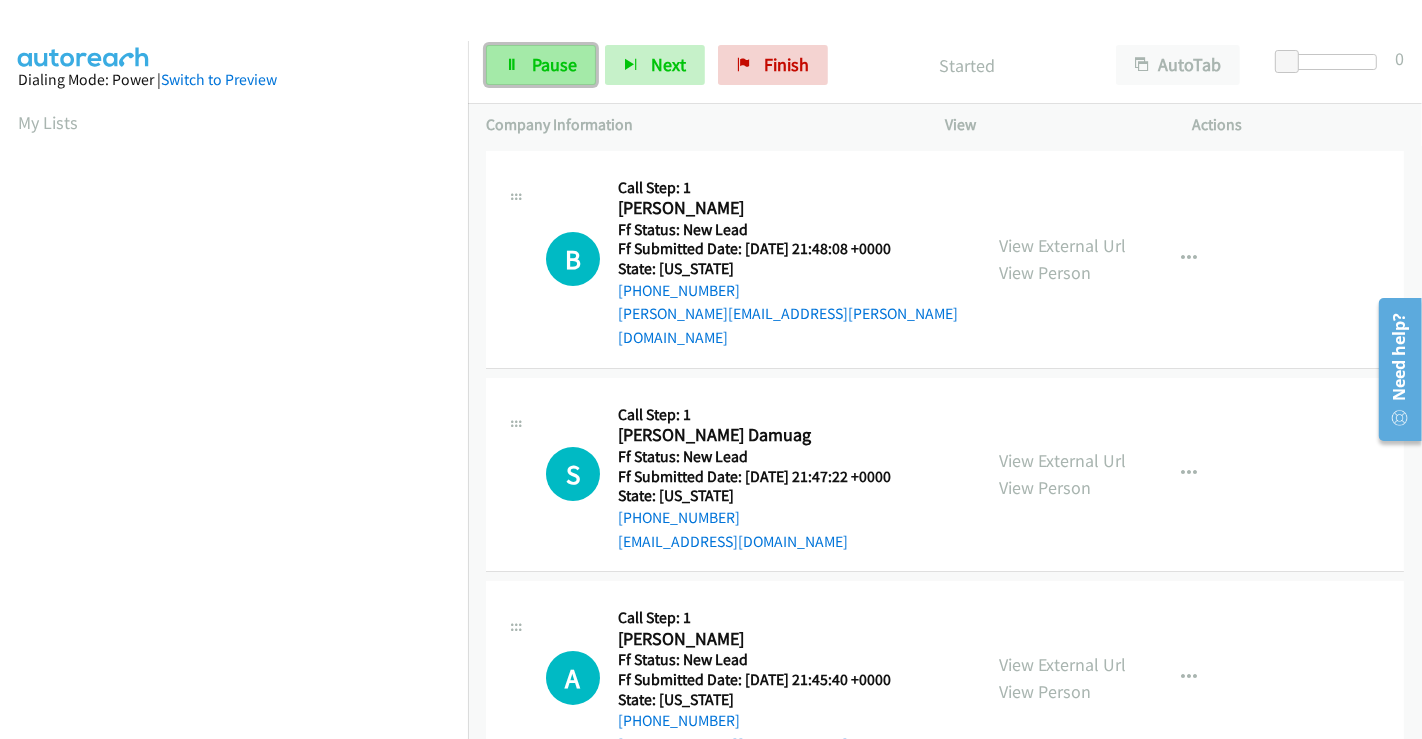 click on "Pause" at bounding box center [554, 64] 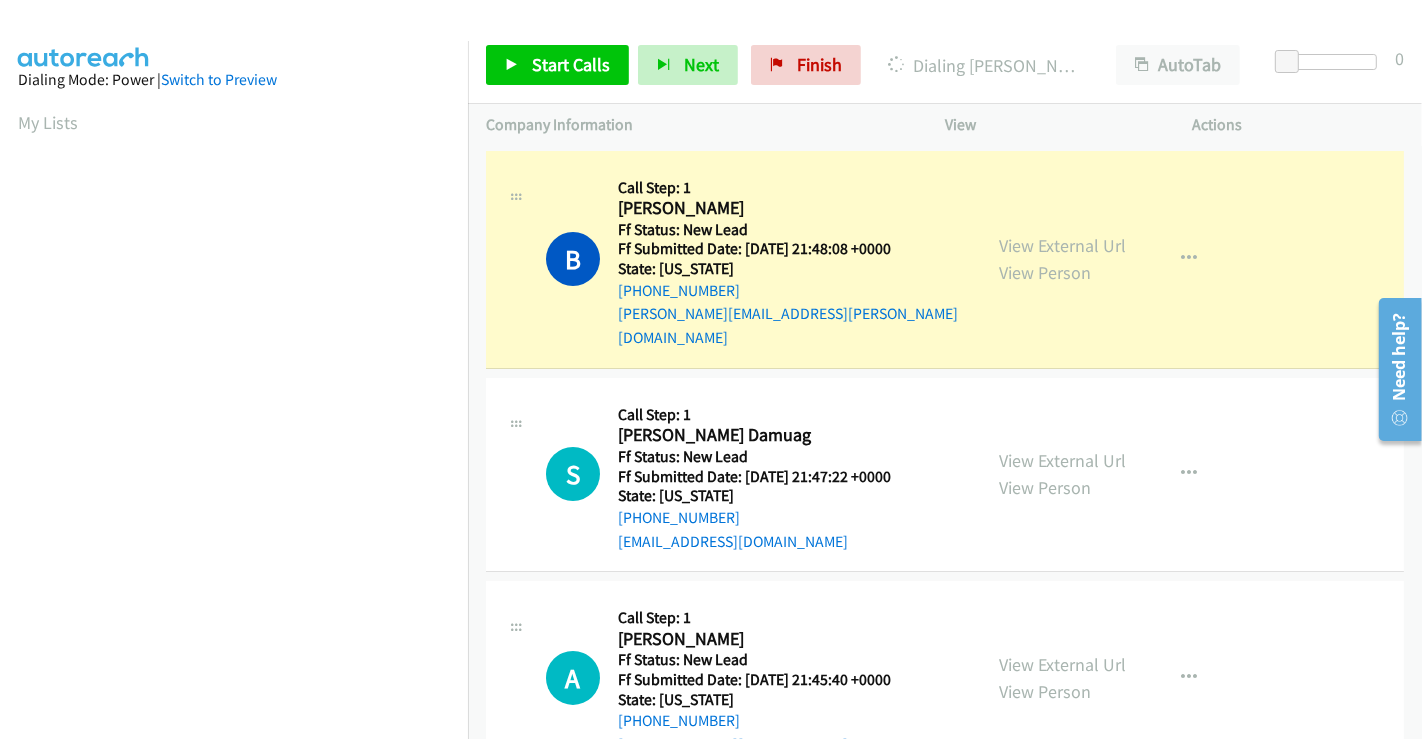 scroll, scrollTop: 385, scrollLeft: 0, axis: vertical 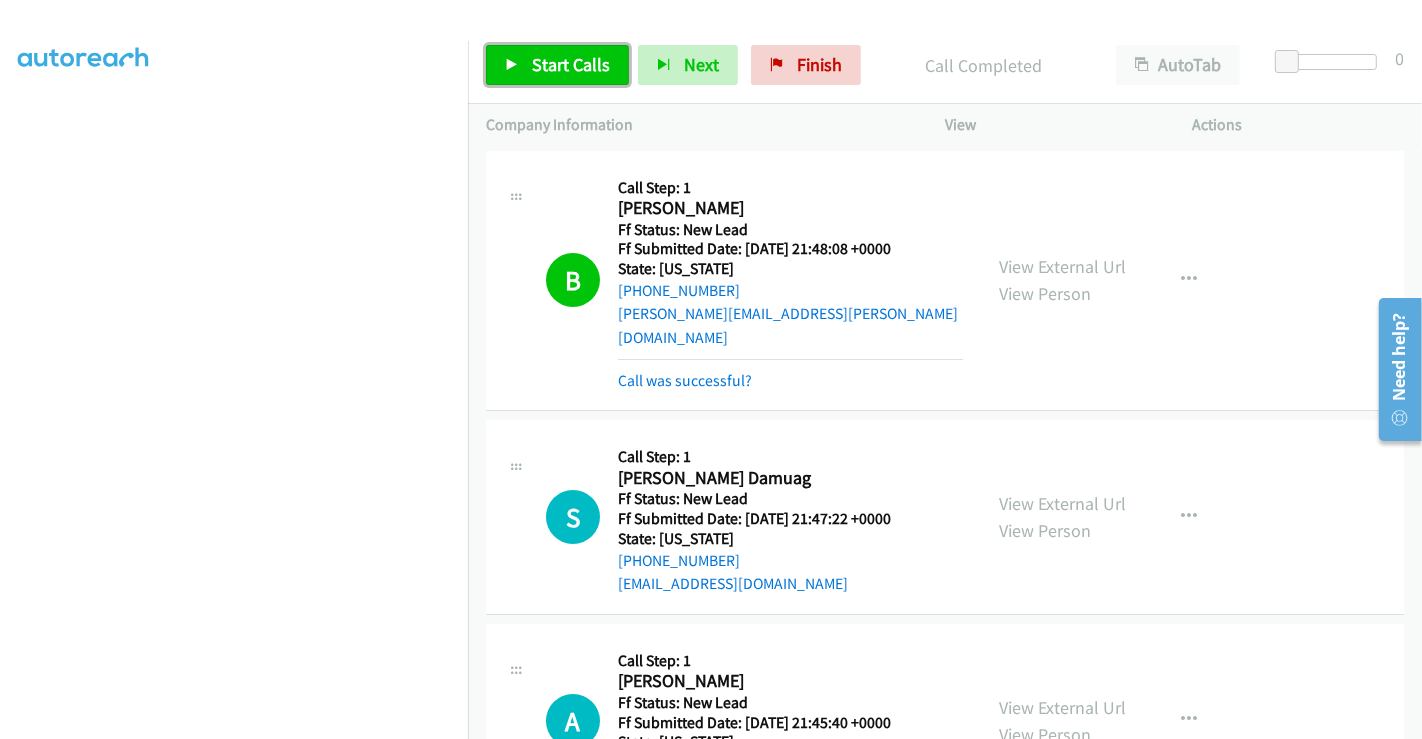 click on "Start Calls" at bounding box center (571, 64) 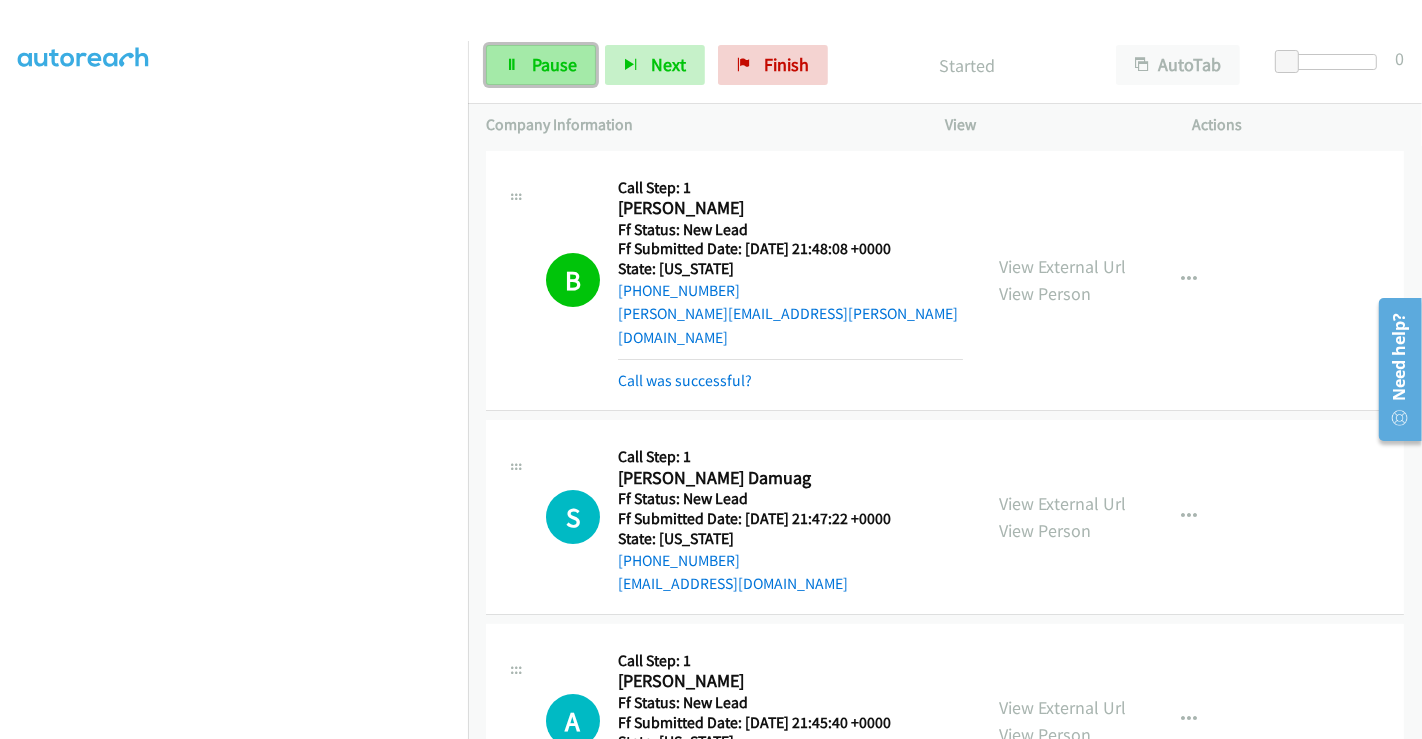 click on "Pause" at bounding box center [554, 64] 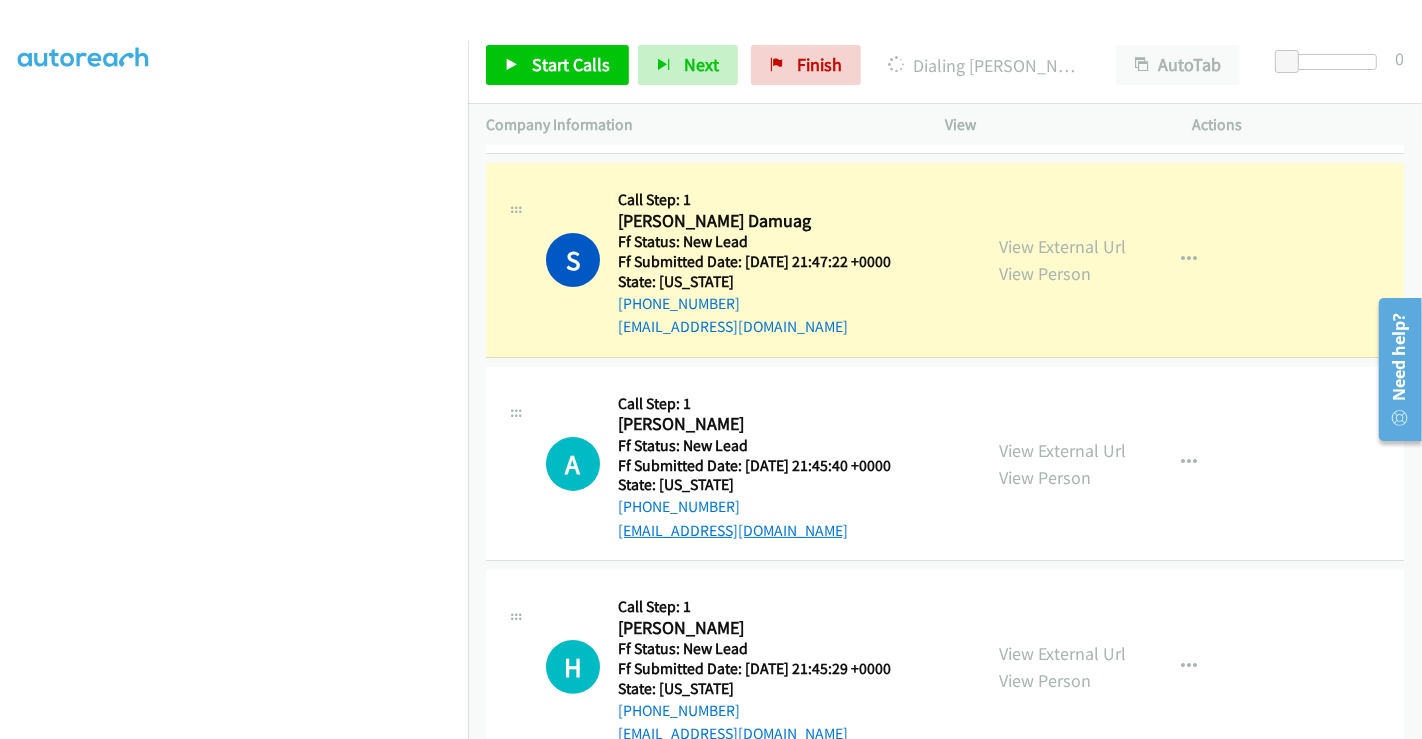 scroll, scrollTop: 222, scrollLeft: 0, axis: vertical 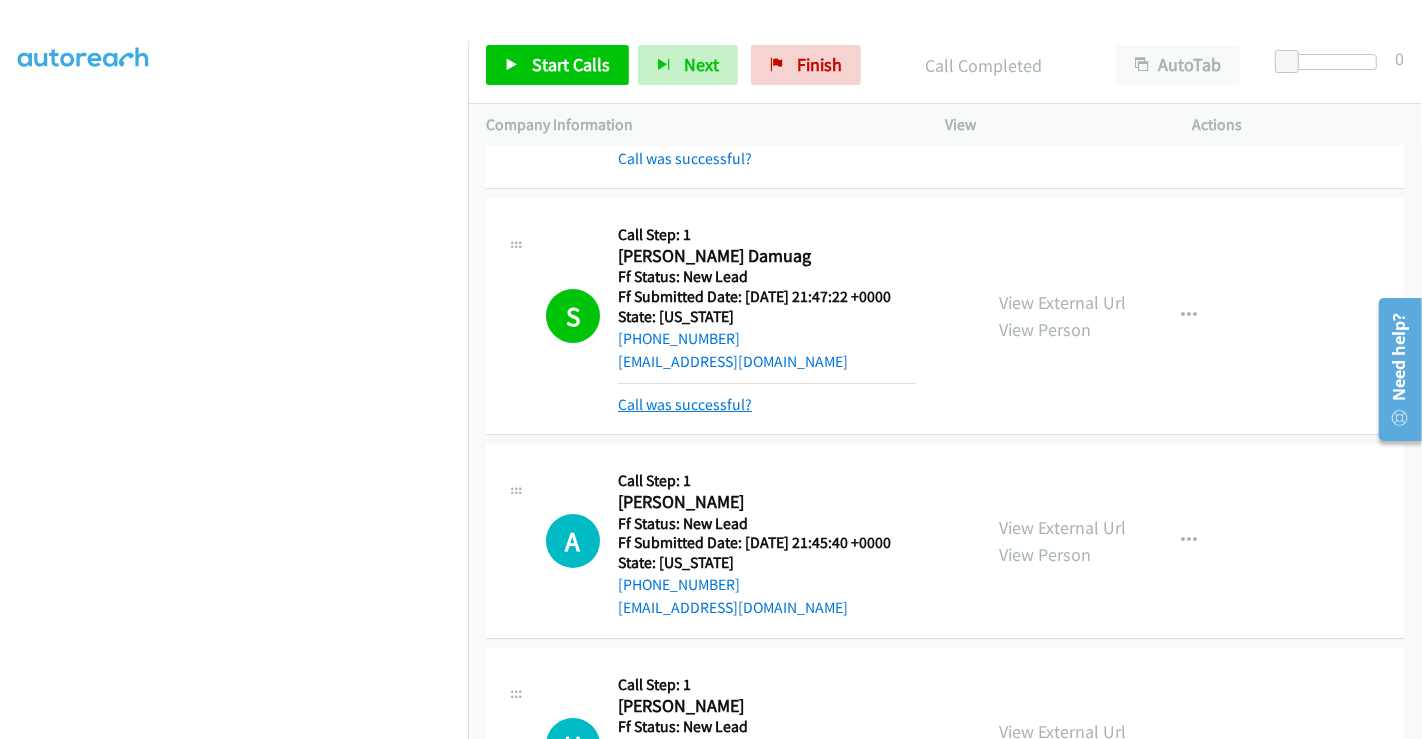 click on "Call was successful?" at bounding box center [685, 404] 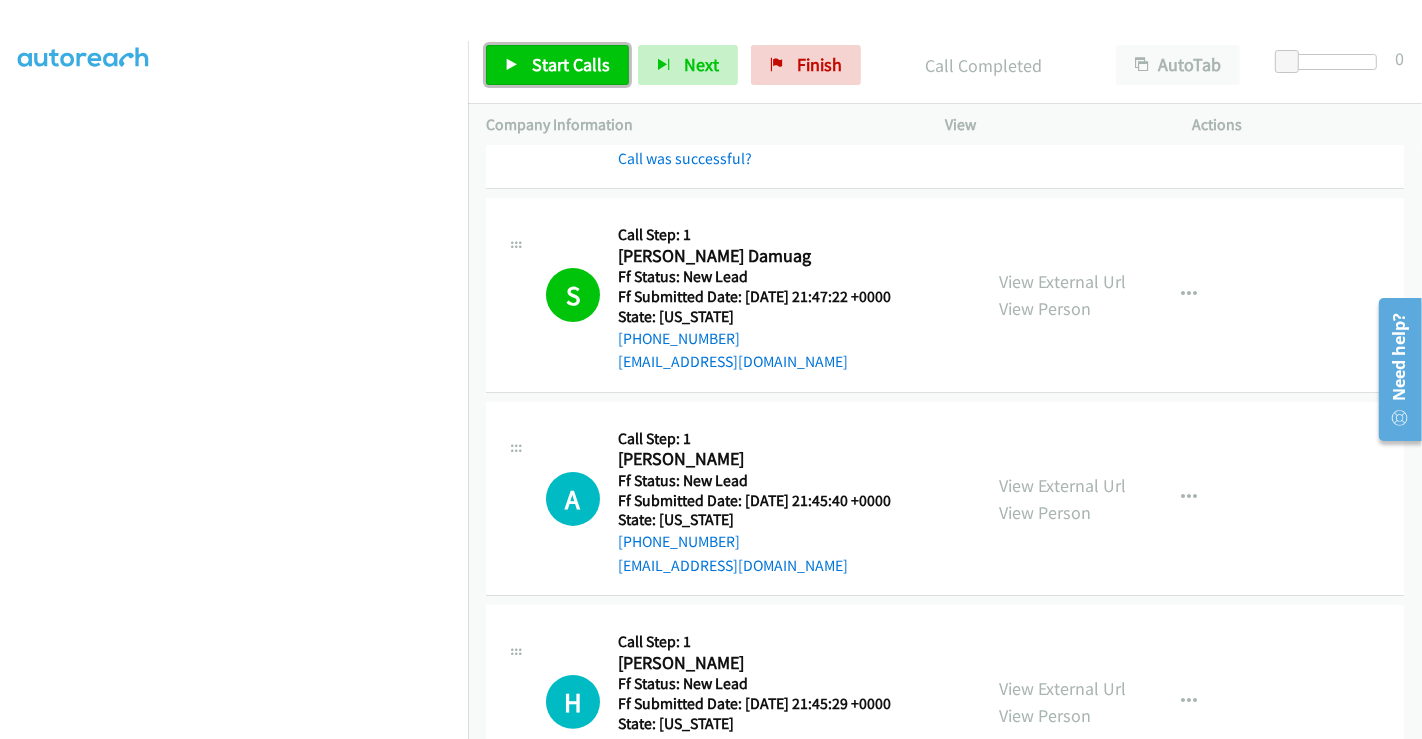 click on "Start Calls" at bounding box center (571, 64) 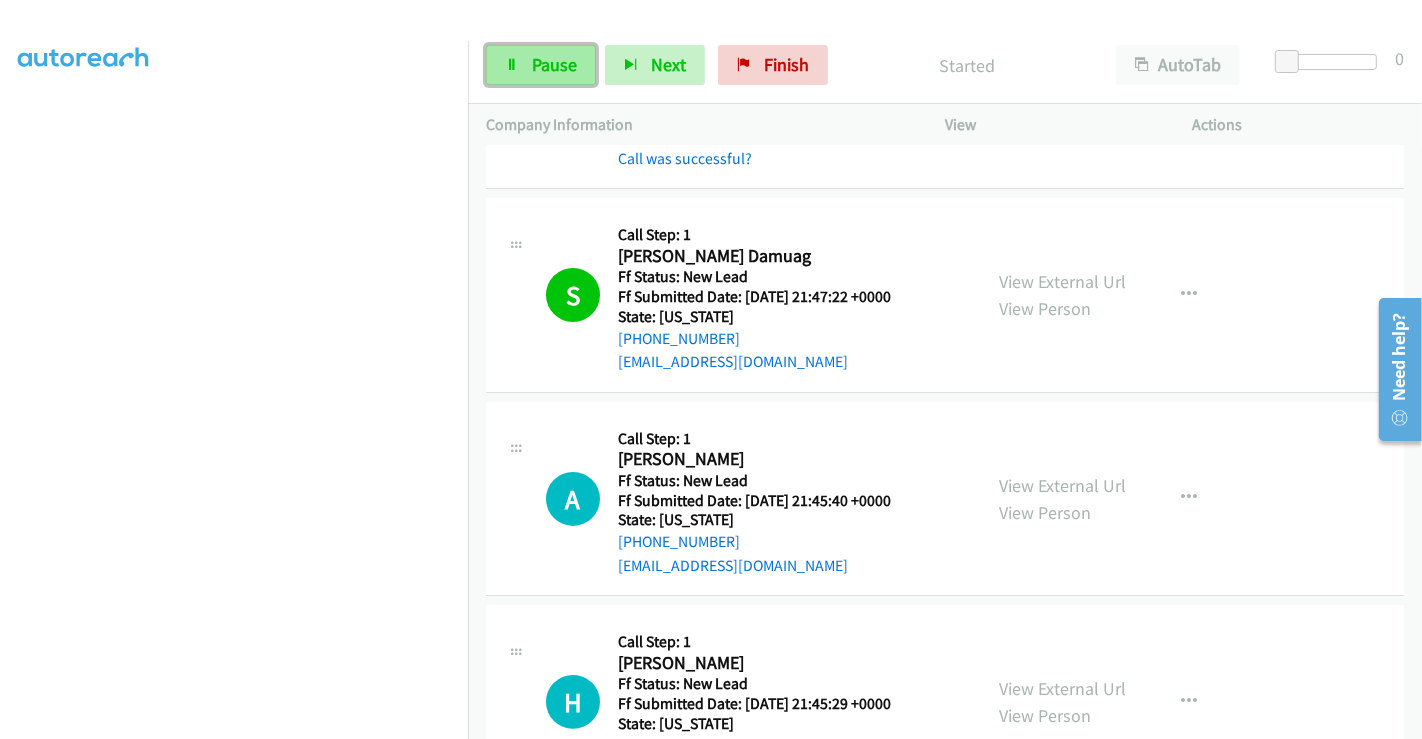 click on "Pause" at bounding box center (554, 64) 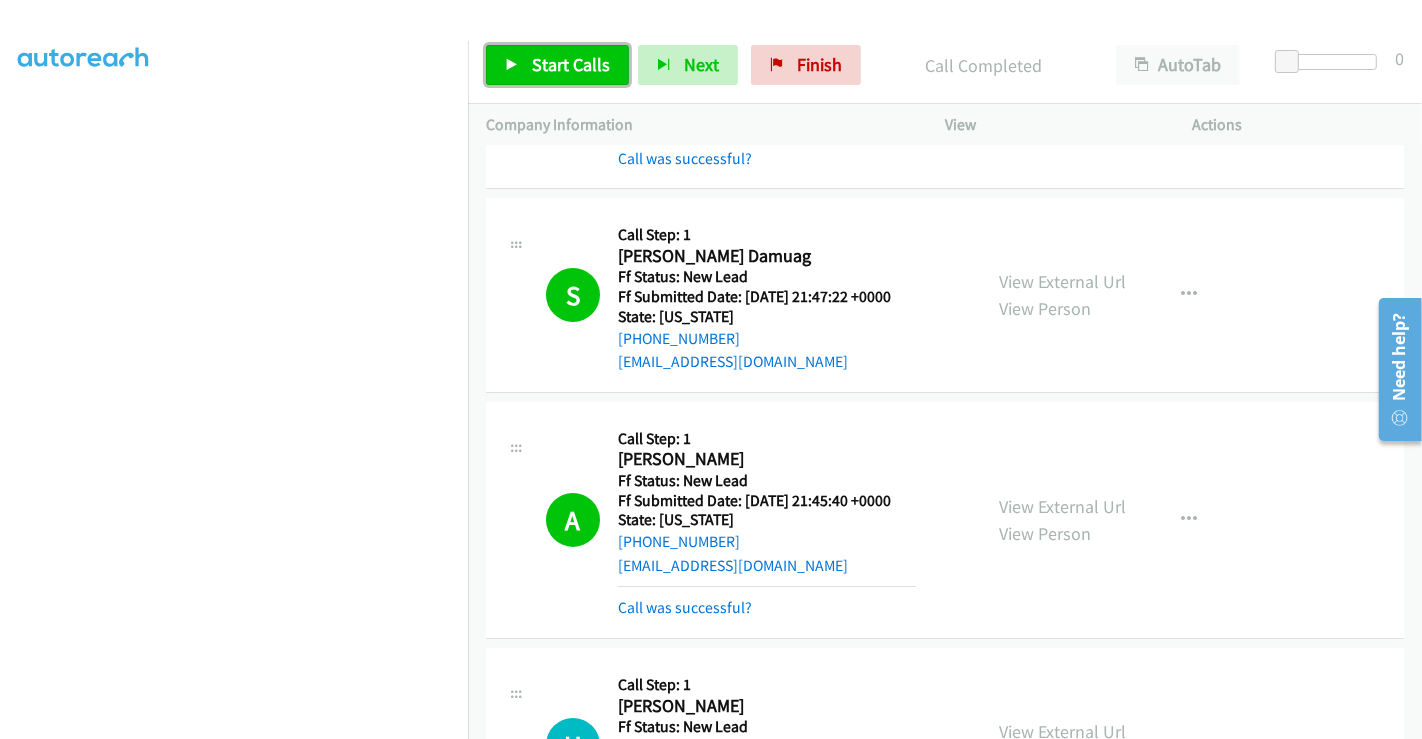 click on "Start Calls" at bounding box center [557, 65] 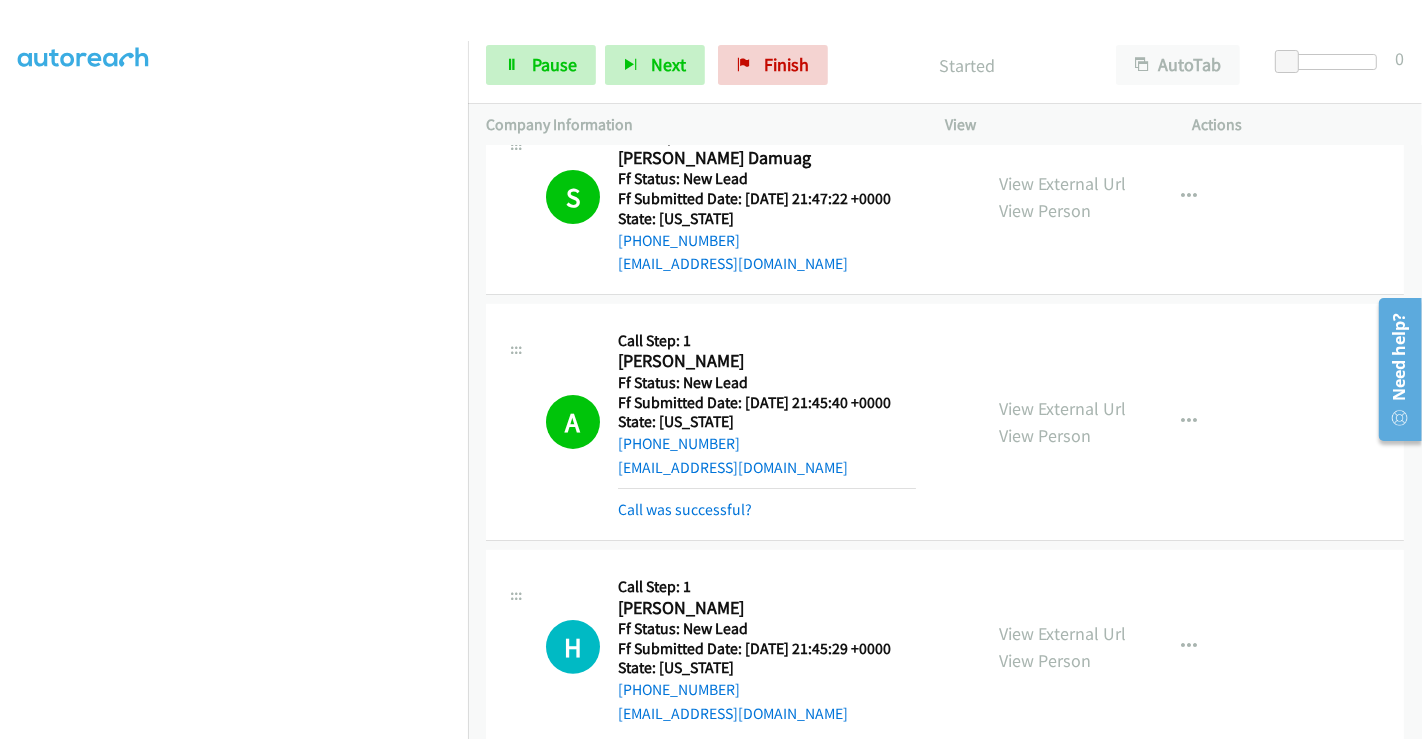 scroll, scrollTop: 555, scrollLeft: 0, axis: vertical 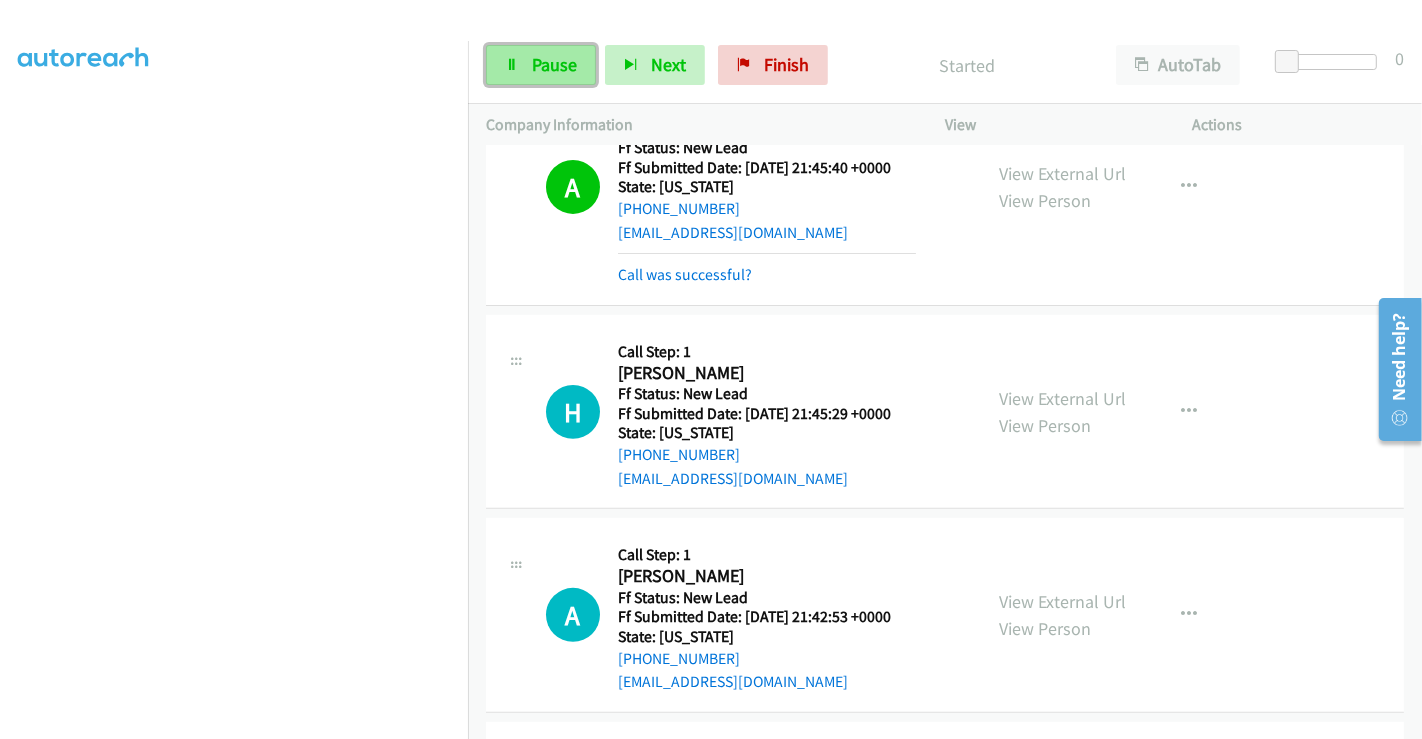 click on "Pause" at bounding box center (554, 64) 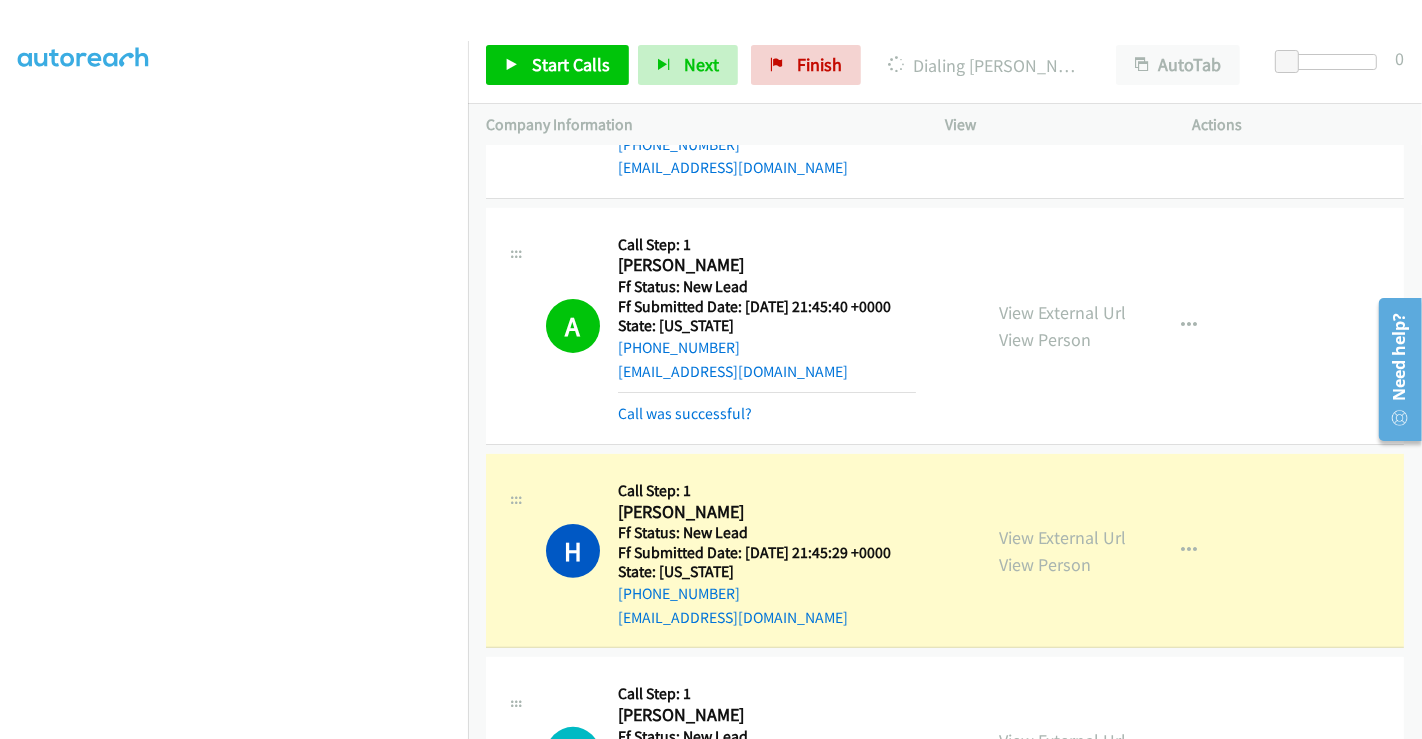 scroll, scrollTop: 365, scrollLeft: 0, axis: vertical 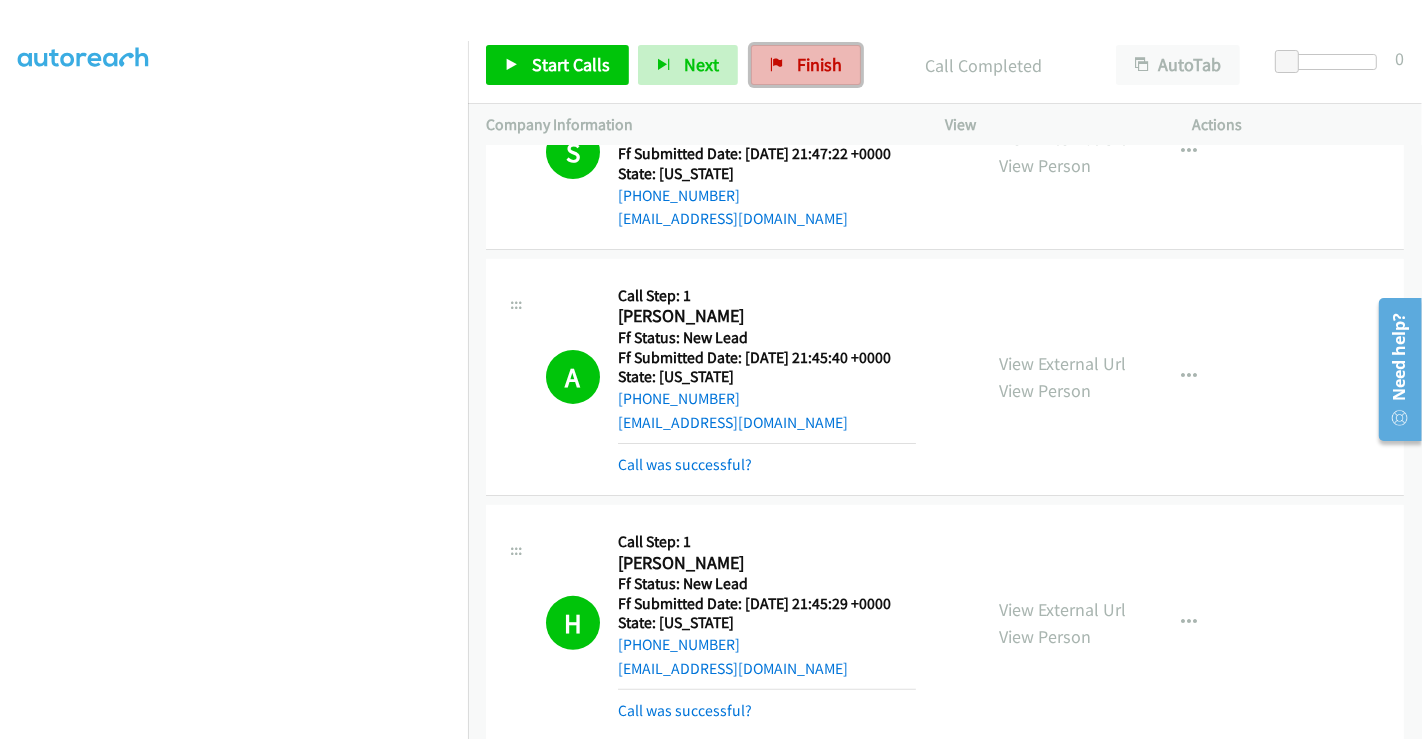 click on "Finish" at bounding box center (819, 64) 